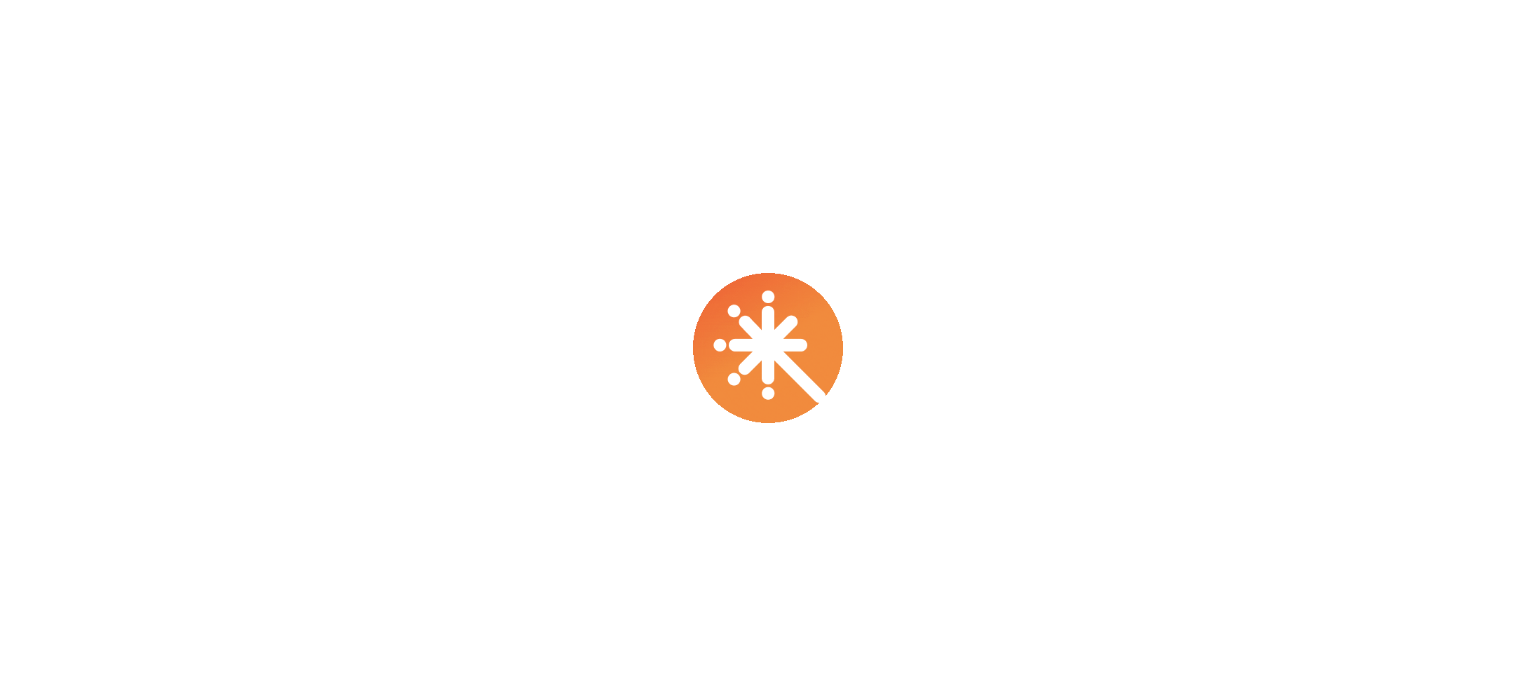 scroll, scrollTop: 0, scrollLeft: 0, axis: both 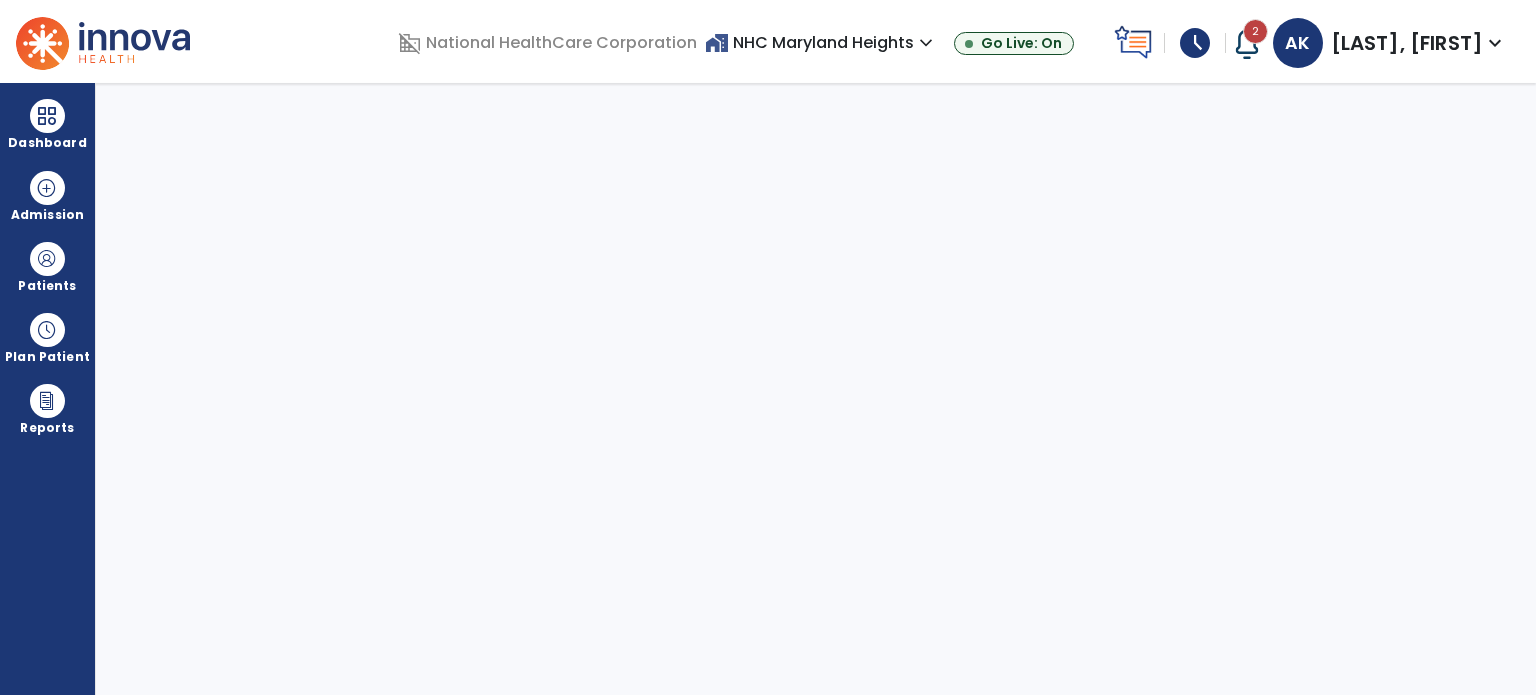 select on "****" 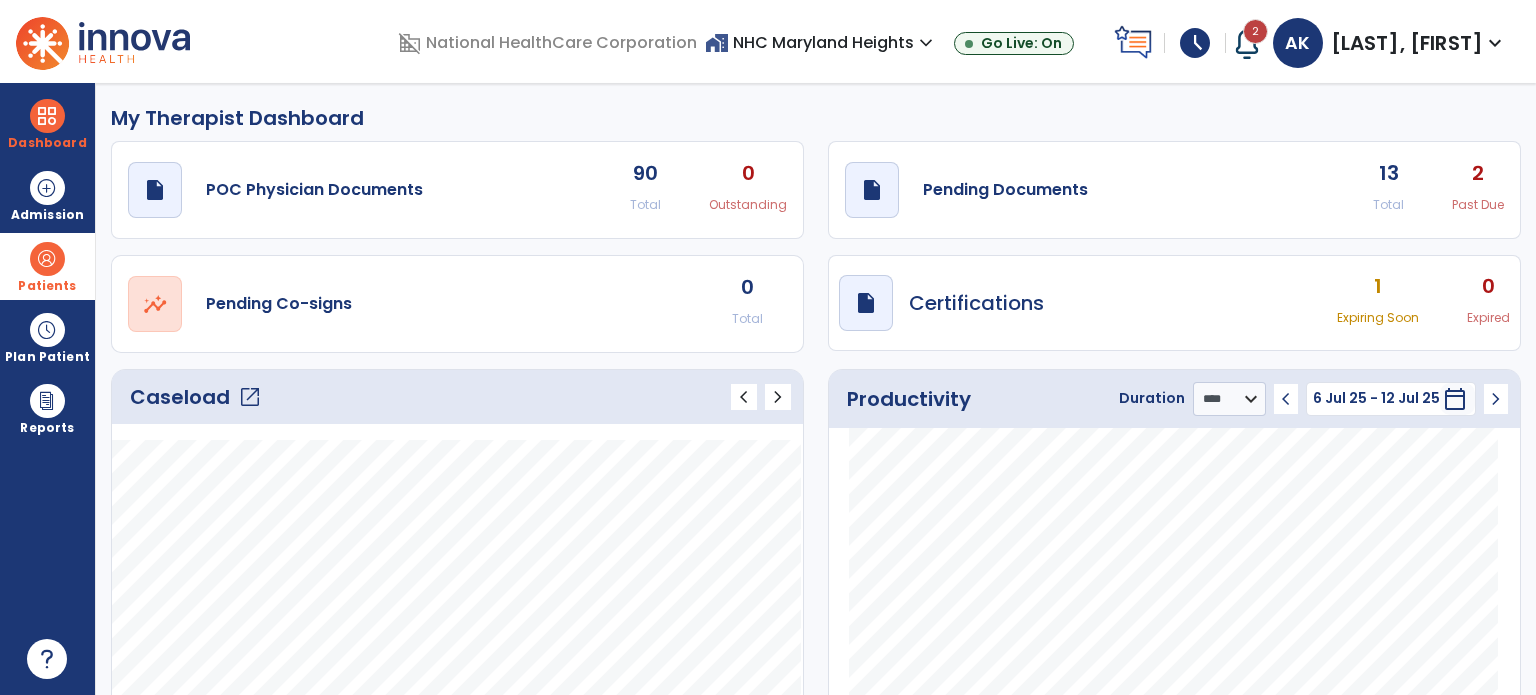 click at bounding box center [47, 259] 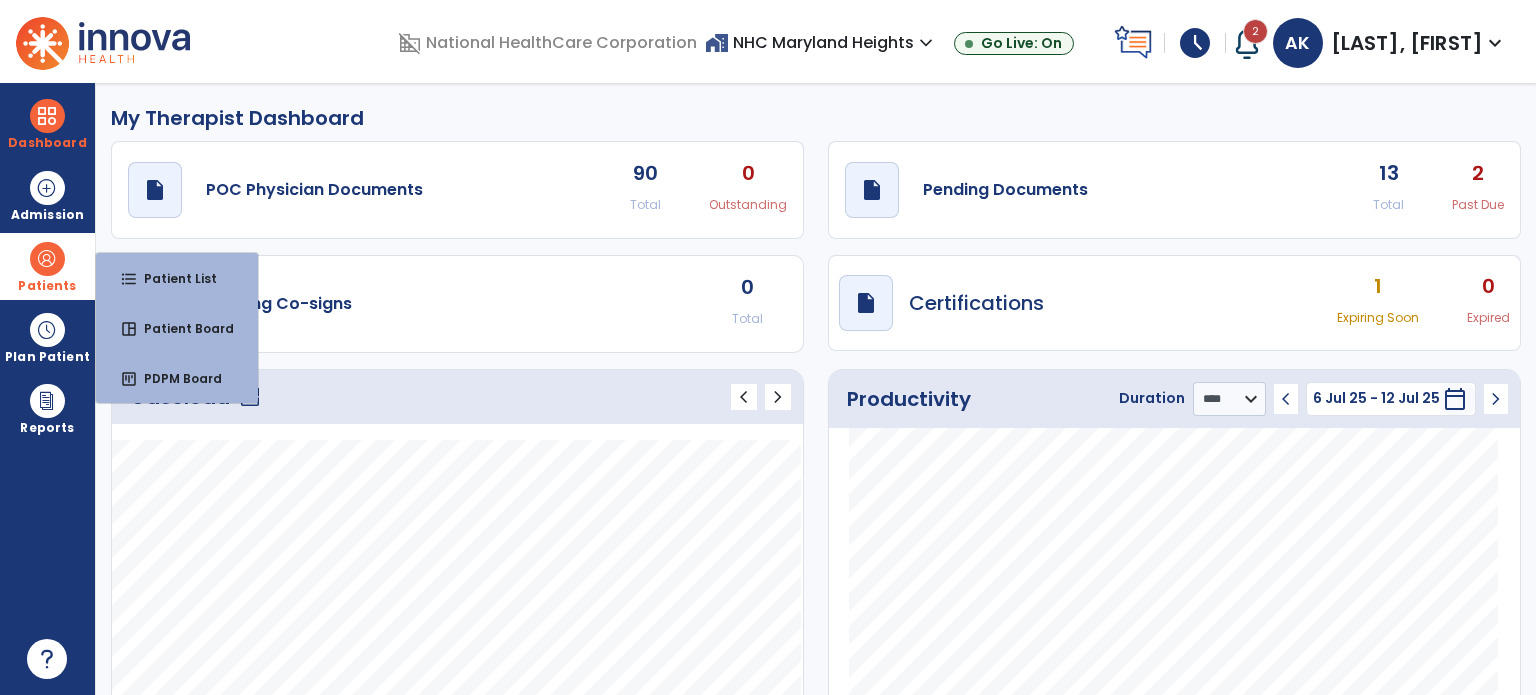 click at bounding box center (47, 259) 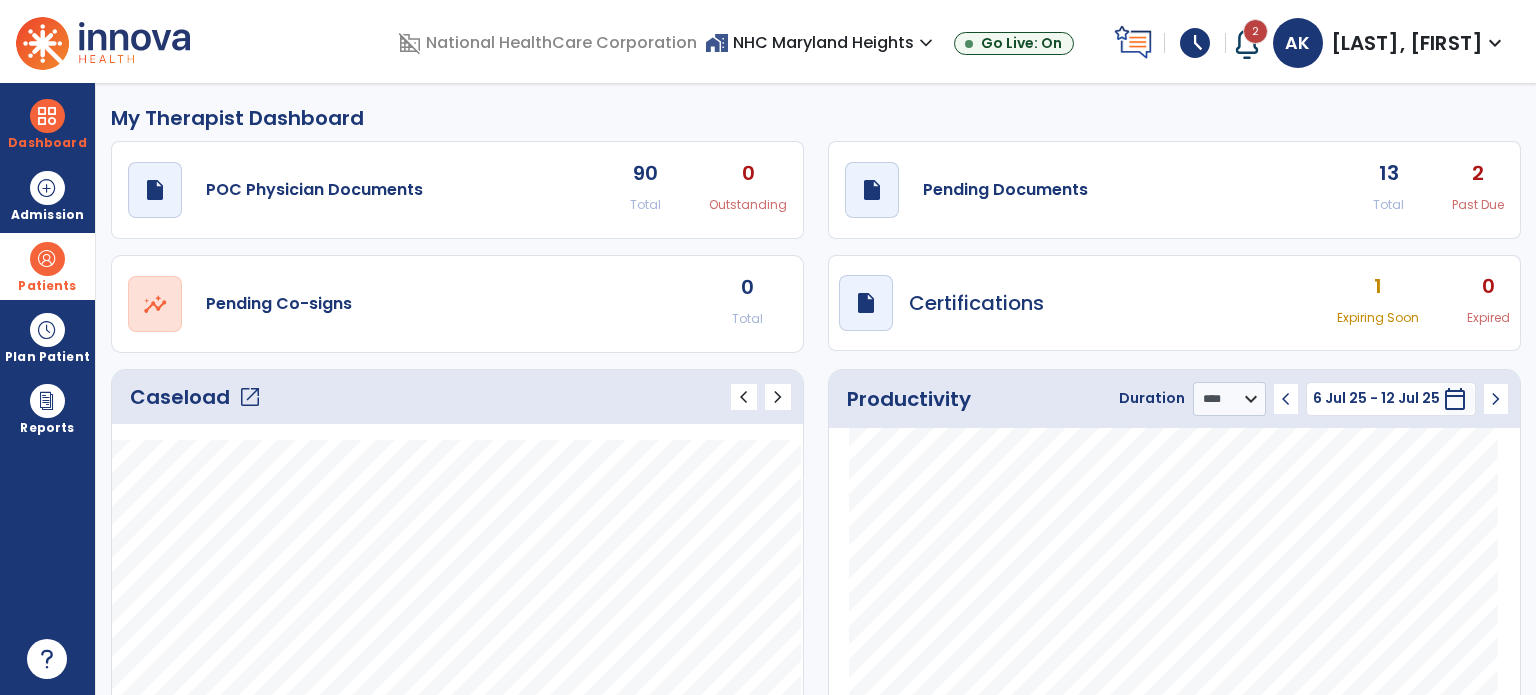 click at bounding box center (47, 259) 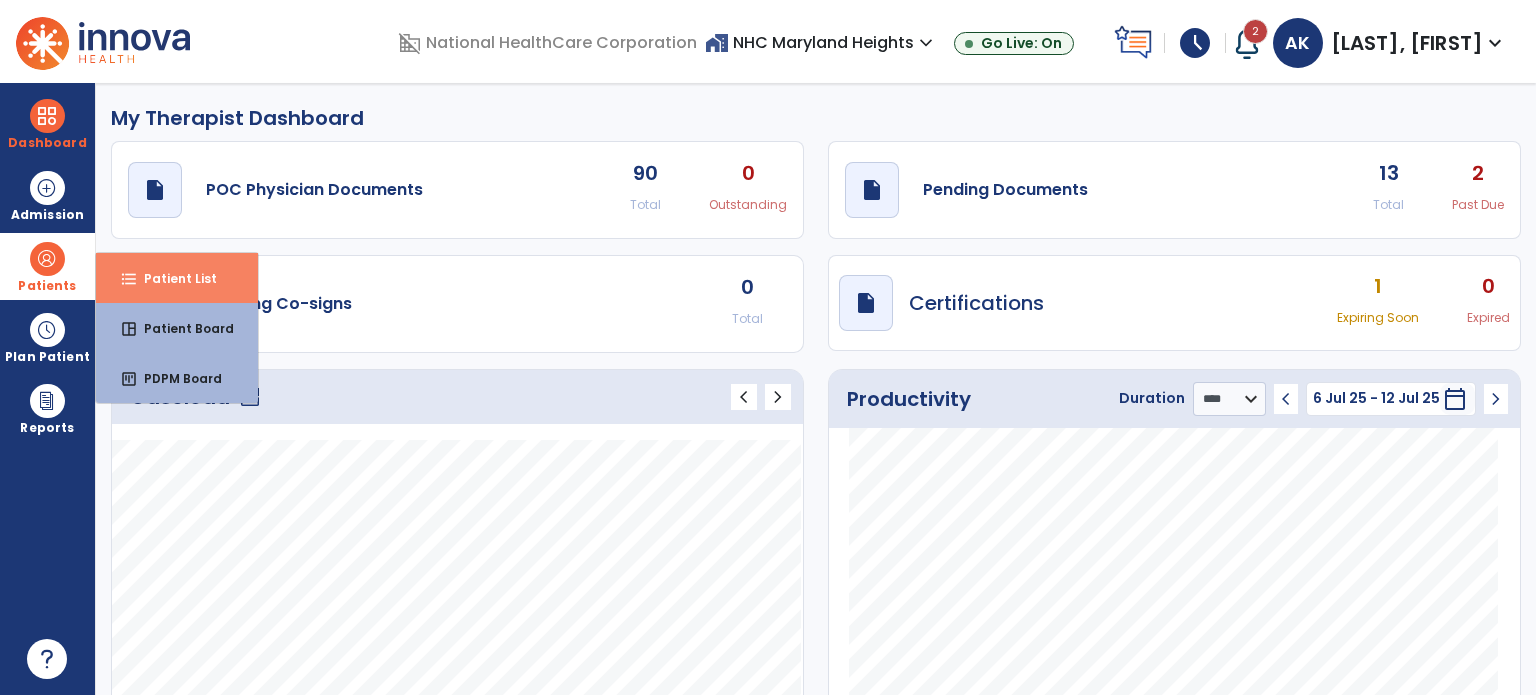 click on "format_list_bulleted  Patient List" at bounding box center [177, 278] 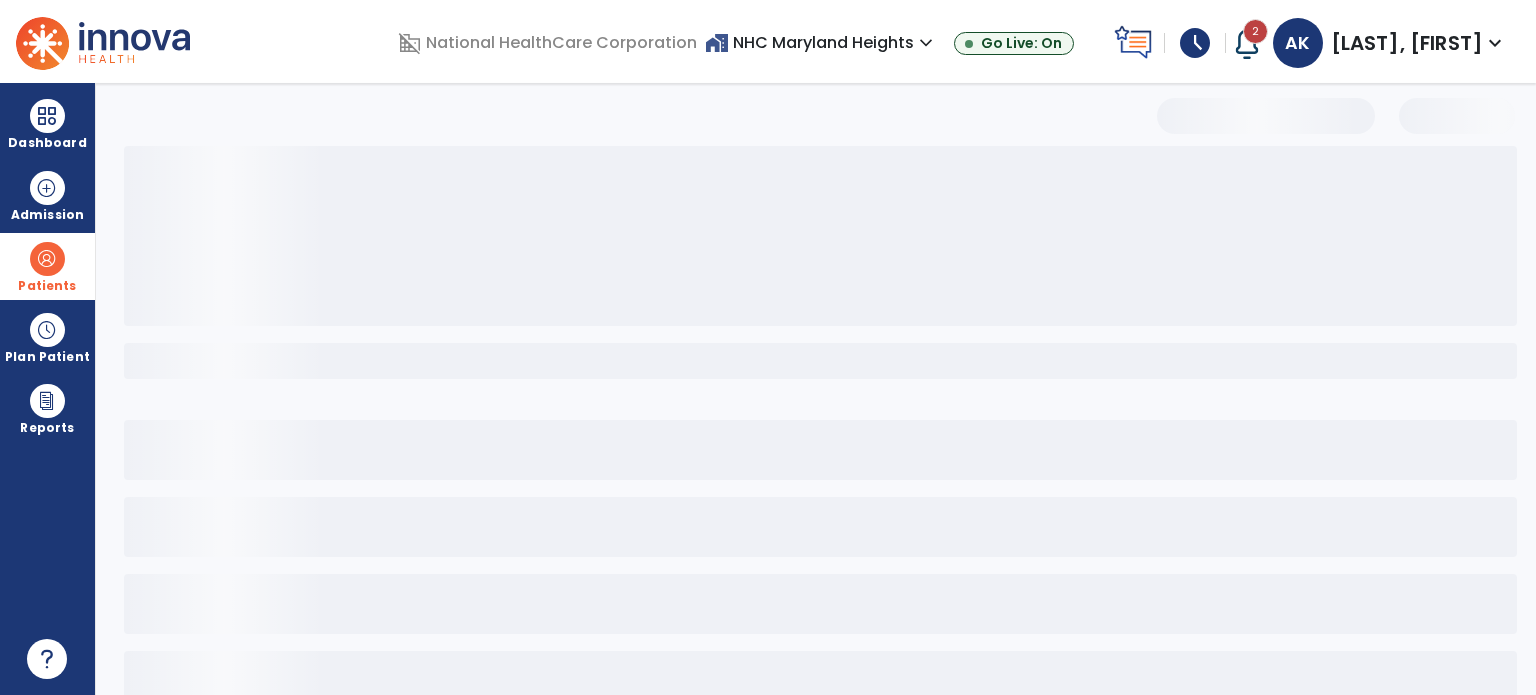 select on "***" 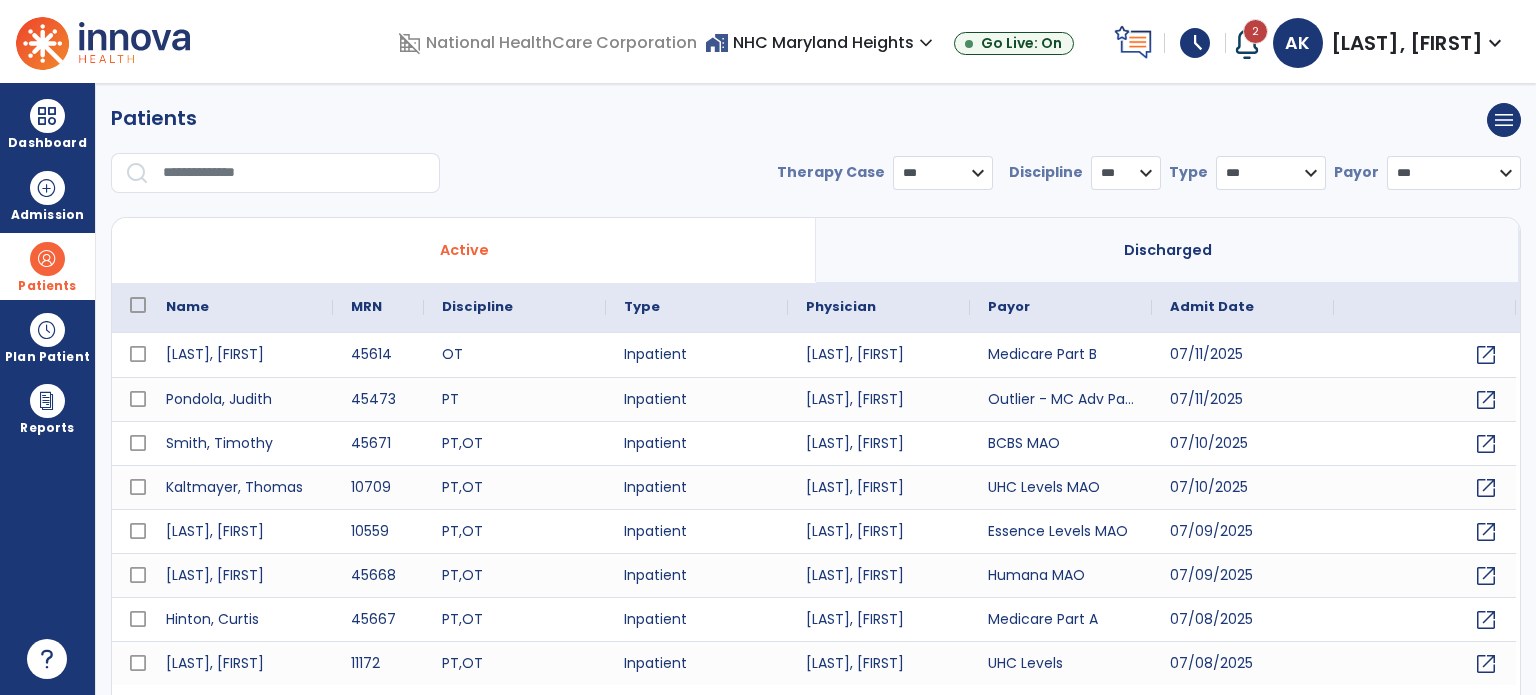 scroll, scrollTop: 46, scrollLeft: 0, axis: vertical 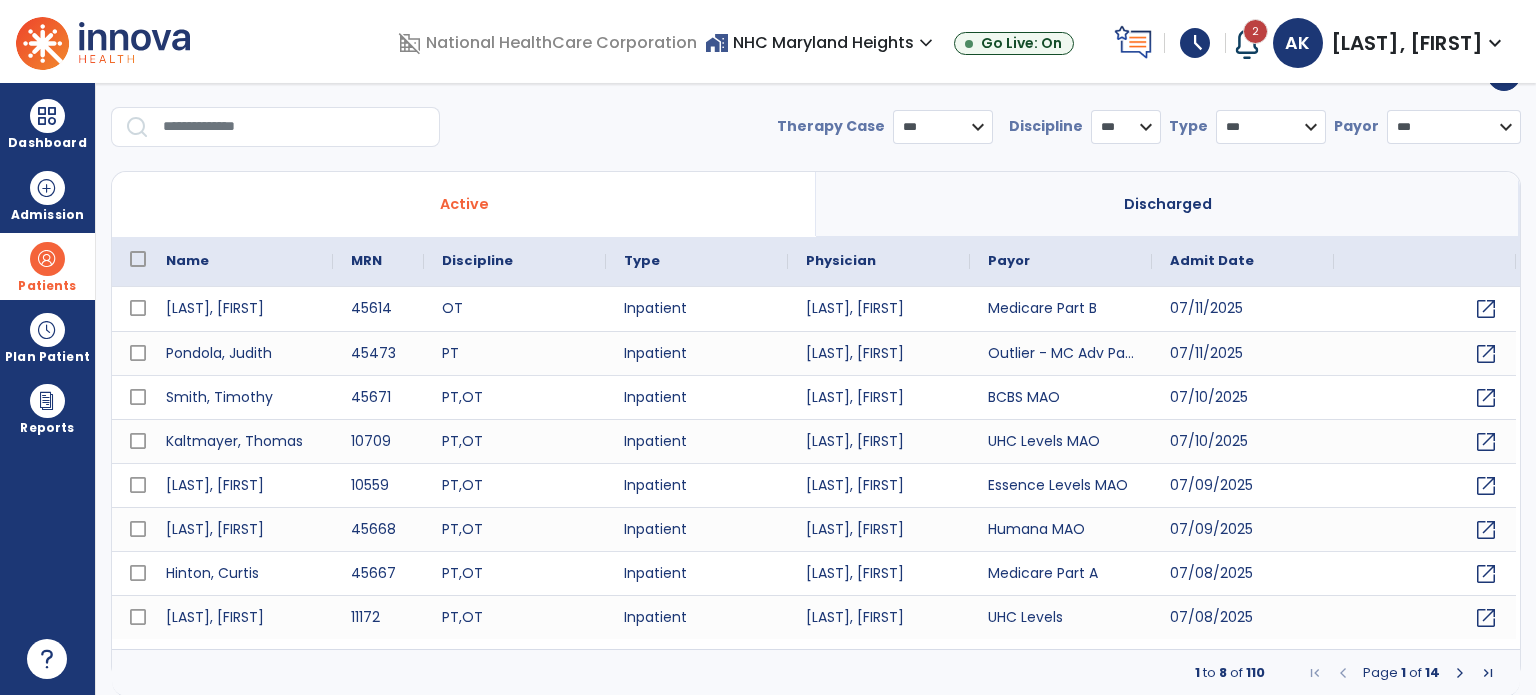 click on "* *** ** ** **" at bounding box center (1126, 127) 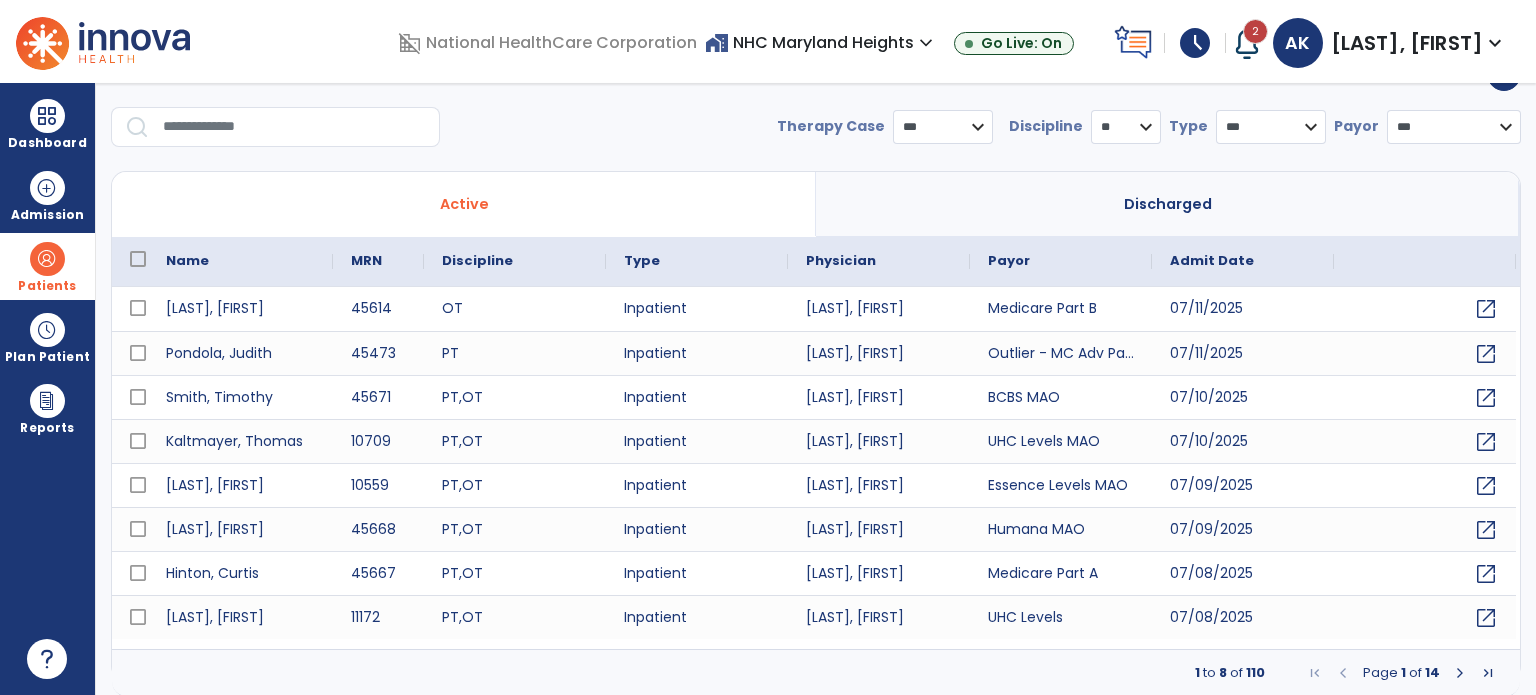 click on "* *** ** ** **" at bounding box center (1126, 127) 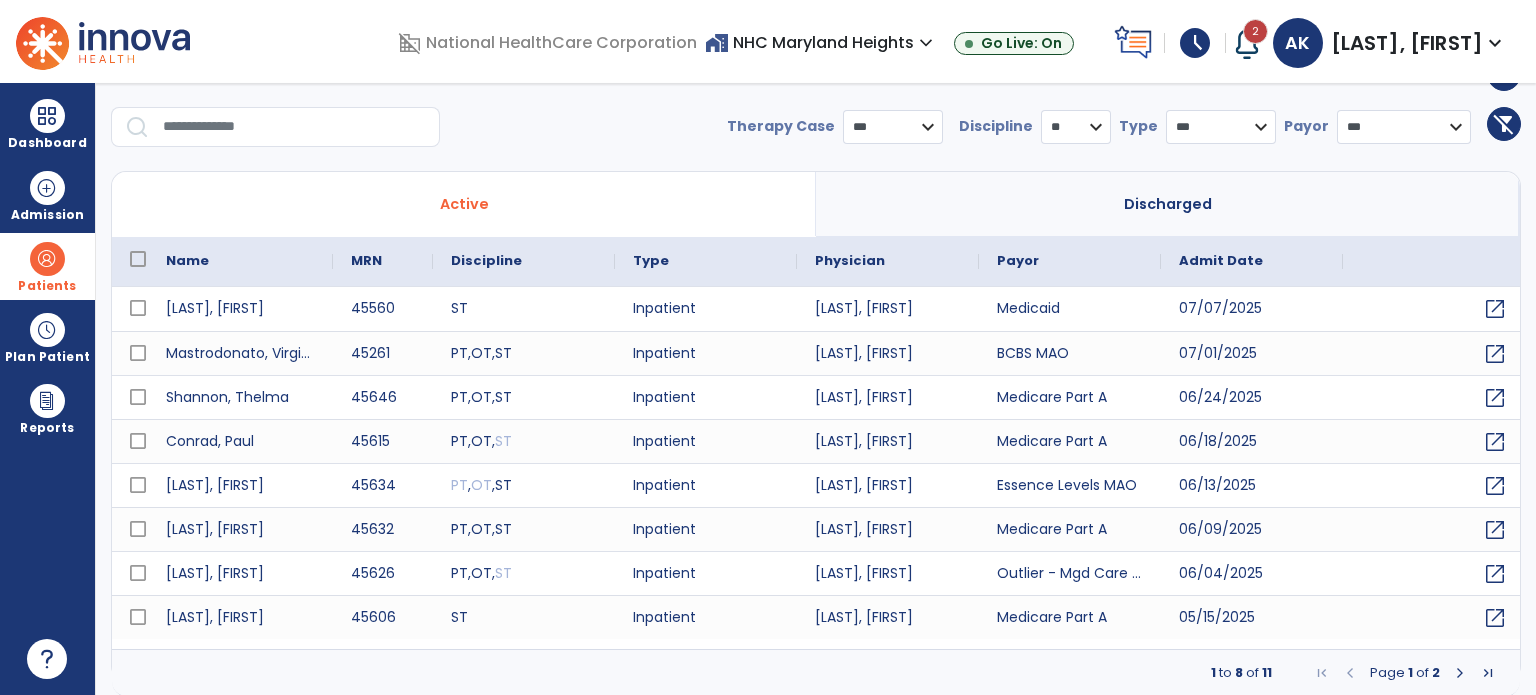 click on "Discharged" at bounding box center [1168, 204] 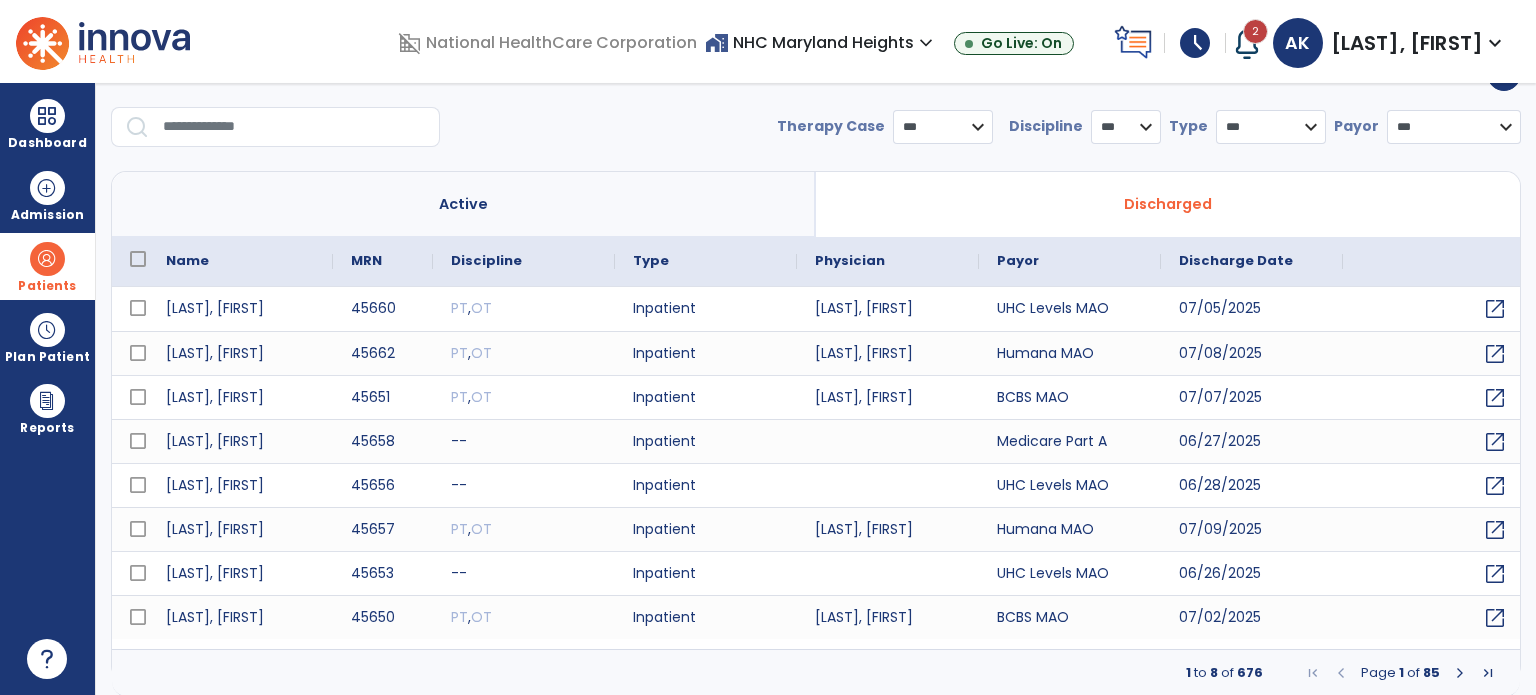 click on "* *** ** ** **" at bounding box center [1126, 127] 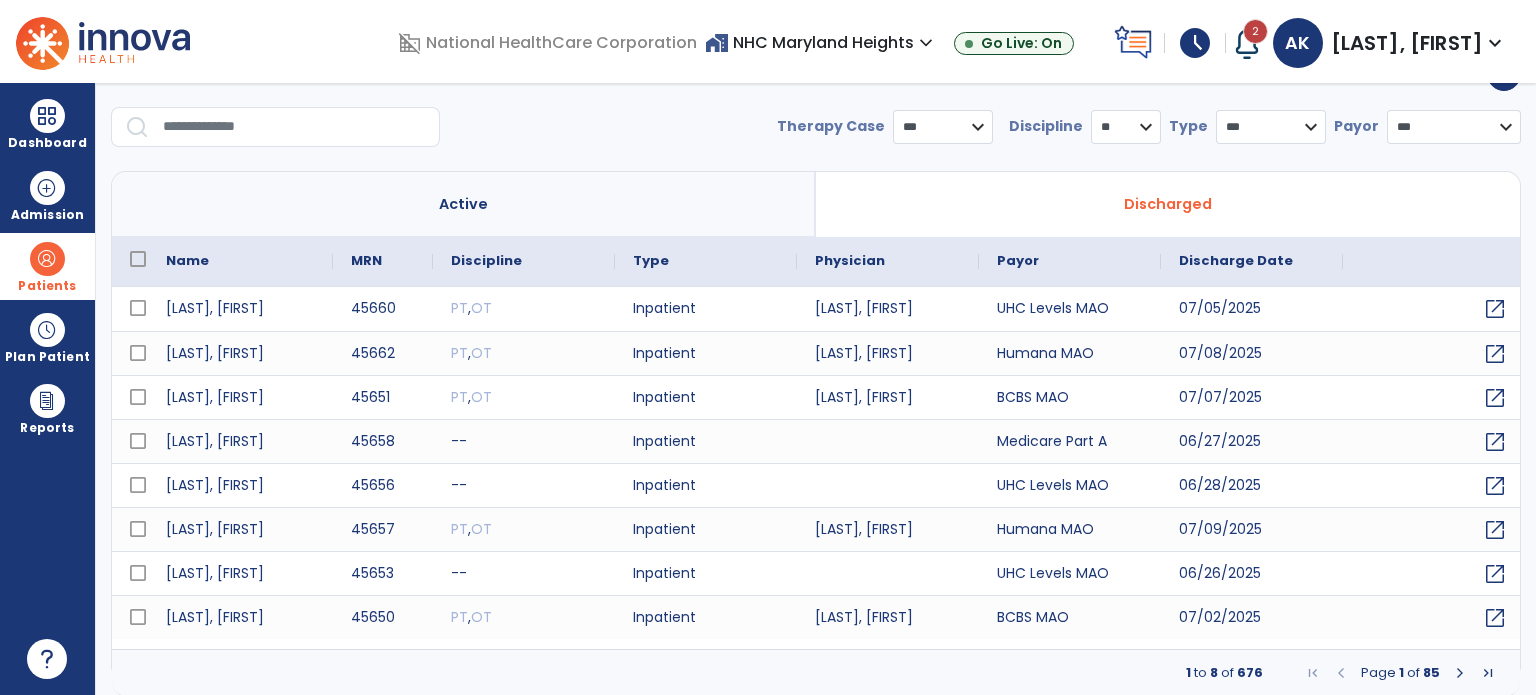click on "* *** ** ** **" at bounding box center [1126, 127] 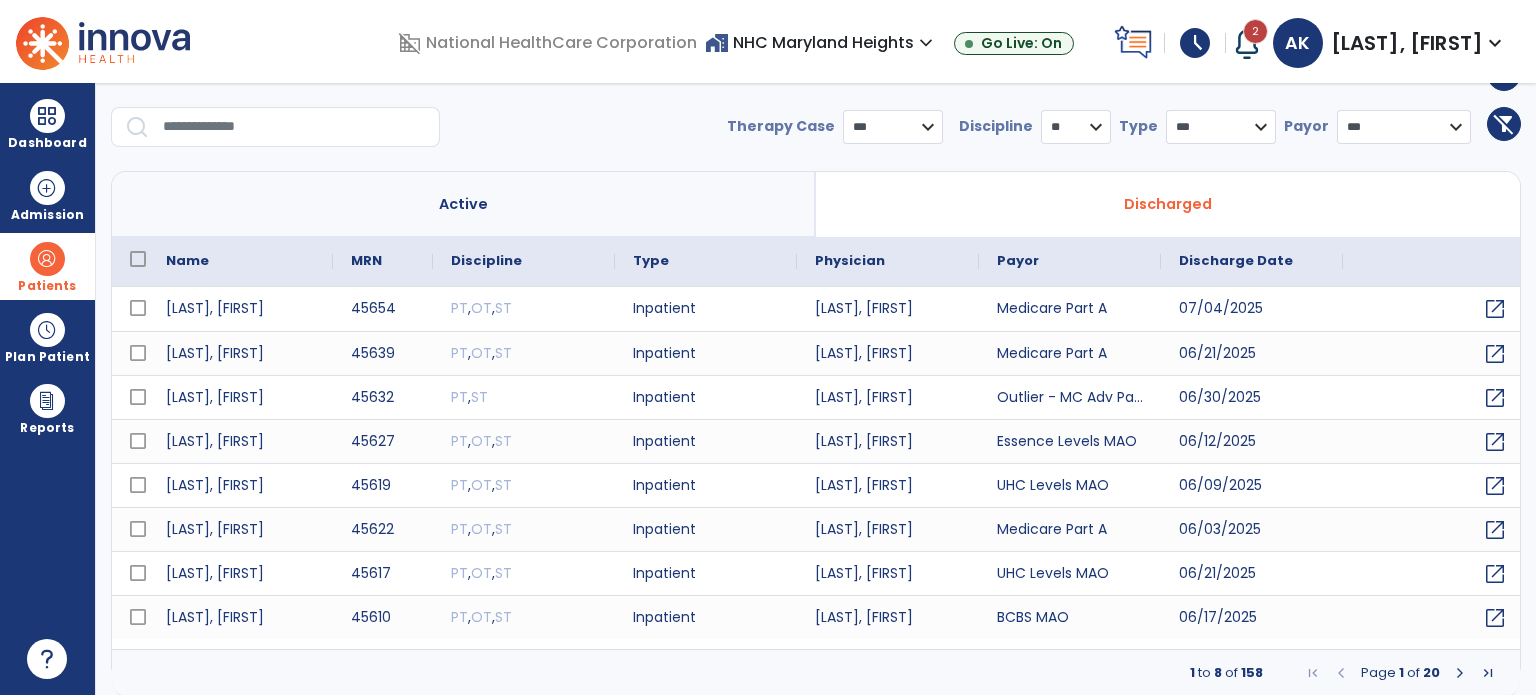 scroll, scrollTop: 0, scrollLeft: 0, axis: both 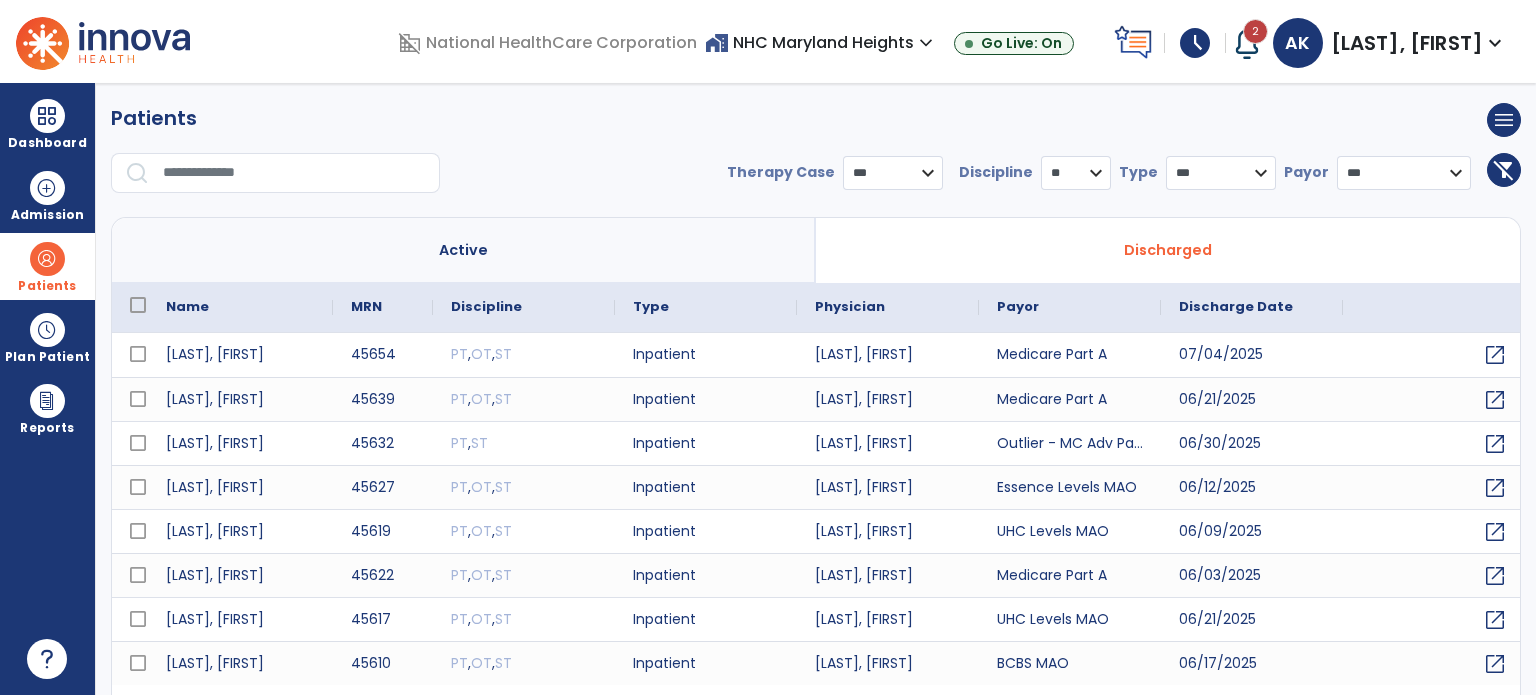 click on "* *** ** ** **" at bounding box center (1076, 173) 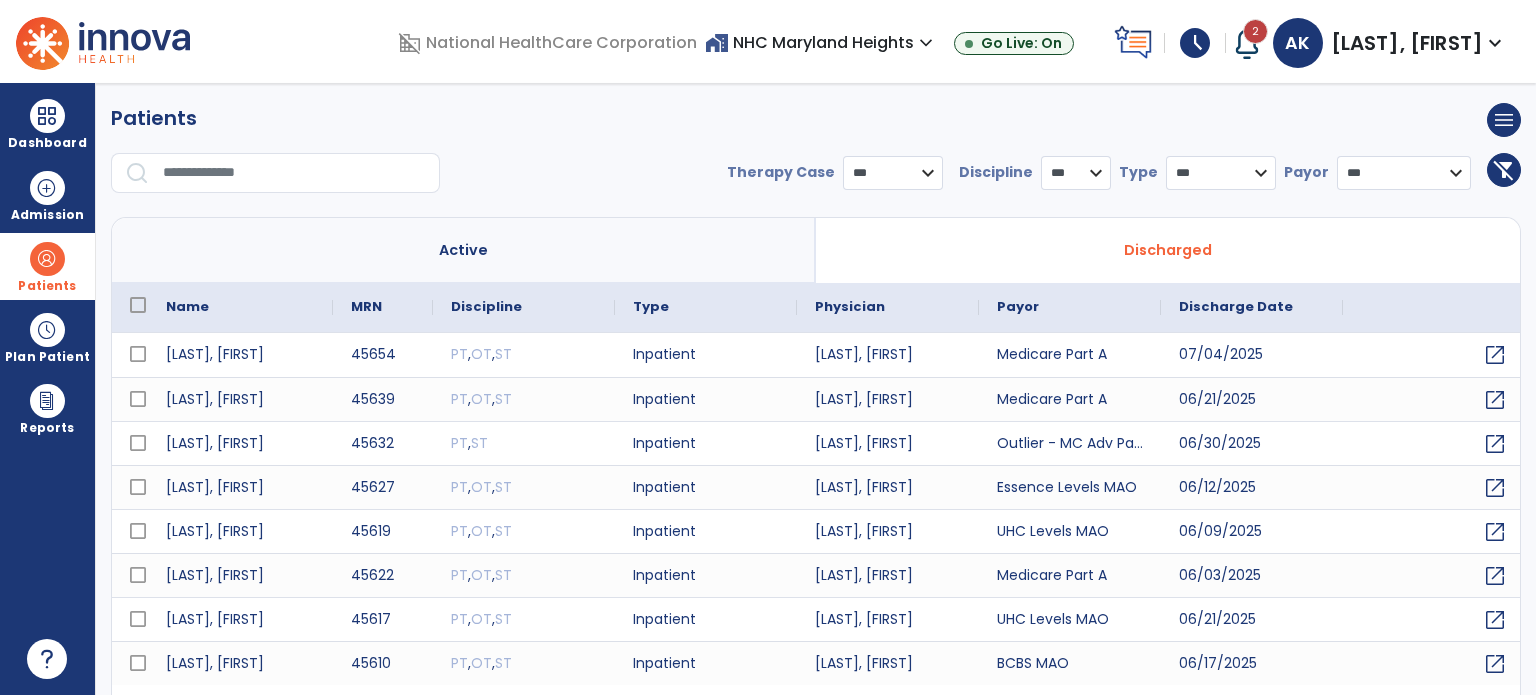 click on "* *** ** ** **" at bounding box center [1076, 173] 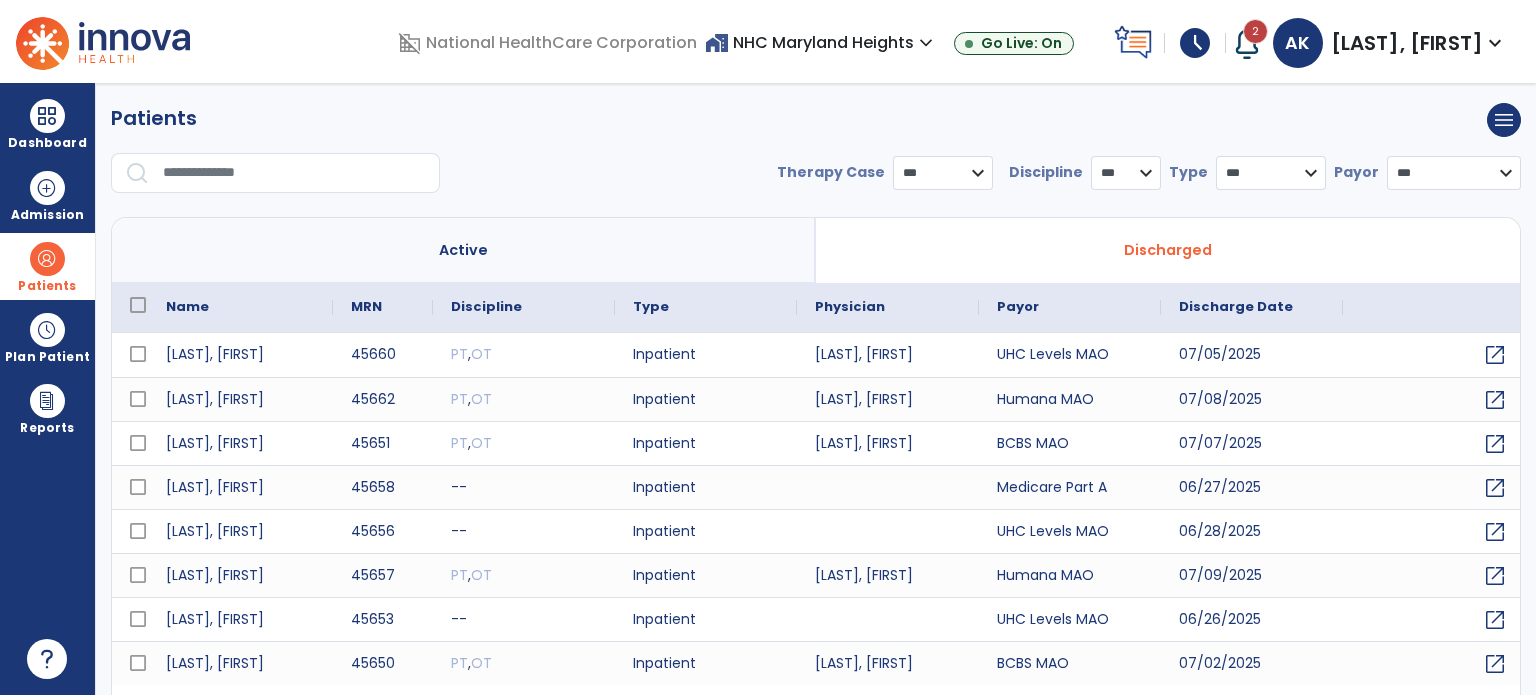 scroll, scrollTop: 46, scrollLeft: 0, axis: vertical 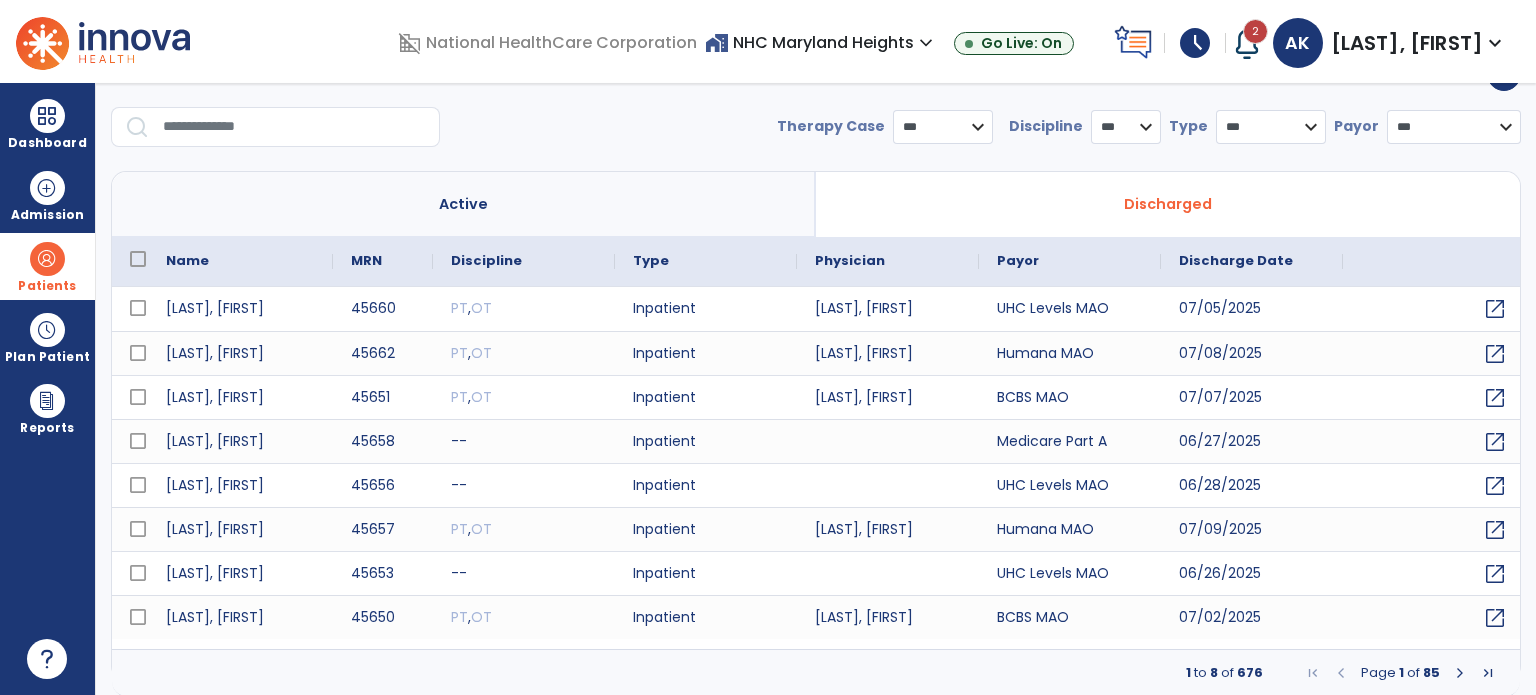 click at bounding box center [1460, 673] 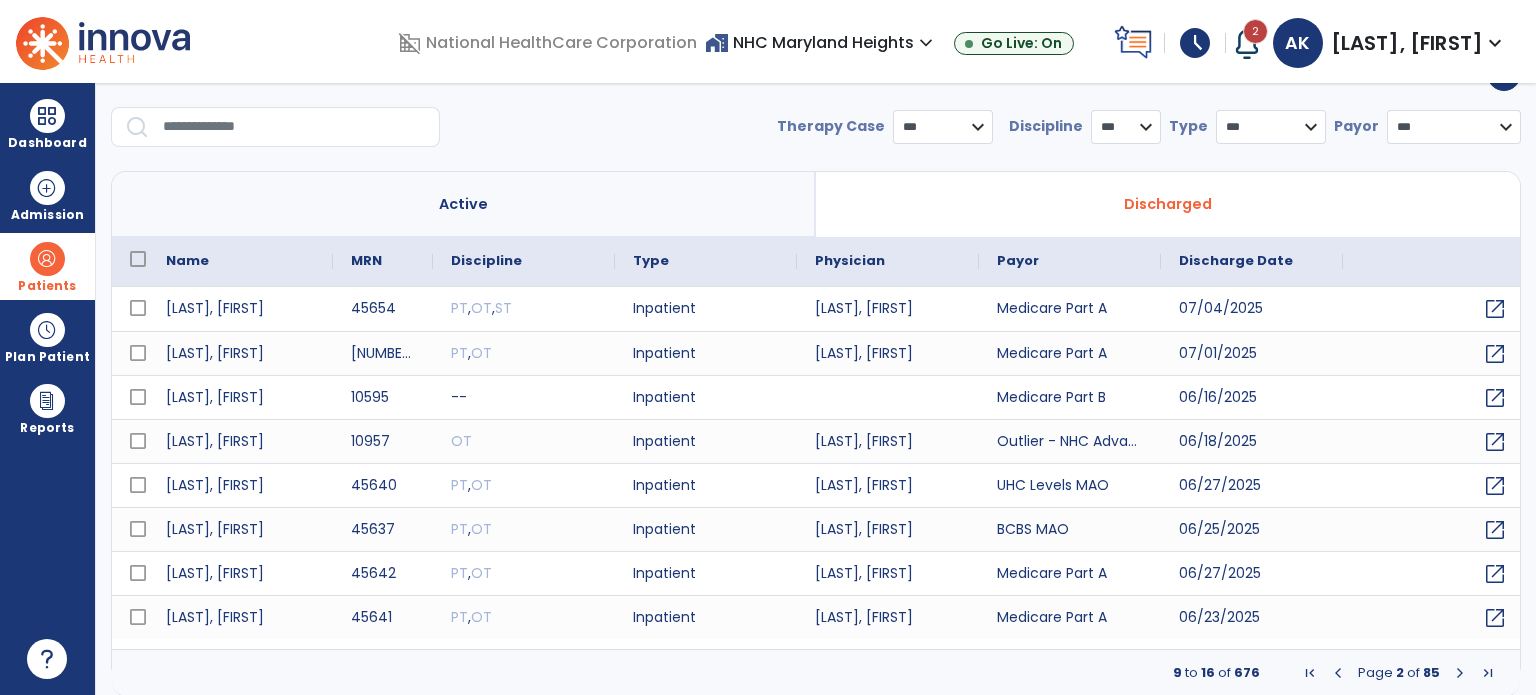 click at bounding box center (1460, 673) 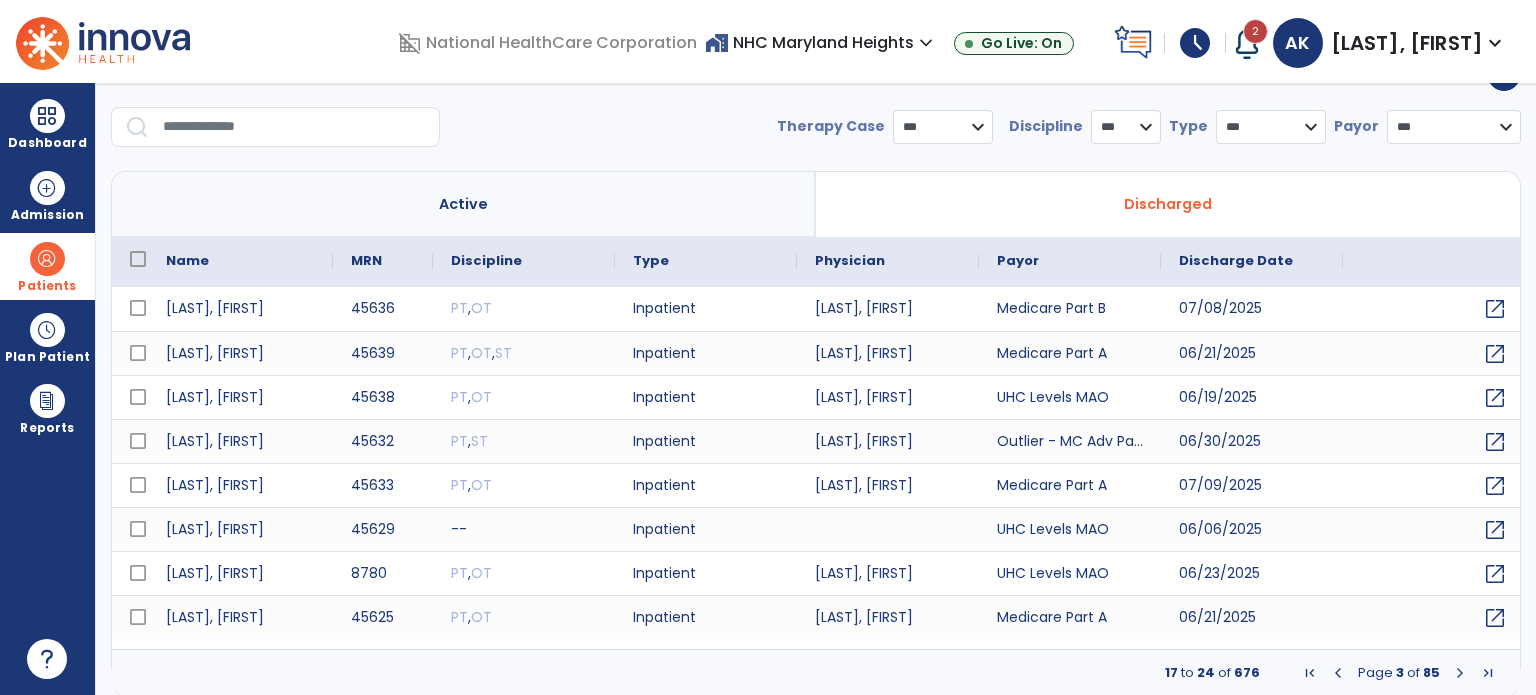 click at bounding box center [1460, 673] 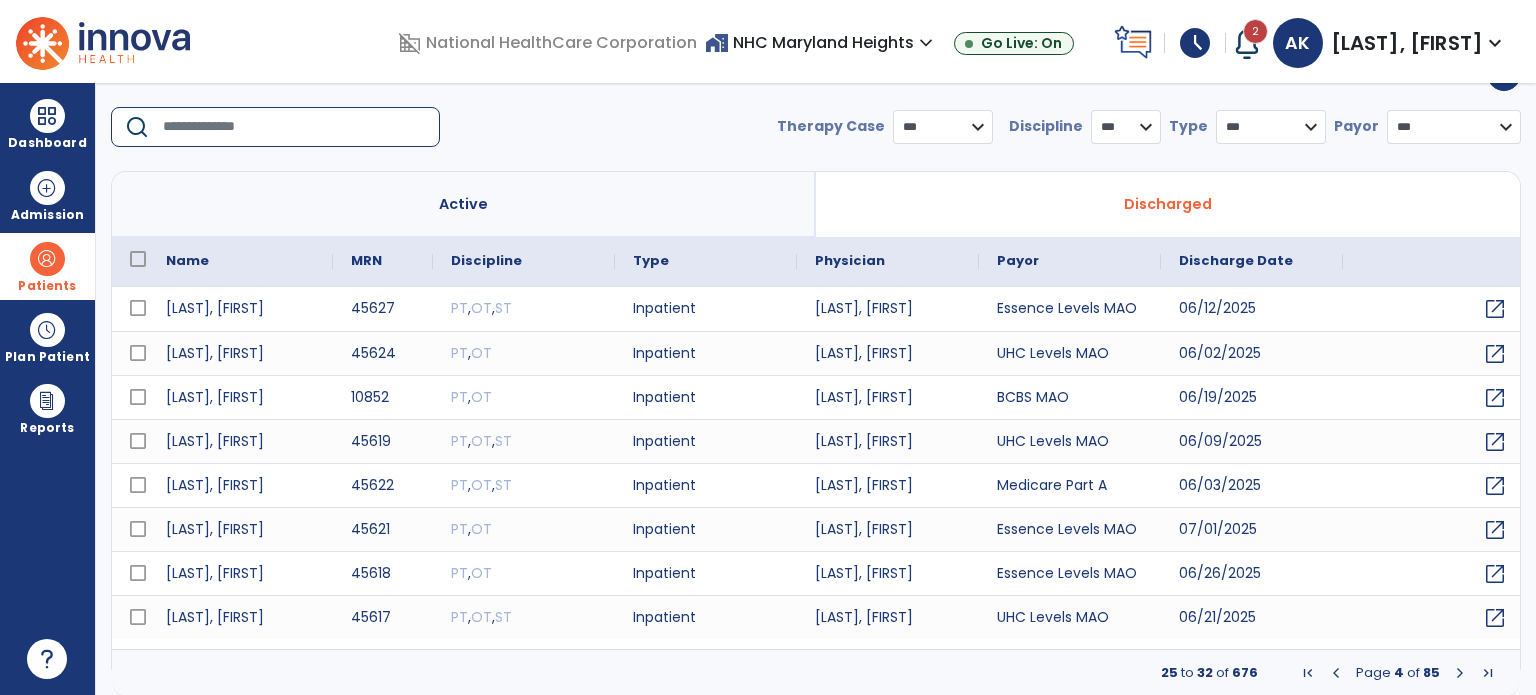 click at bounding box center [294, 127] 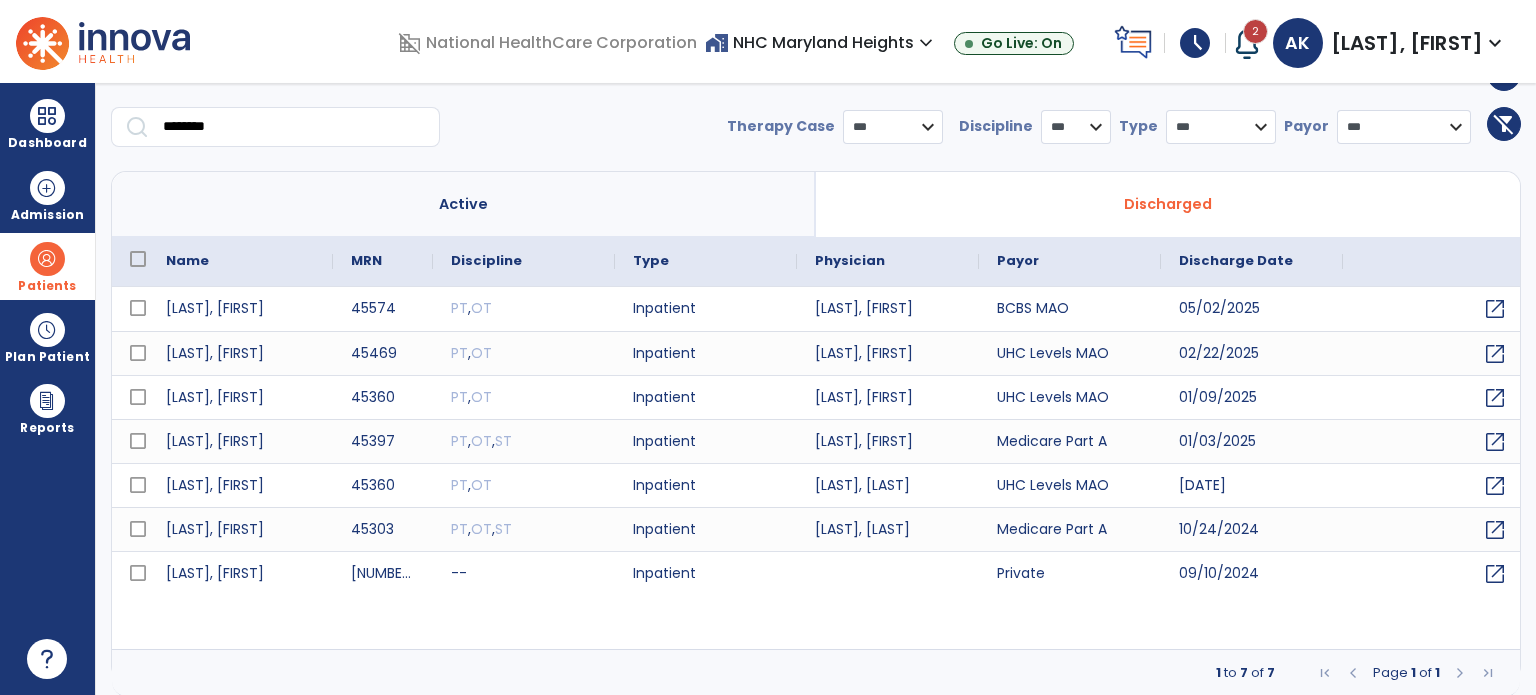 click at bounding box center (1460, 673) 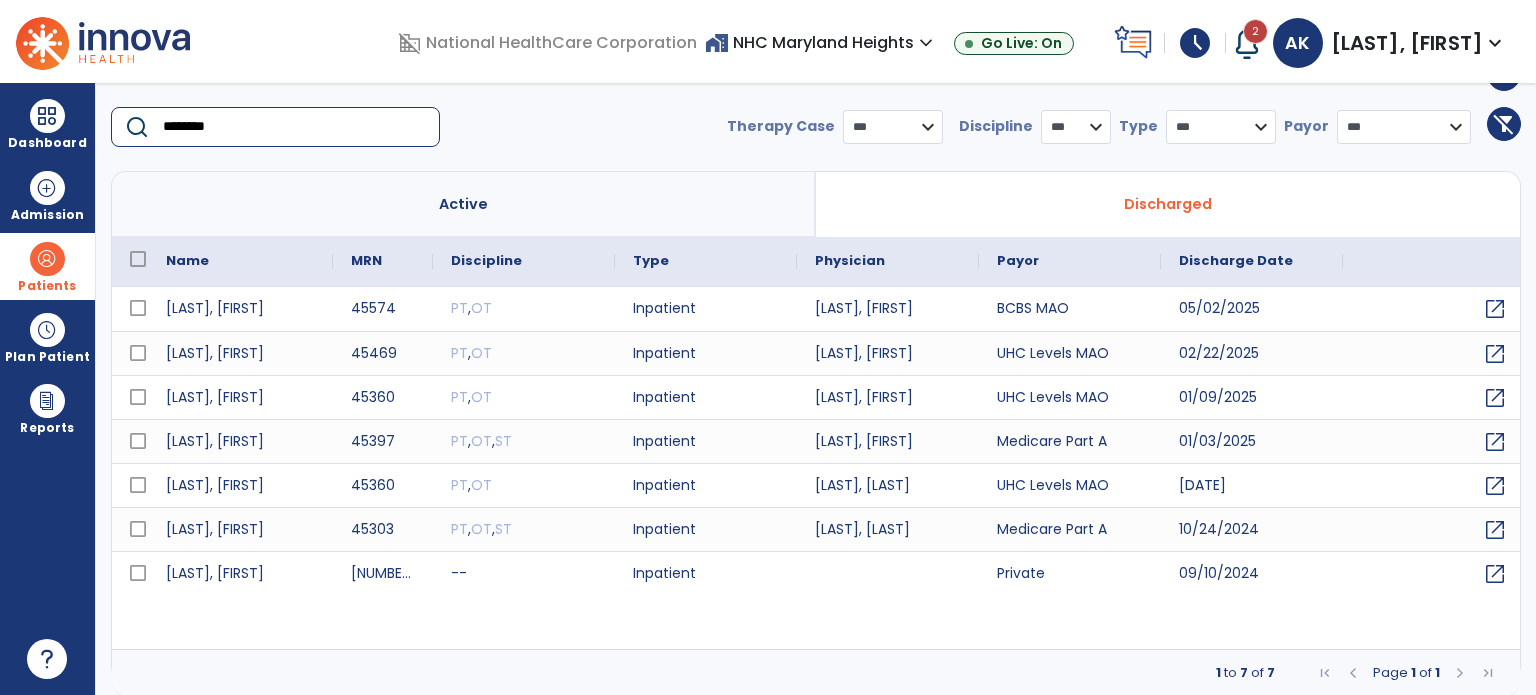 click on "********" at bounding box center (294, 127) 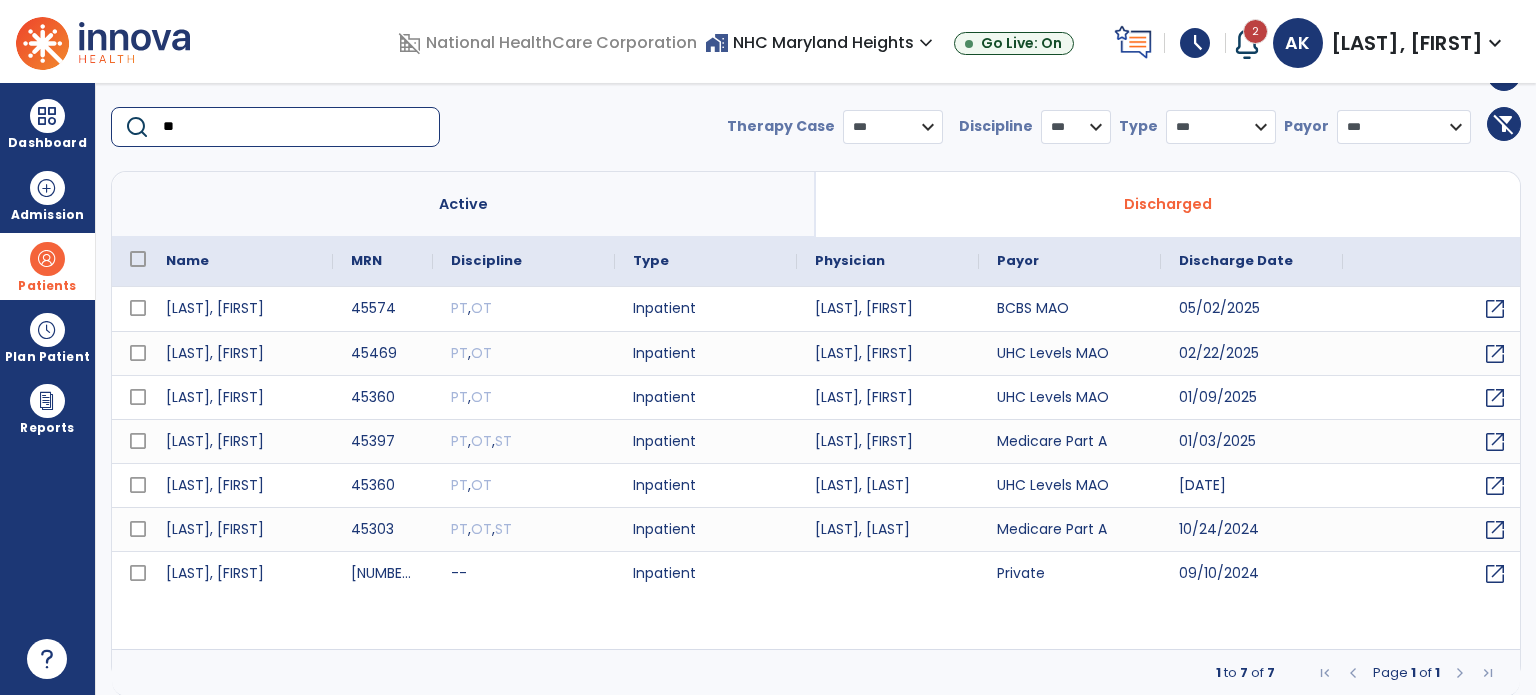 type on "*" 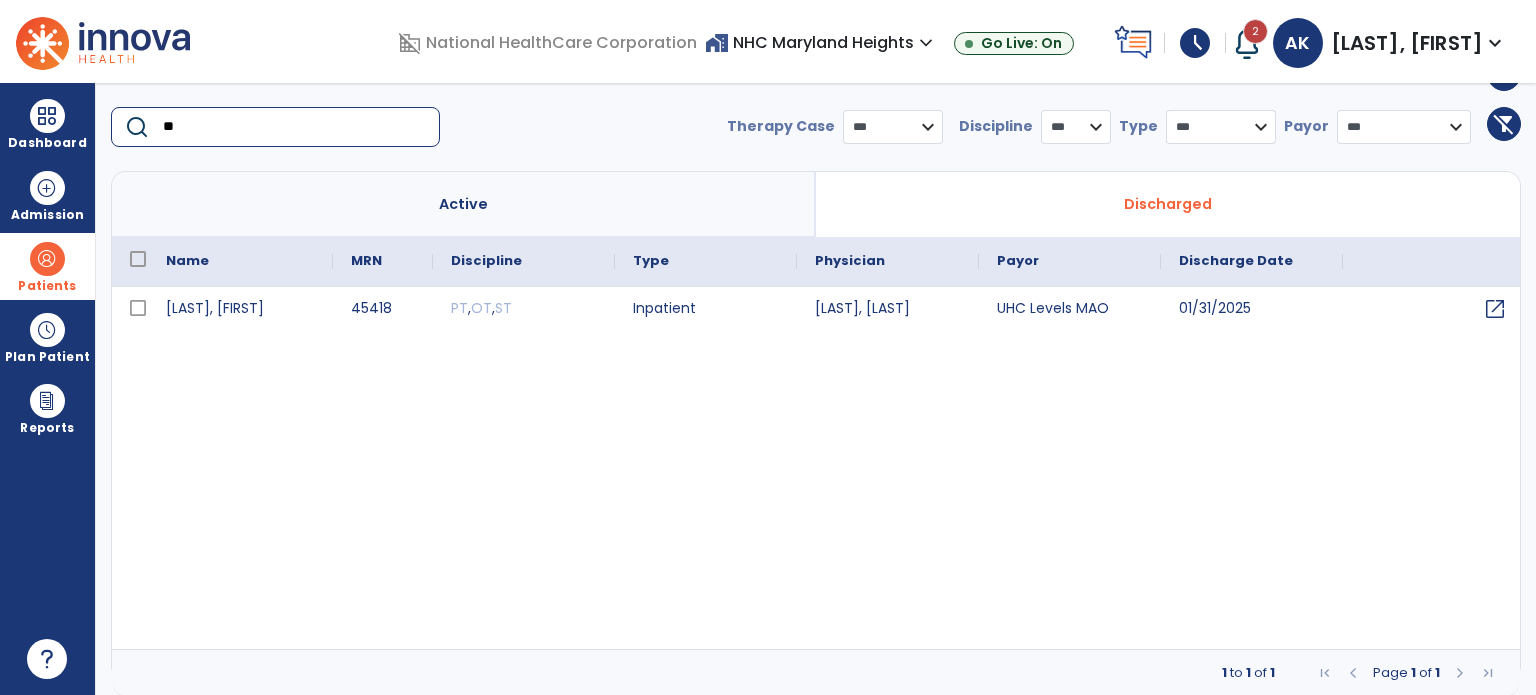 type on "*" 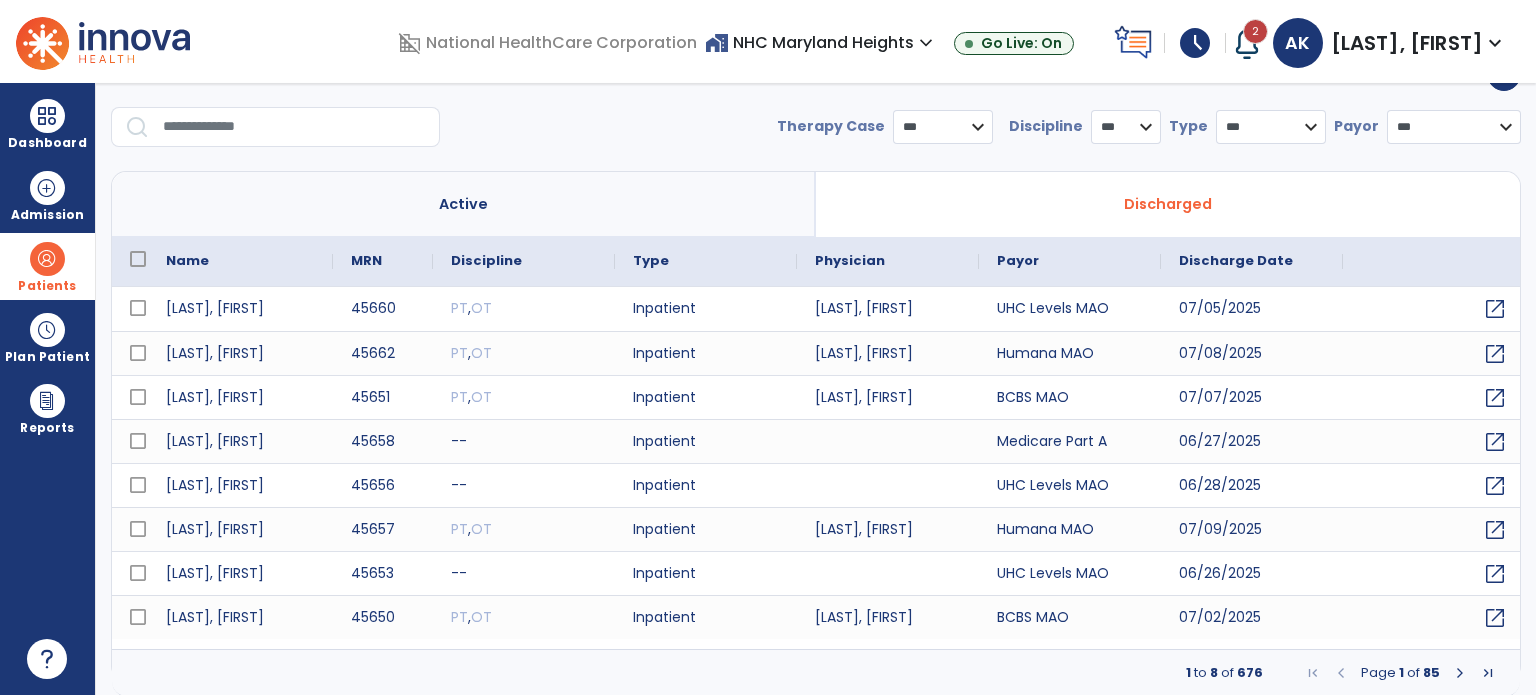 click on "* *** ** ** **" at bounding box center [1126, 127] 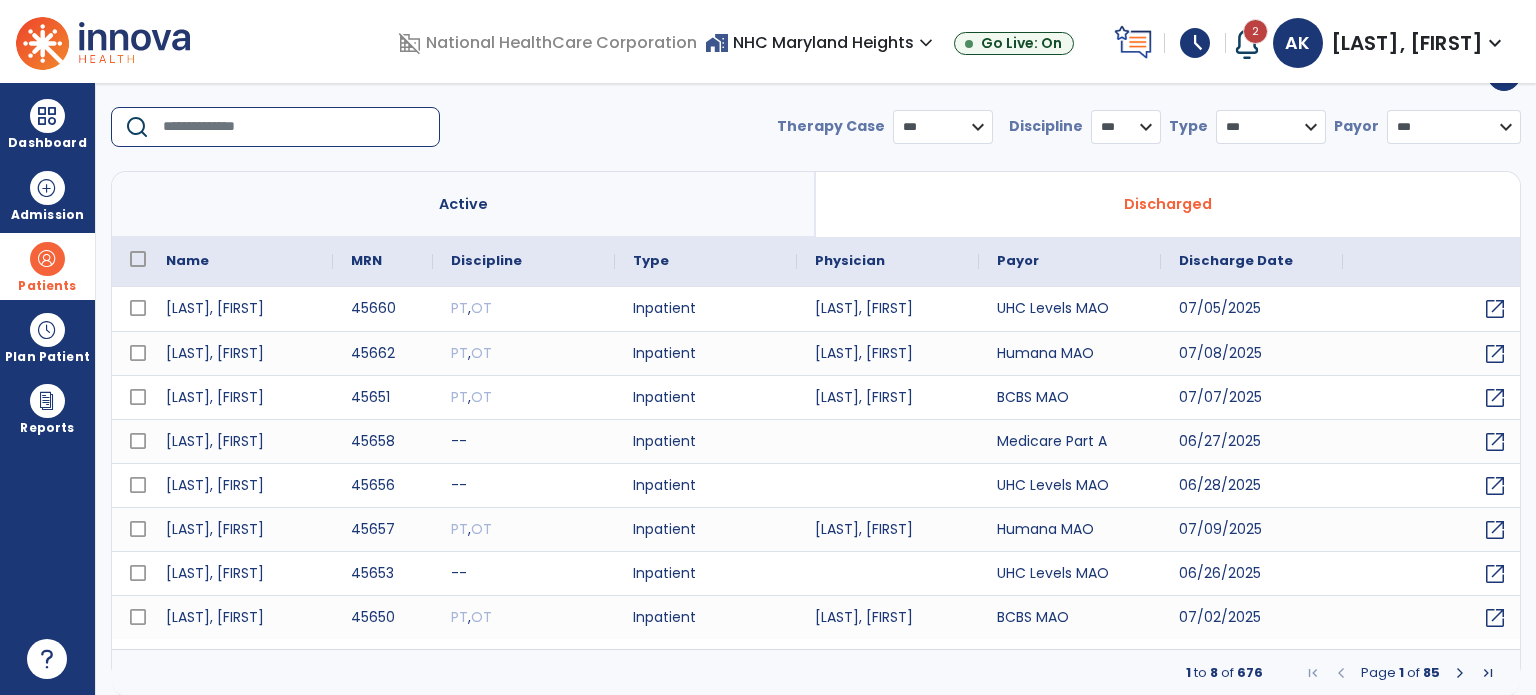click at bounding box center (294, 127) 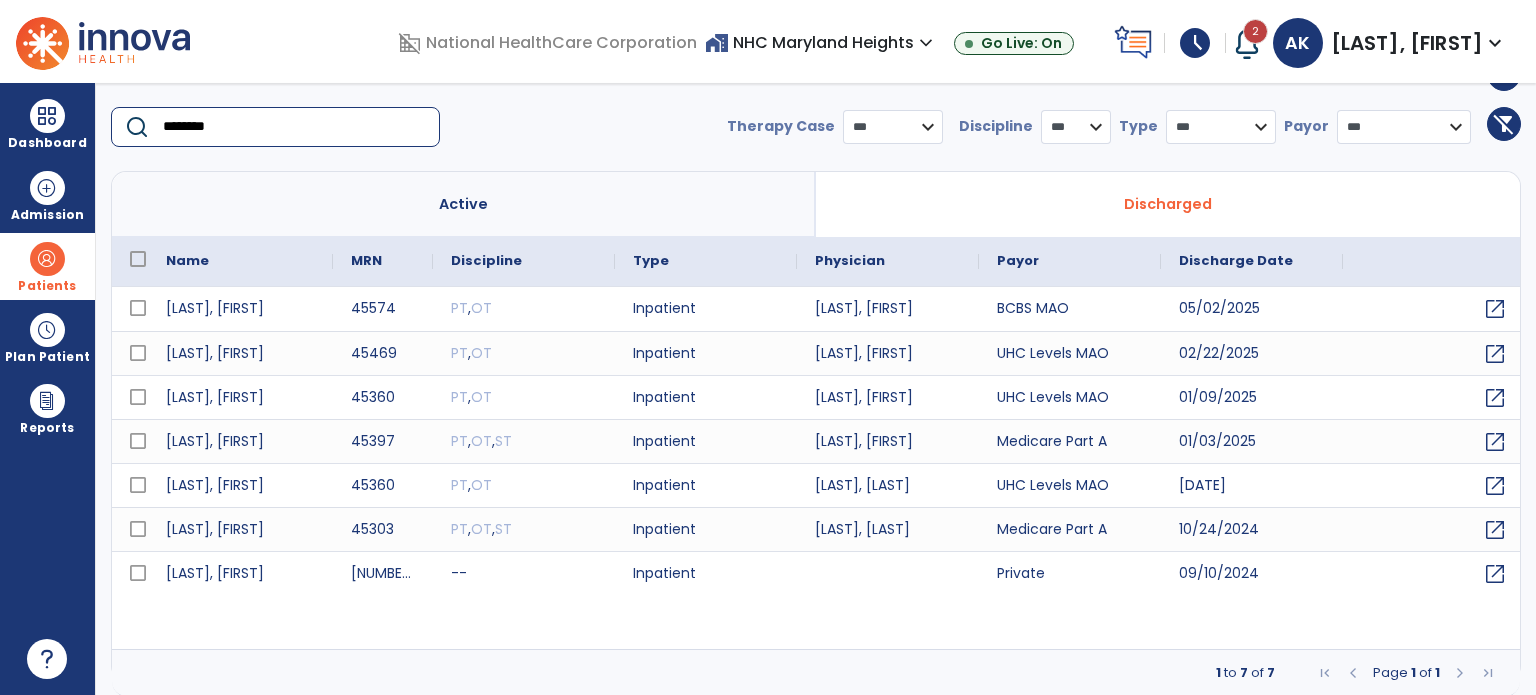 type on "********" 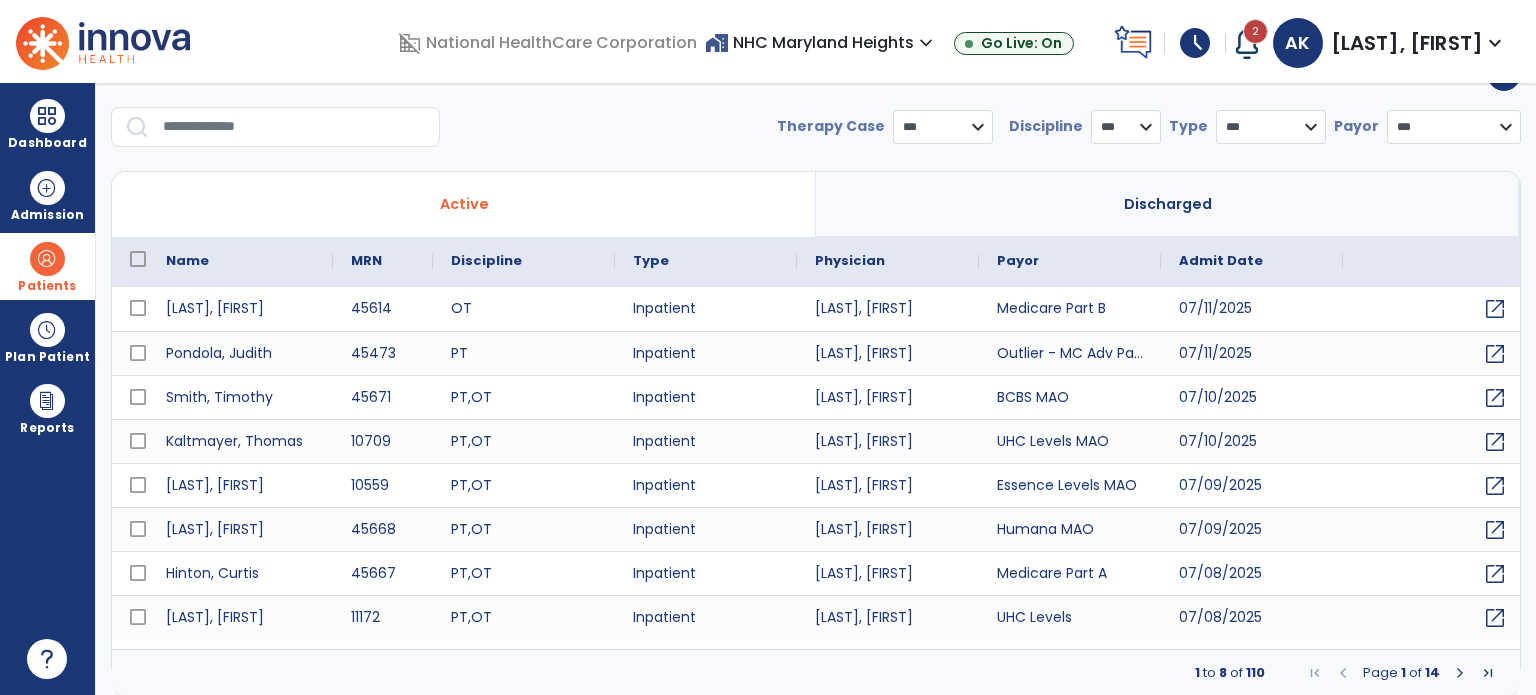 click at bounding box center (294, 127) 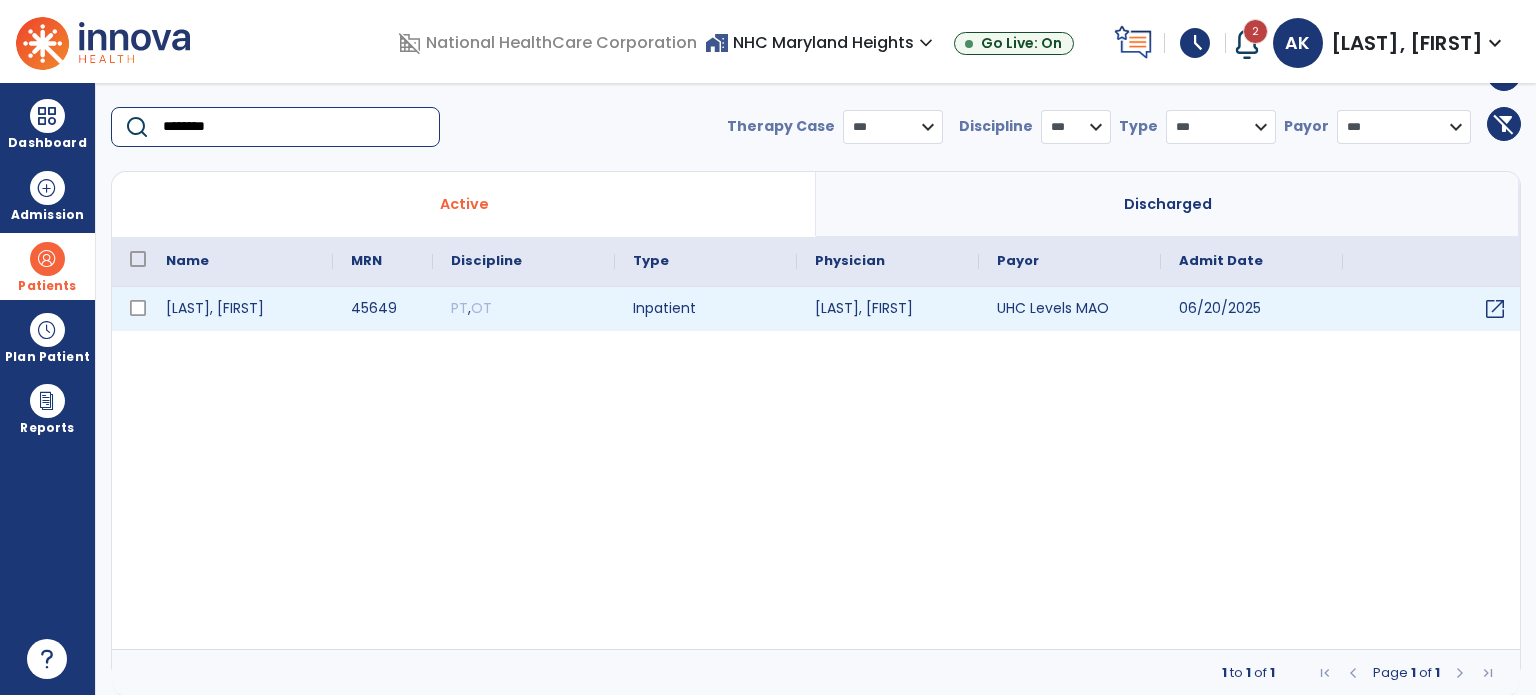type on "********" 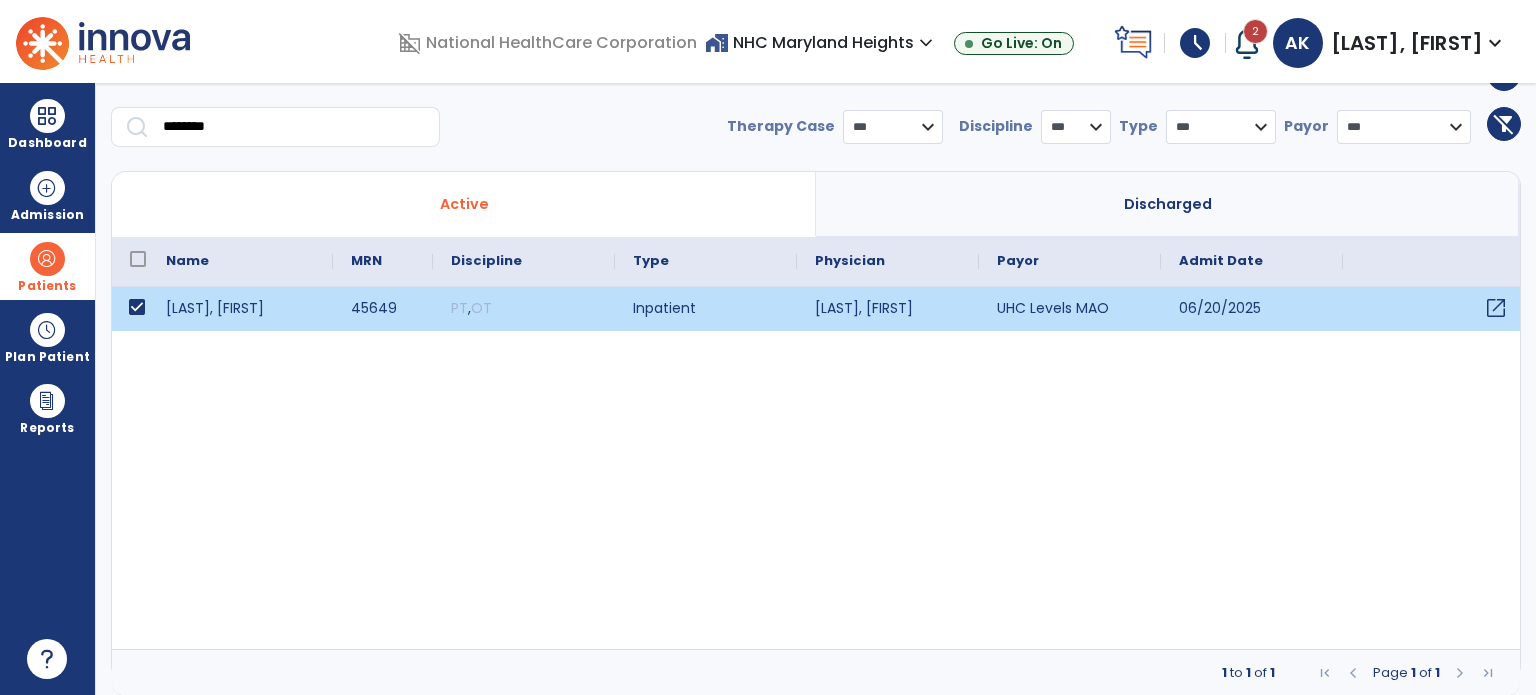 click on "open_in_new" at bounding box center (1496, 308) 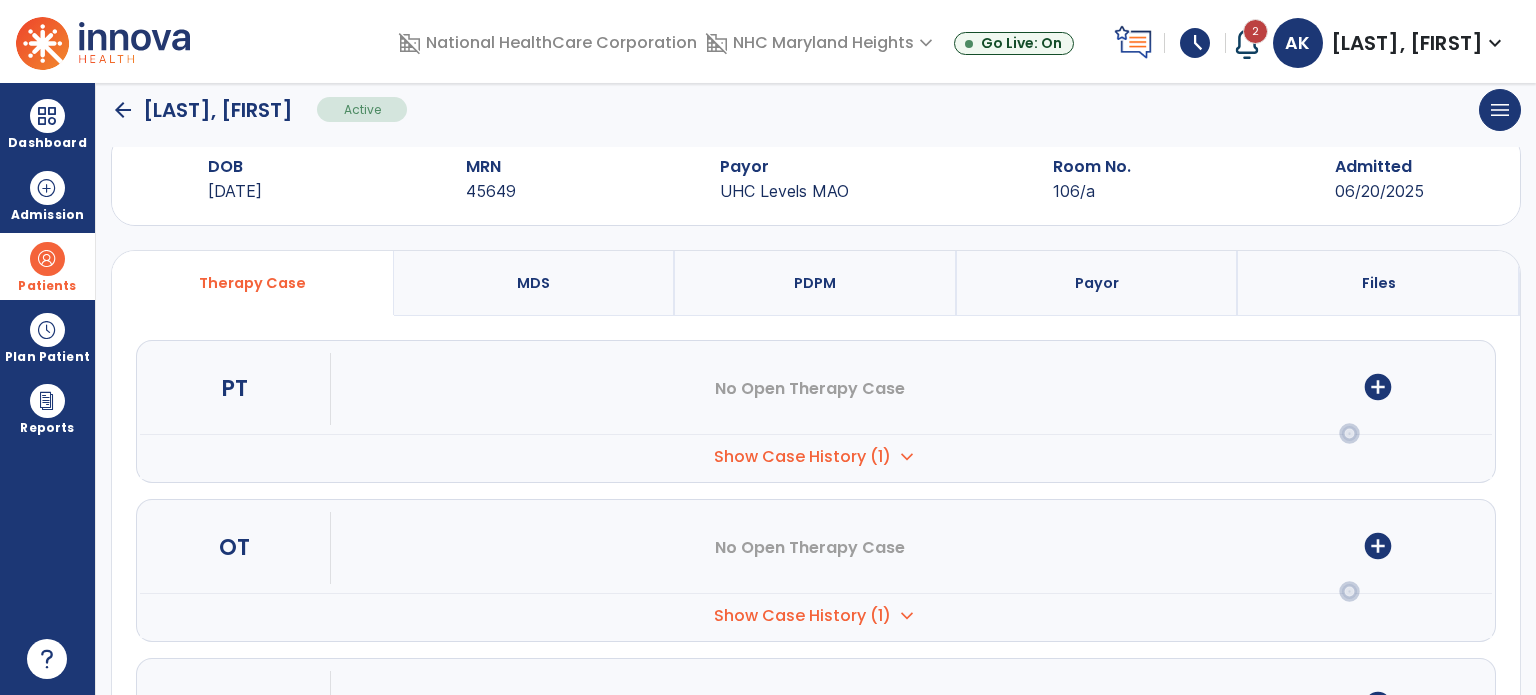 scroll, scrollTop: 0, scrollLeft: 0, axis: both 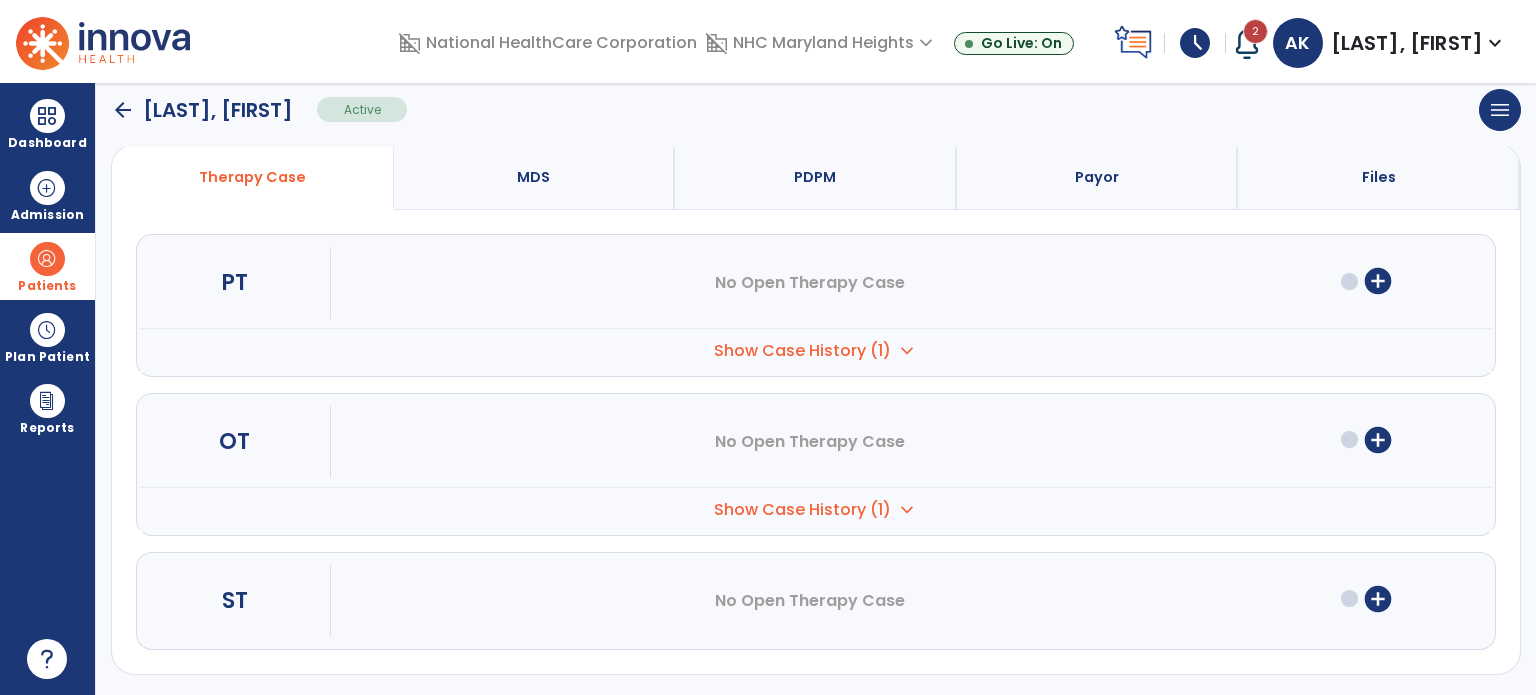 click on "add_circle" at bounding box center [1378, 599] 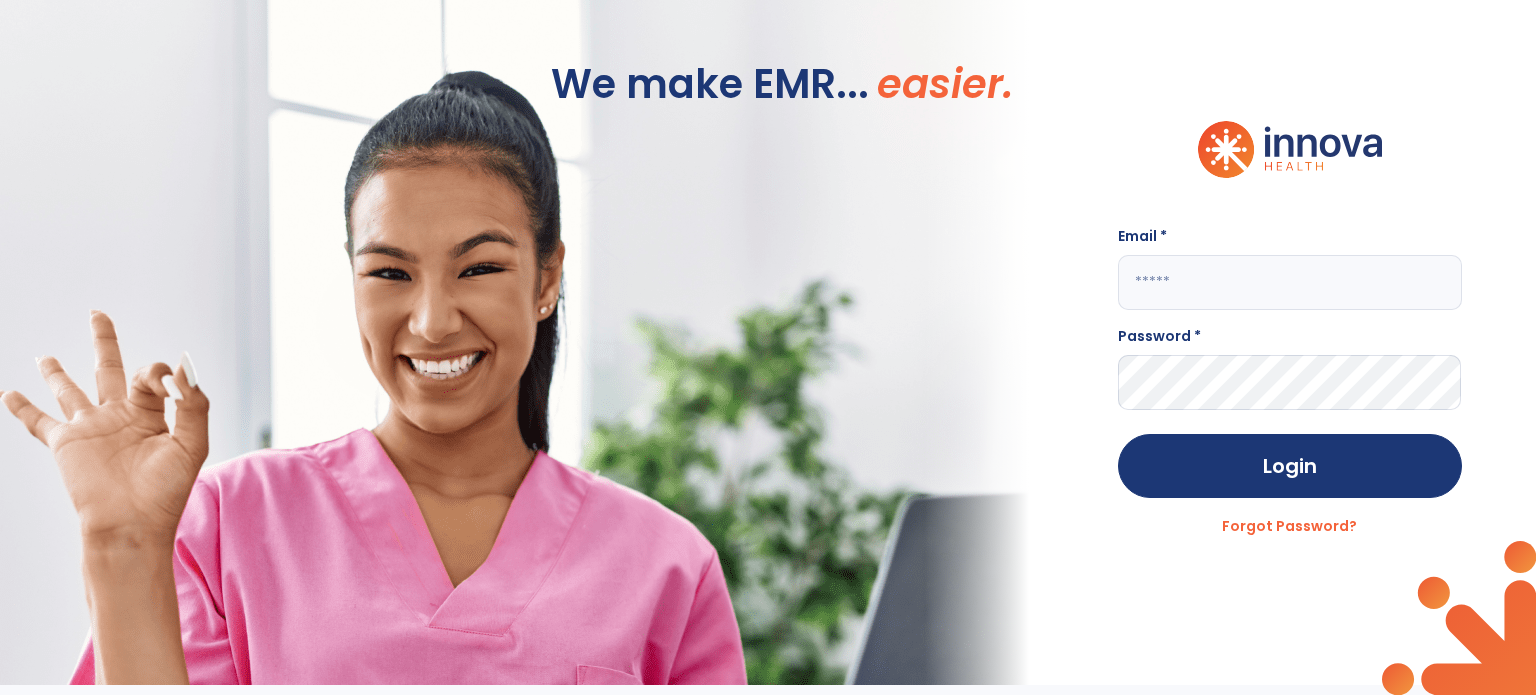 scroll, scrollTop: 0, scrollLeft: 0, axis: both 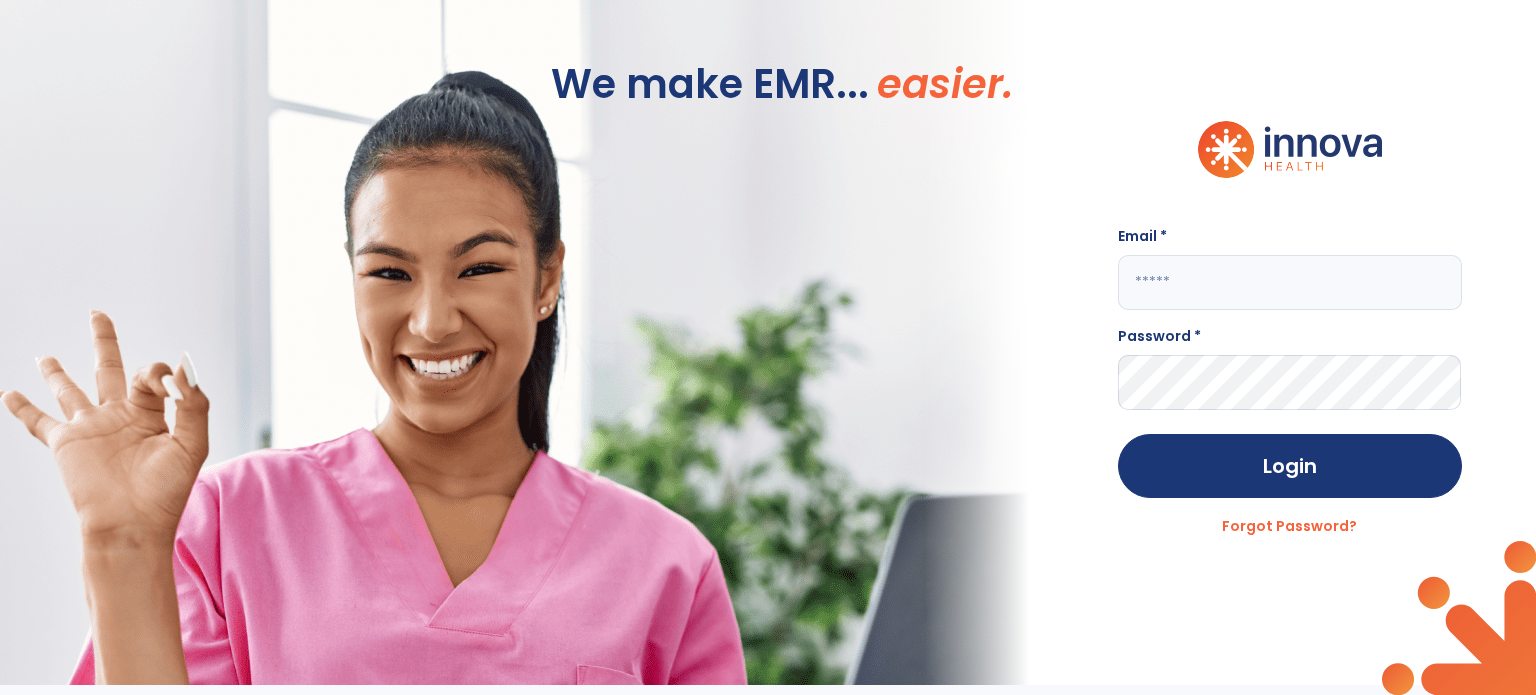 drag, startPoint x: 1209, startPoint y: 270, endPoint x: 1220, endPoint y: 255, distance: 18.601076 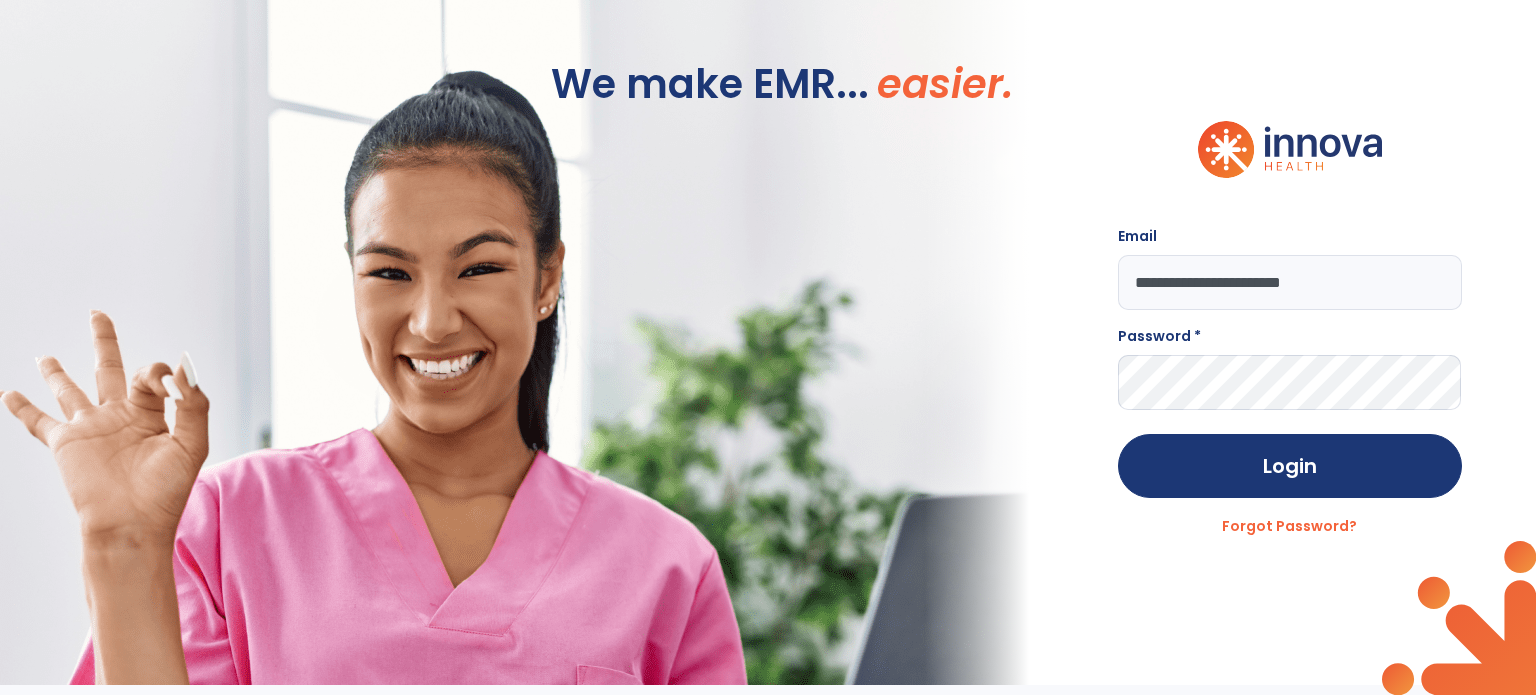 type on "**********" 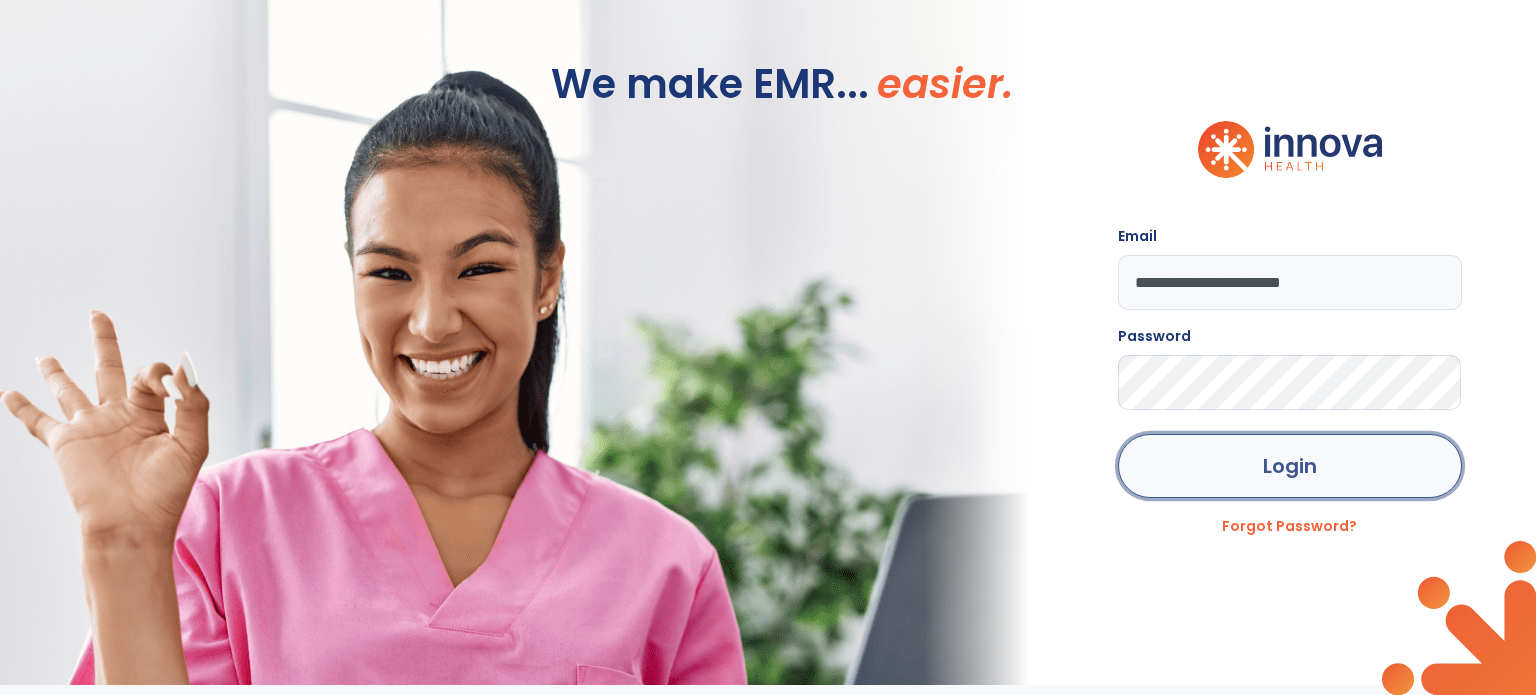 click on "Login" 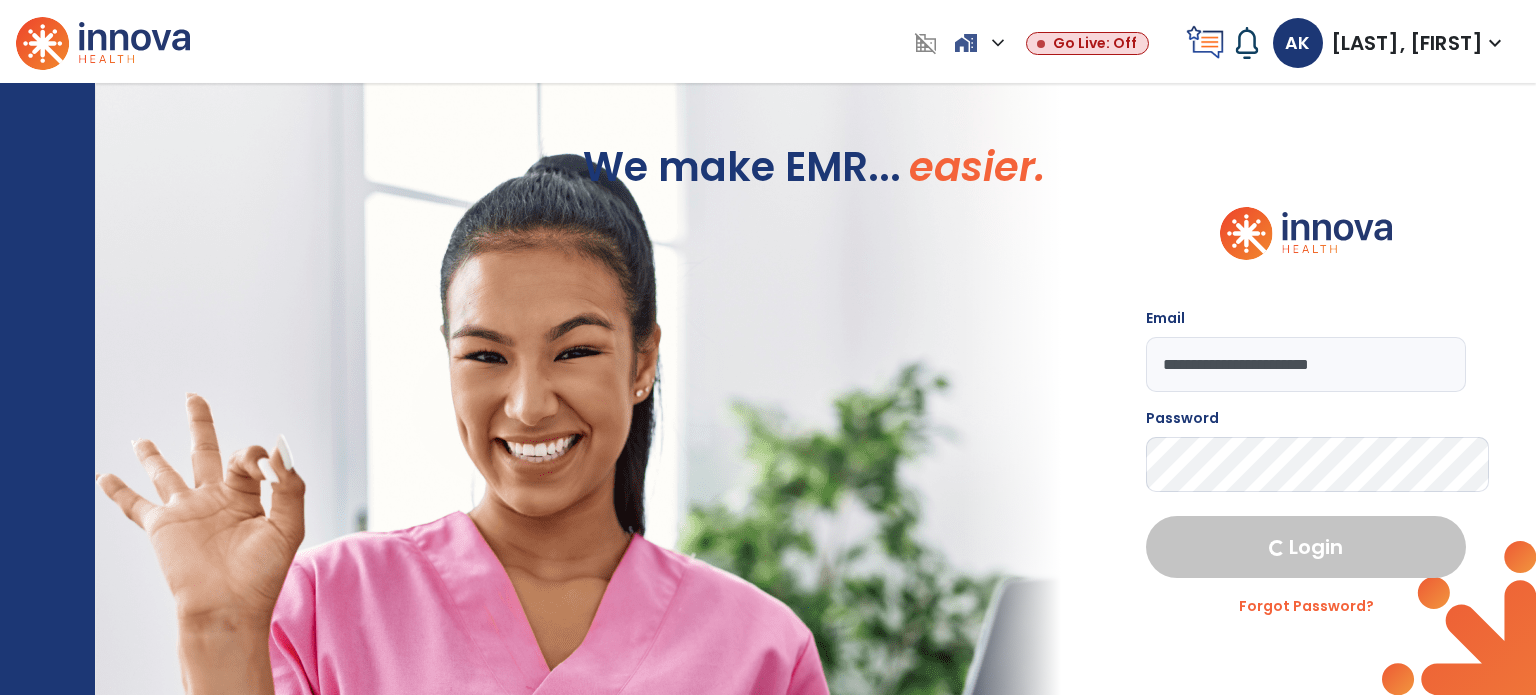 select on "****" 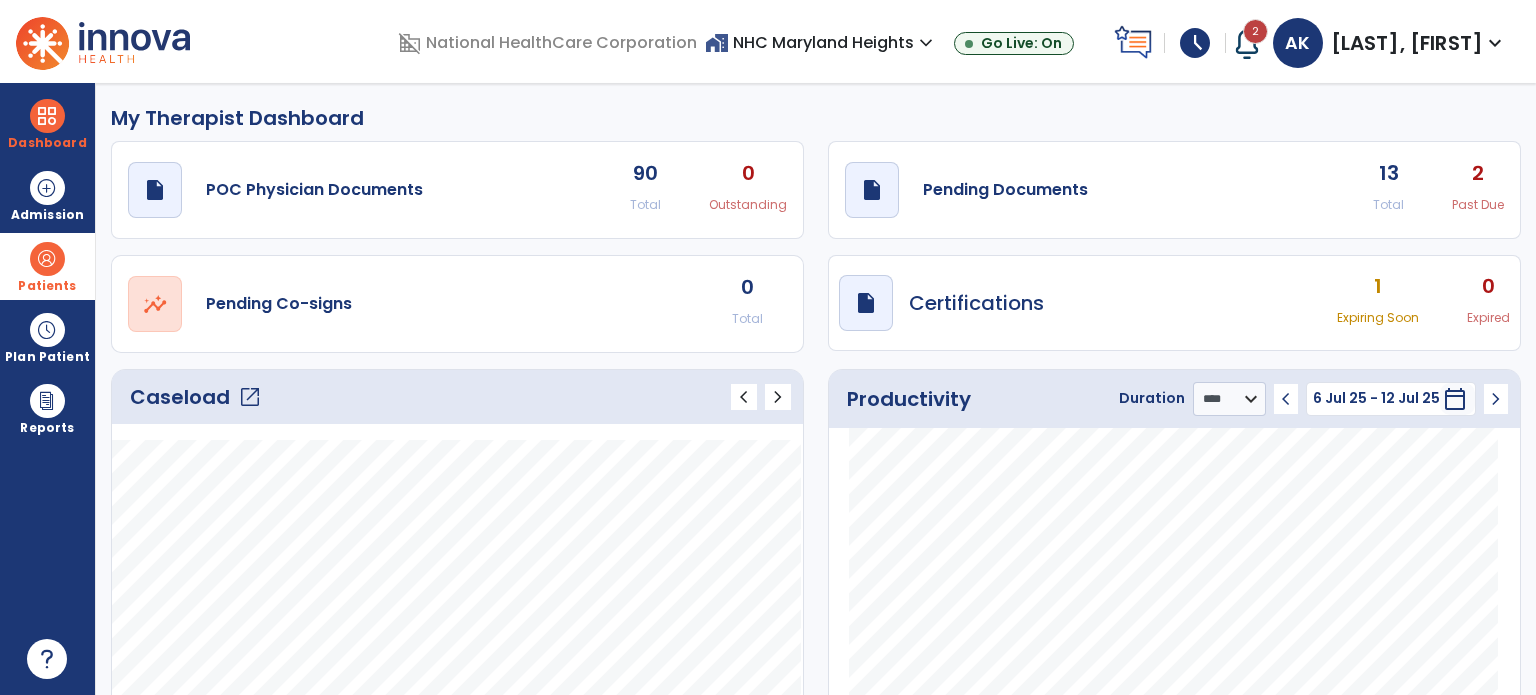 click at bounding box center [47, 259] 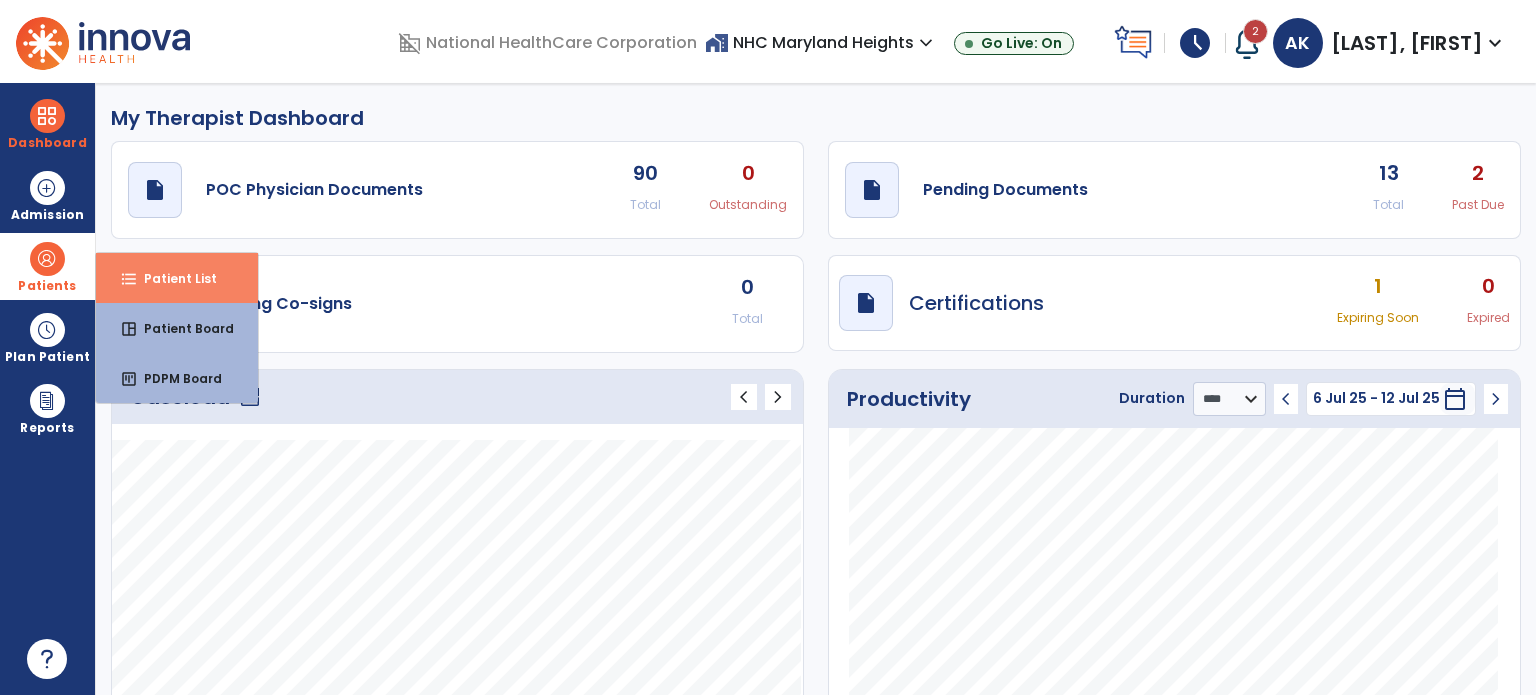 click on "format_list_bulleted  Patient List" at bounding box center (177, 278) 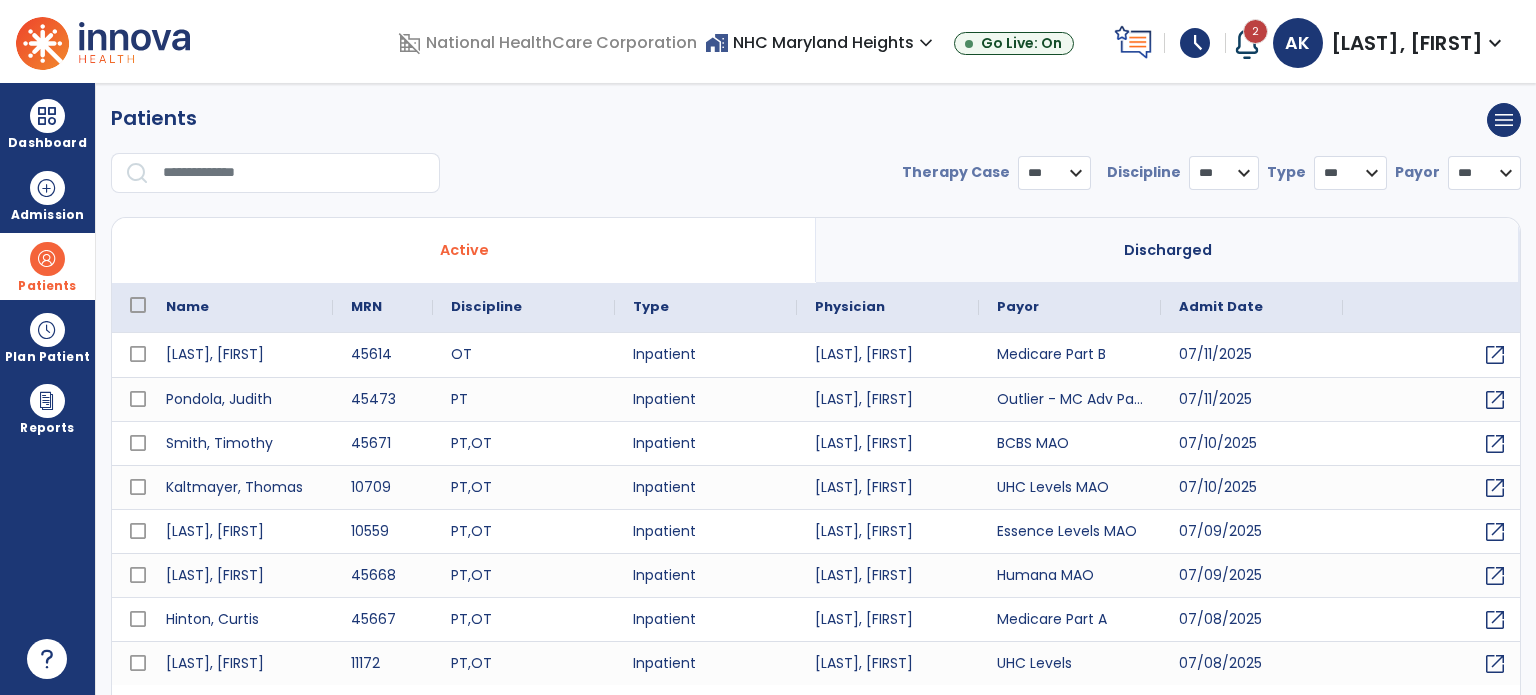 select on "***" 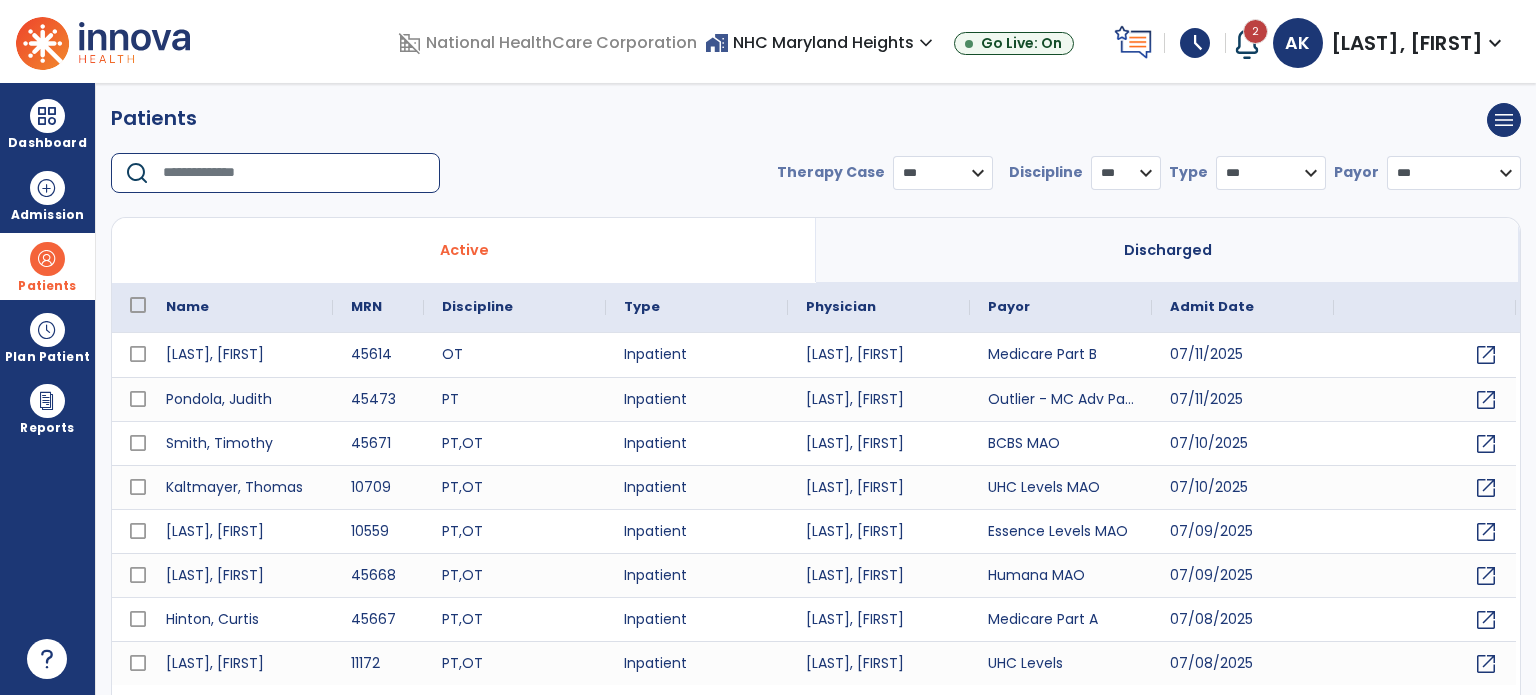 click at bounding box center (294, 173) 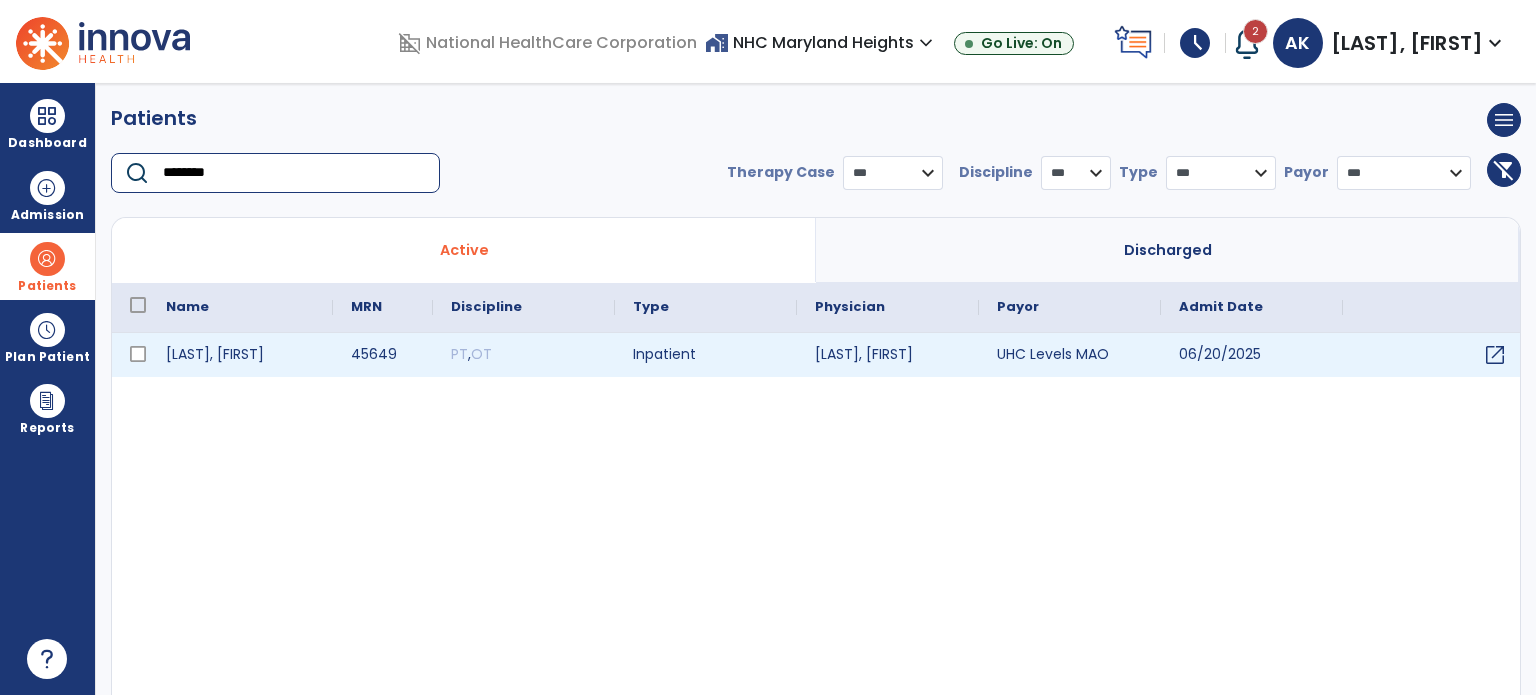 type on "********" 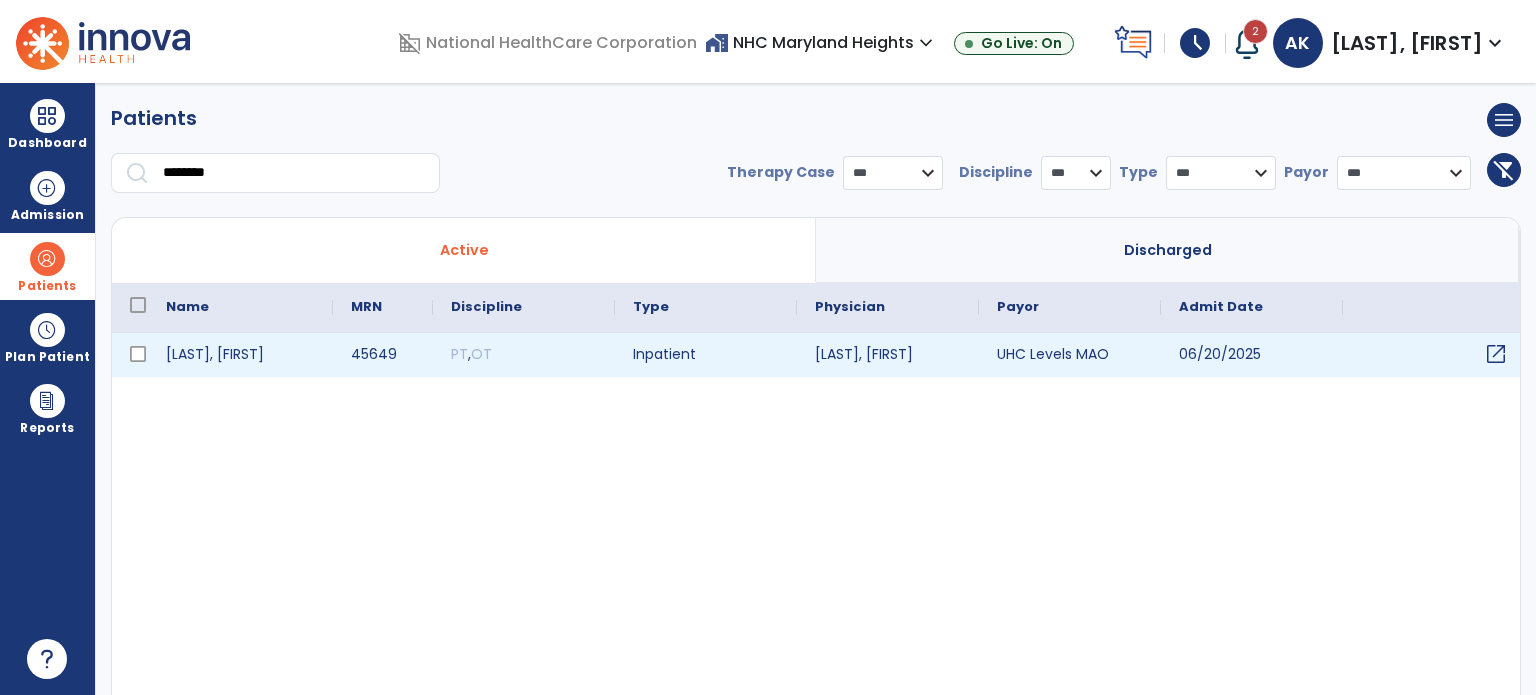 click on "open_in_new" at bounding box center (1496, 354) 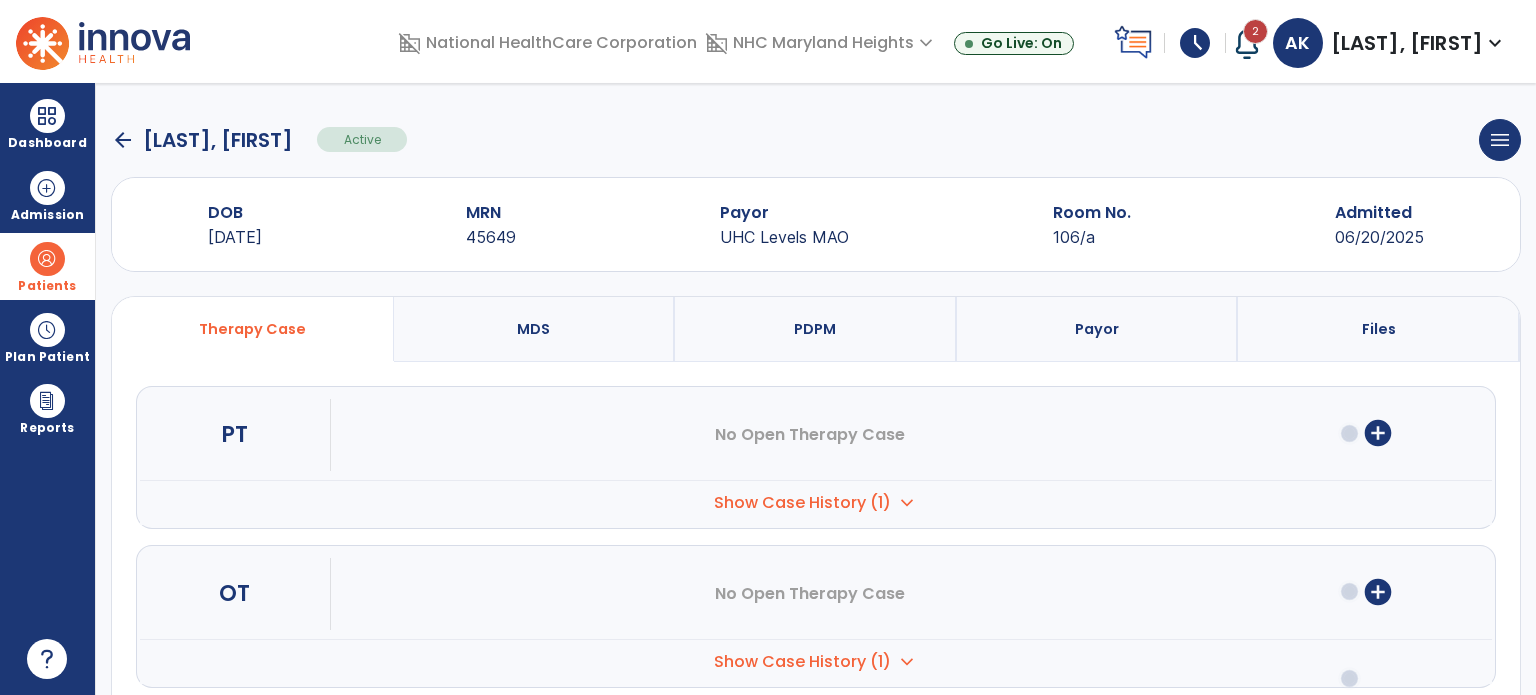 scroll, scrollTop: 152, scrollLeft: 0, axis: vertical 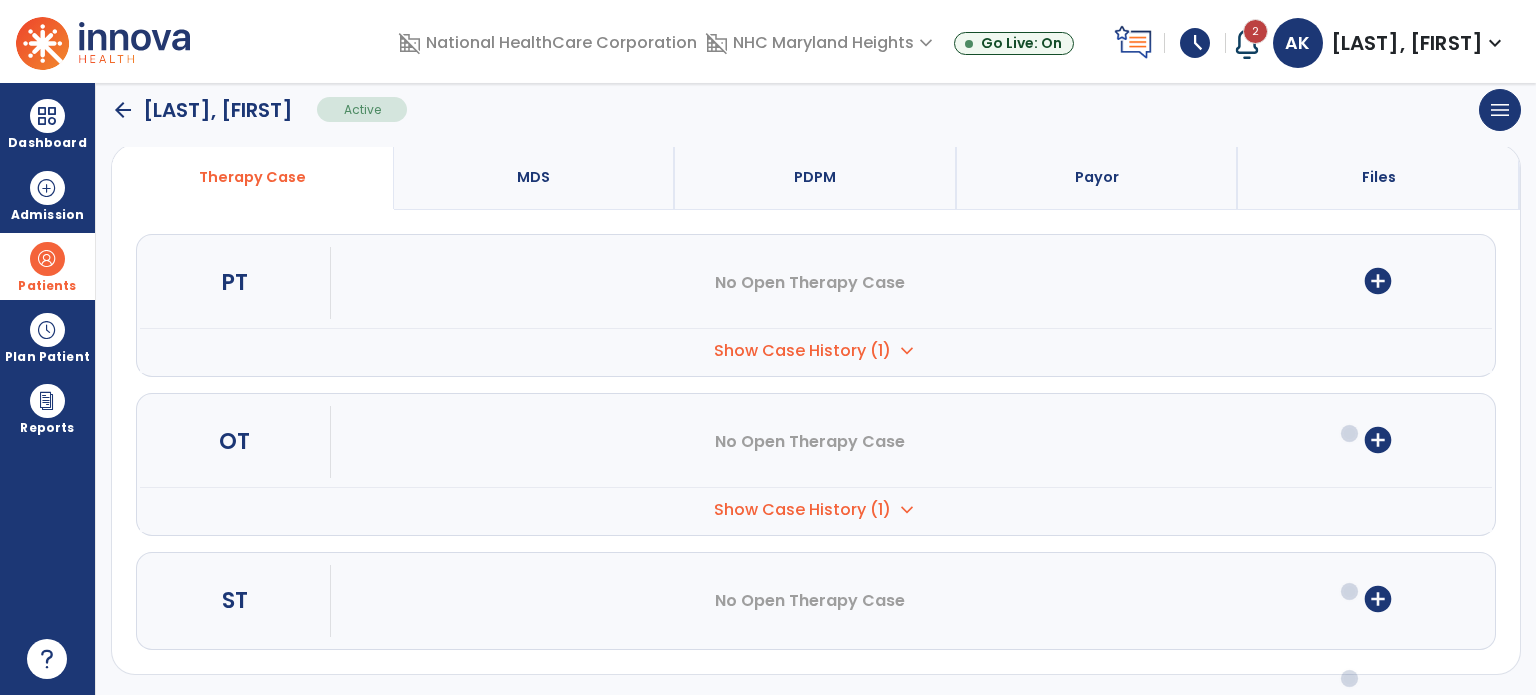click on "add_circle" at bounding box center [1378, 599] 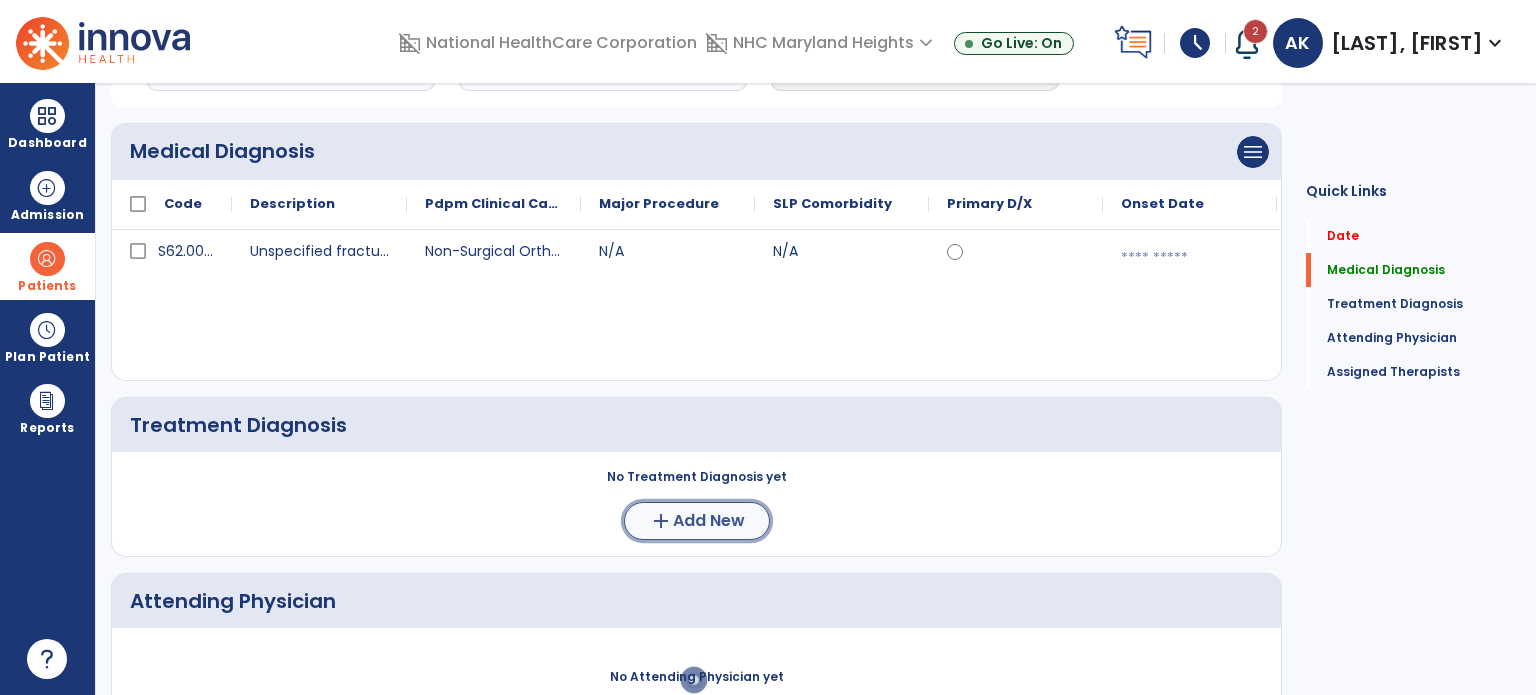 click on "add" 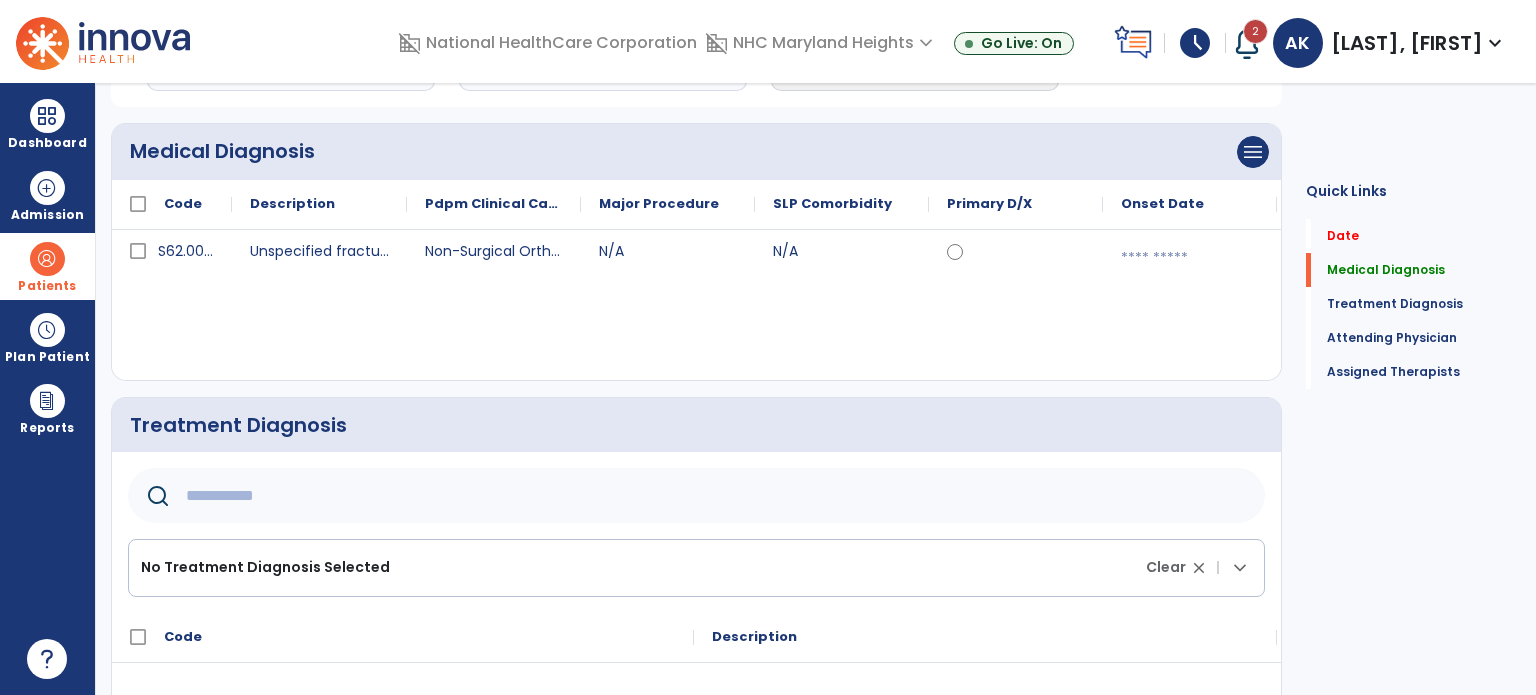 click 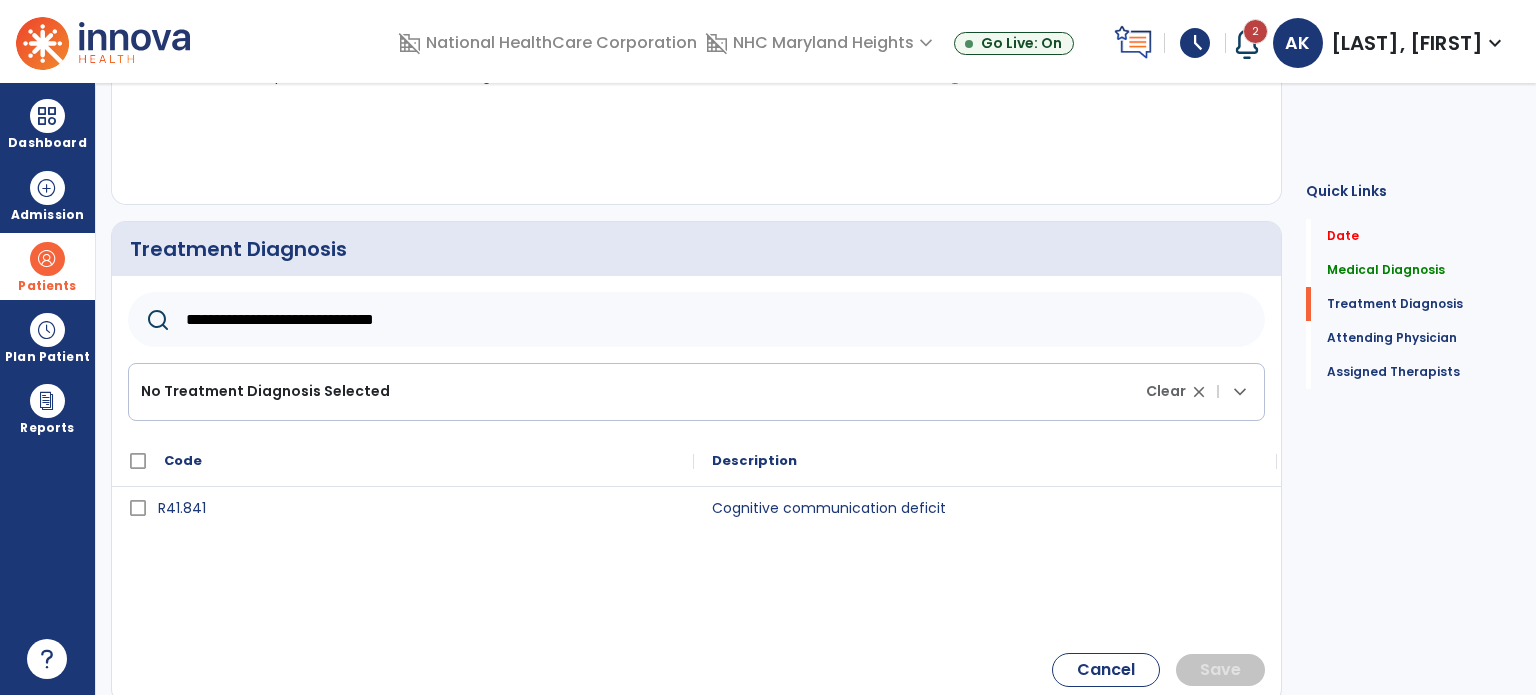 scroll, scrollTop: 332, scrollLeft: 0, axis: vertical 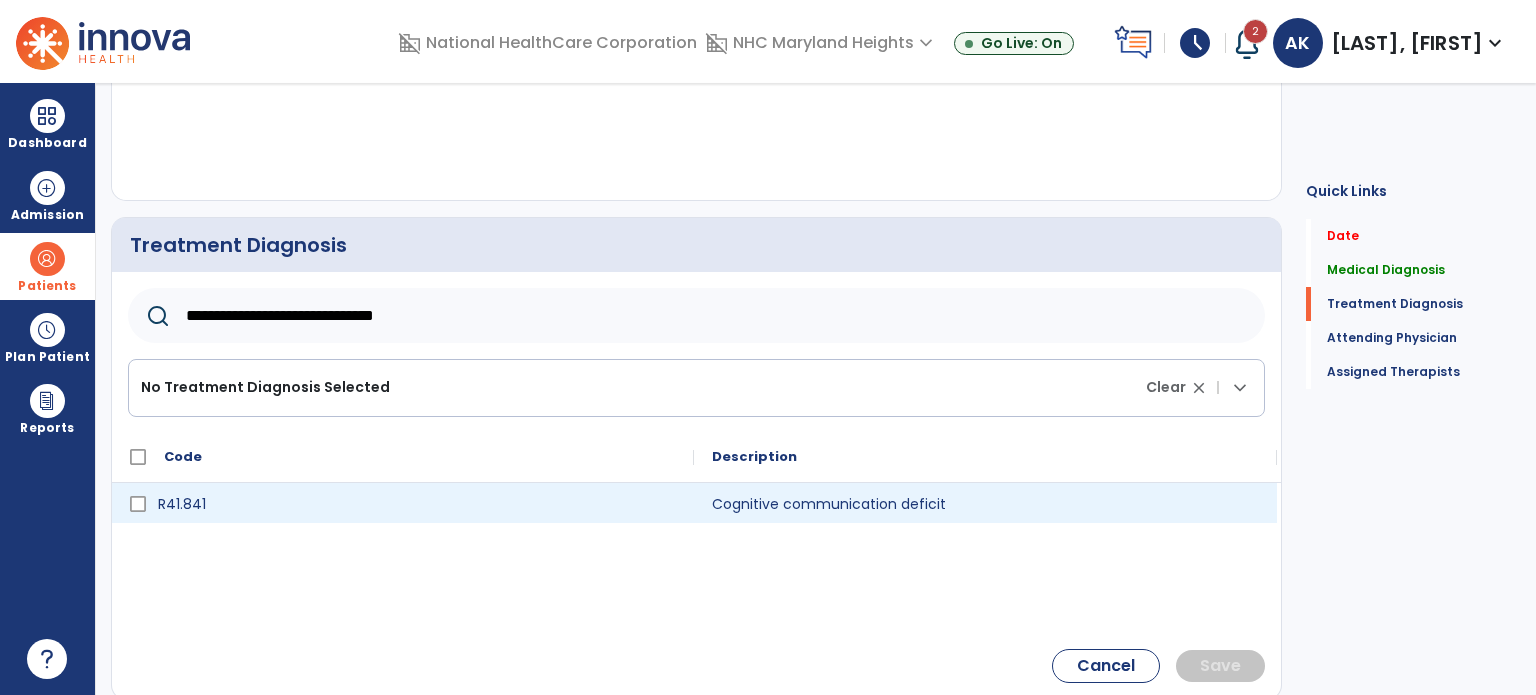 type on "**********" 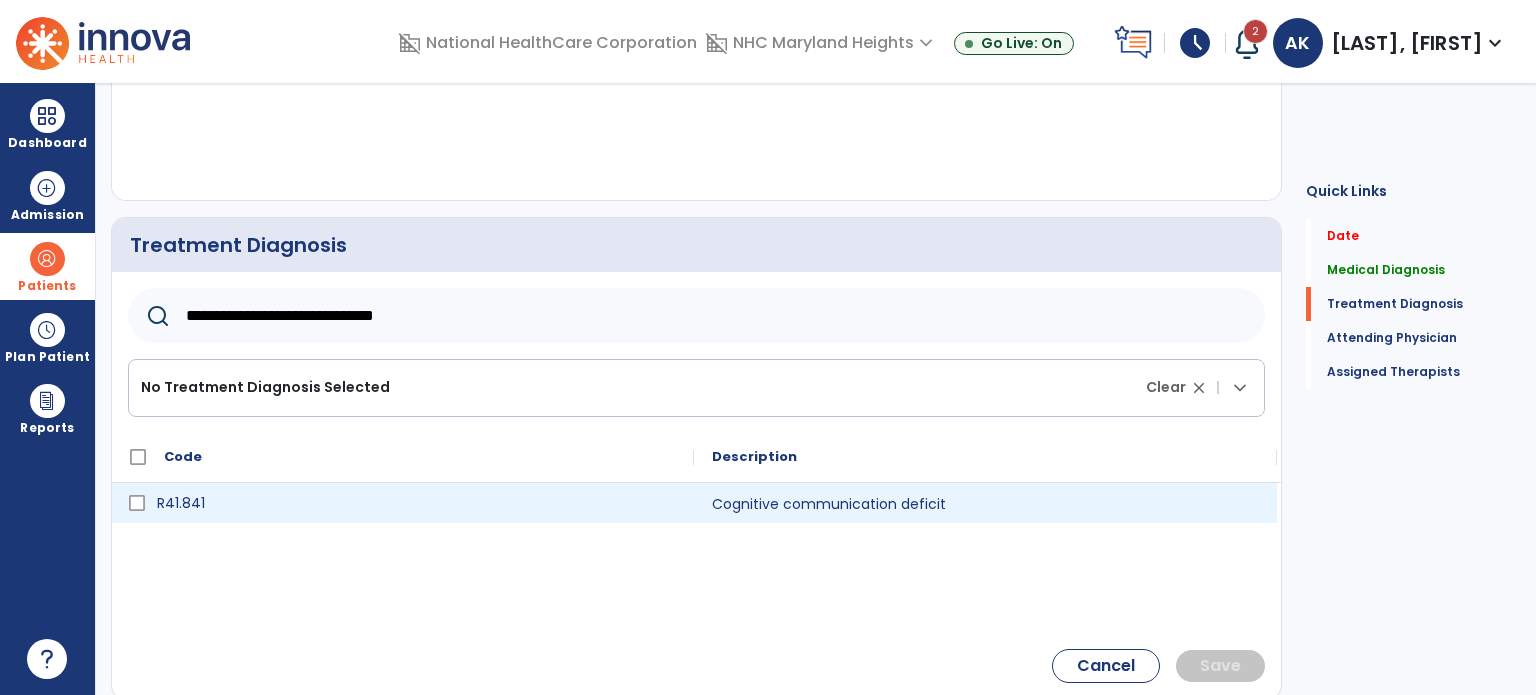 click 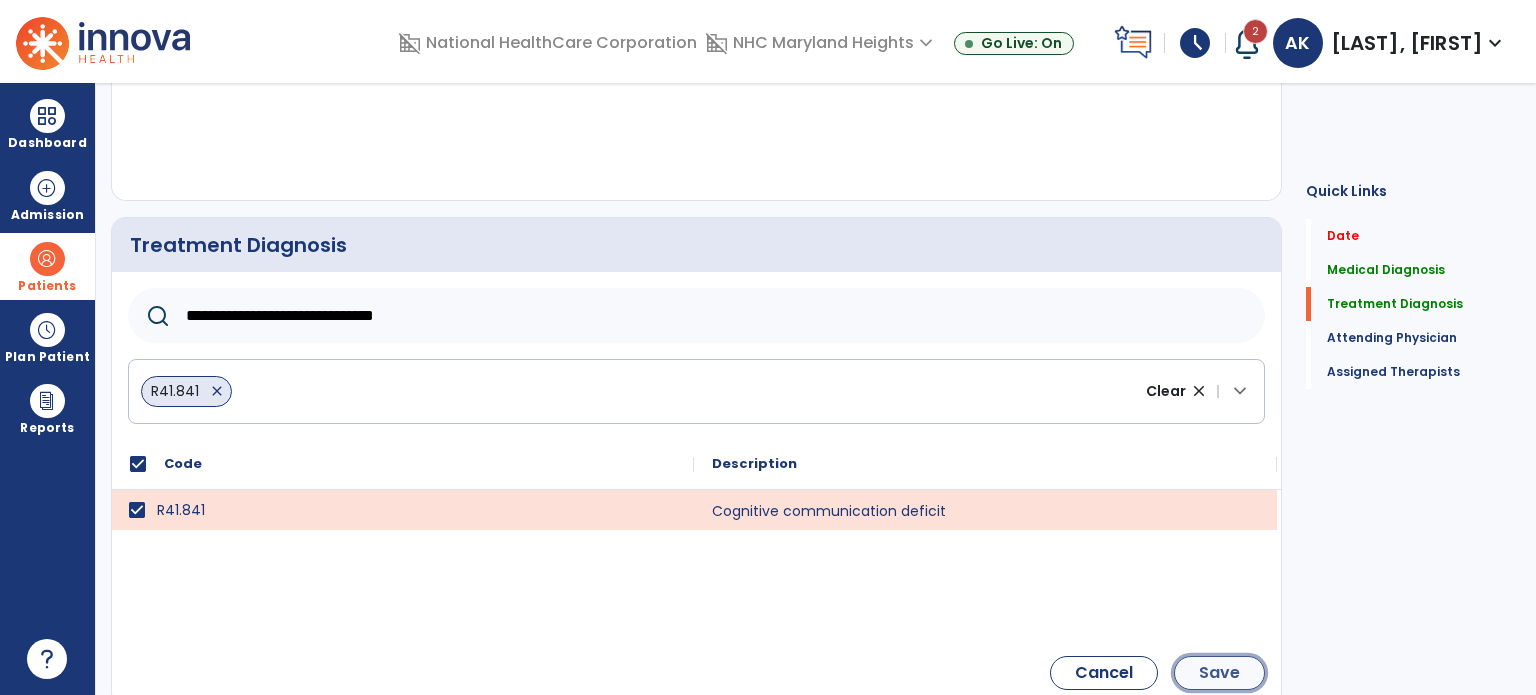 click on "Save" 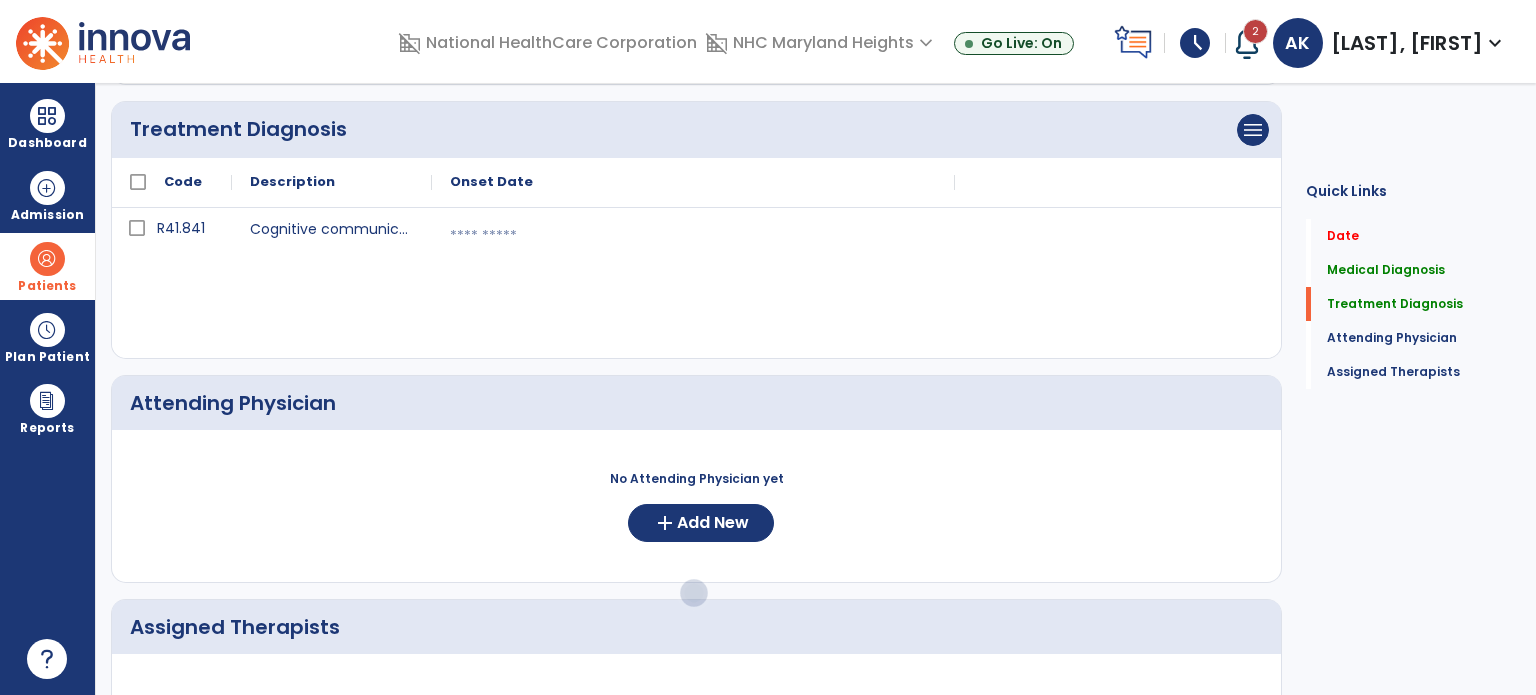 scroll, scrollTop: 452, scrollLeft: 0, axis: vertical 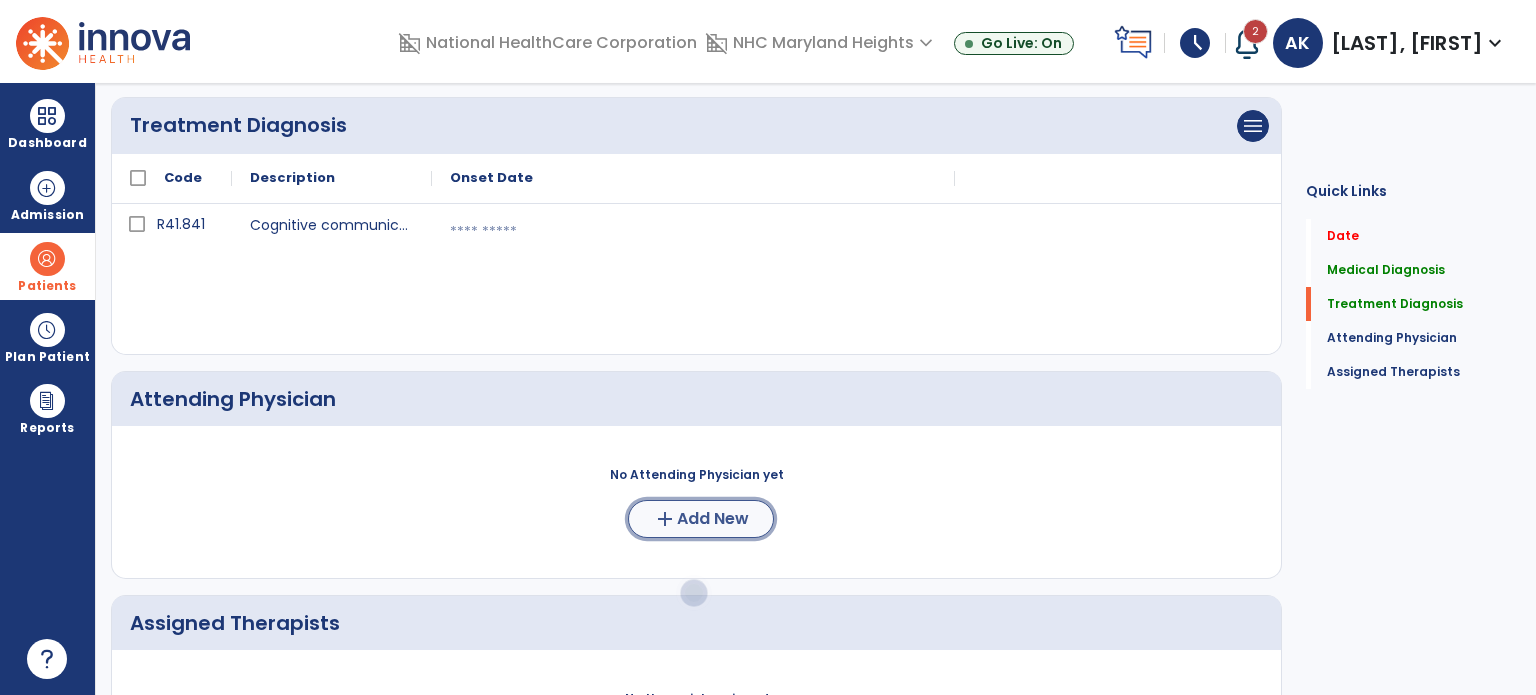click on "Add New" 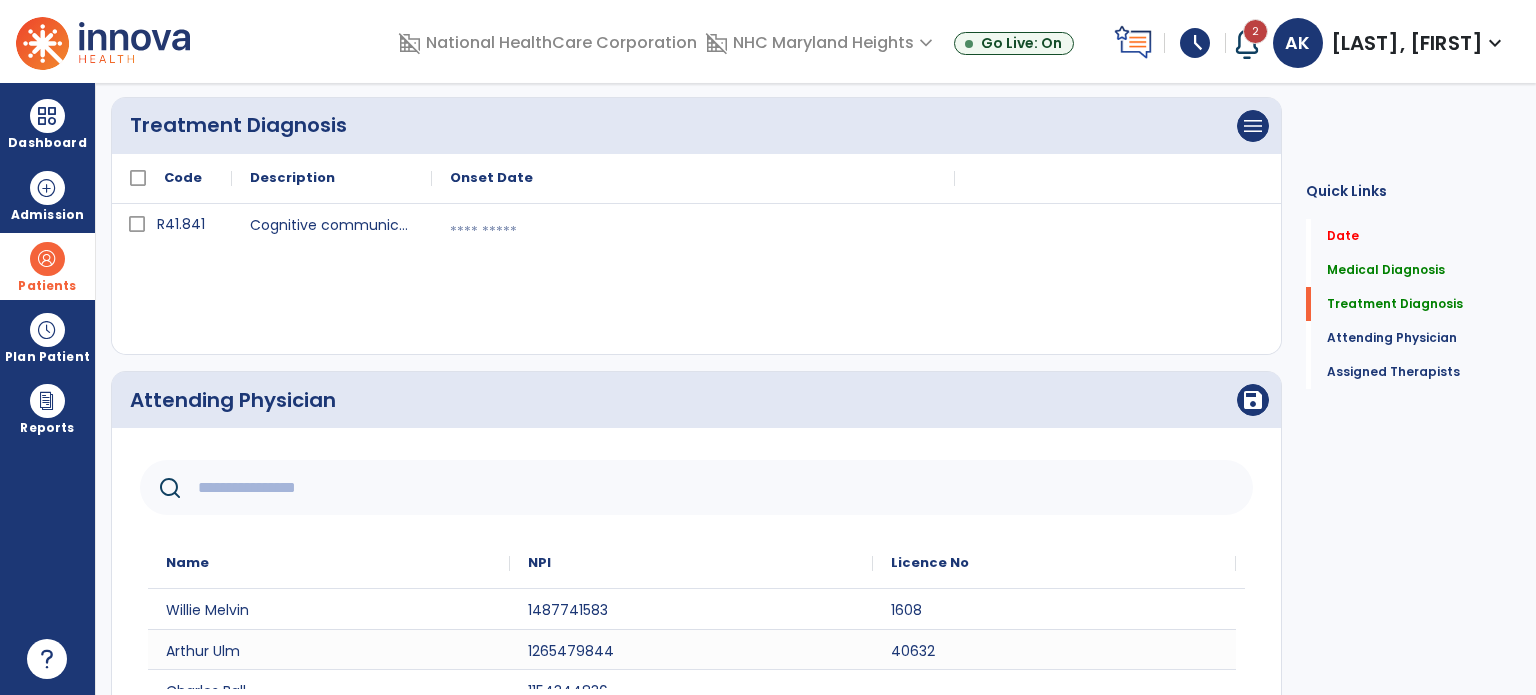 click 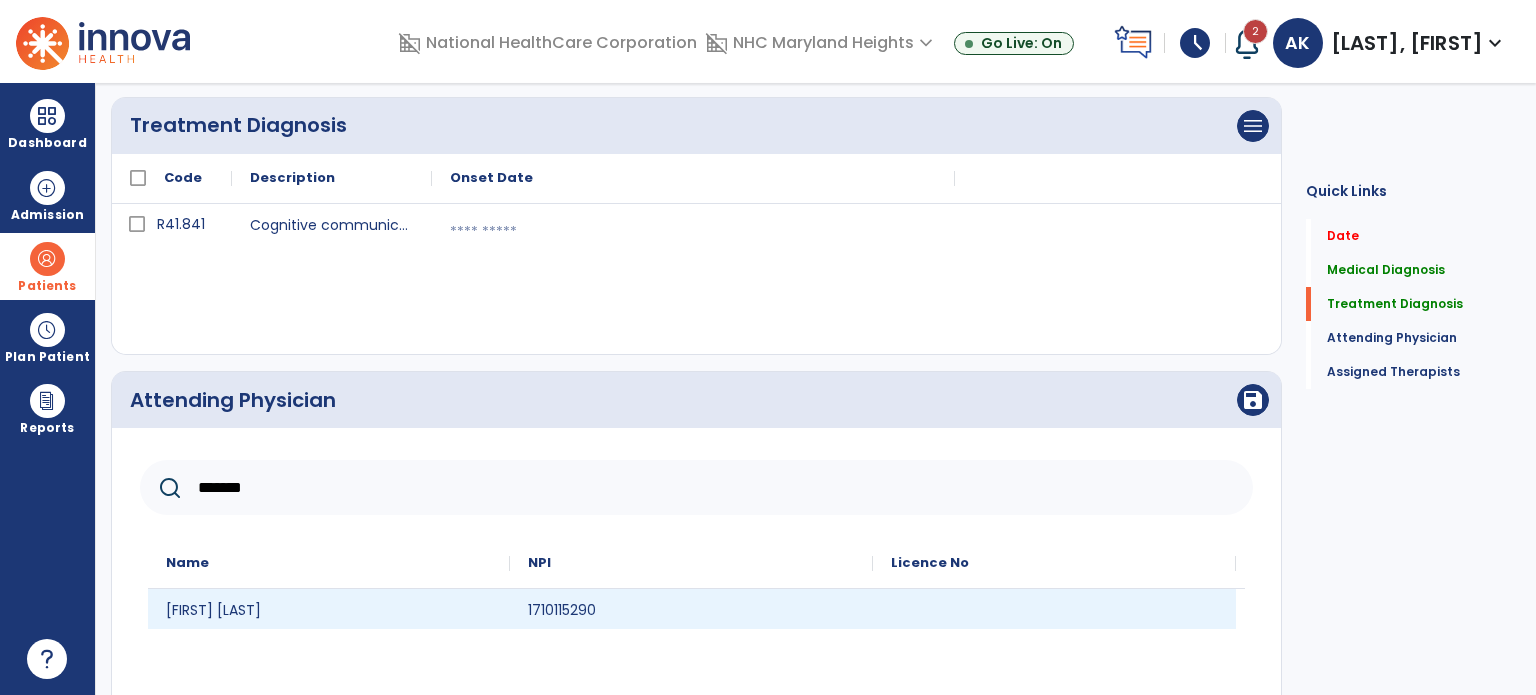 type on "*******" 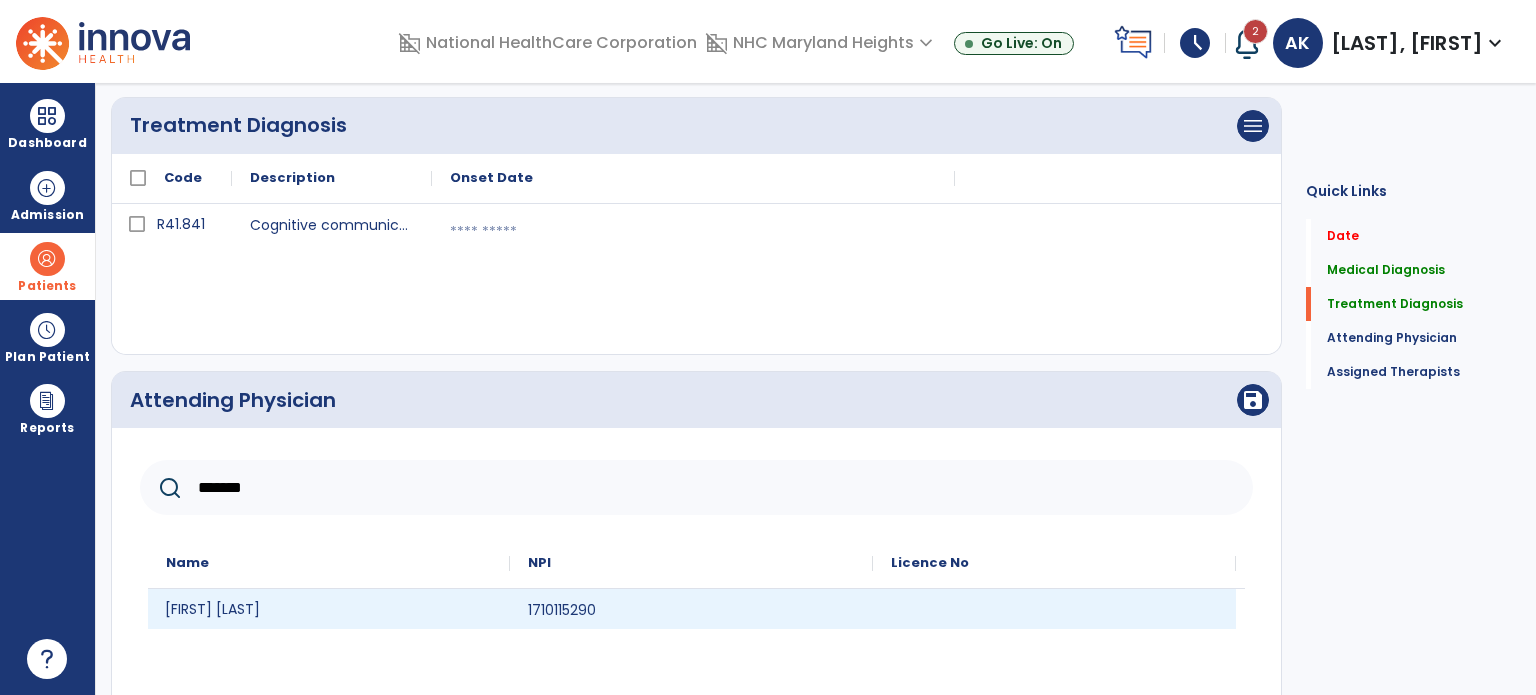 click on "[FIRST] [LAST]" 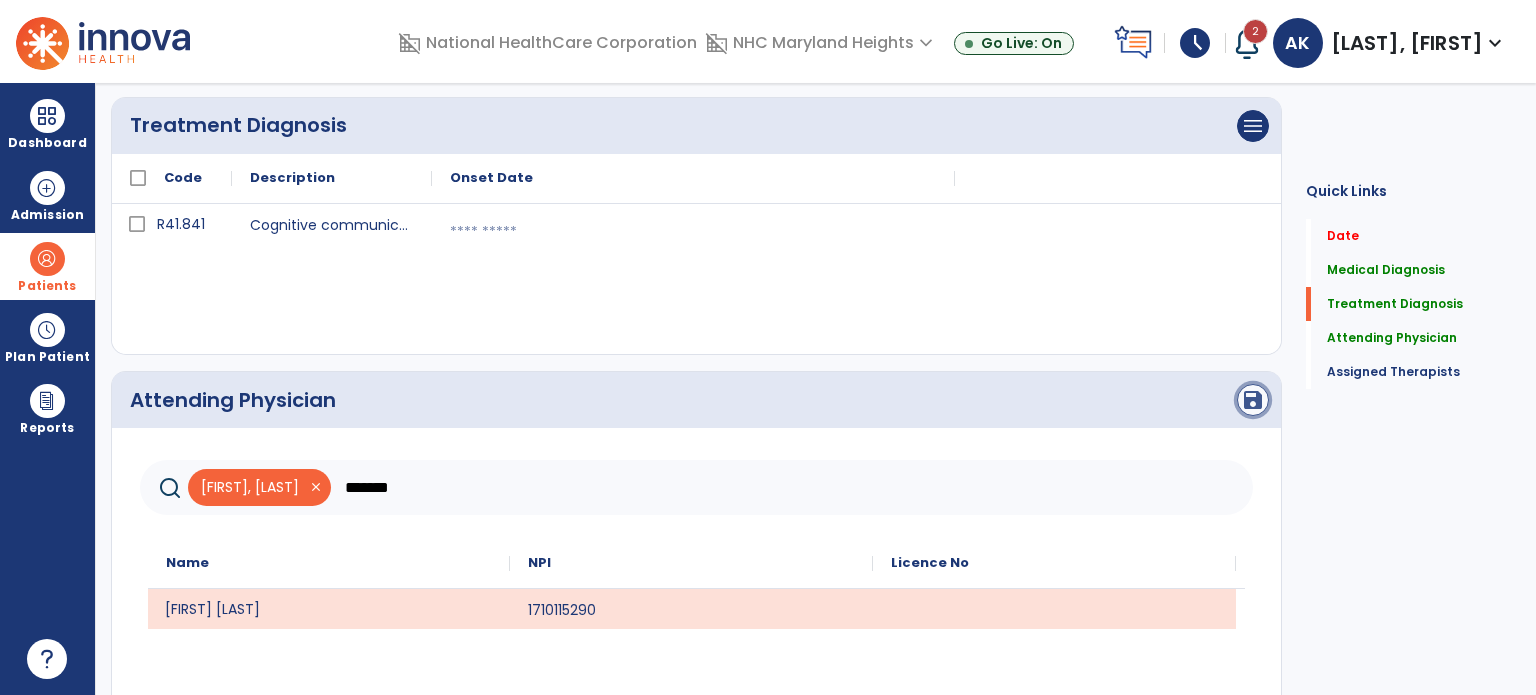 click on "save" 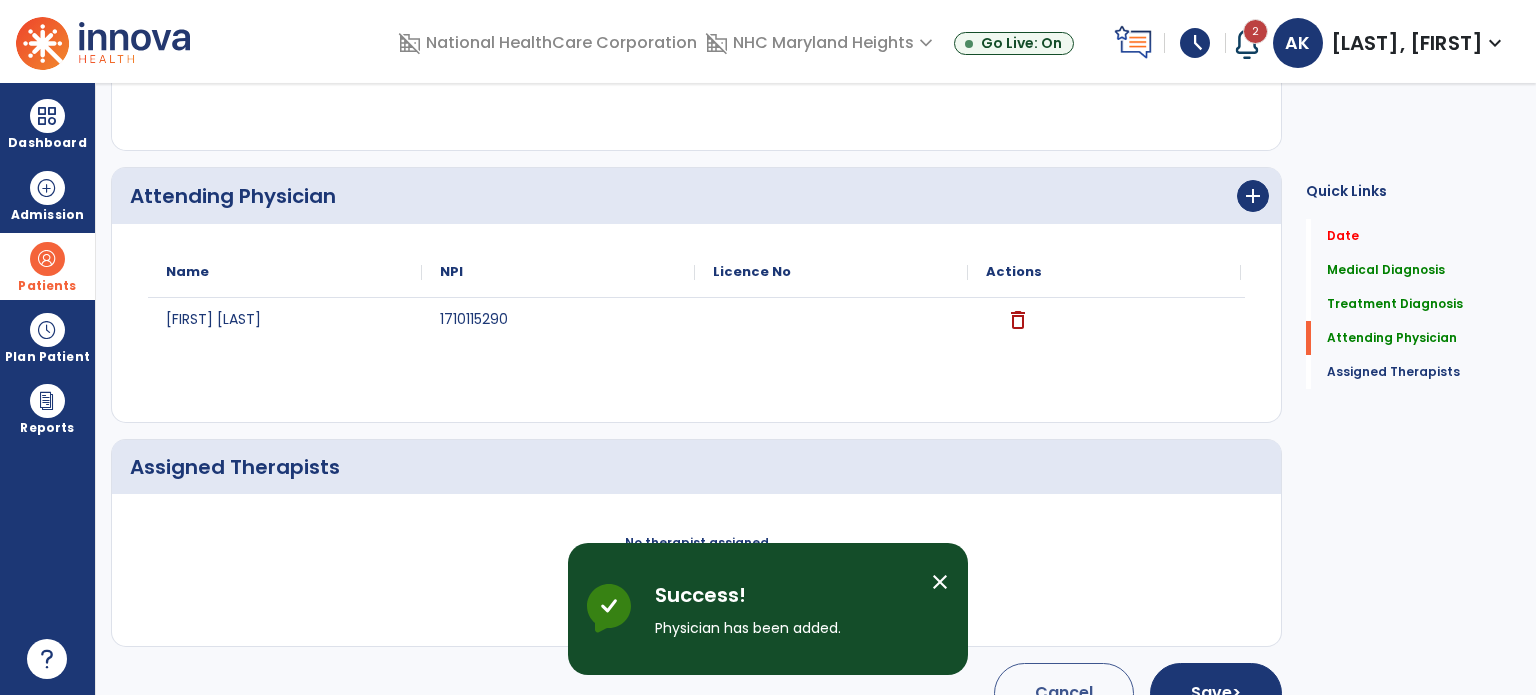 scroll, scrollTop: 697, scrollLeft: 0, axis: vertical 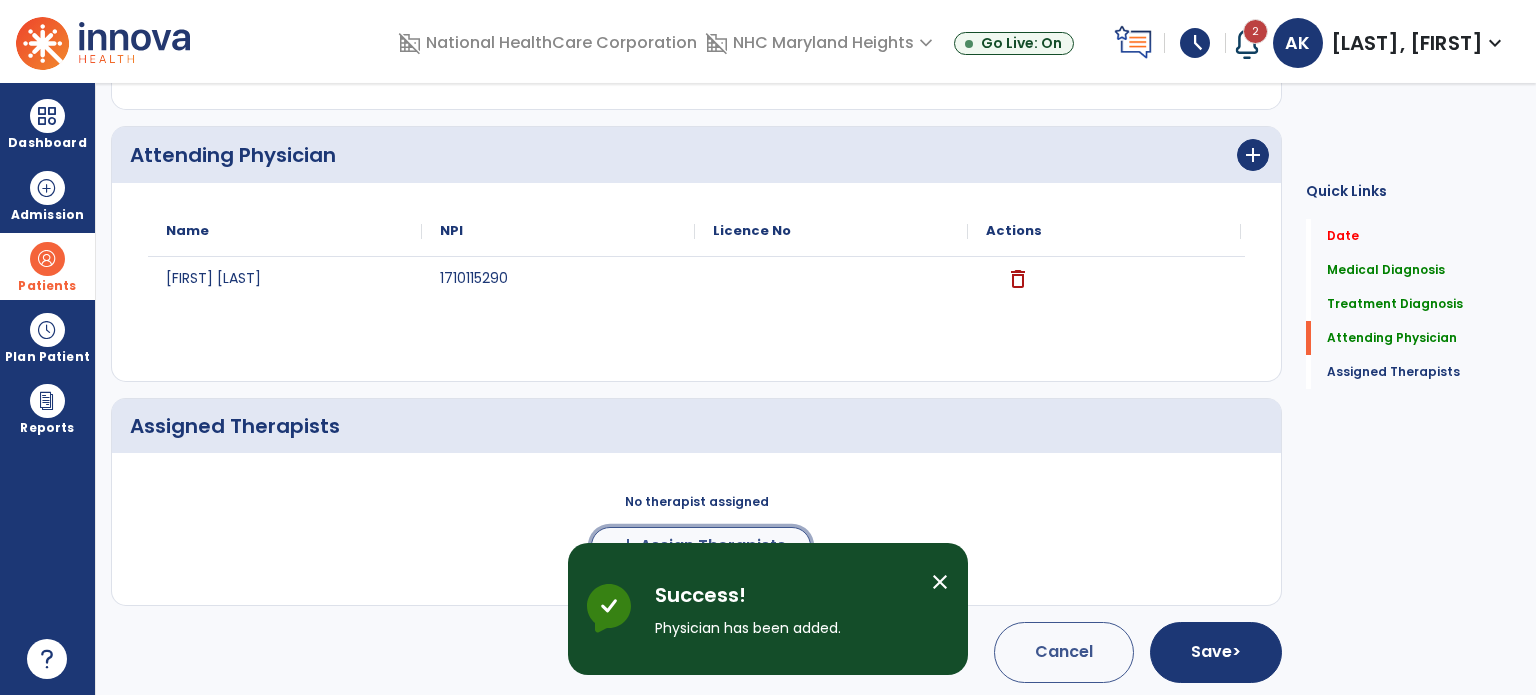 click on "add  Assign Therapists" 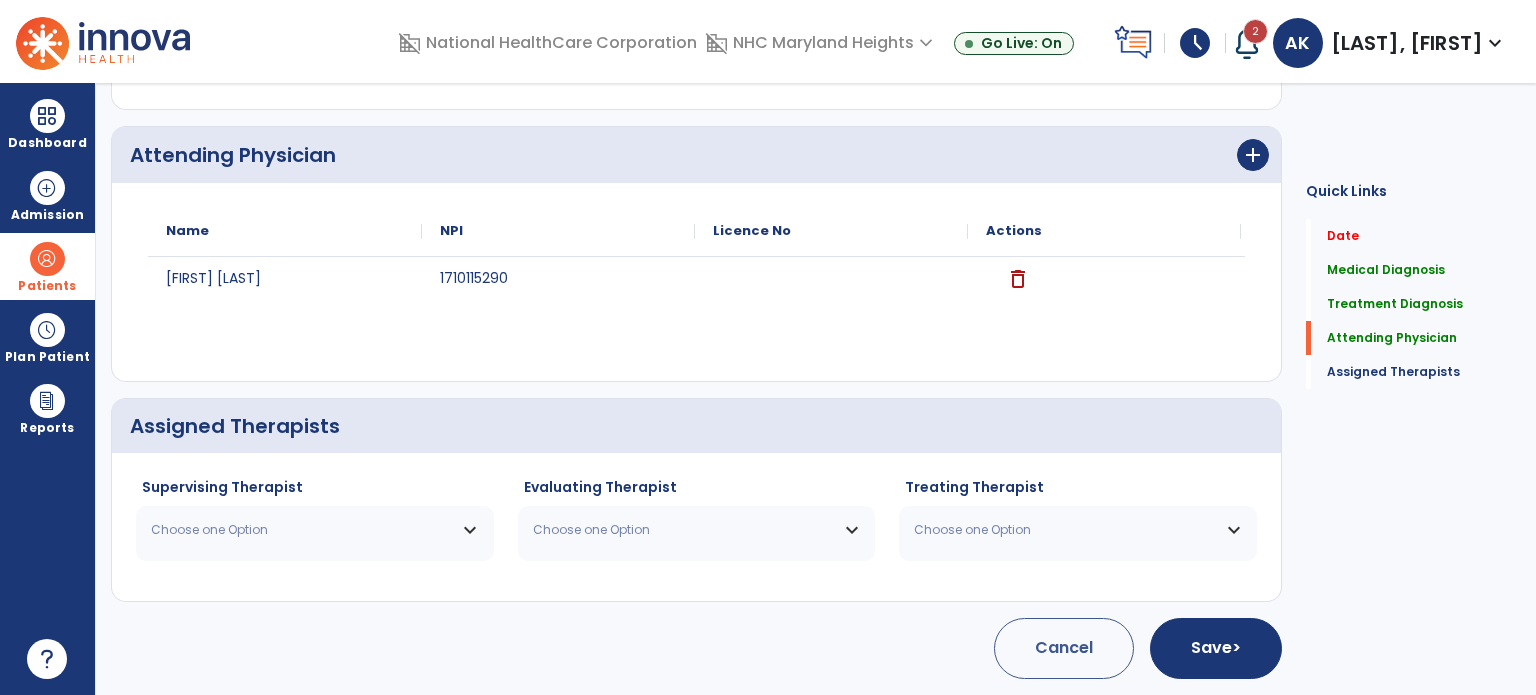 scroll, scrollTop: 694, scrollLeft: 0, axis: vertical 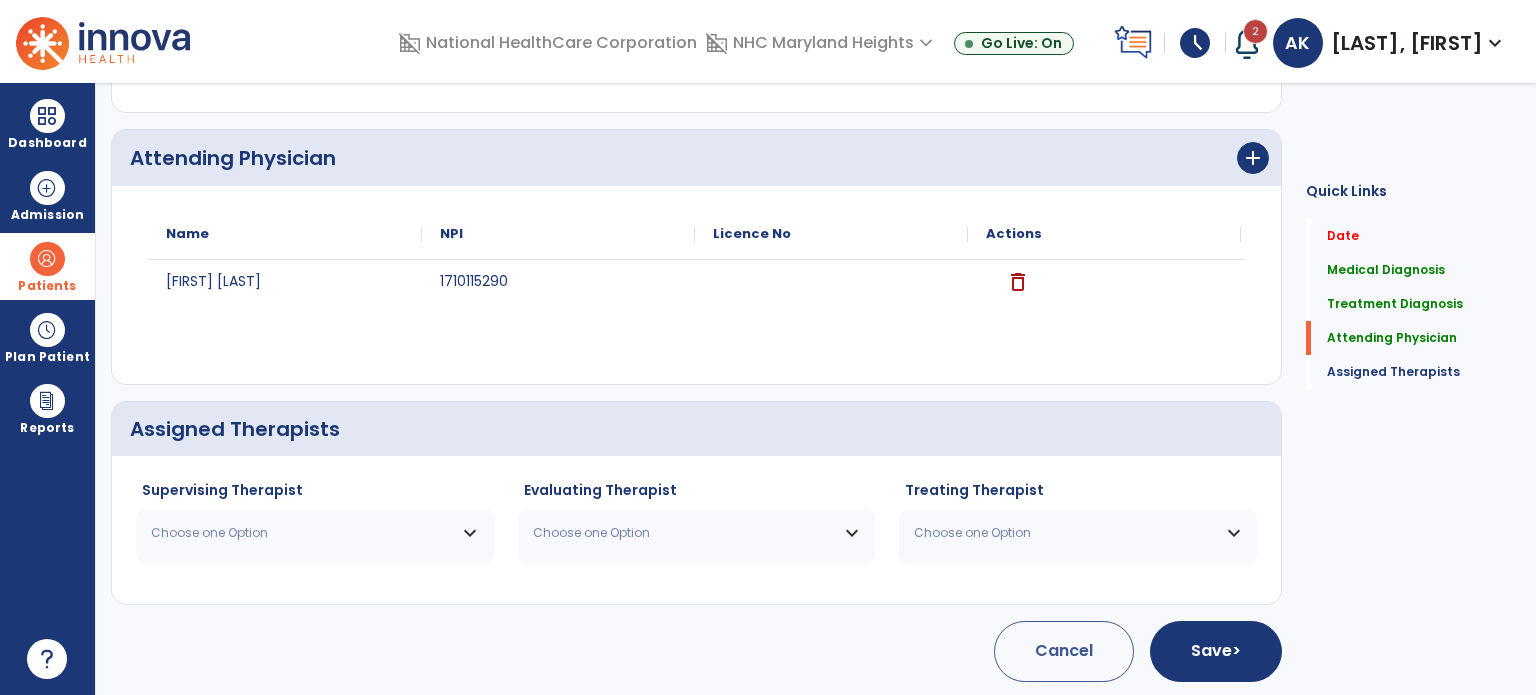 click on "Choose one Option" at bounding box center (315, 533) 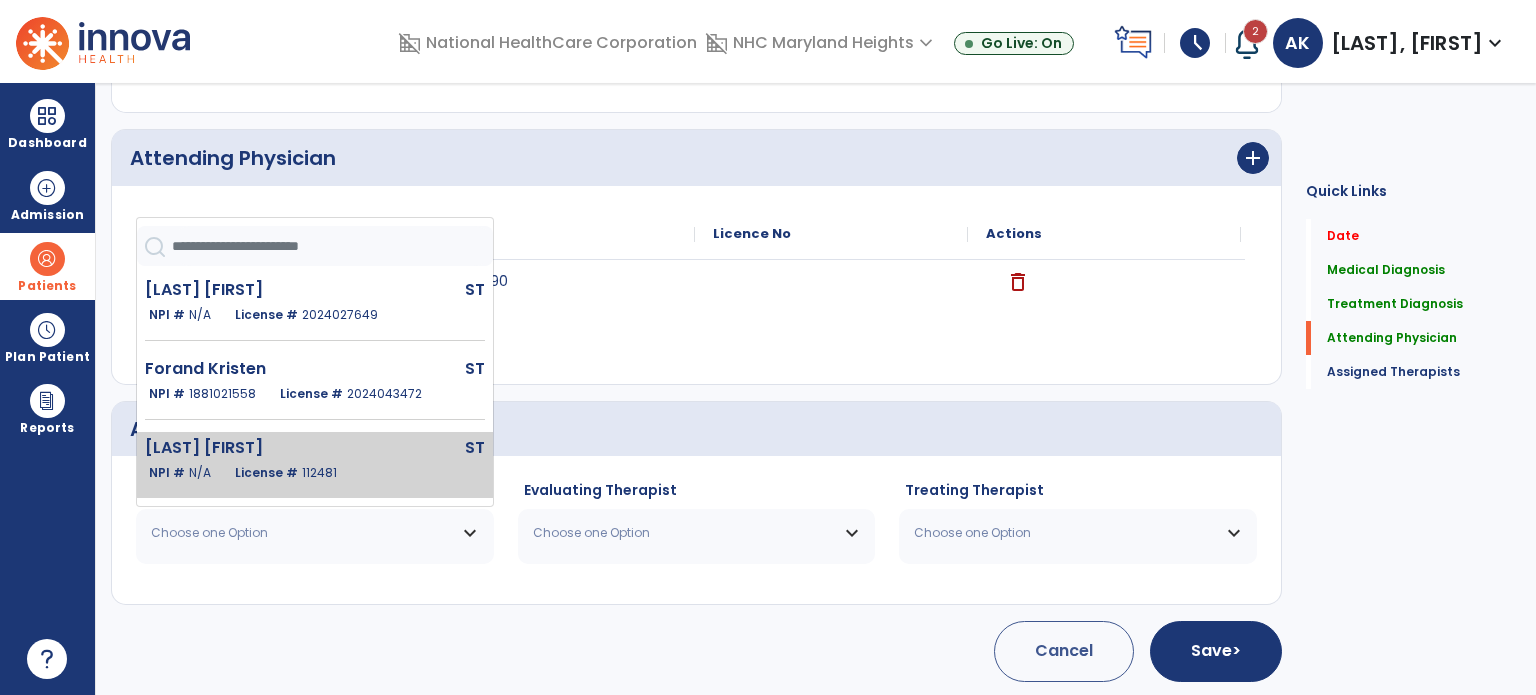 click on "112481" 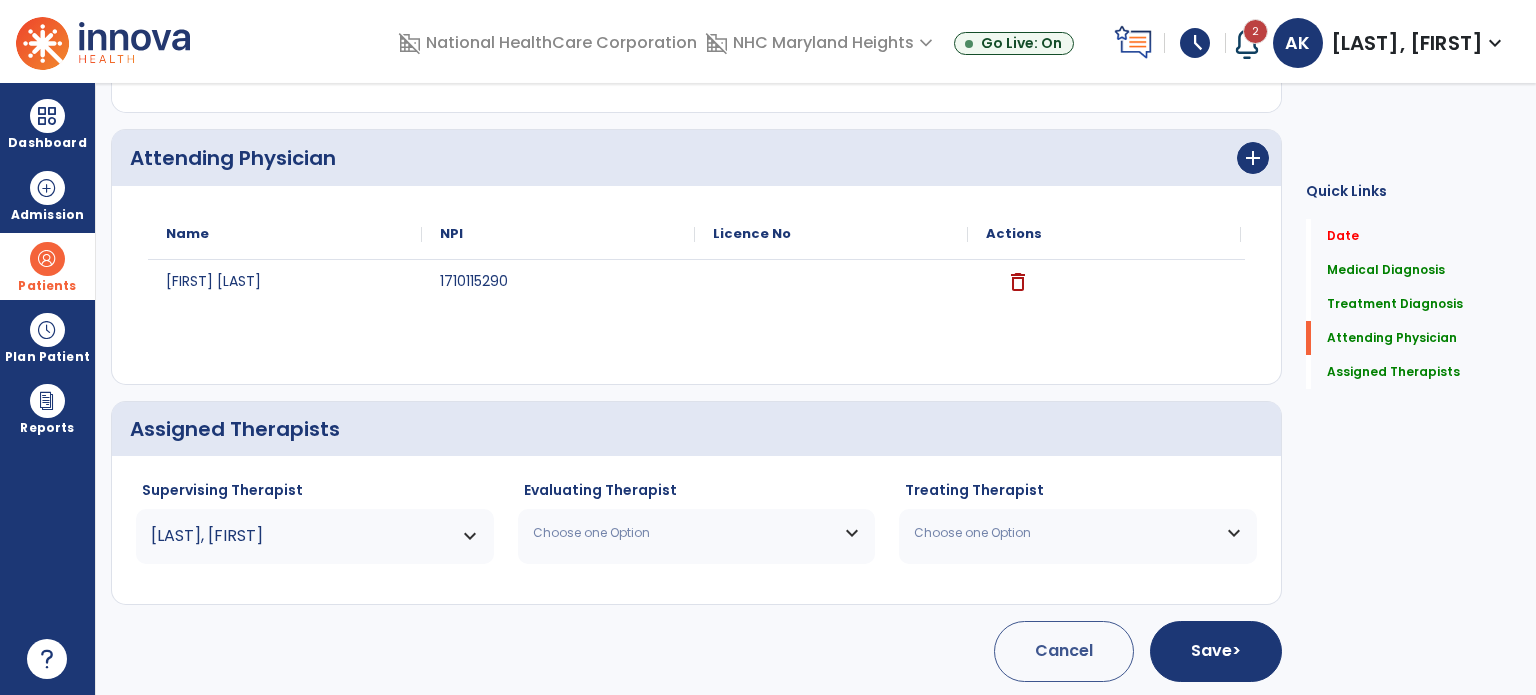 click on "Choose one Option" at bounding box center [697, 533] 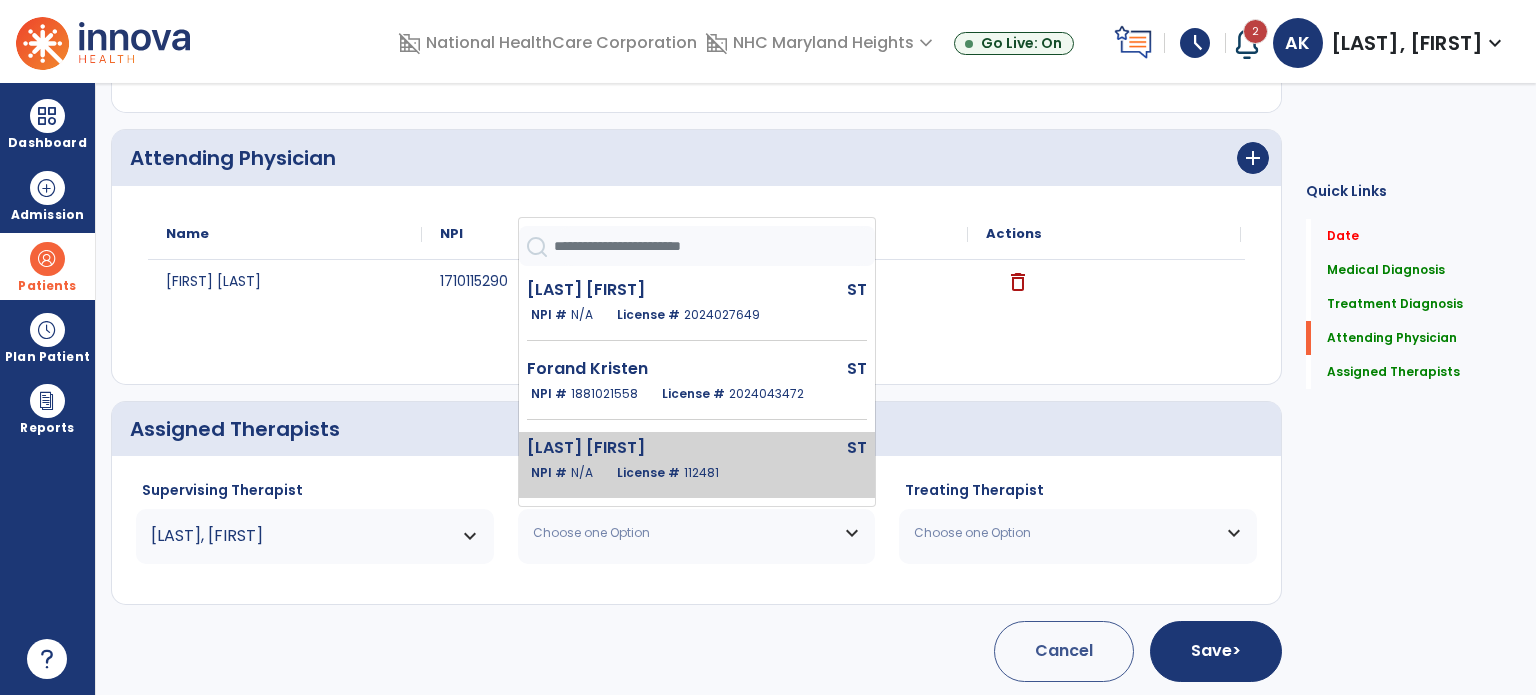 click on "[LAST] [FIRST]" 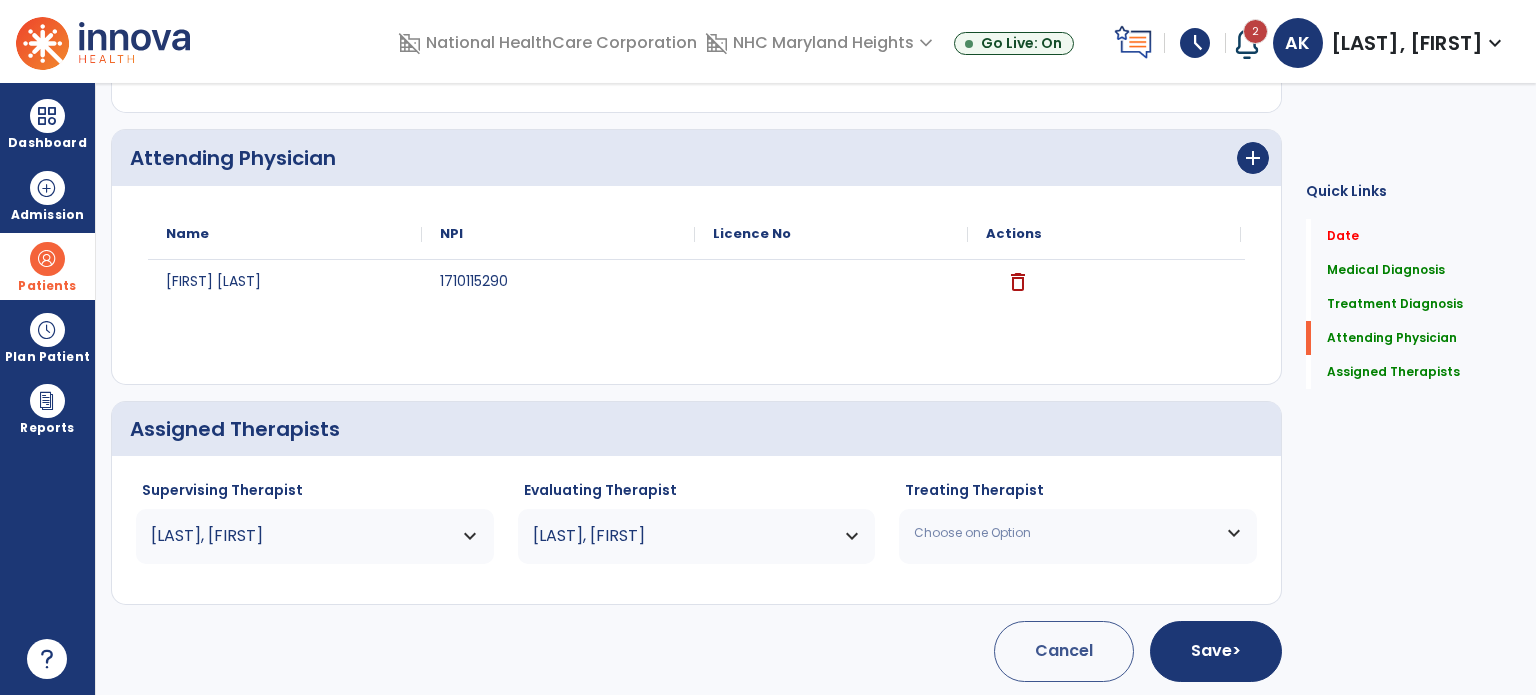 click on "Choose one Option" at bounding box center [1078, 533] 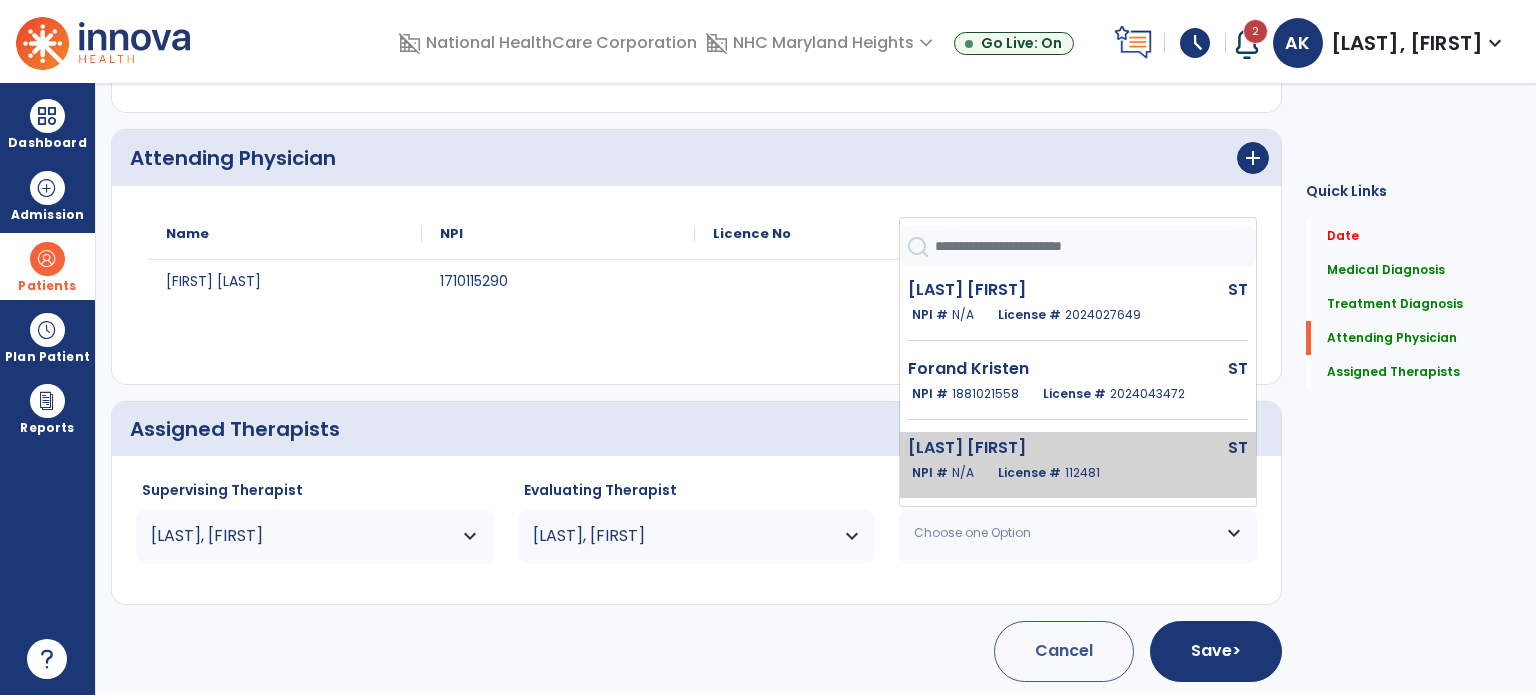 click on "[LAST] [FIRST]" 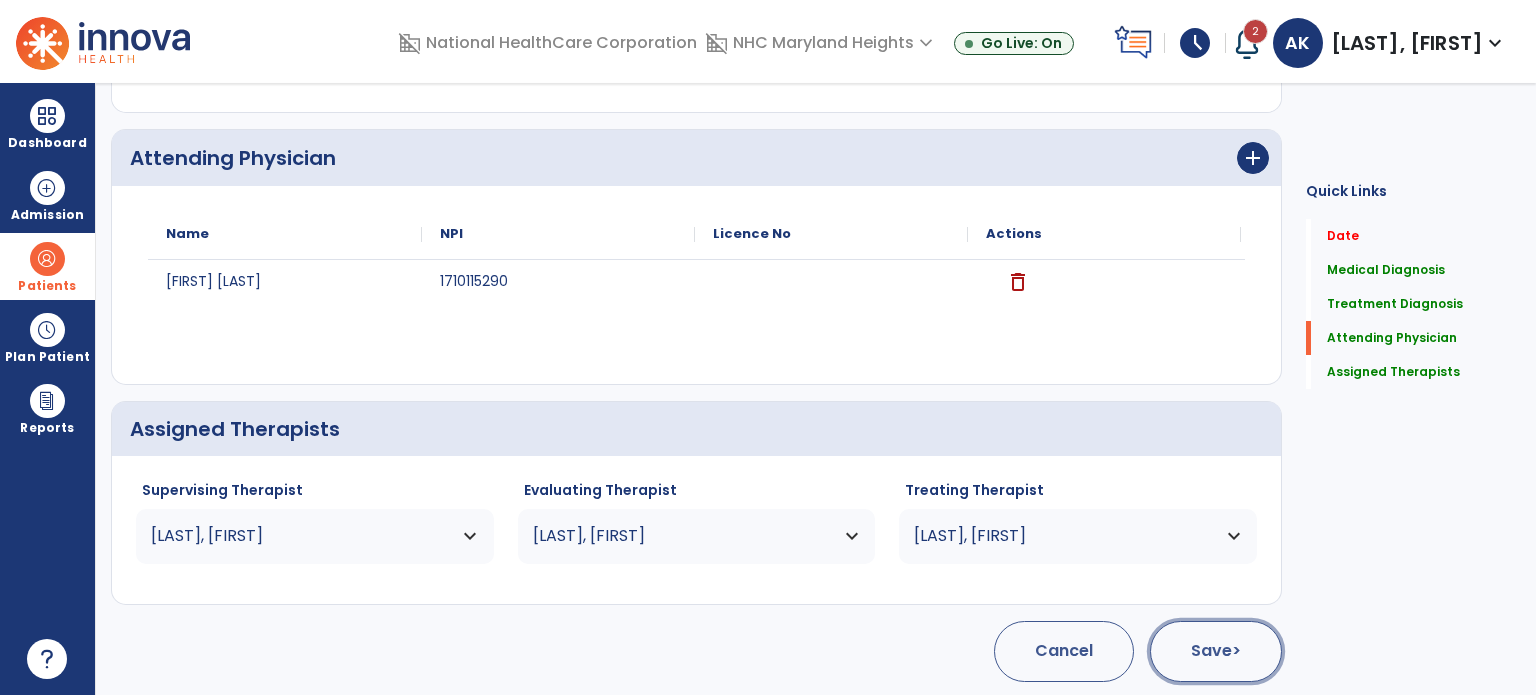 click on "Save  >" 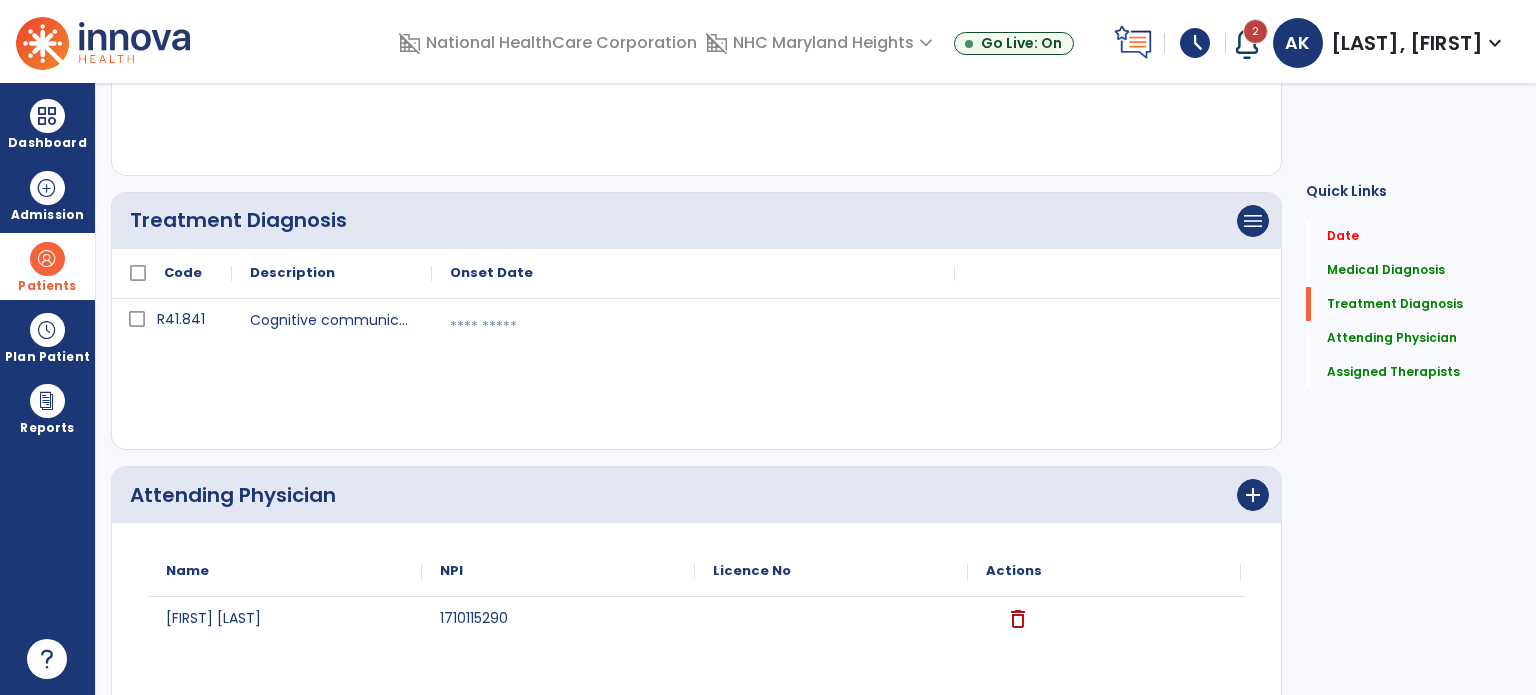 scroll, scrollTop: 0, scrollLeft: 0, axis: both 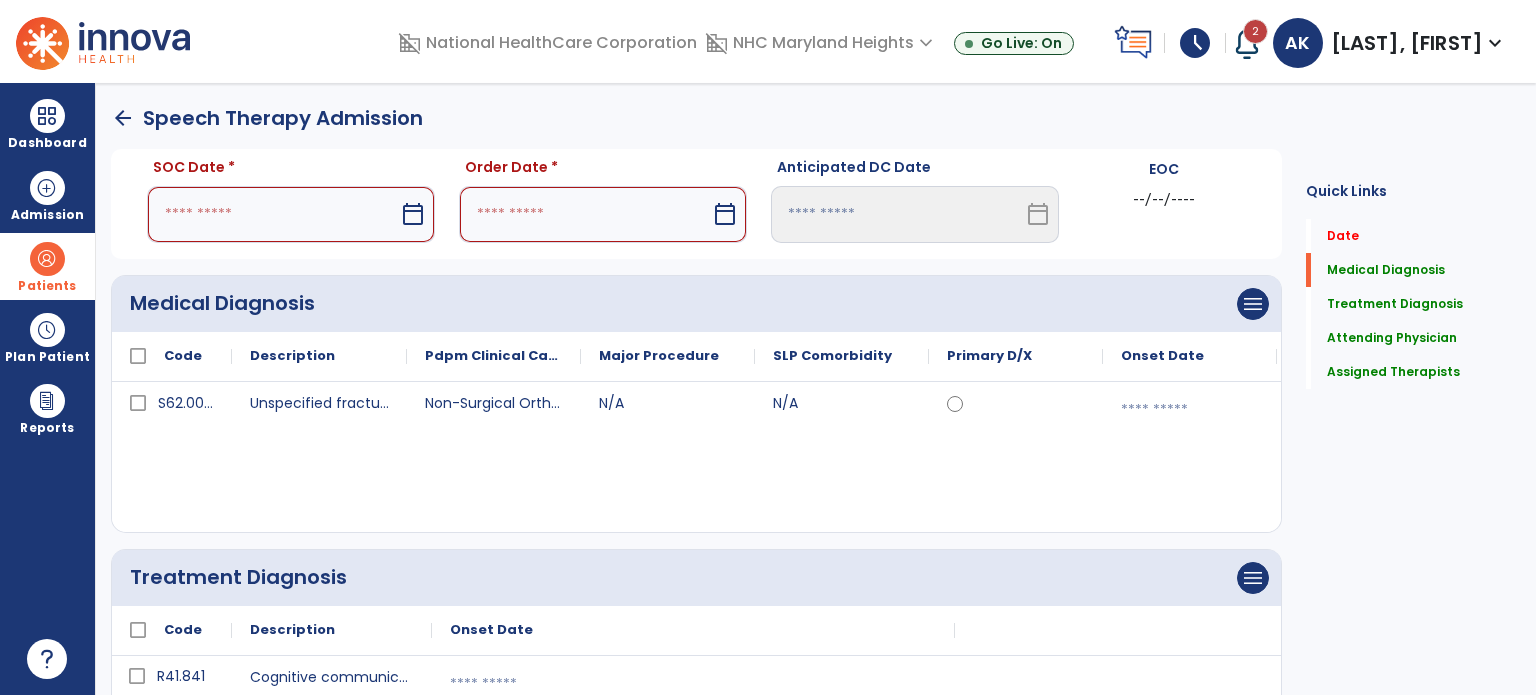 click at bounding box center [273, 214] 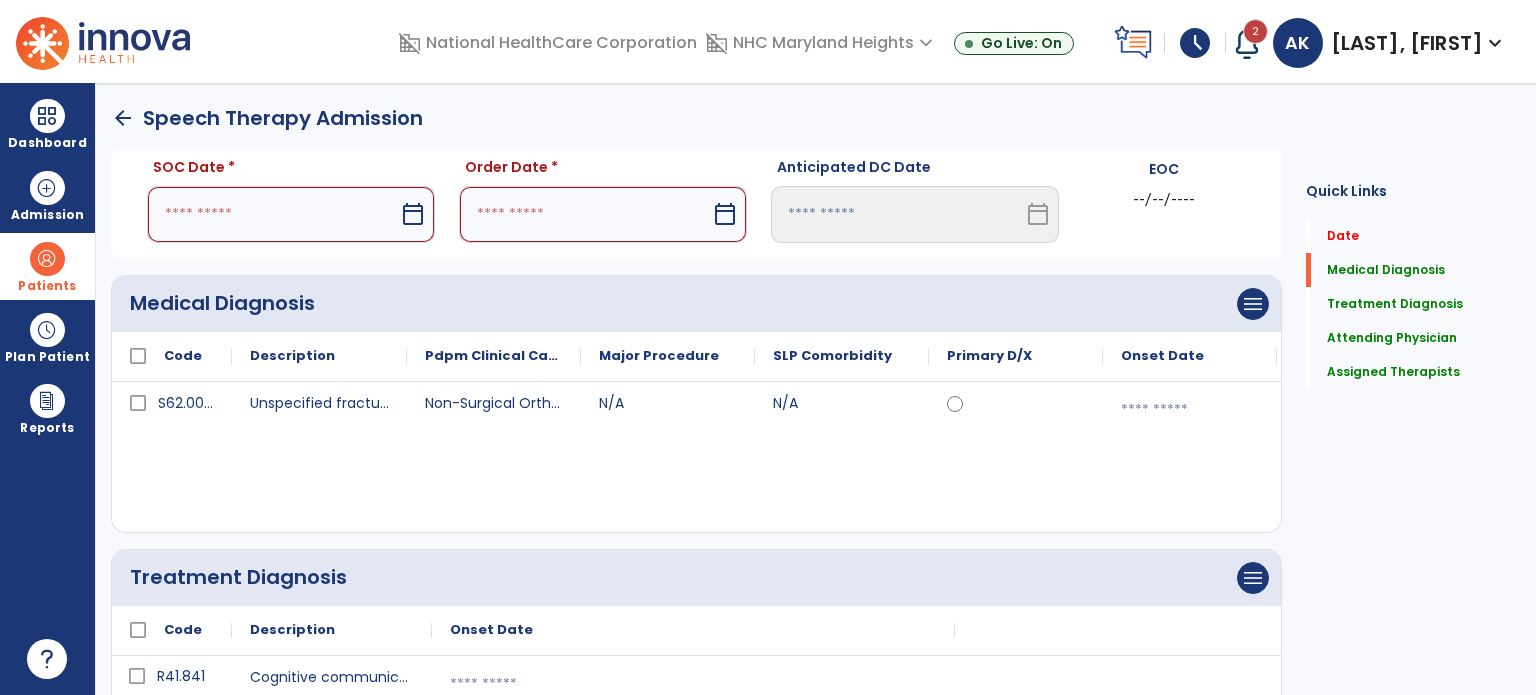 select on "*" 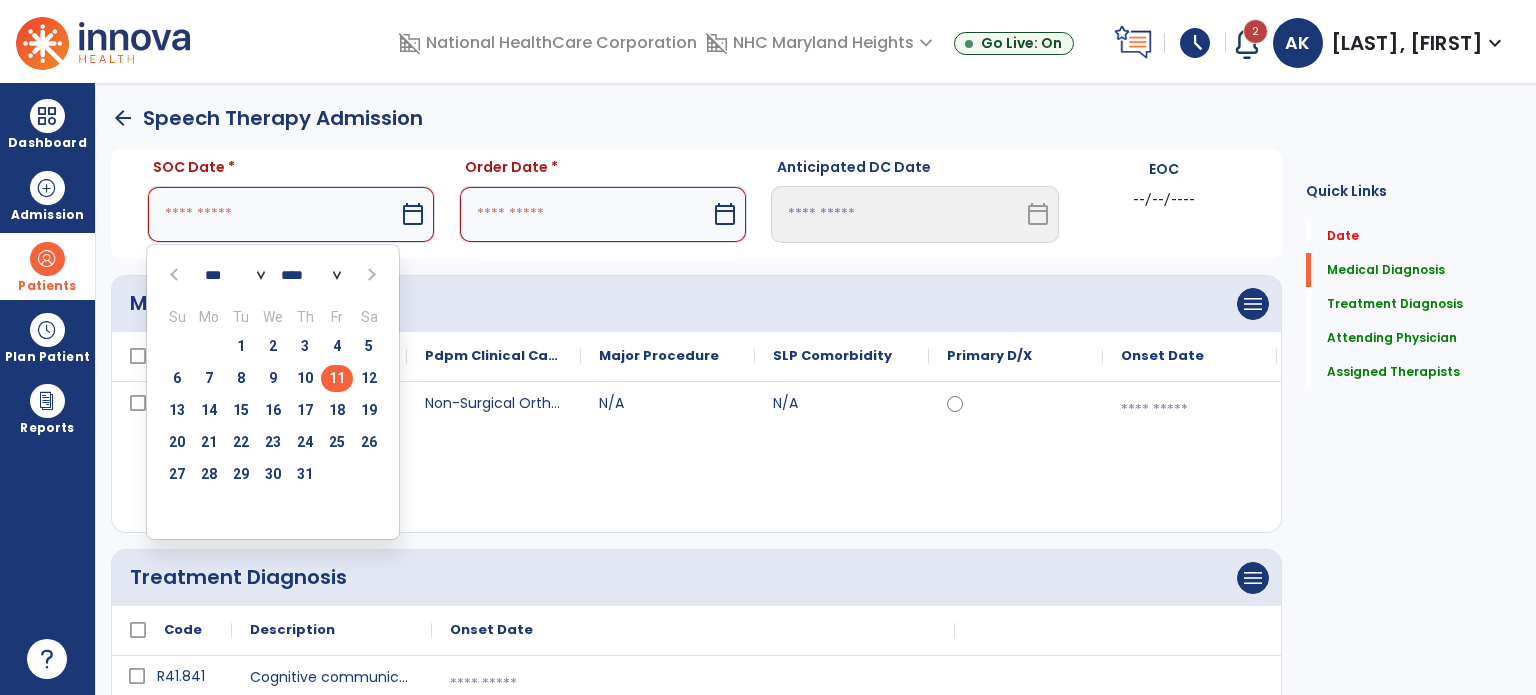 click on "11" at bounding box center [337, 378] 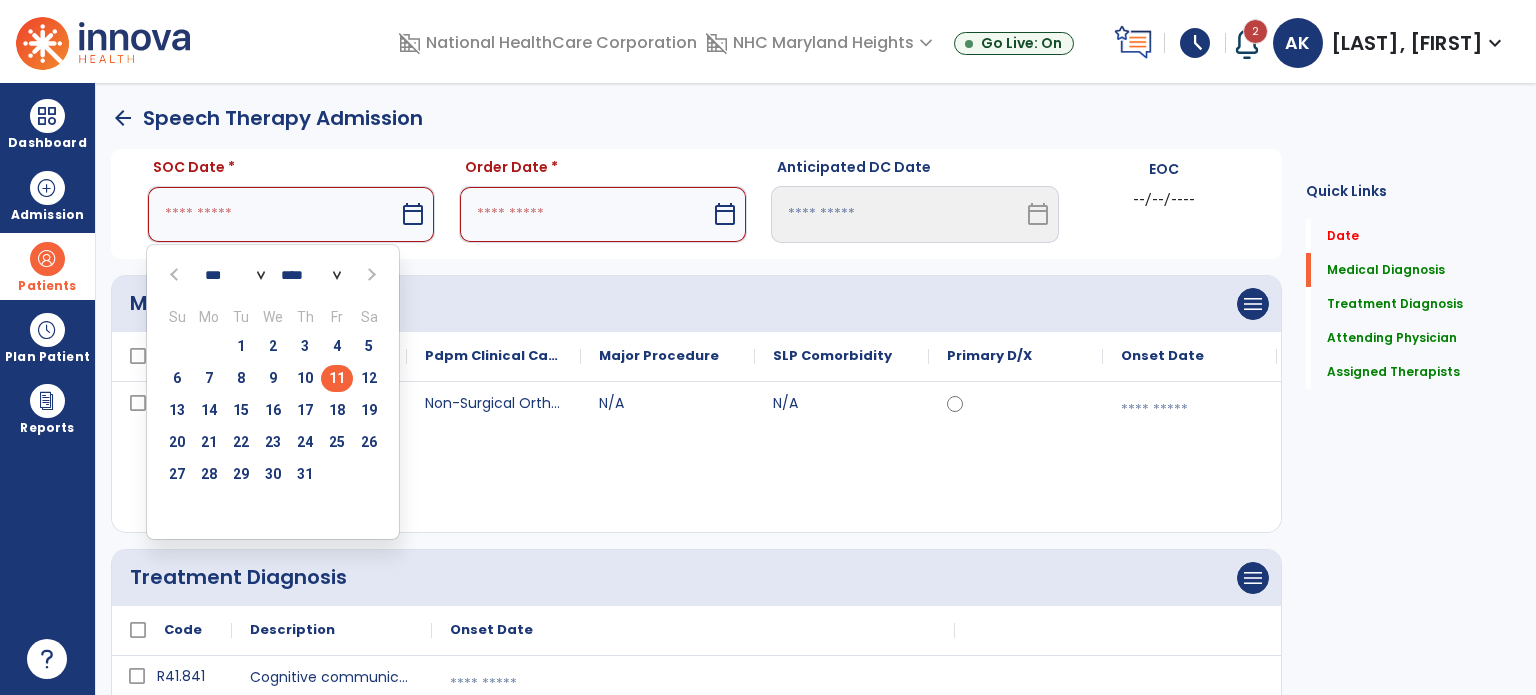 type on "*********" 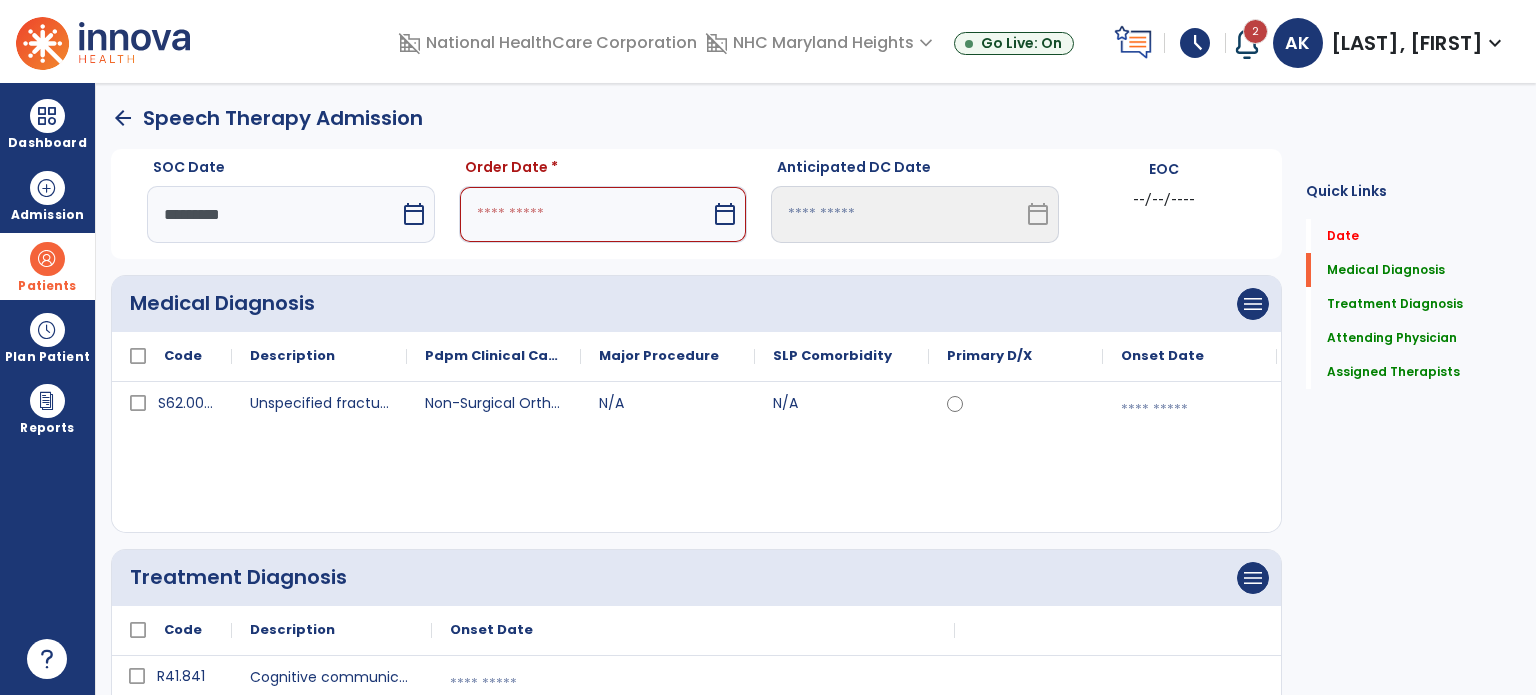 click at bounding box center (585, 214) 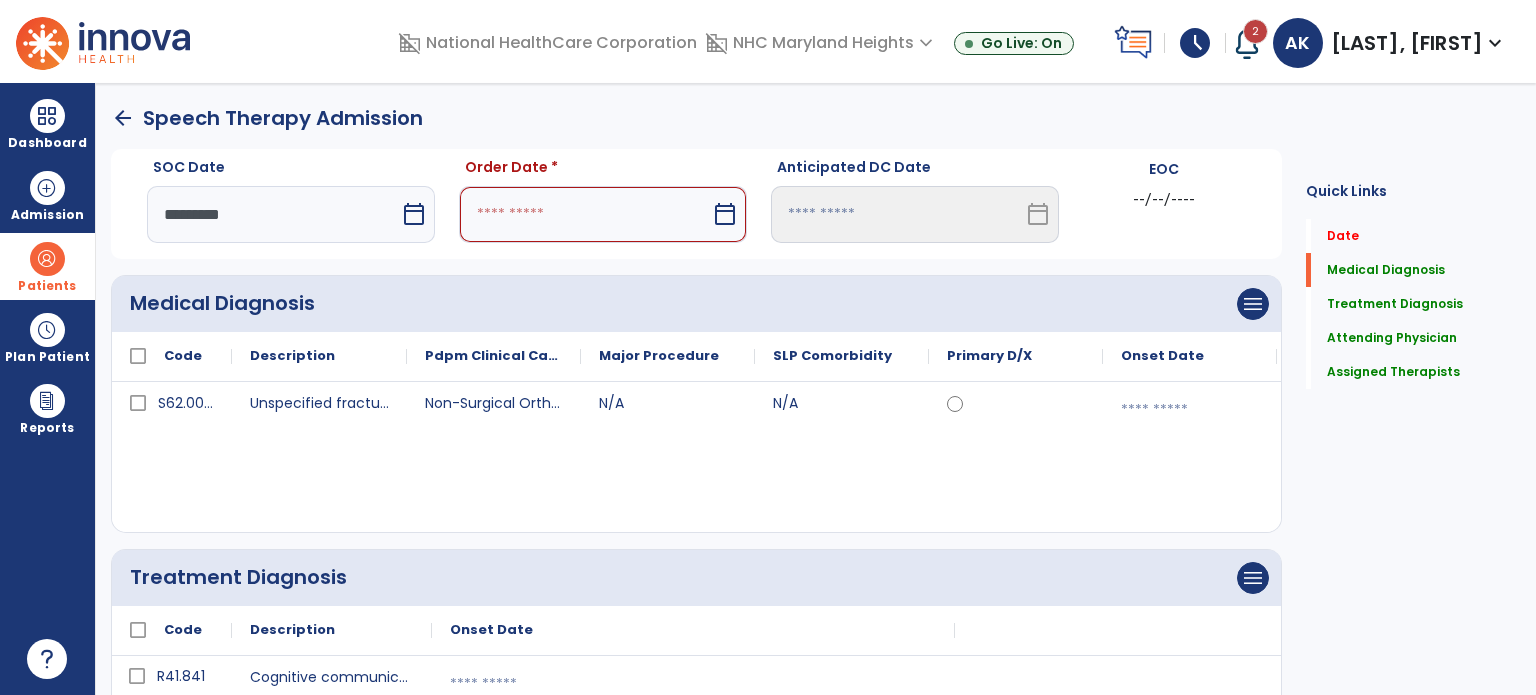 select on "*" 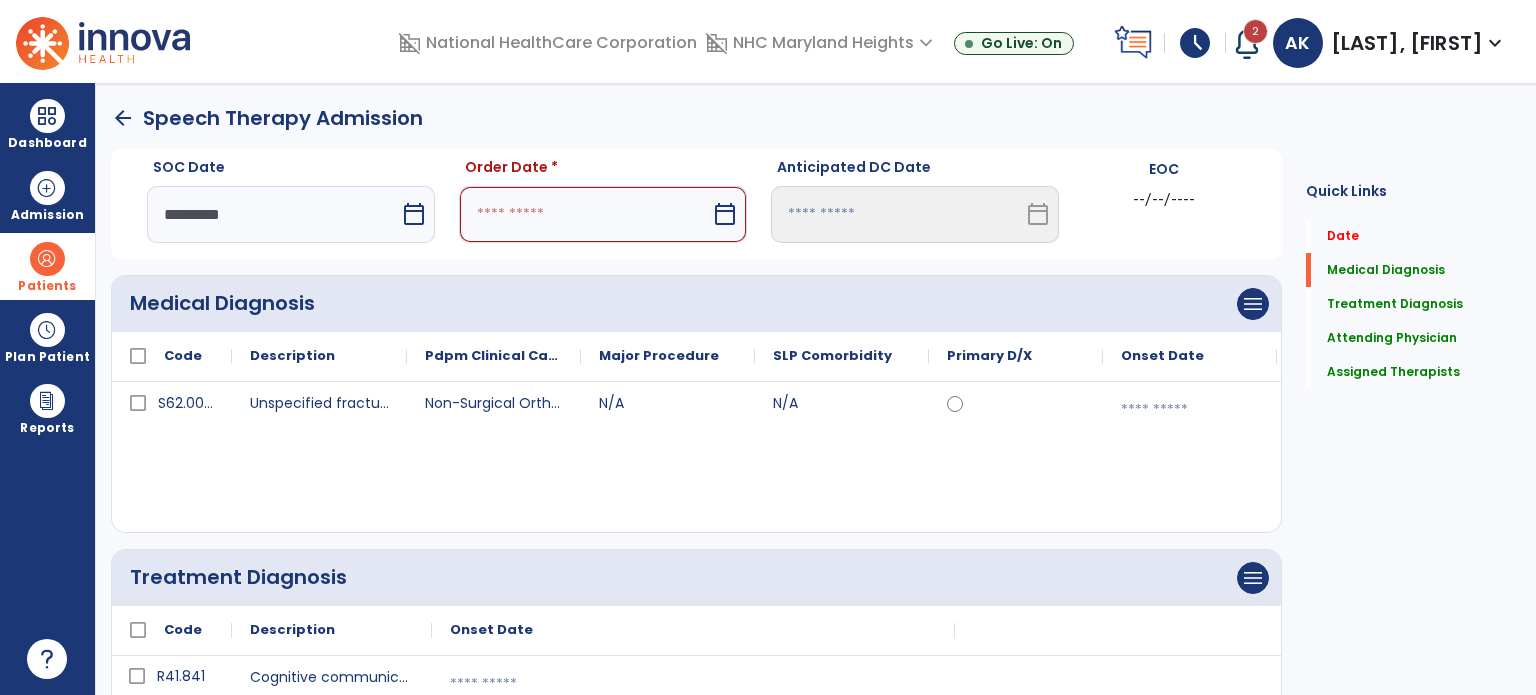 select on "****" 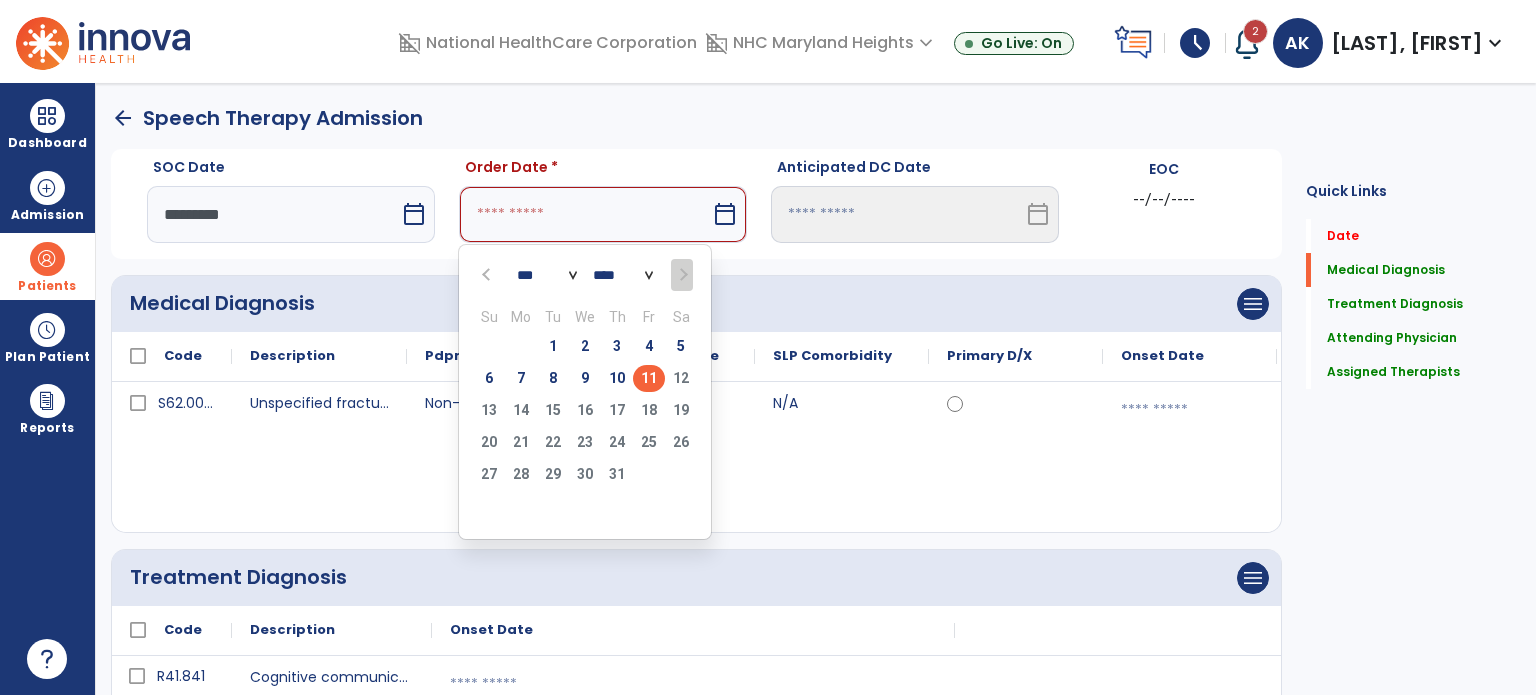click on "11" at bounding box center (649, 378) 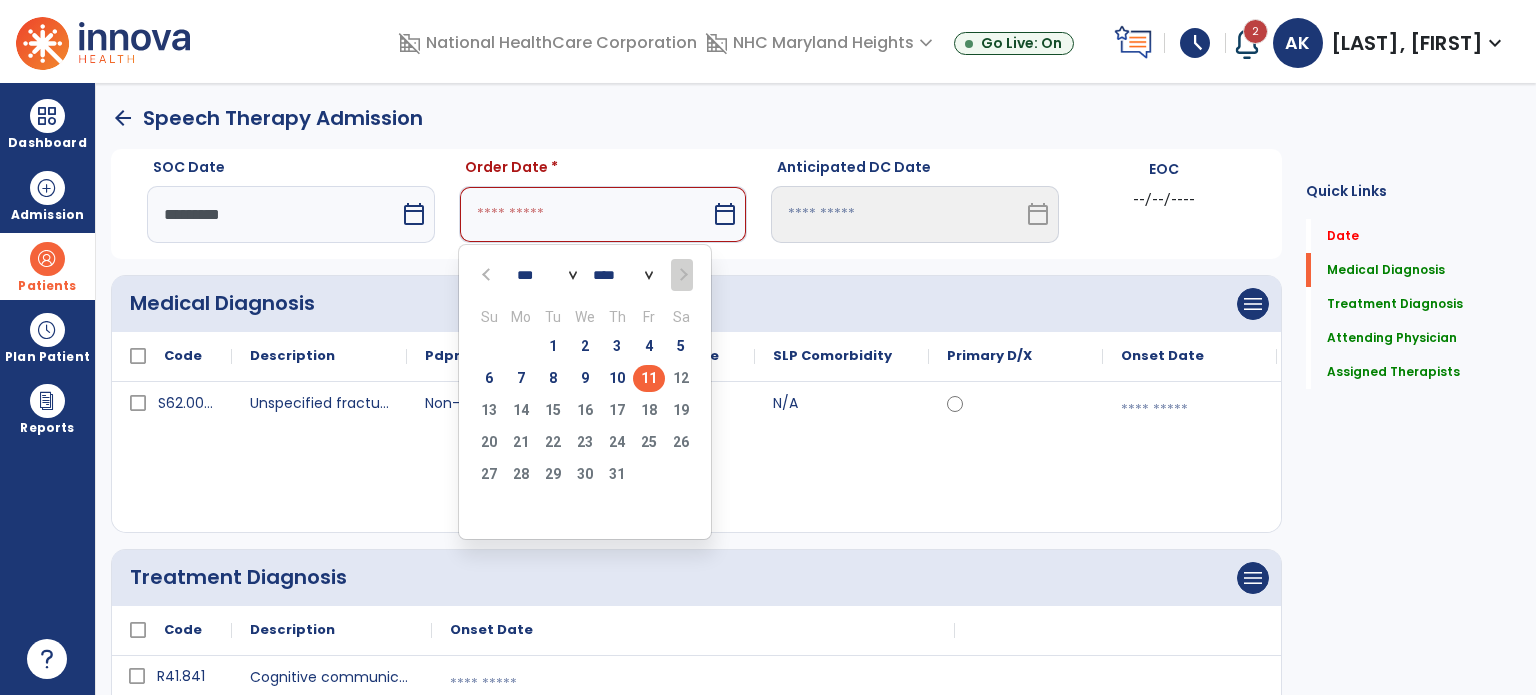 type on "*********" 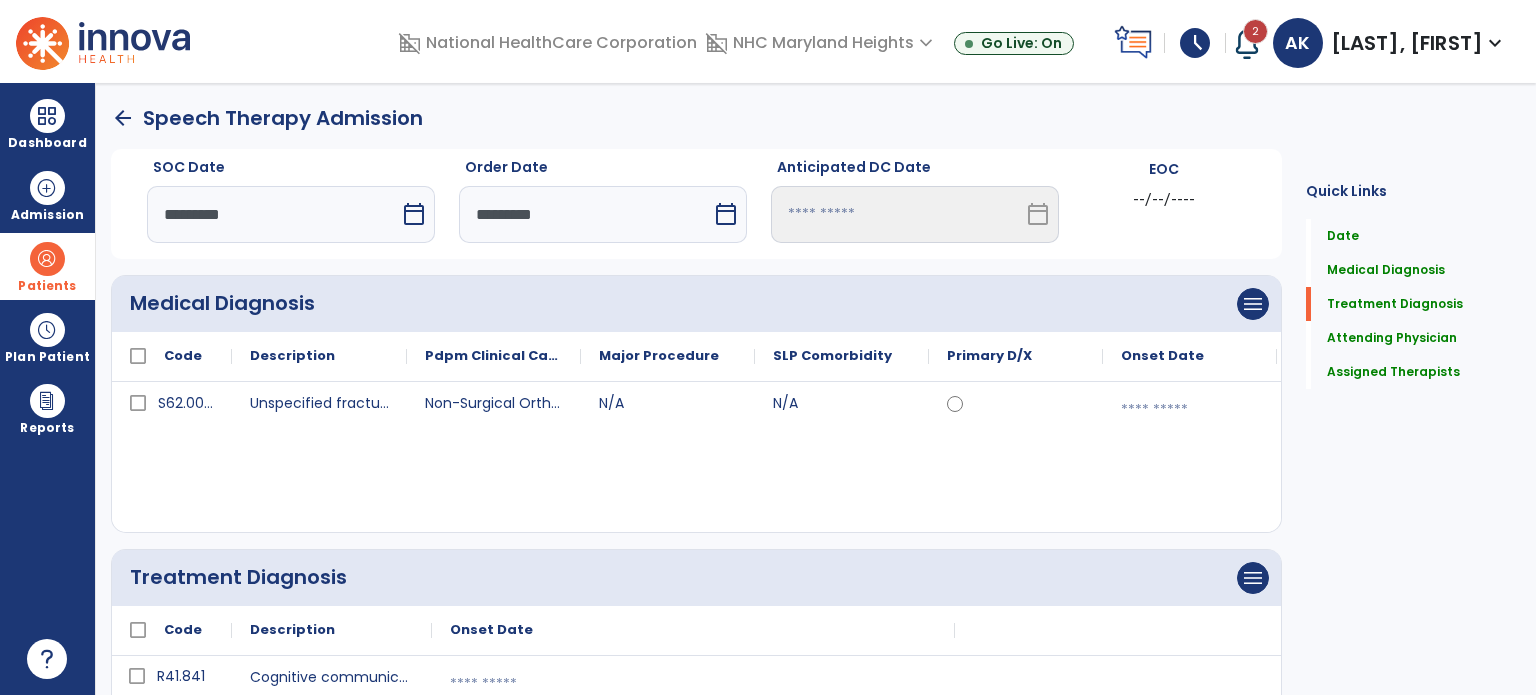 scroll, scrollTop: 694, scrollLeft: 0, axis: vertical 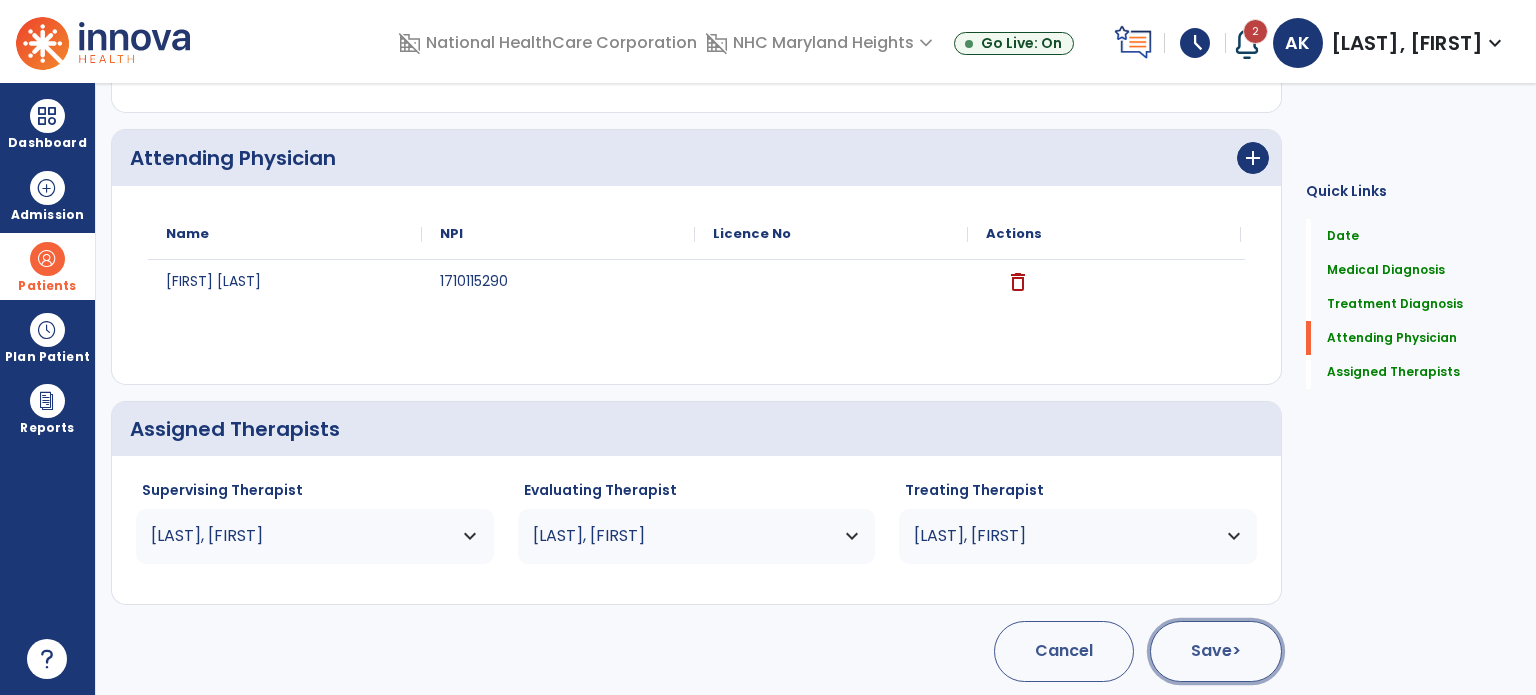 click on "Save  >" 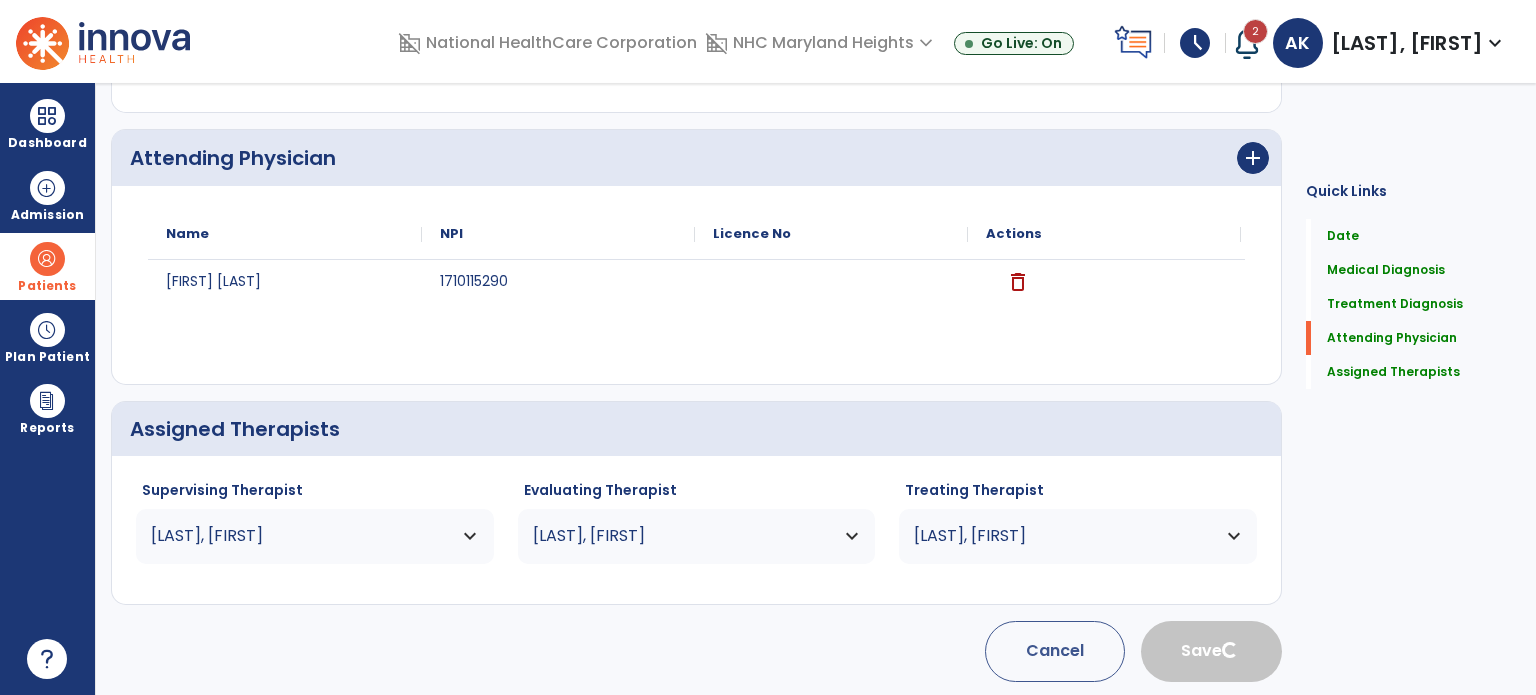 type 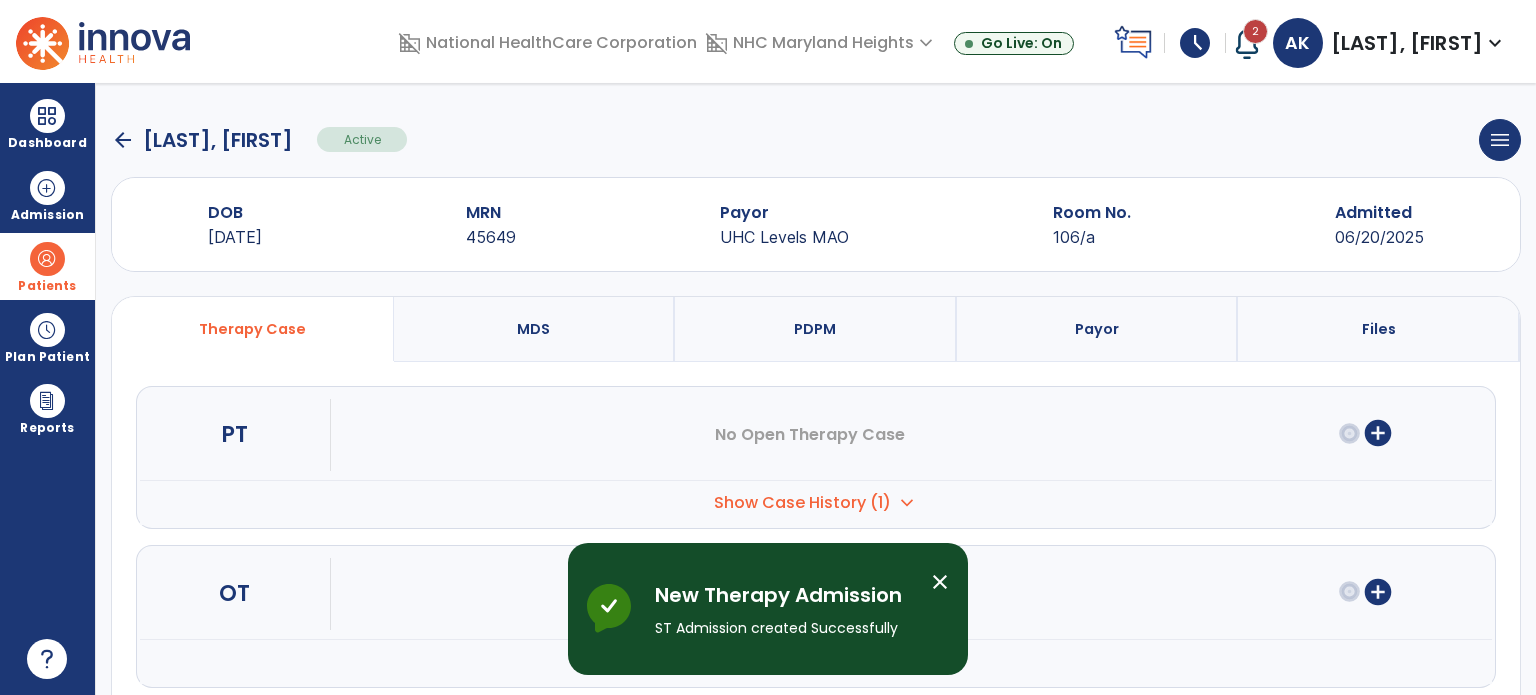 scroll, scrollTop: 152, scrollLeft: 0, axis: vertical 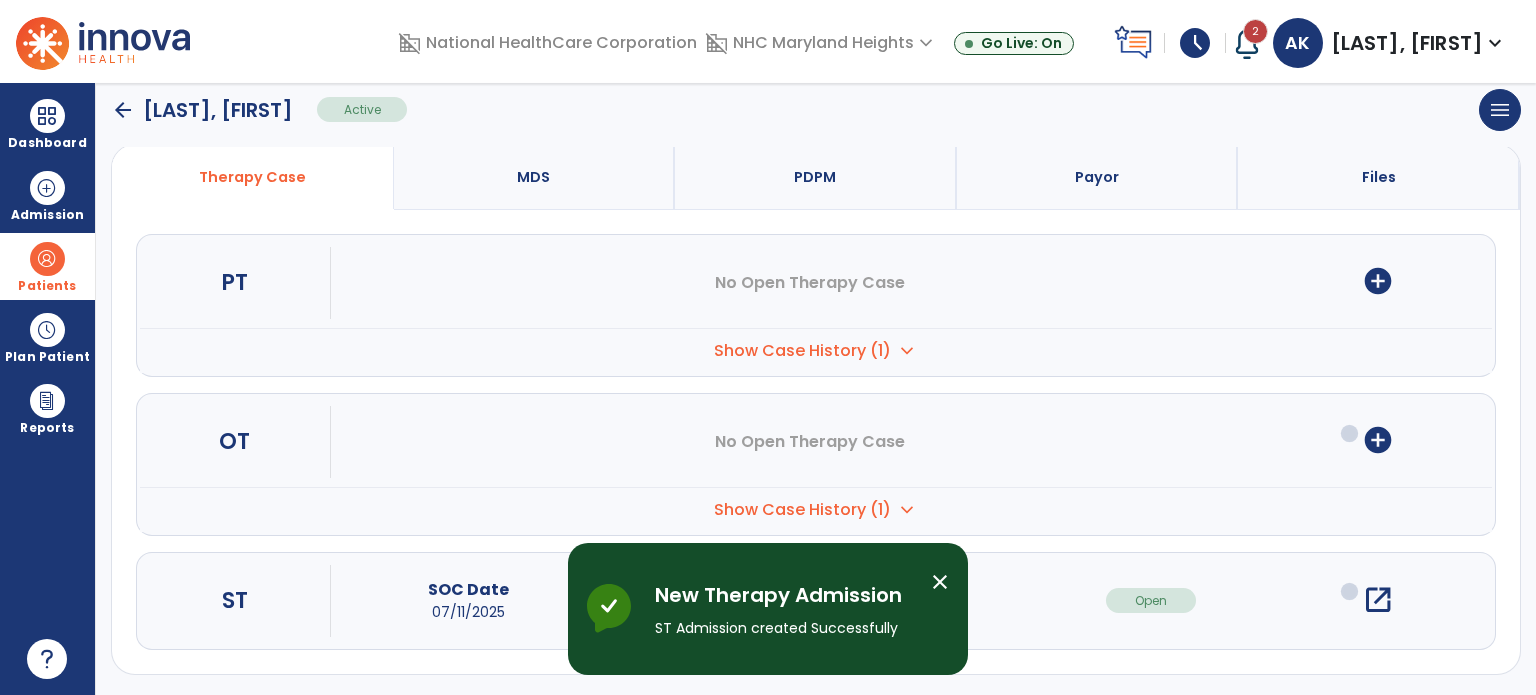 click on "open_in_new" at bounding box center (1378, 600) 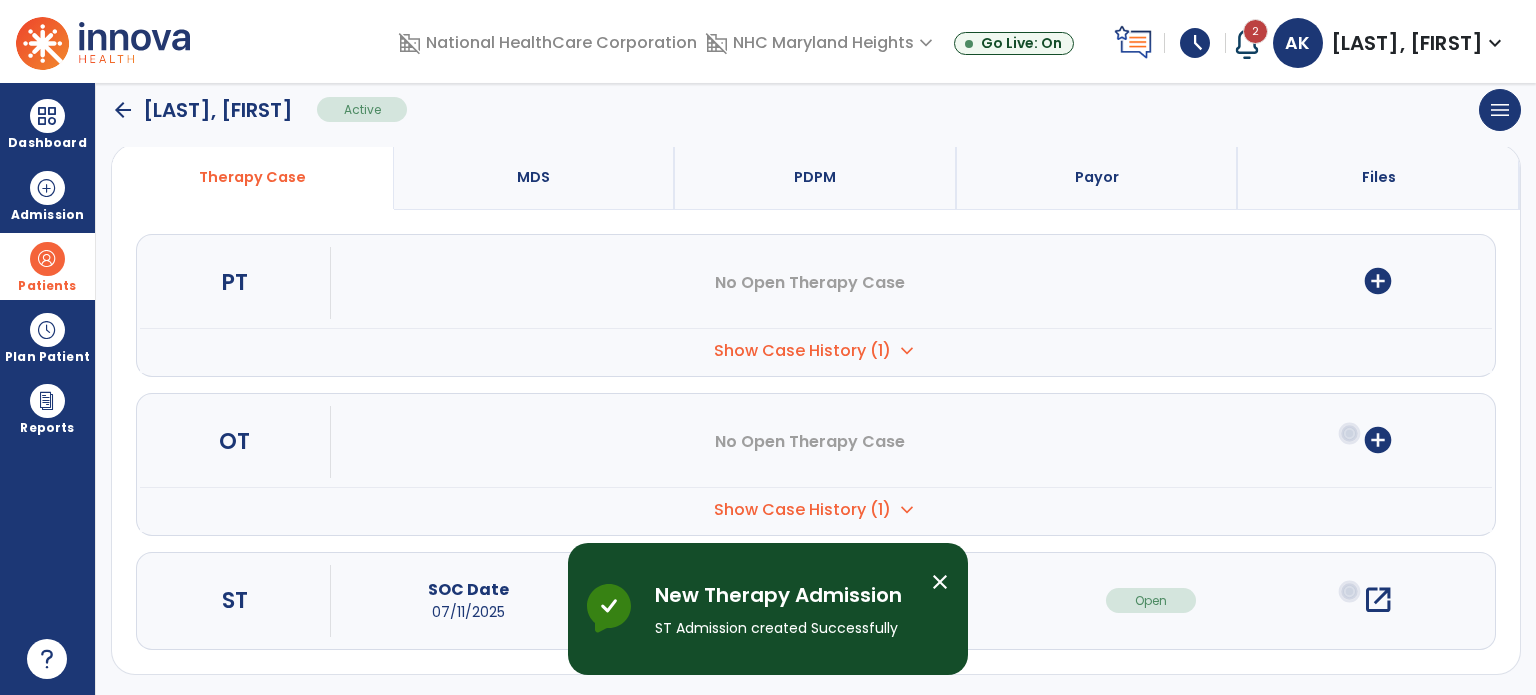 scroll, scrollTop: 0, scrollLeft: 0, axis: both 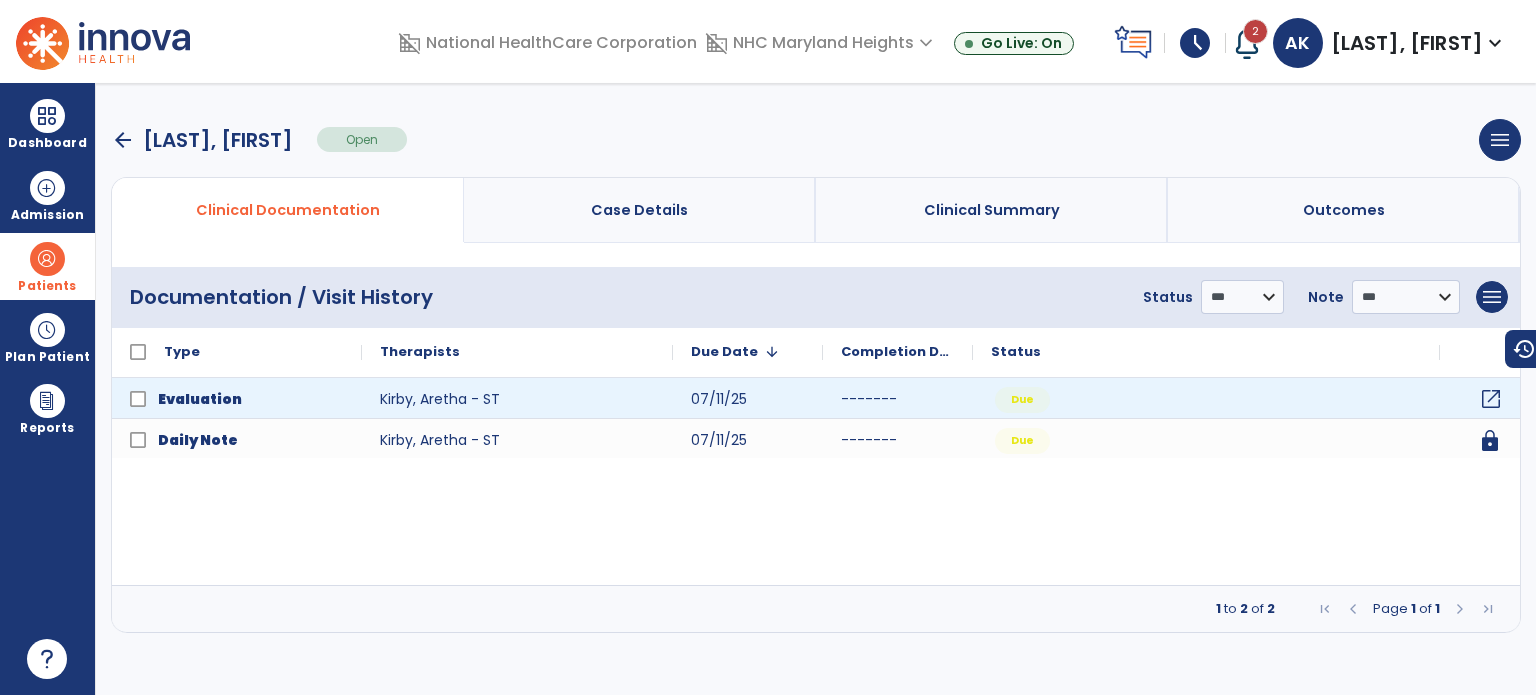 click on "open_in_new" 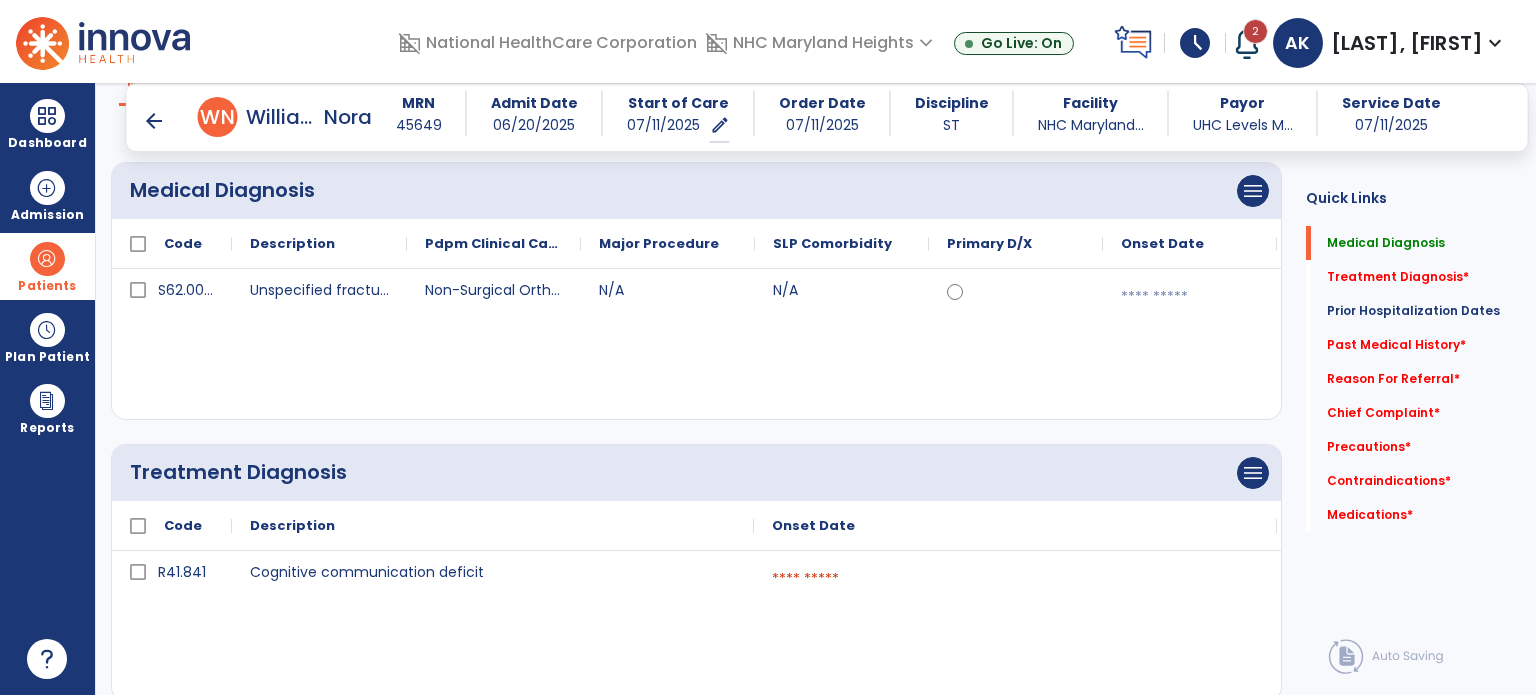 scroll, scrollTop: 0, scrollLeft: 0, axis: both 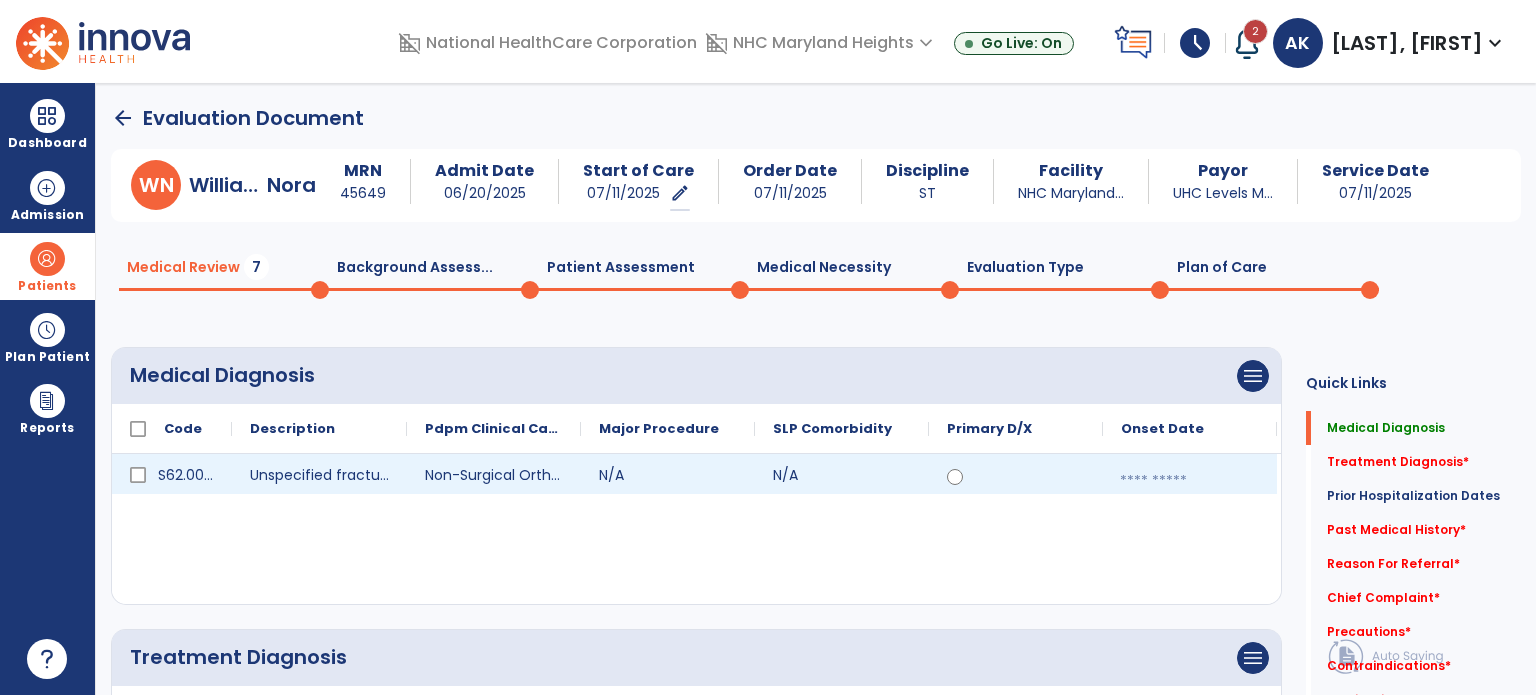 click at bounding box center [1190, 481] 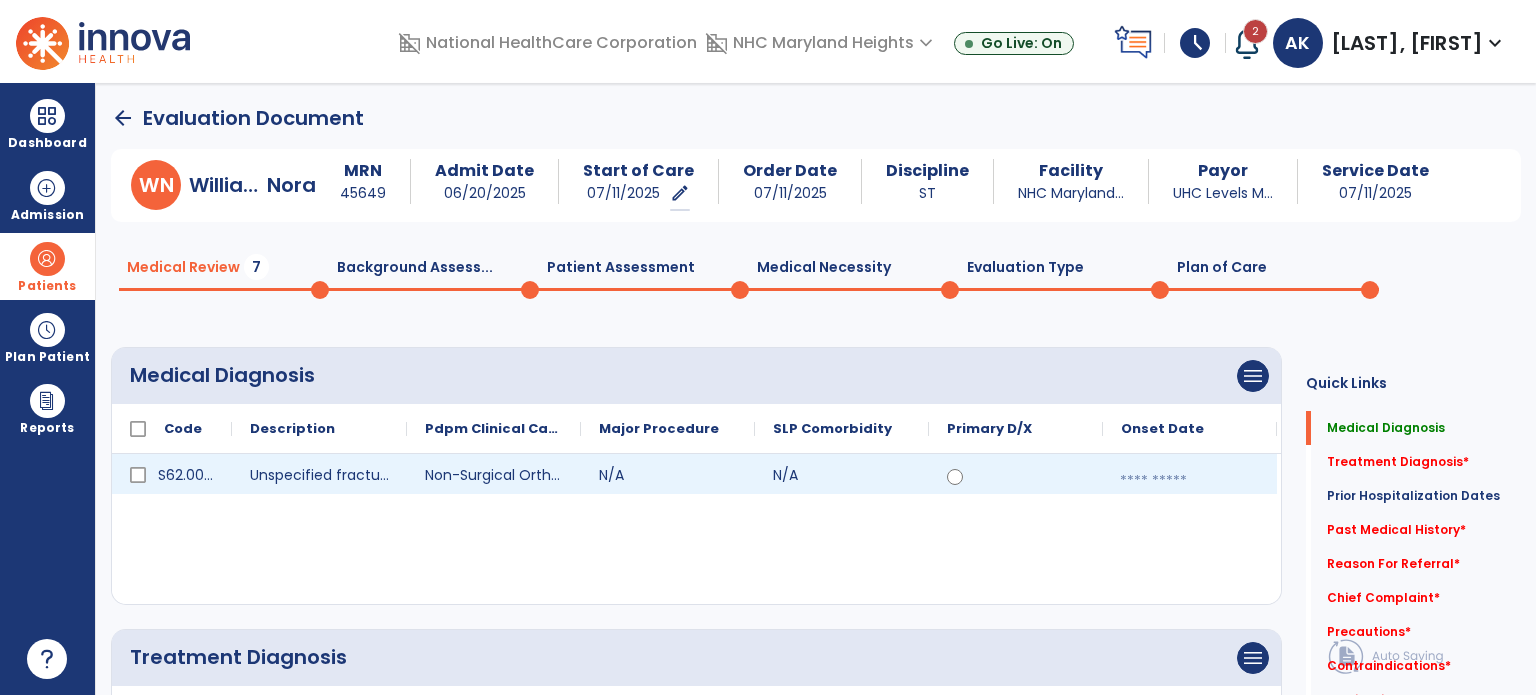 select on "*" 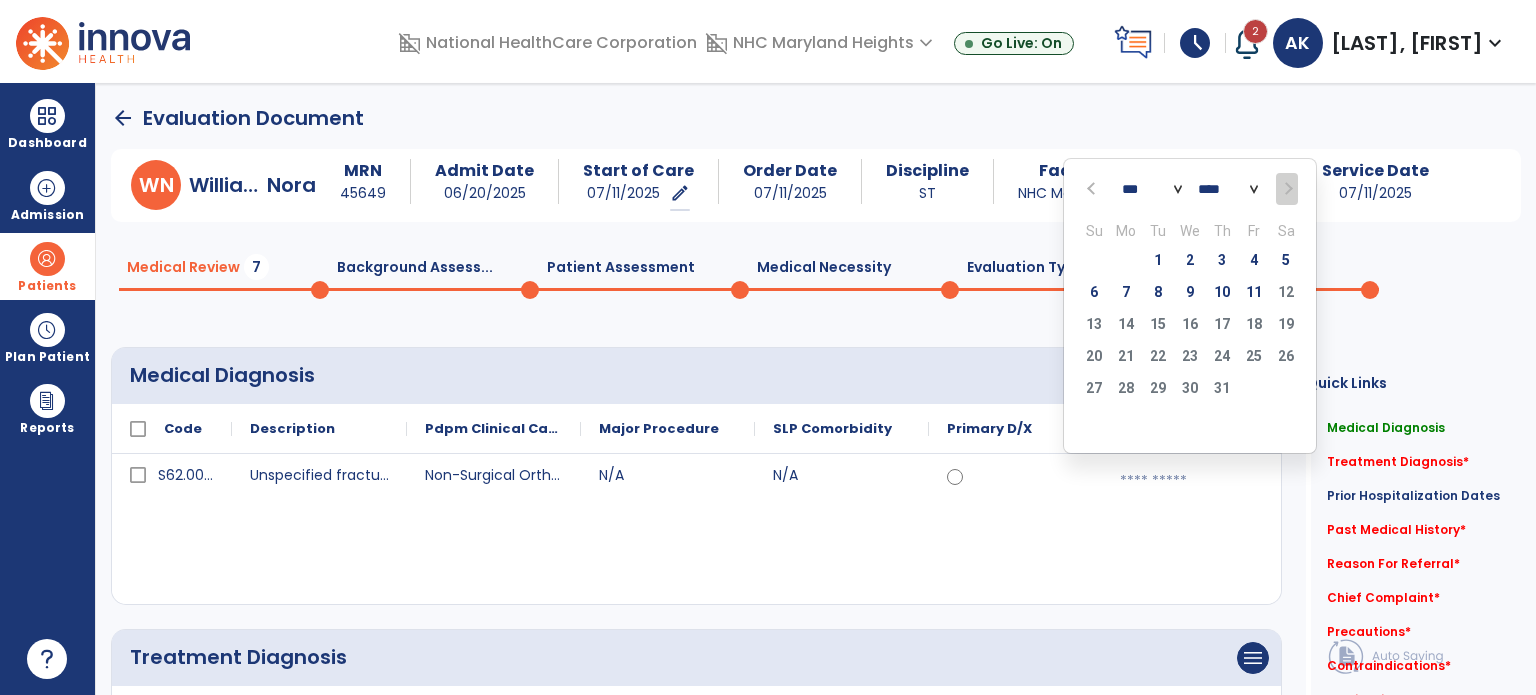 click on "20   21   22   23   24   25   26" 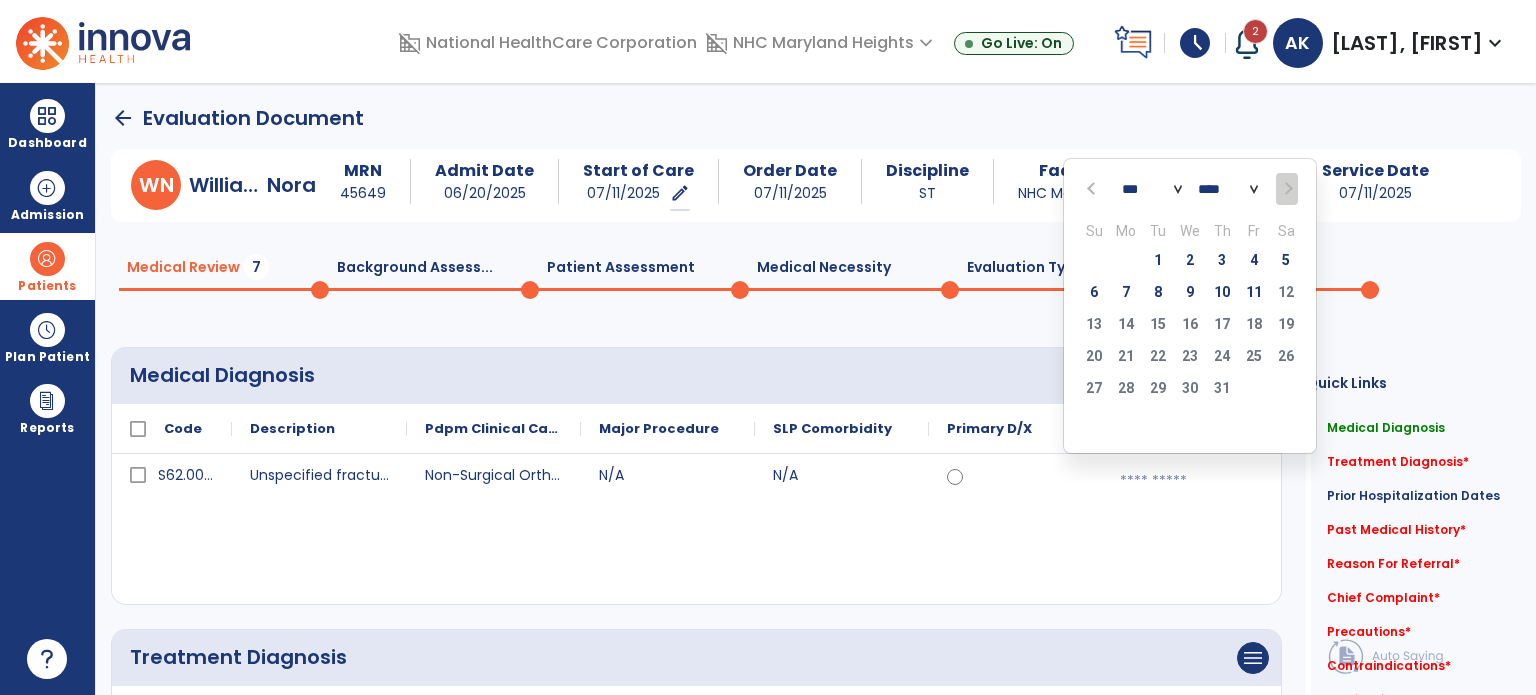 click on "20   21   22   23   24   25   26" 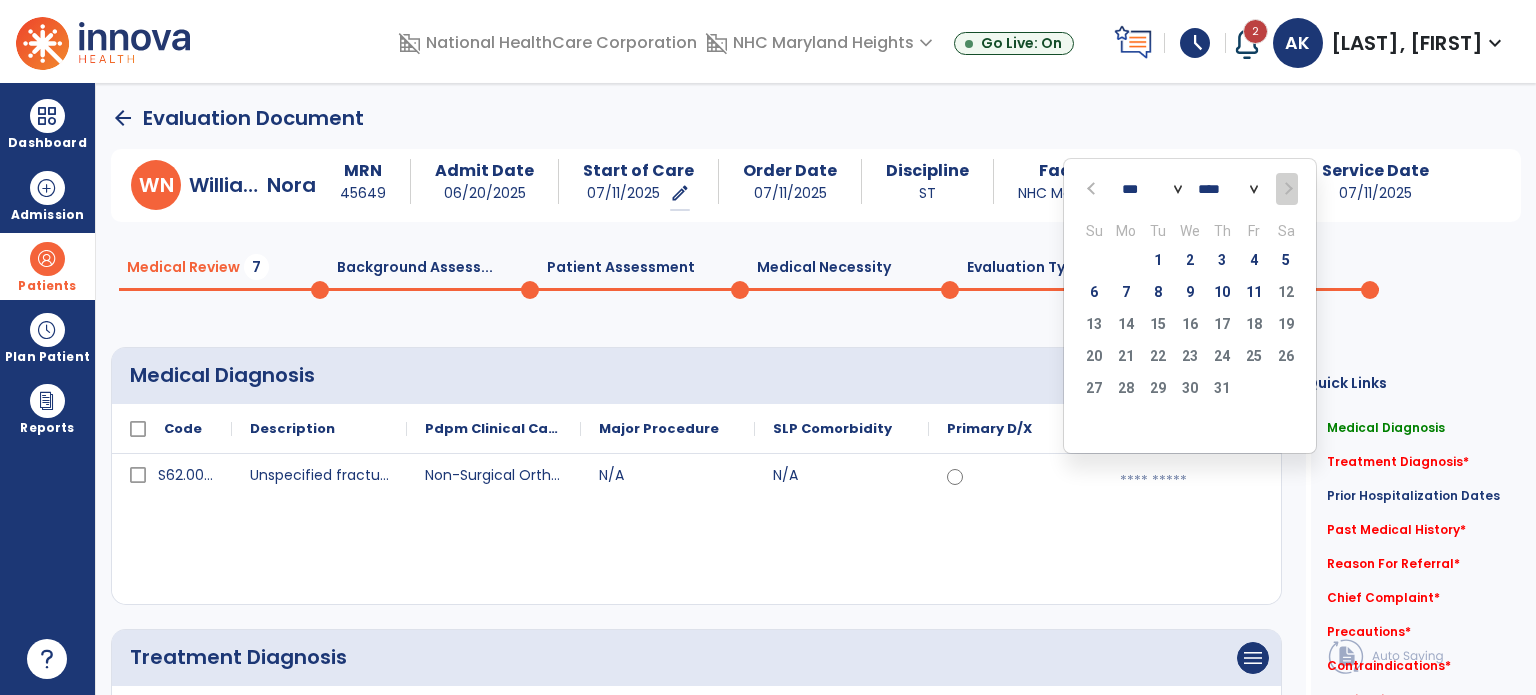 click on "S62.001D Unspecified fracture of navicular [scaphoid] bone of right wrist, subsequent encounter for fracture with routine healing  Non-Surgical Orthopedic/Musculoskeletal N/A N/A  calendar_today" 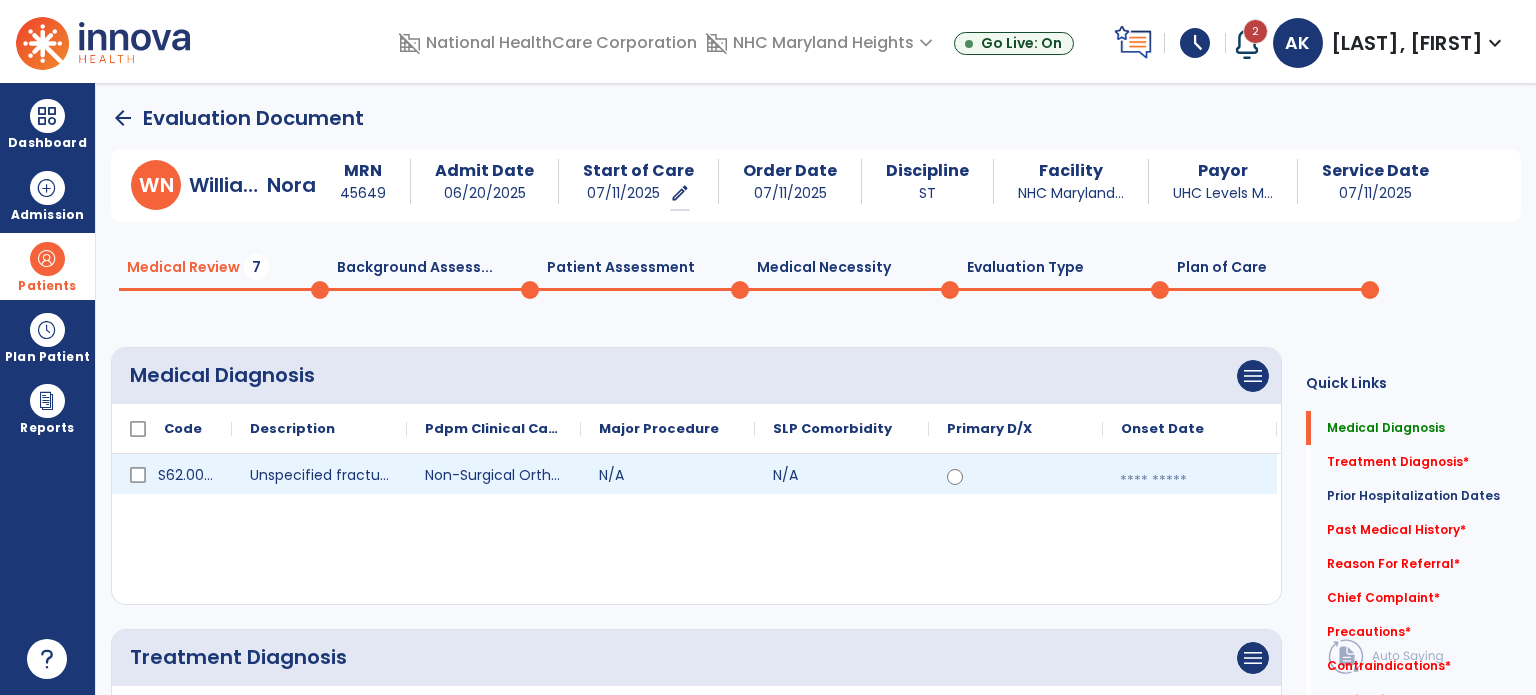click at bounding box center (1190, 481) 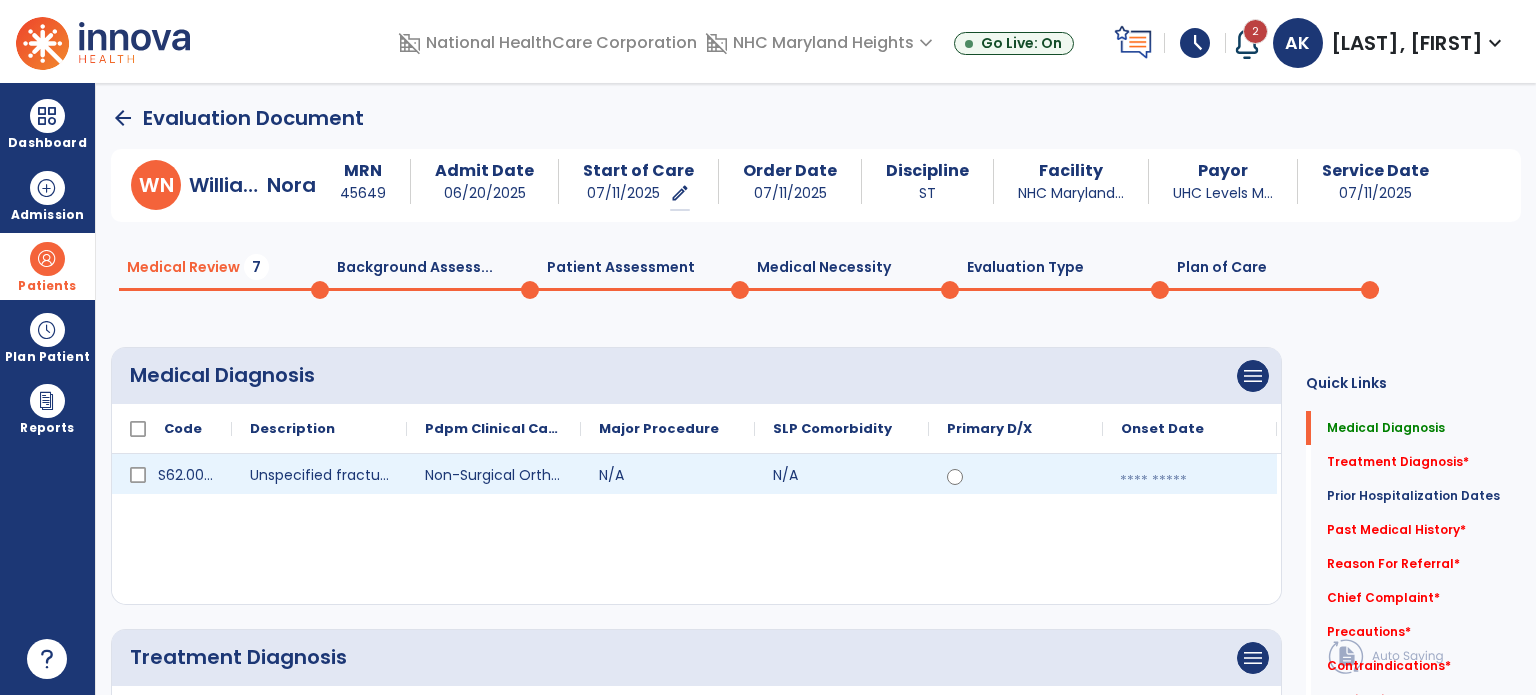 select on "*" 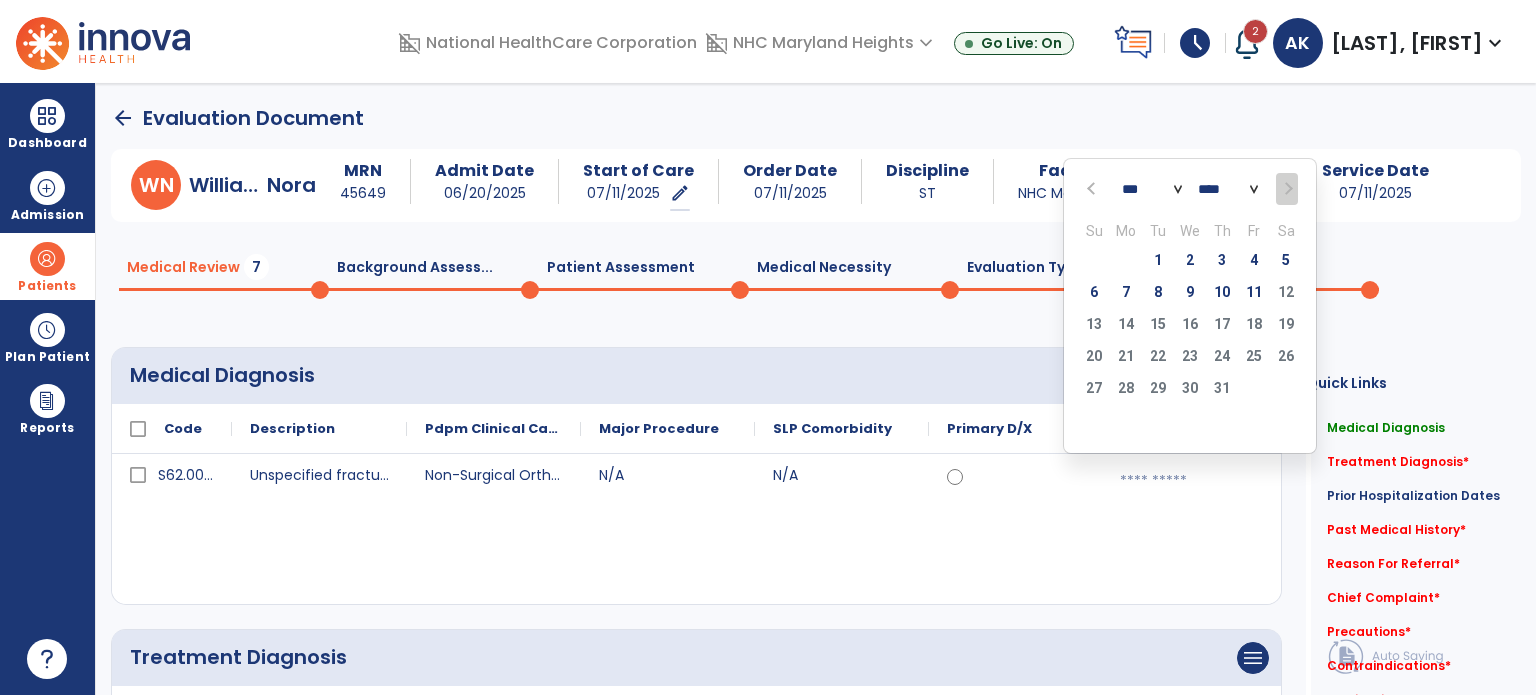 click on "S62.001D Unspecified fracture of navicular [scaphoid] bone of right wrist, subsequent encounter for fracture with routine healing  Non-Surgical Orthopedic/Musculoskeletal N/A N/A  calendar_today" 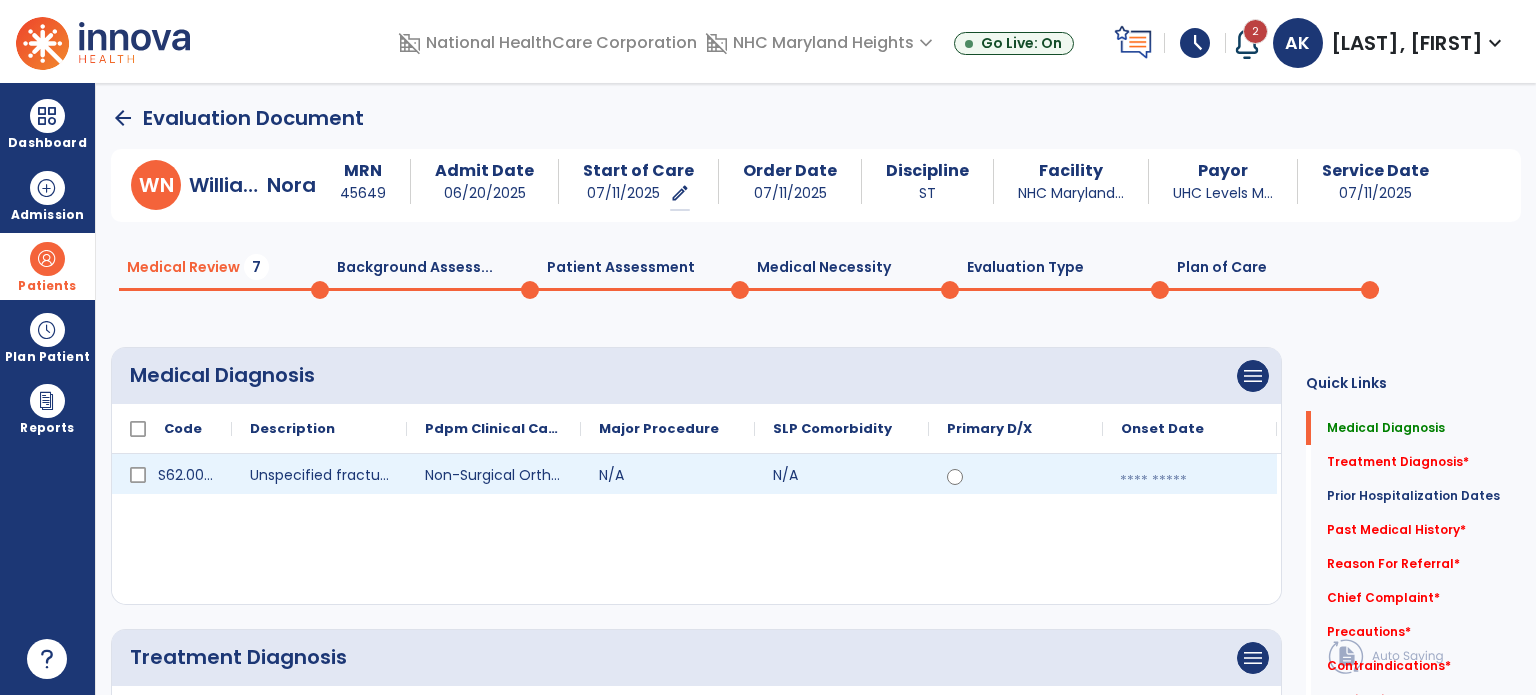click at bounding box center [1190, 481] 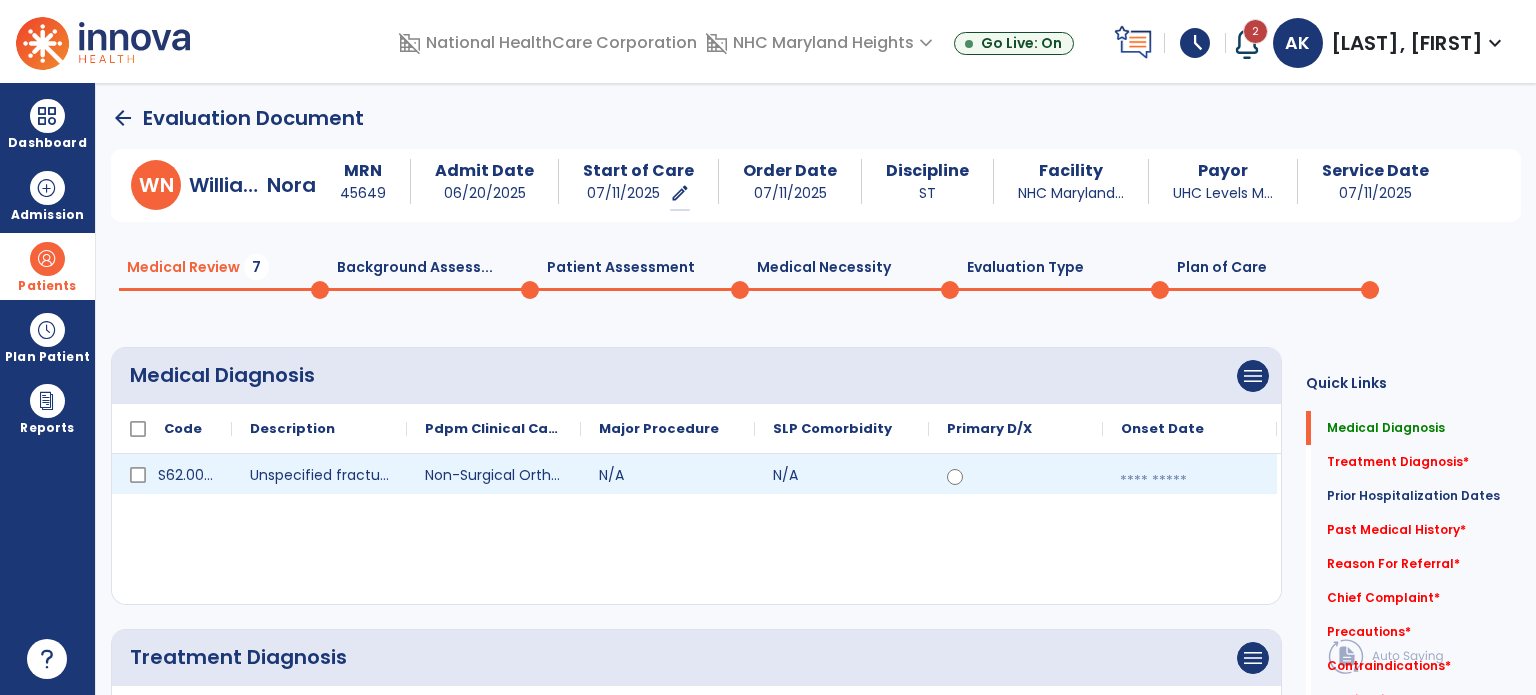 select on "*" 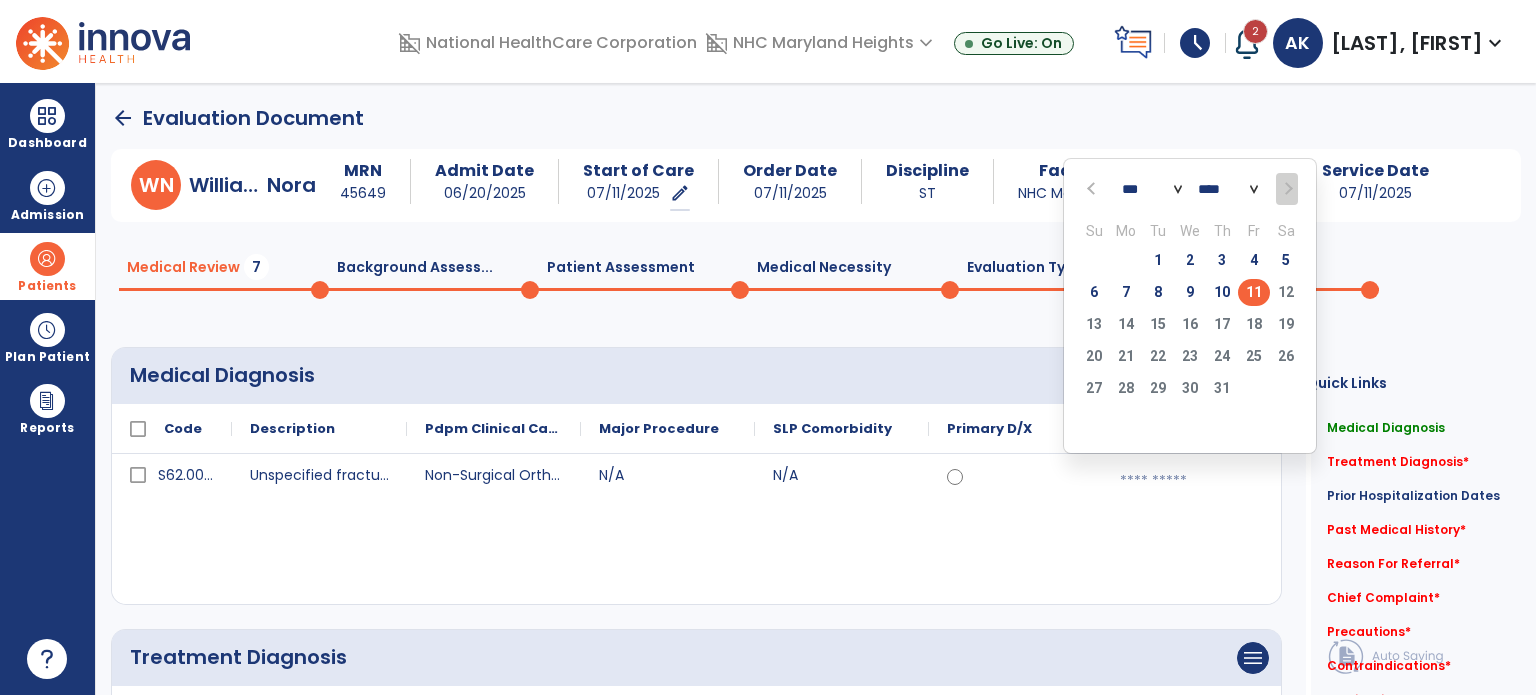 click 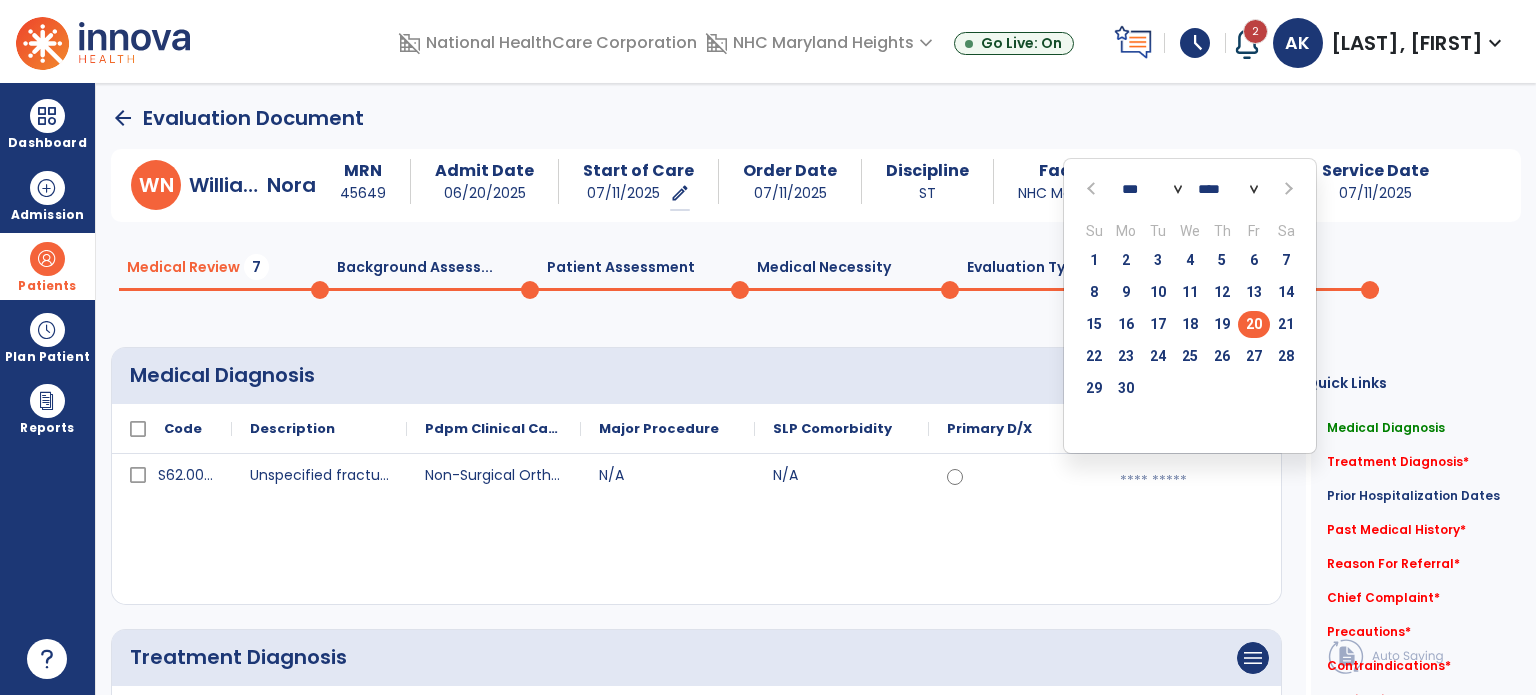 click on "20" 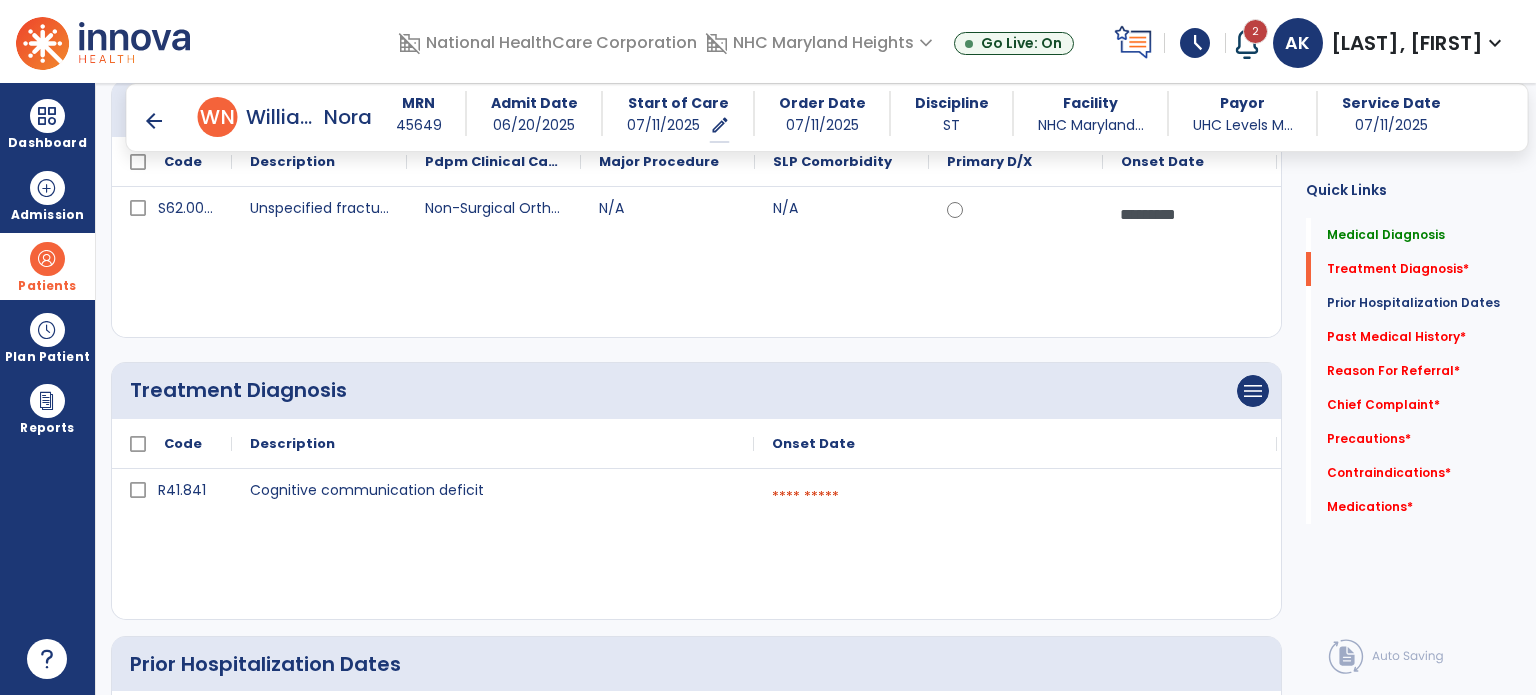 scroll, scrollTop: 324, scrollLeft: 0, axis: vertical 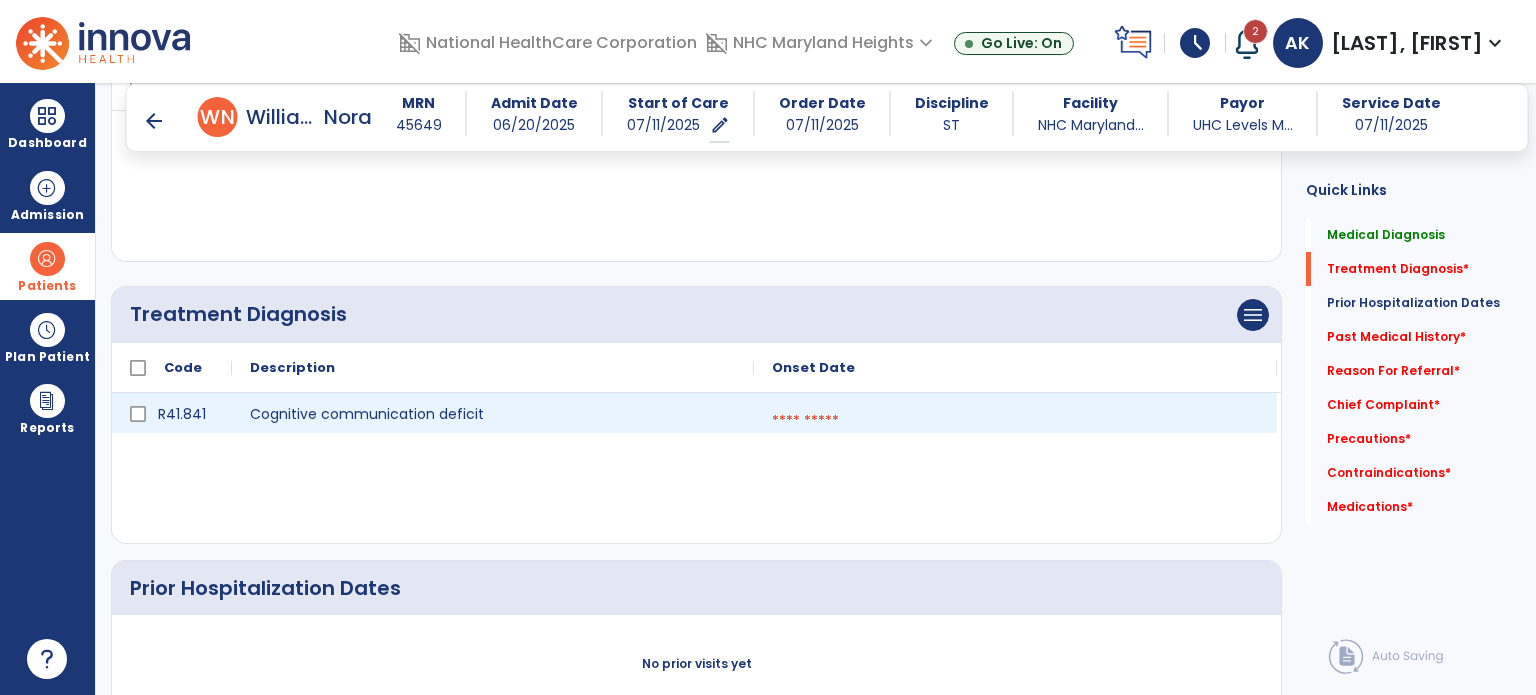 click at bounding box center [1015, 421] 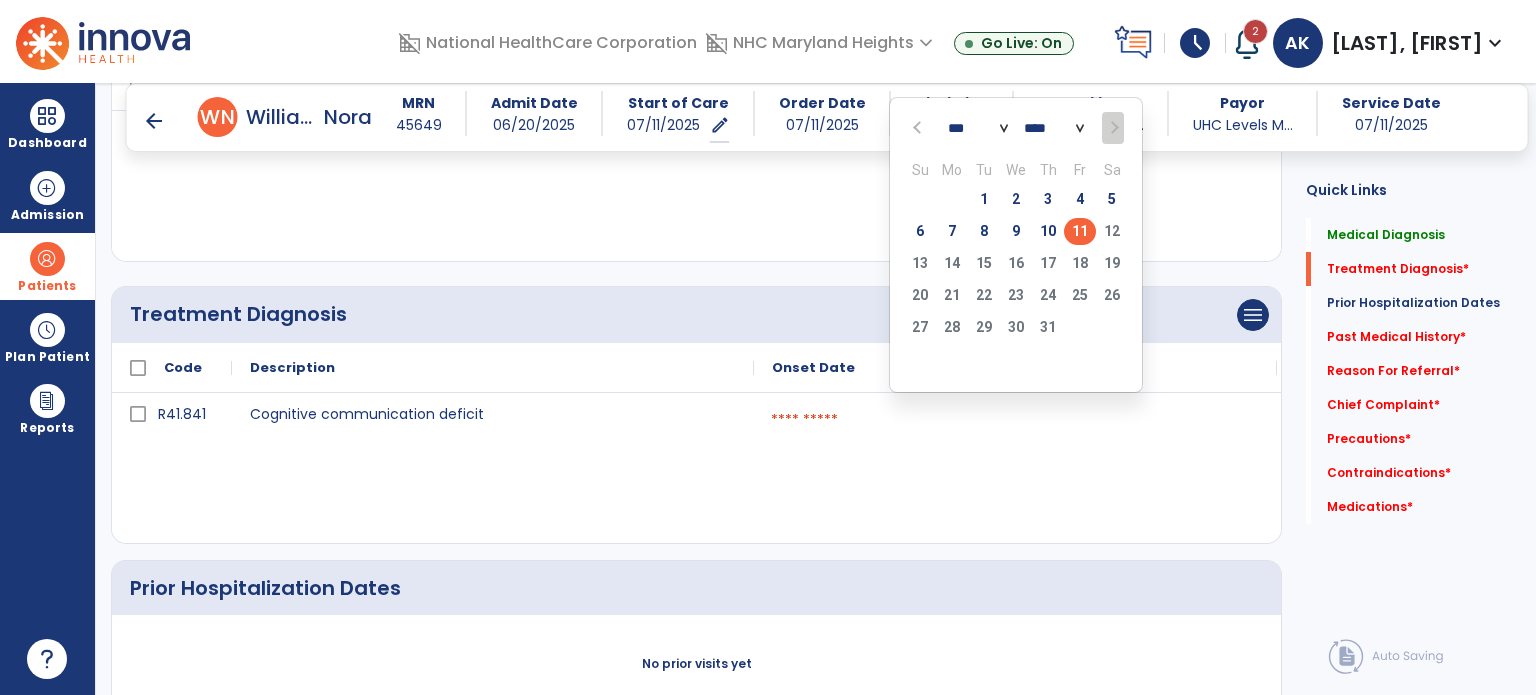 click 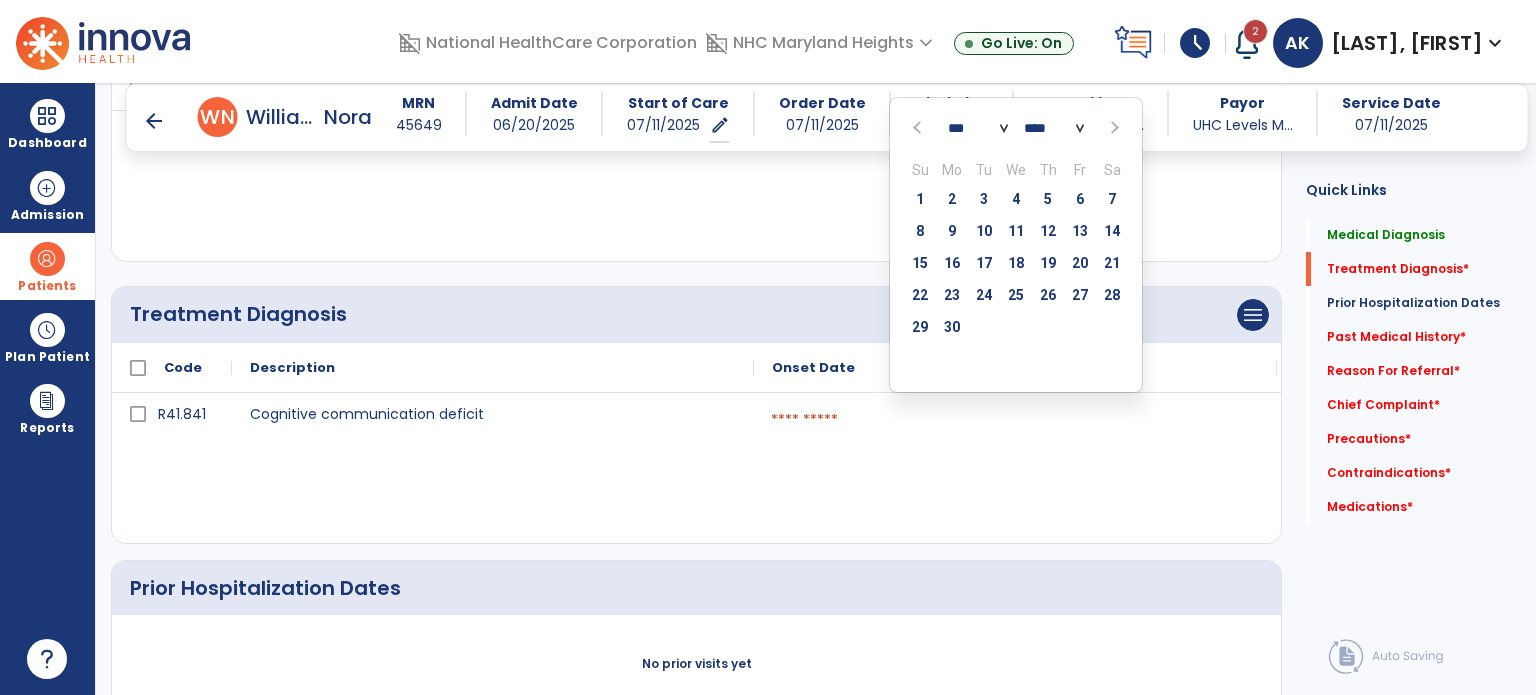 click 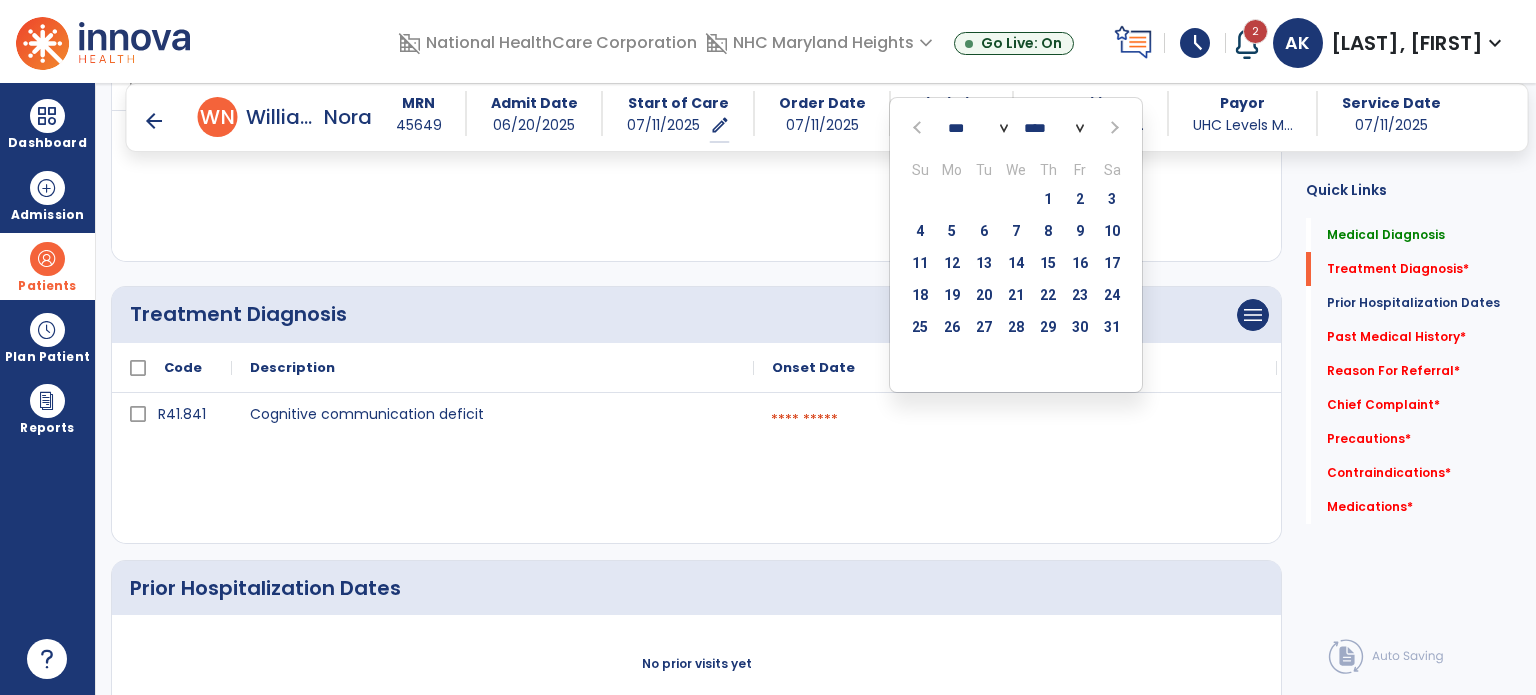 click 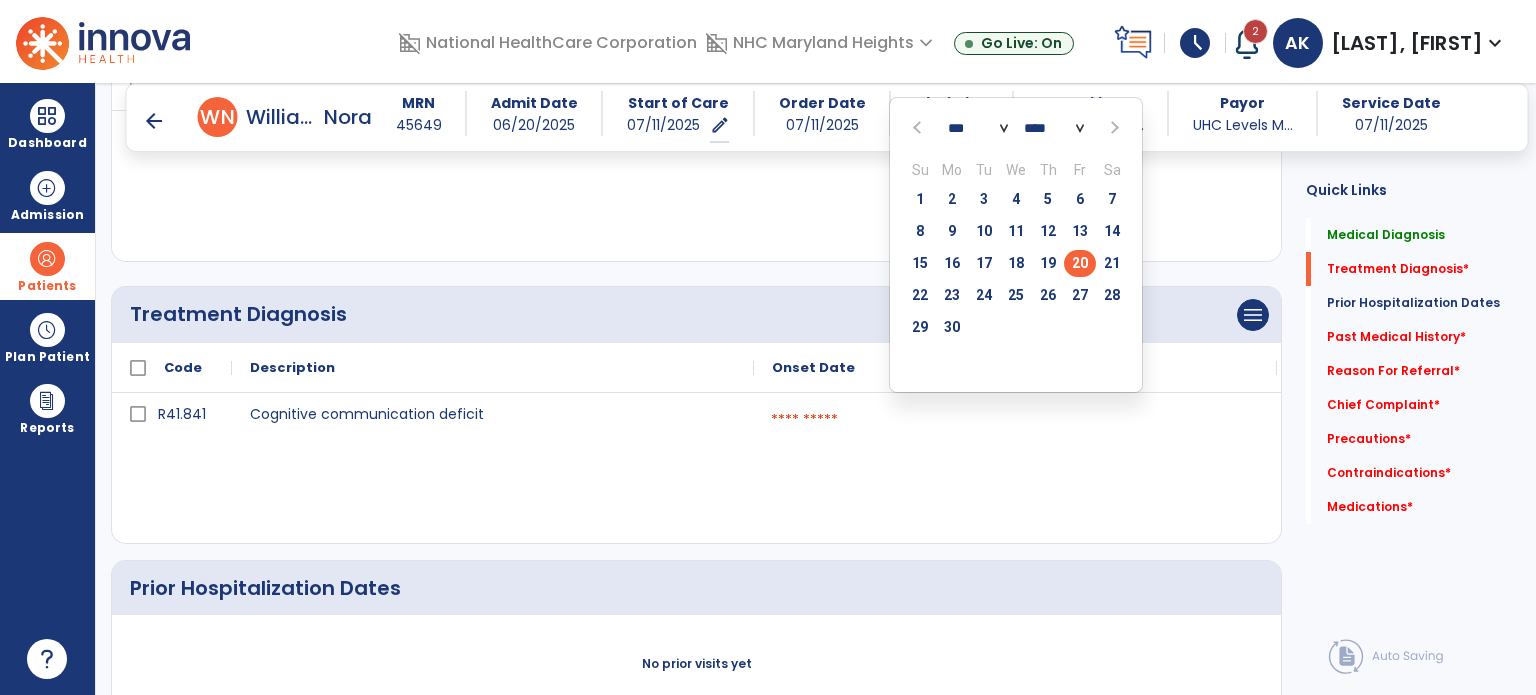 click on "20" 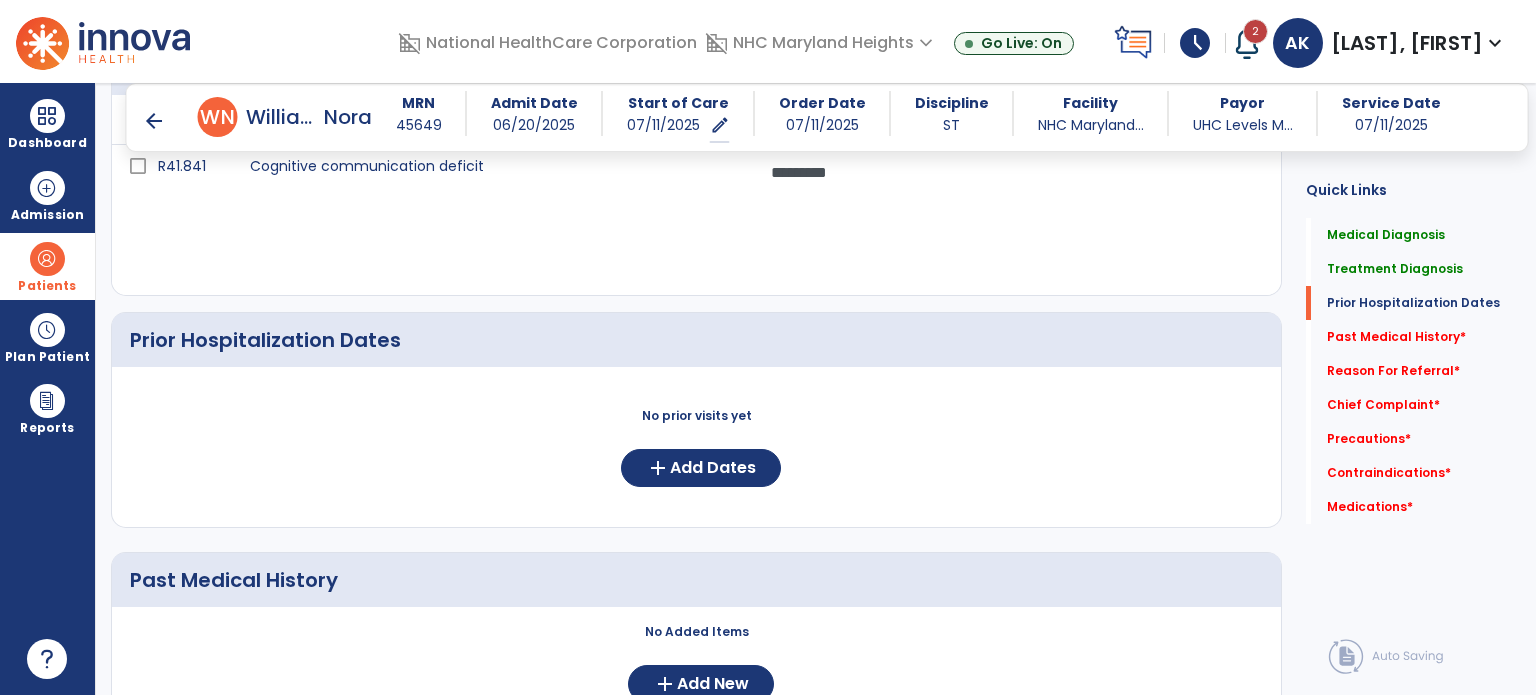 scroll, scrollTop: 575, scrollLeft: 0, axis: vertical 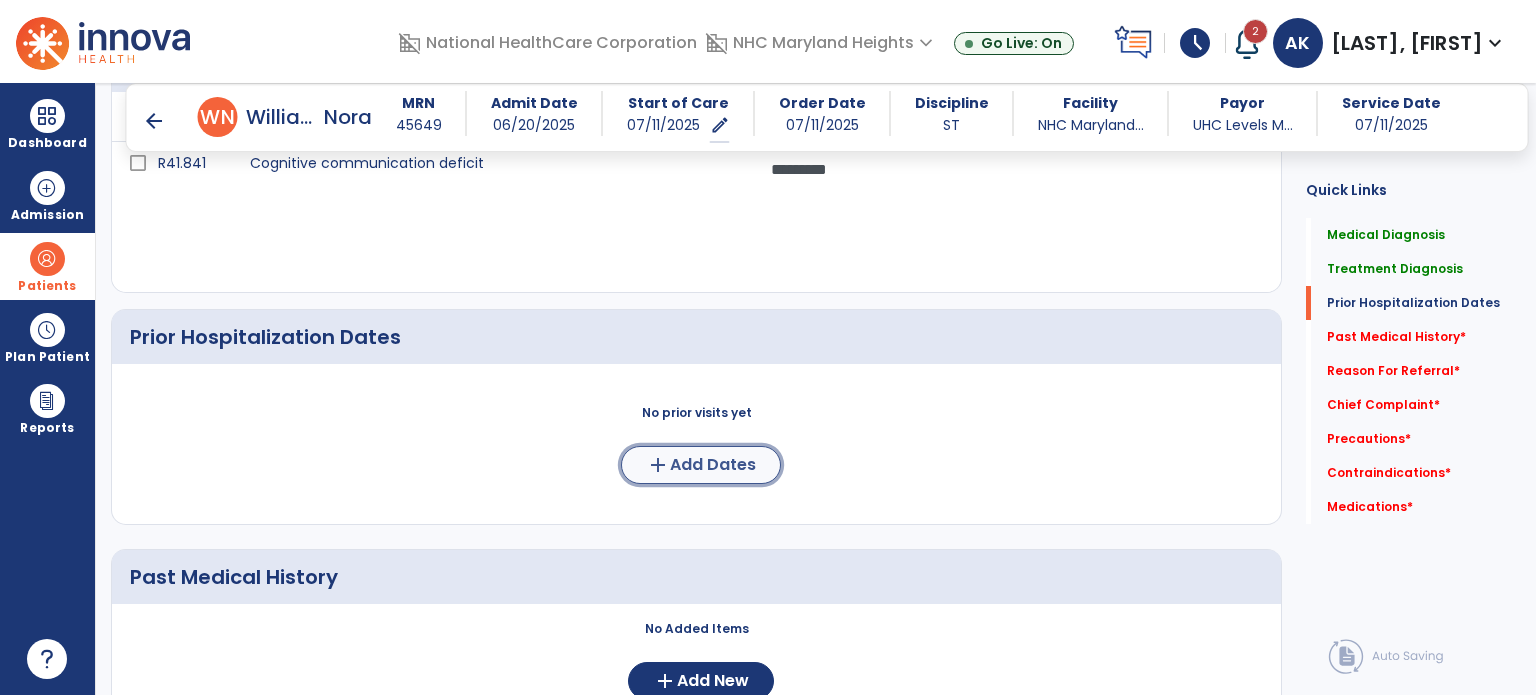 click on "Add Dates" 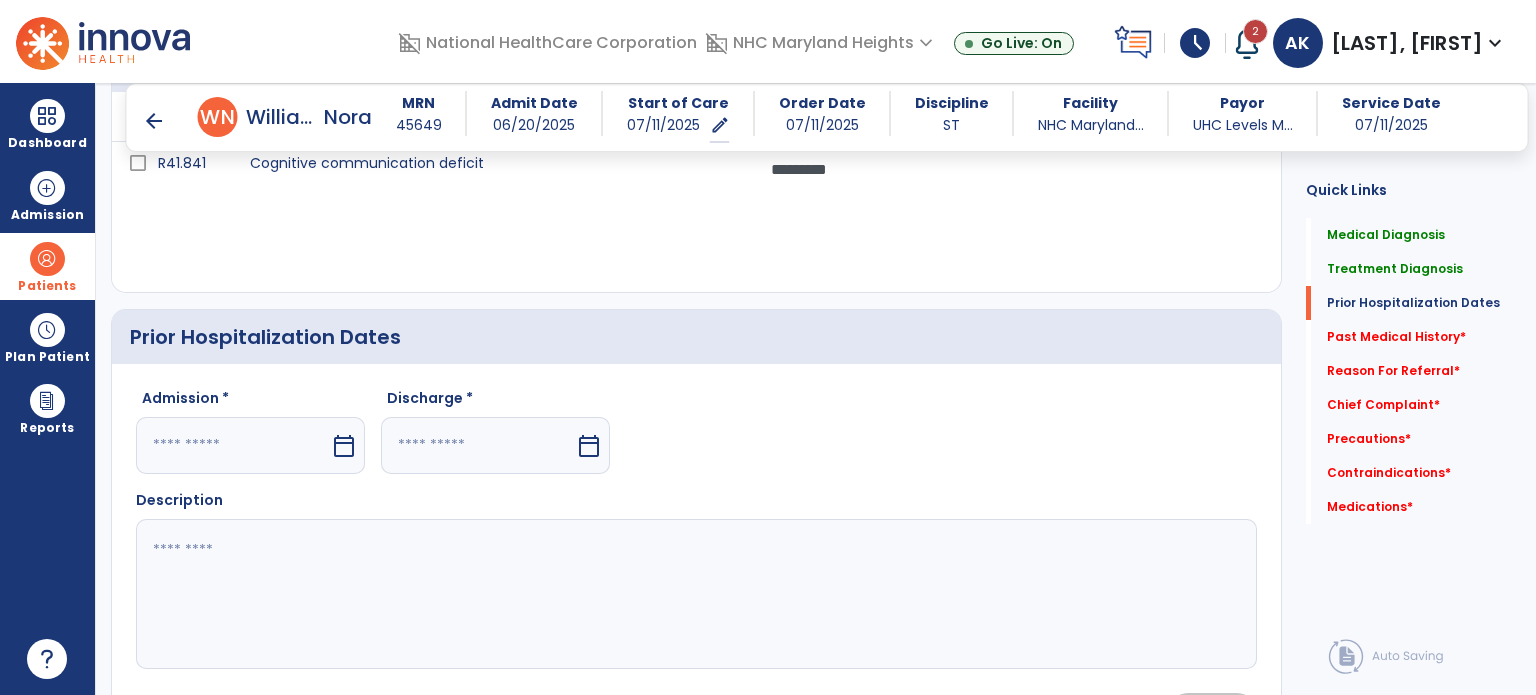 click on "calendar_today" at bounding box center [344, 446] 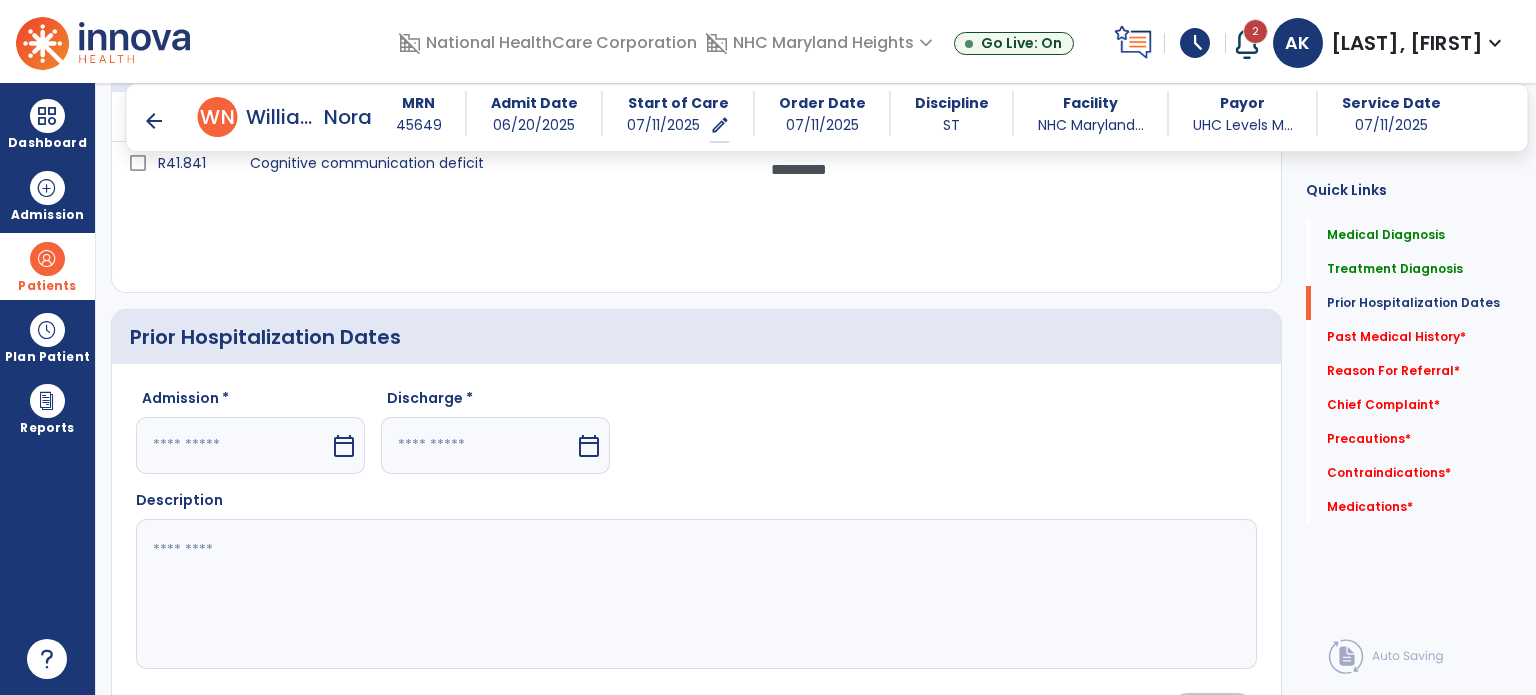 select on "*" 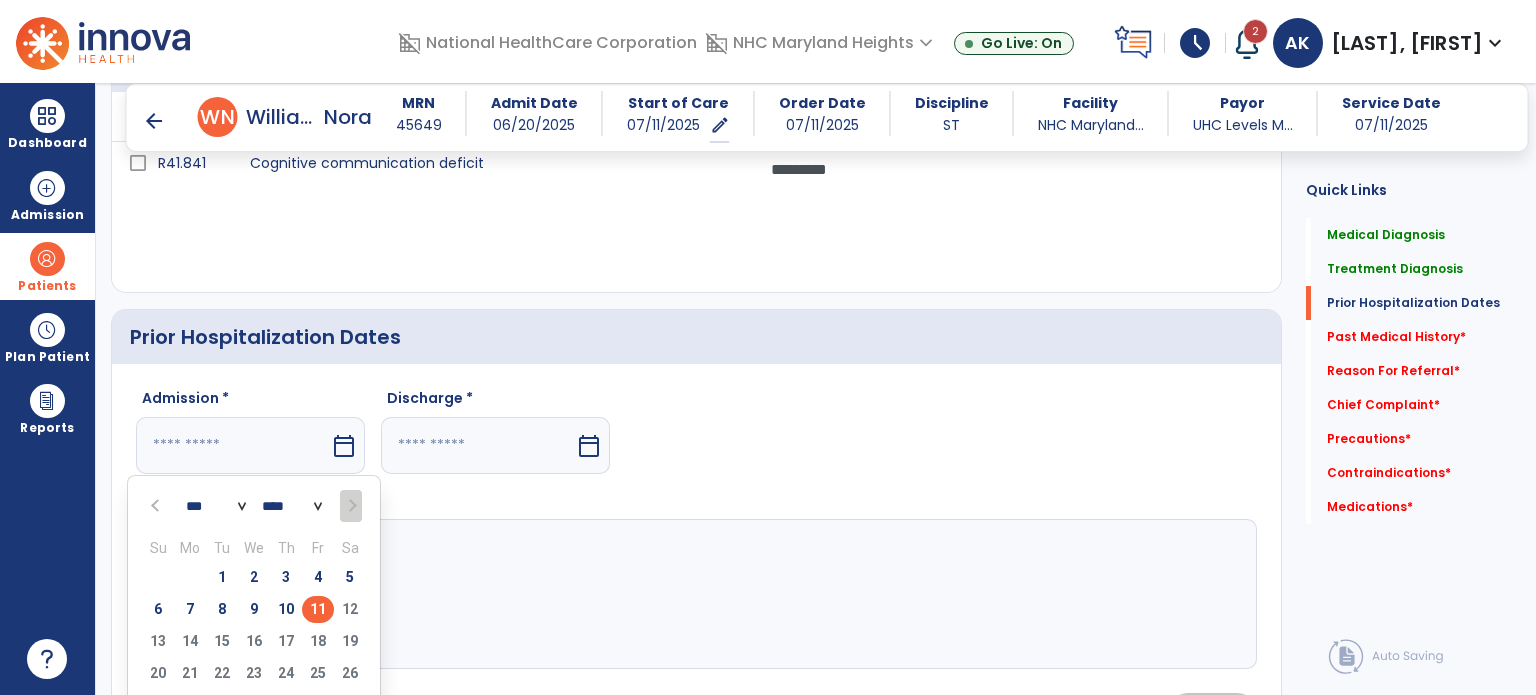 click on "13   14   15   16   17   18   19" at bounding box center (254, 644) 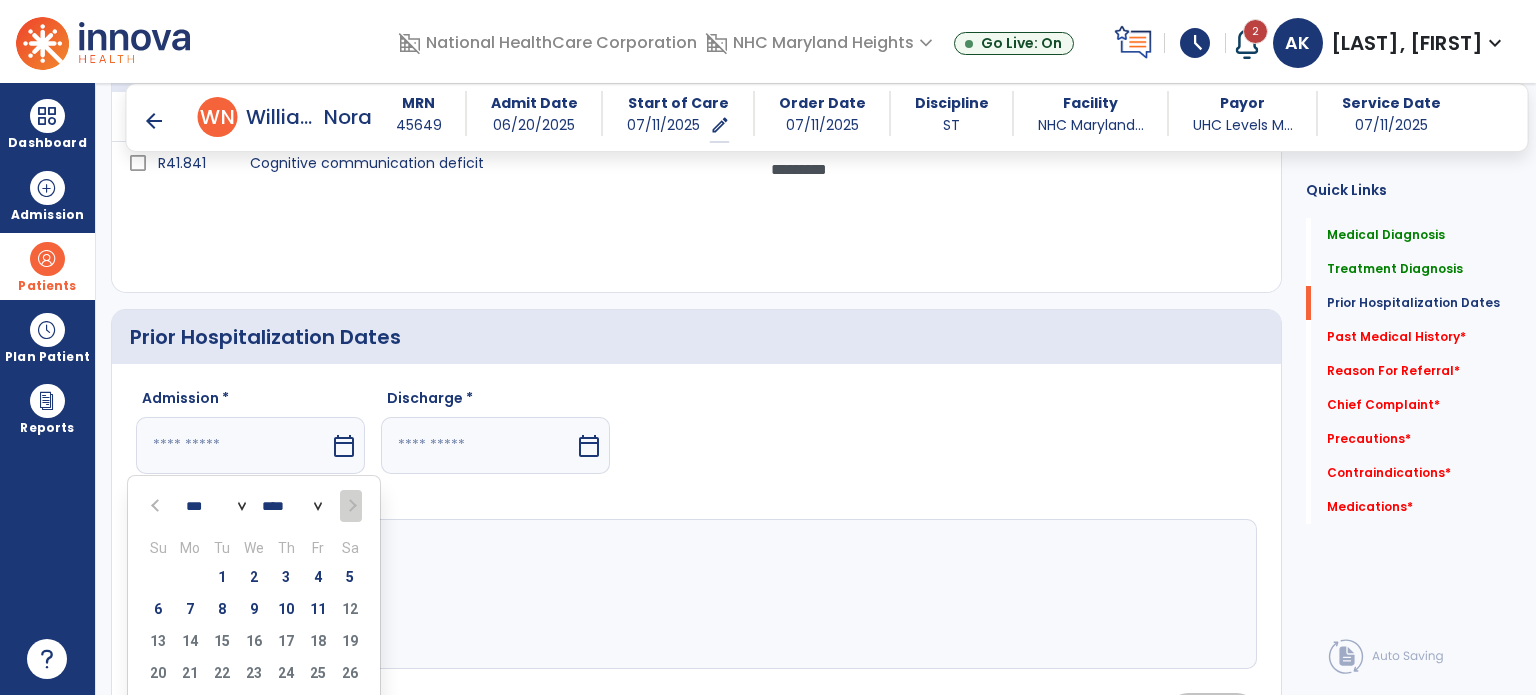 click on "13   14   15   16   17   18   19" at bounding box center (254, 644) 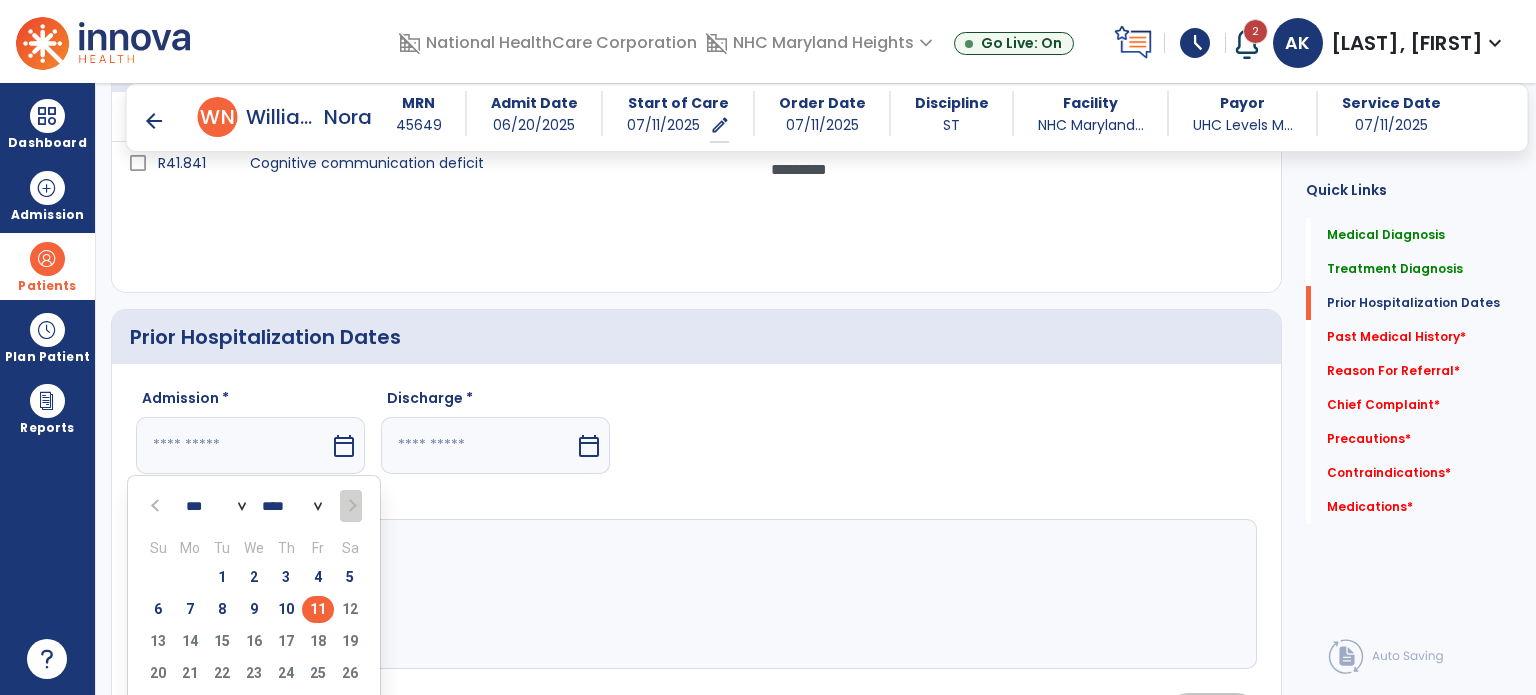 click on "calendar_today" at bounding box center [344, 446] 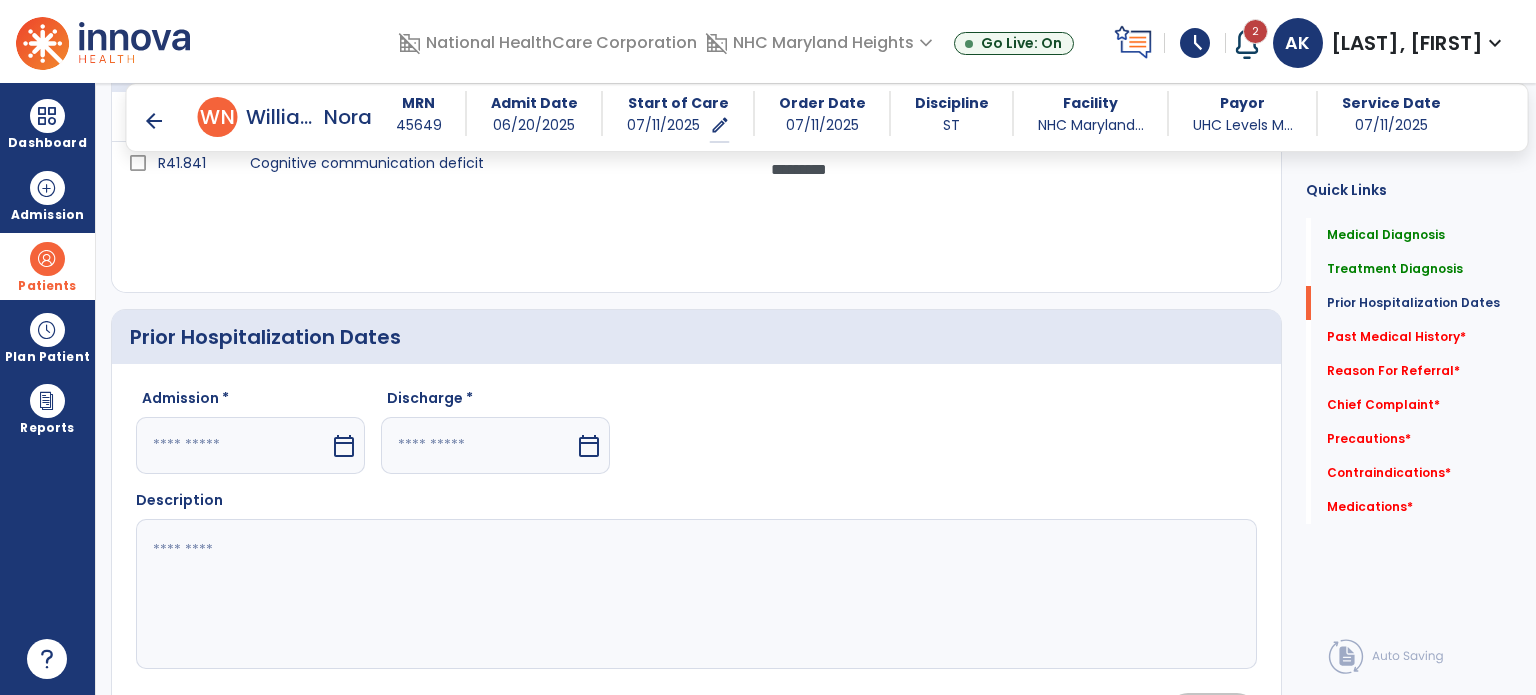 click on "calendar_today" at bounding box center (344, 446) 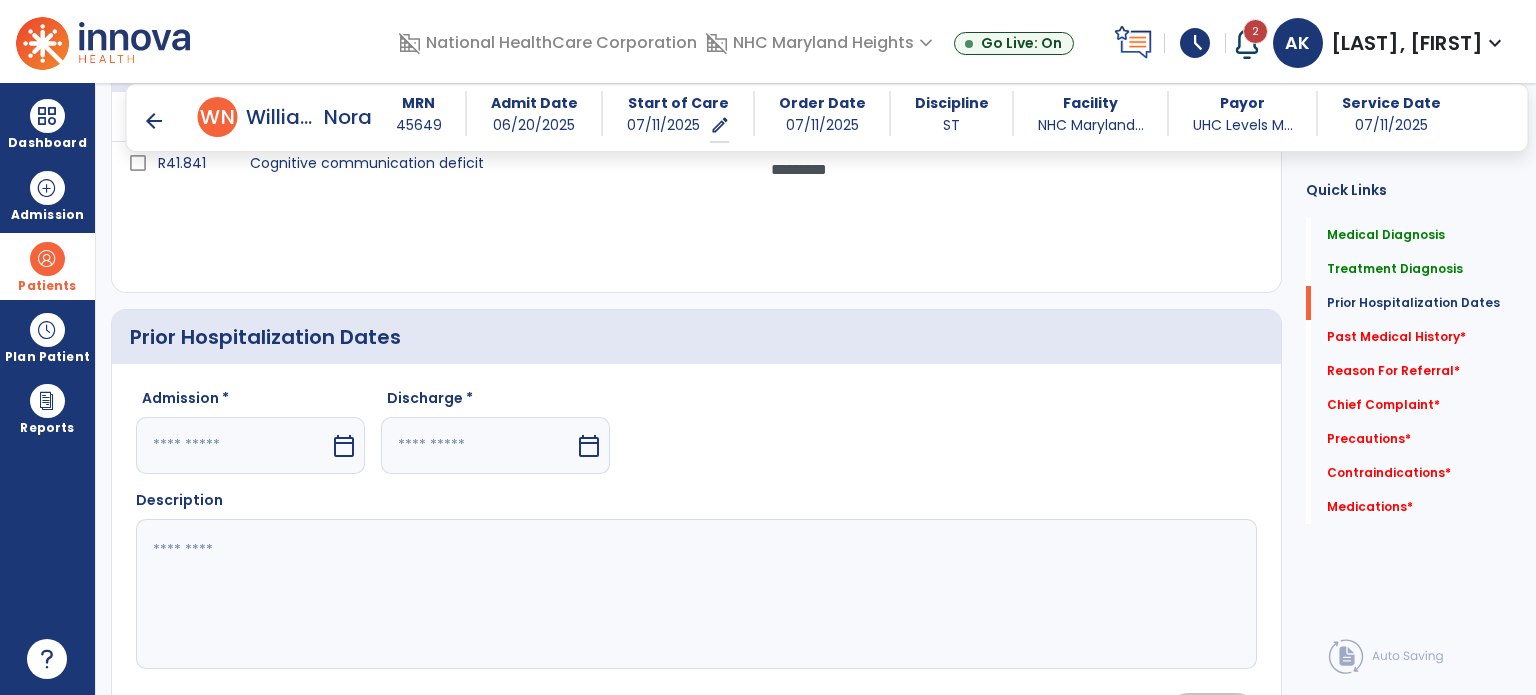 select on "*" 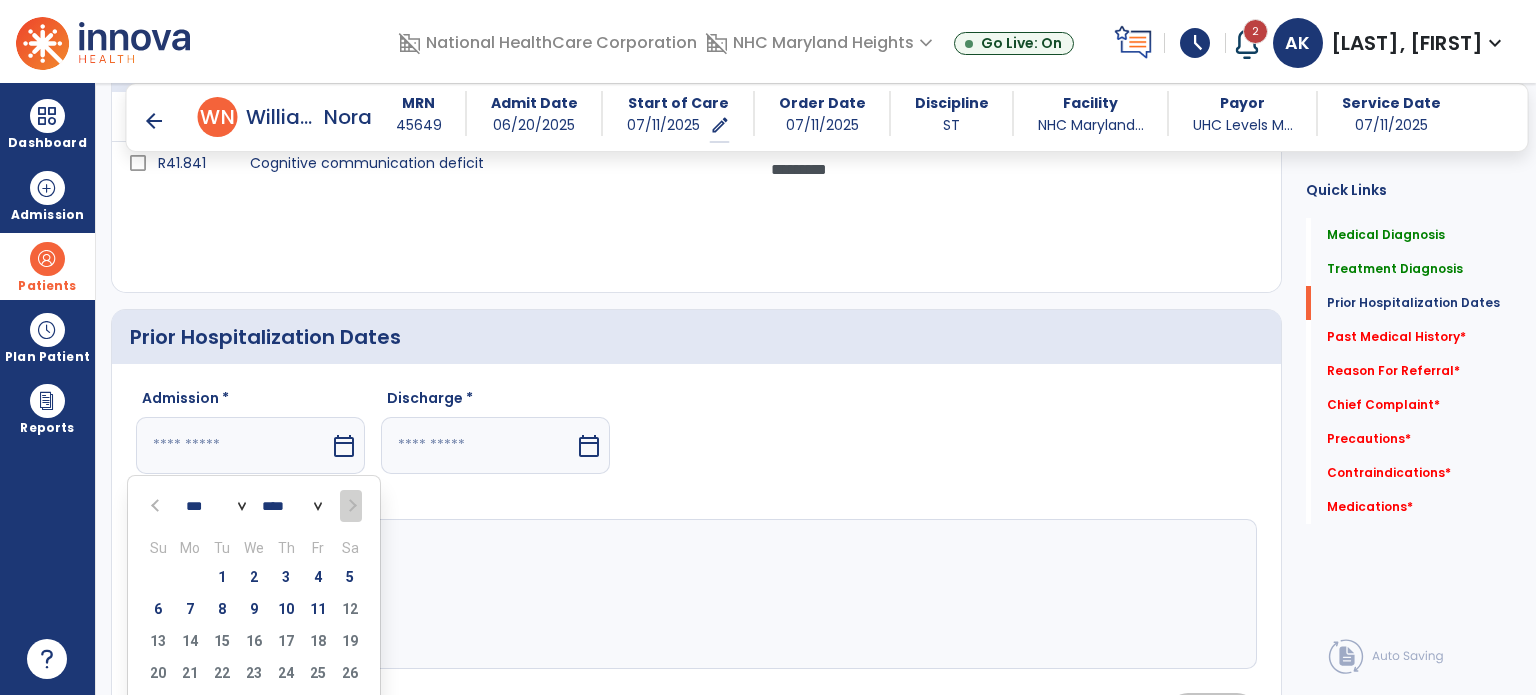 click at bounding box center (157, 506) 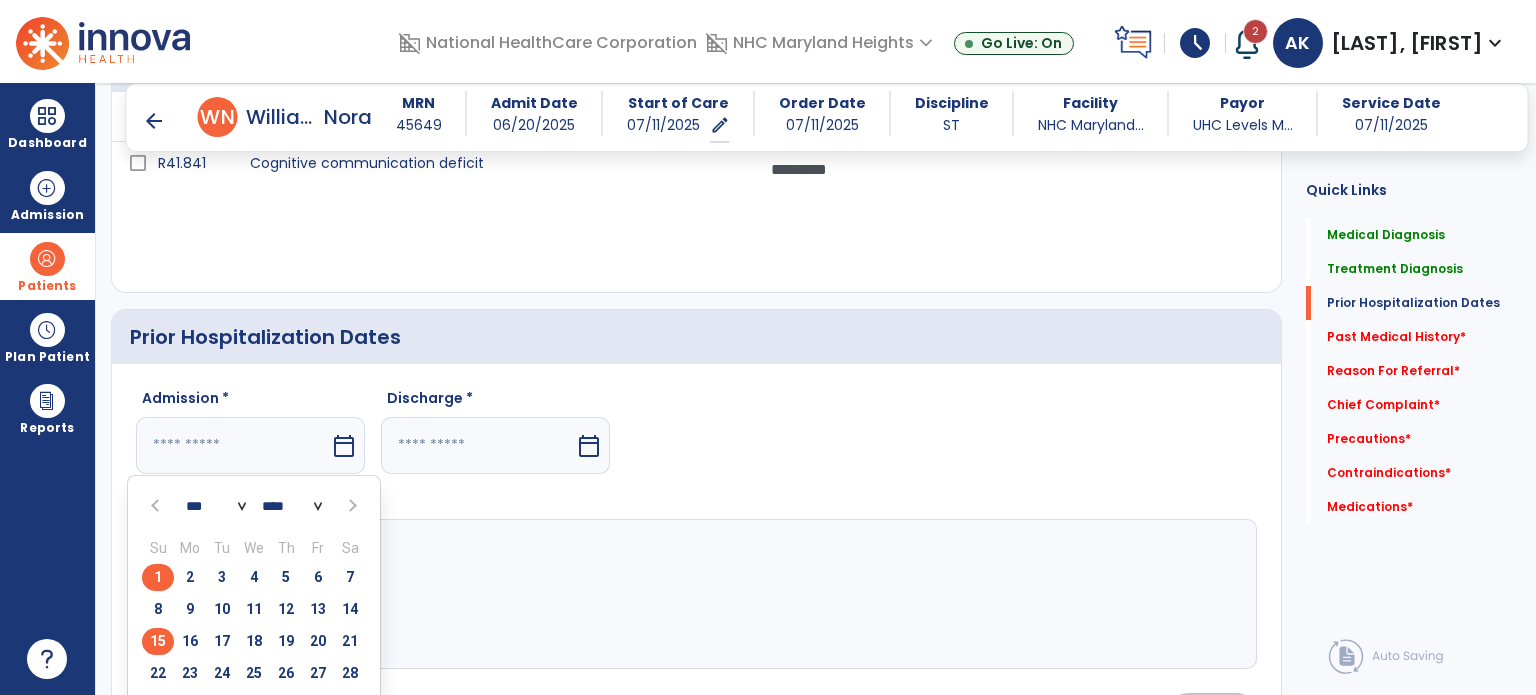 click on "15" at bounding box center (158, 641) 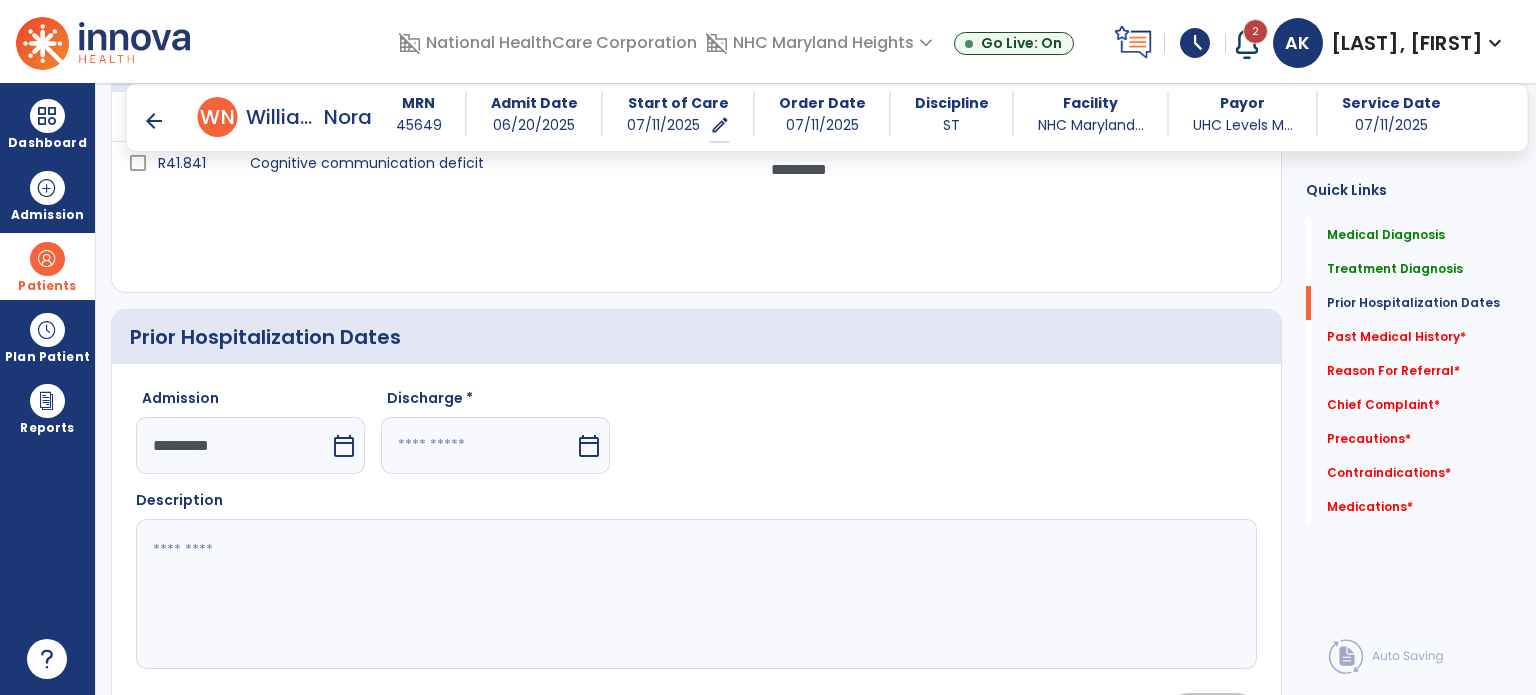 click on "calendar_today" at bounding box center (589, 446) 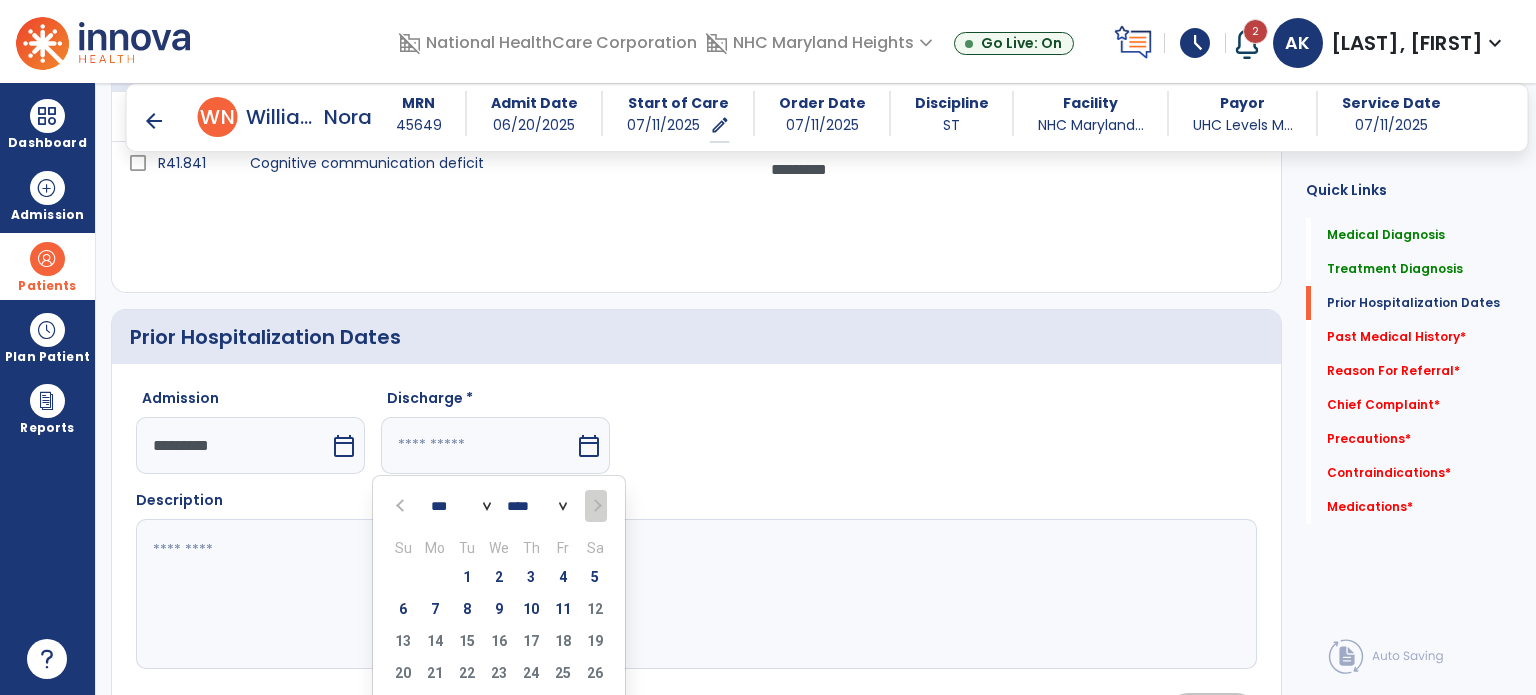 click on "20   21   22   23   24   25   26" at bounding box center [499, 676] 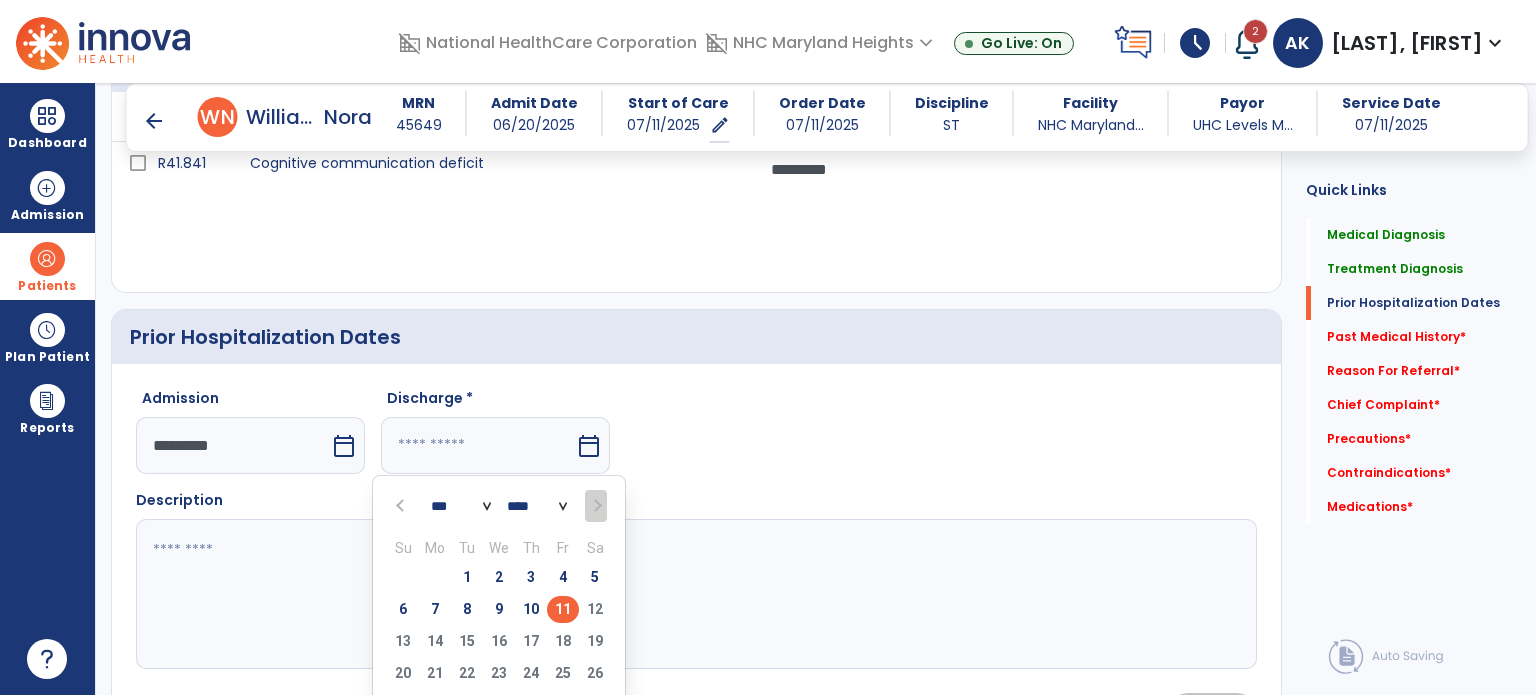 click at bounding box center (402, 506) 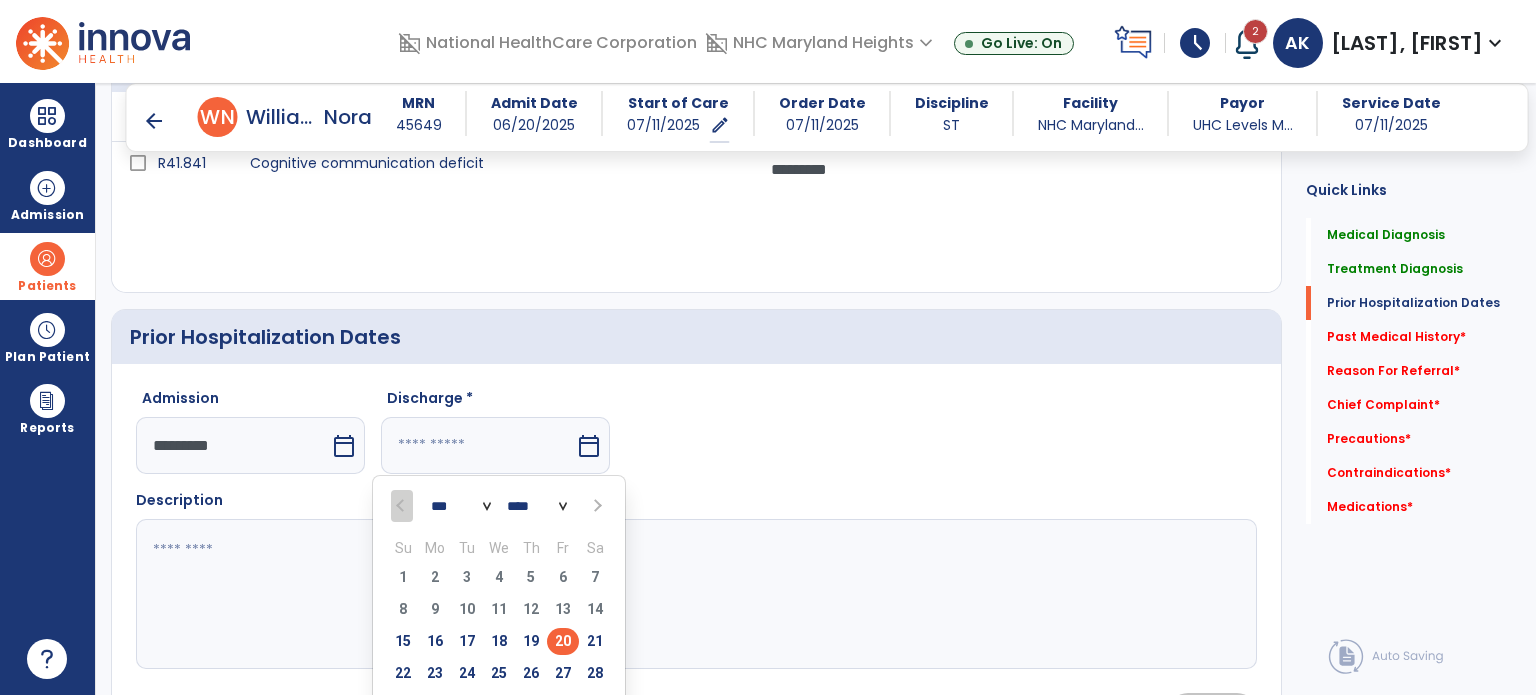 click on "20" at bounding box center (563, 641) 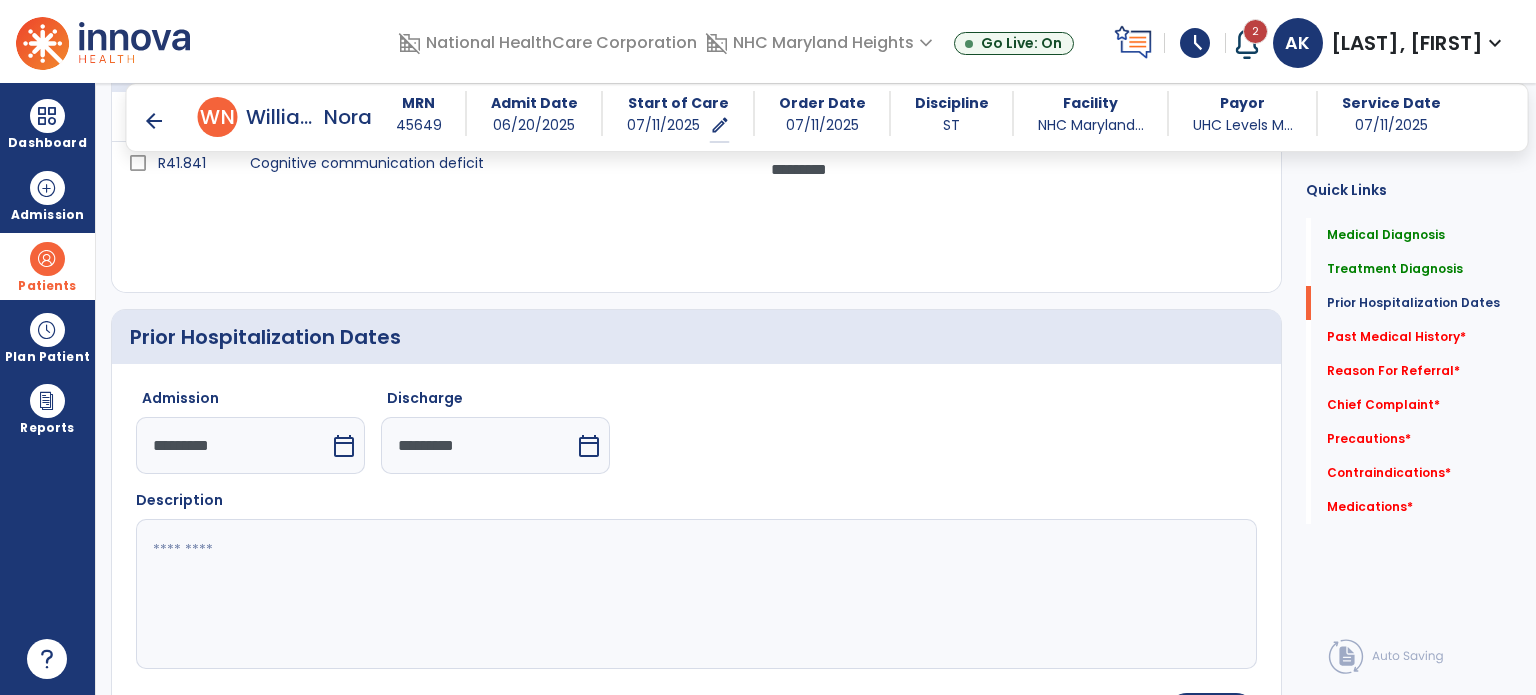 click 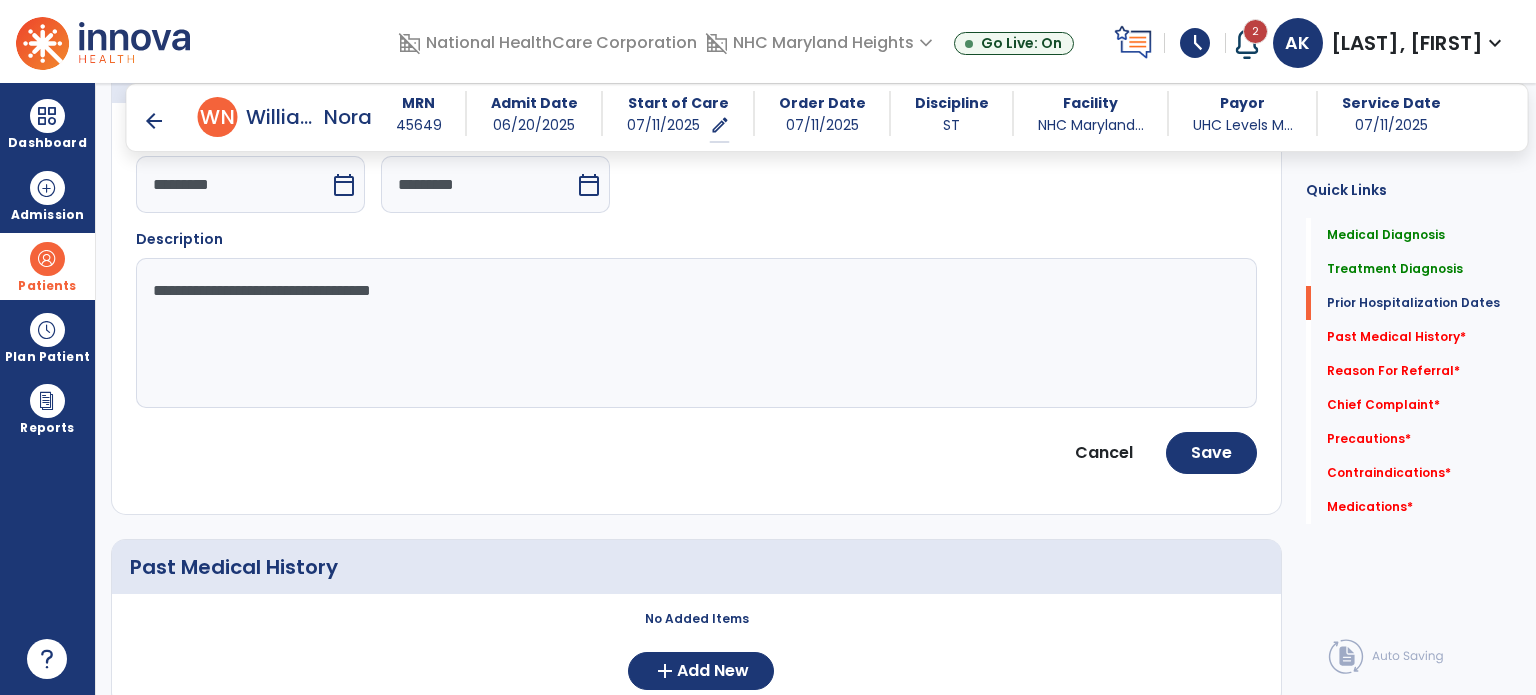 scroll, scrollTop: 868, scrollLeft: 0, axis: vertical 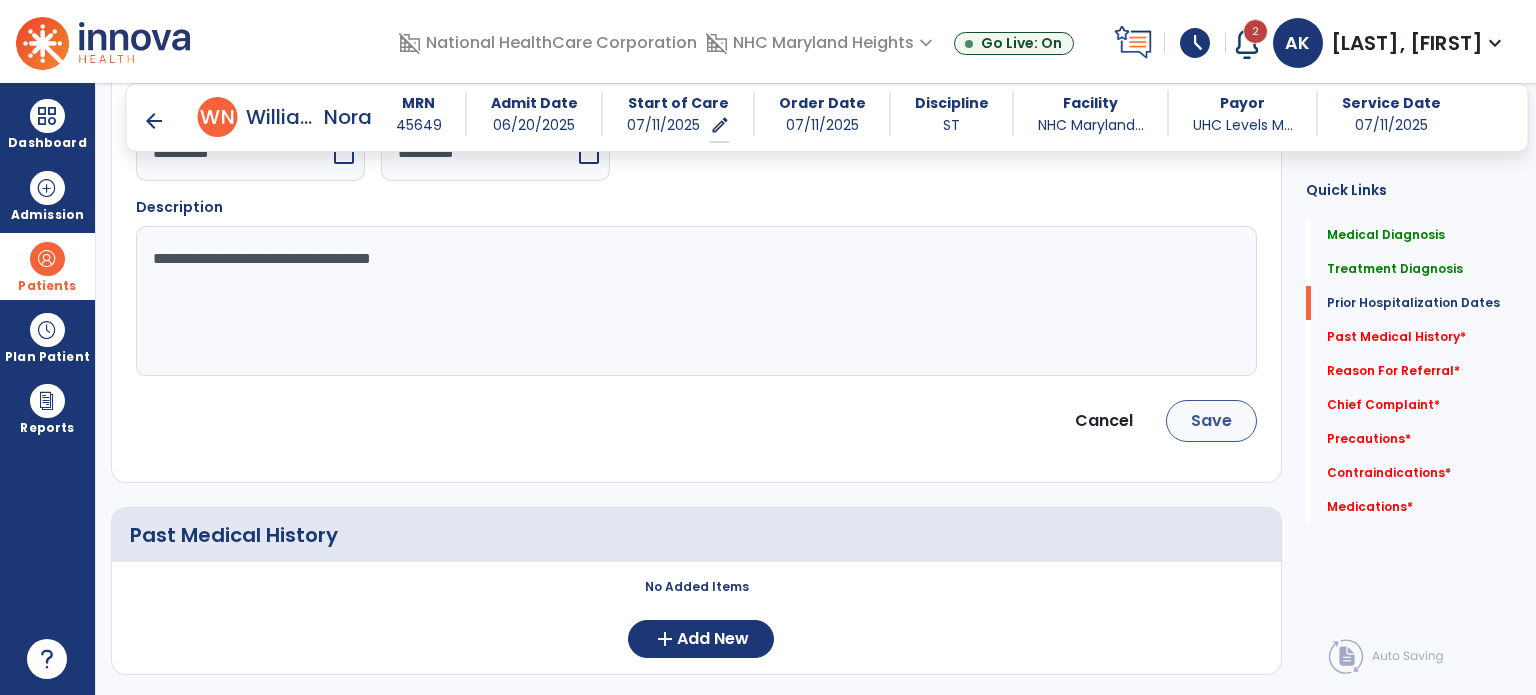 type on "**********" 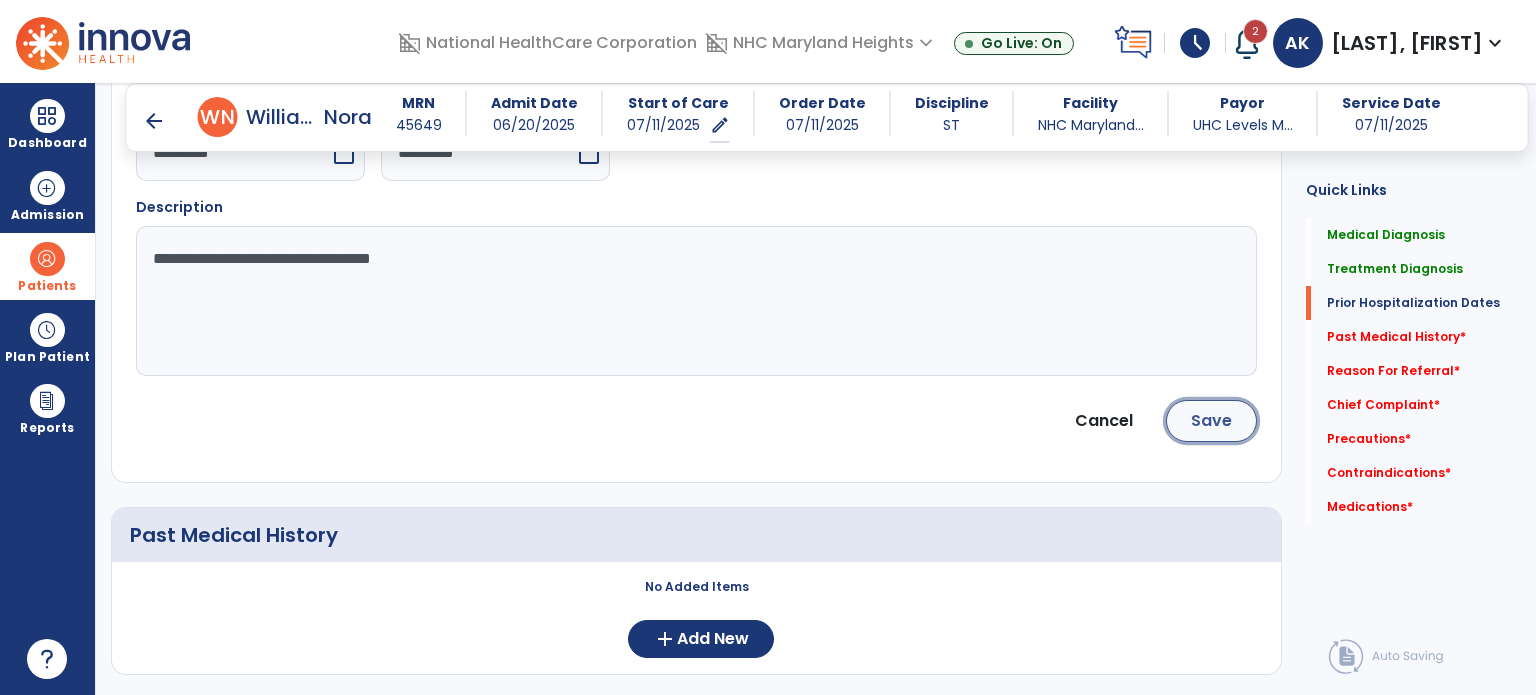 click on "Save" 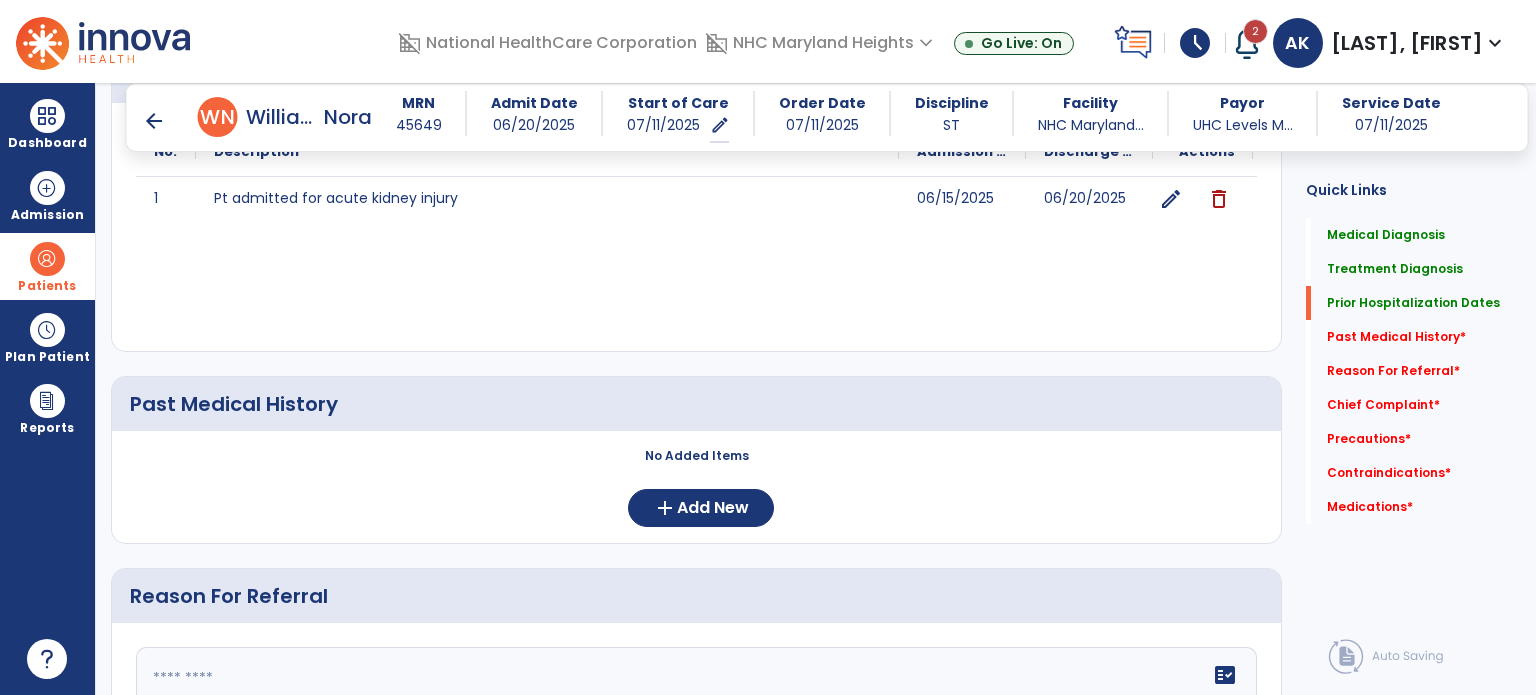 scroll, scrollTop: 874, scrollLeft: 0, axis: vertical 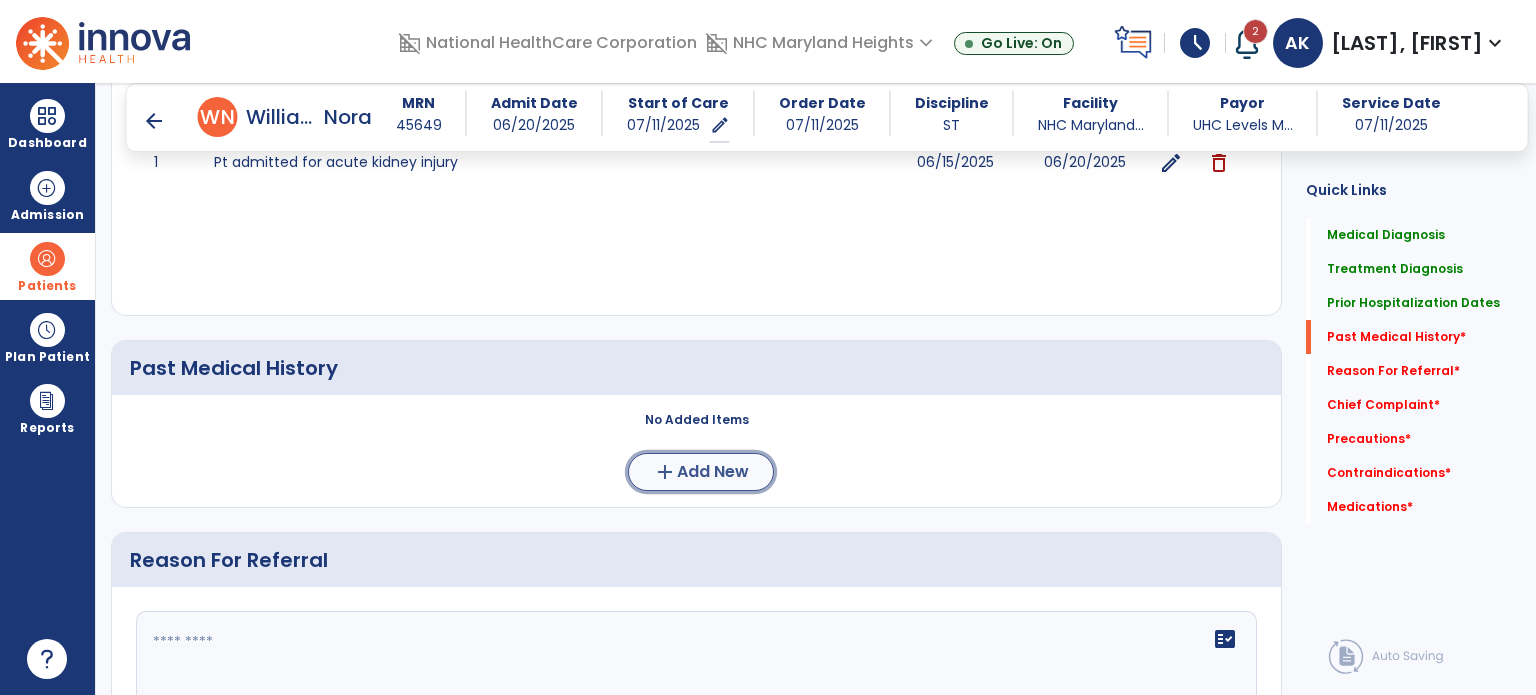 click on "add" 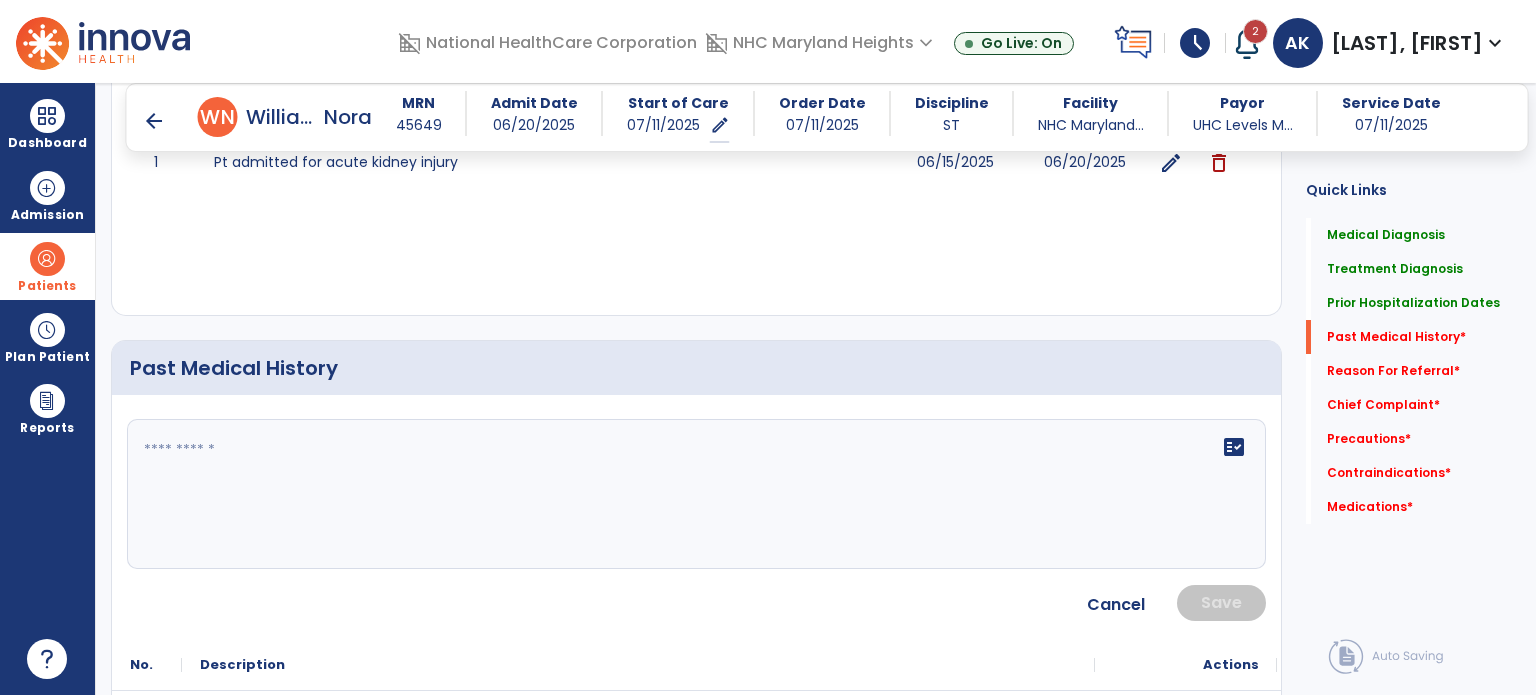click 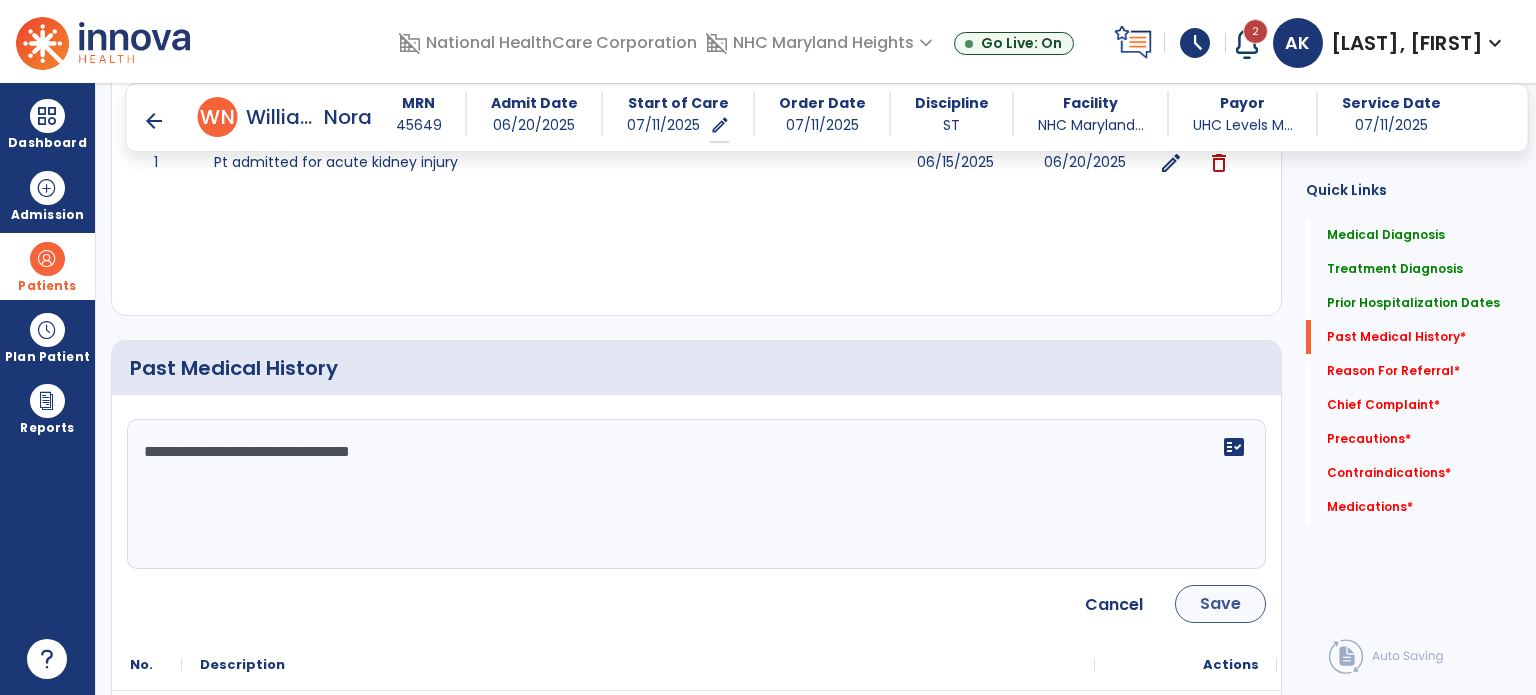type on "**********" 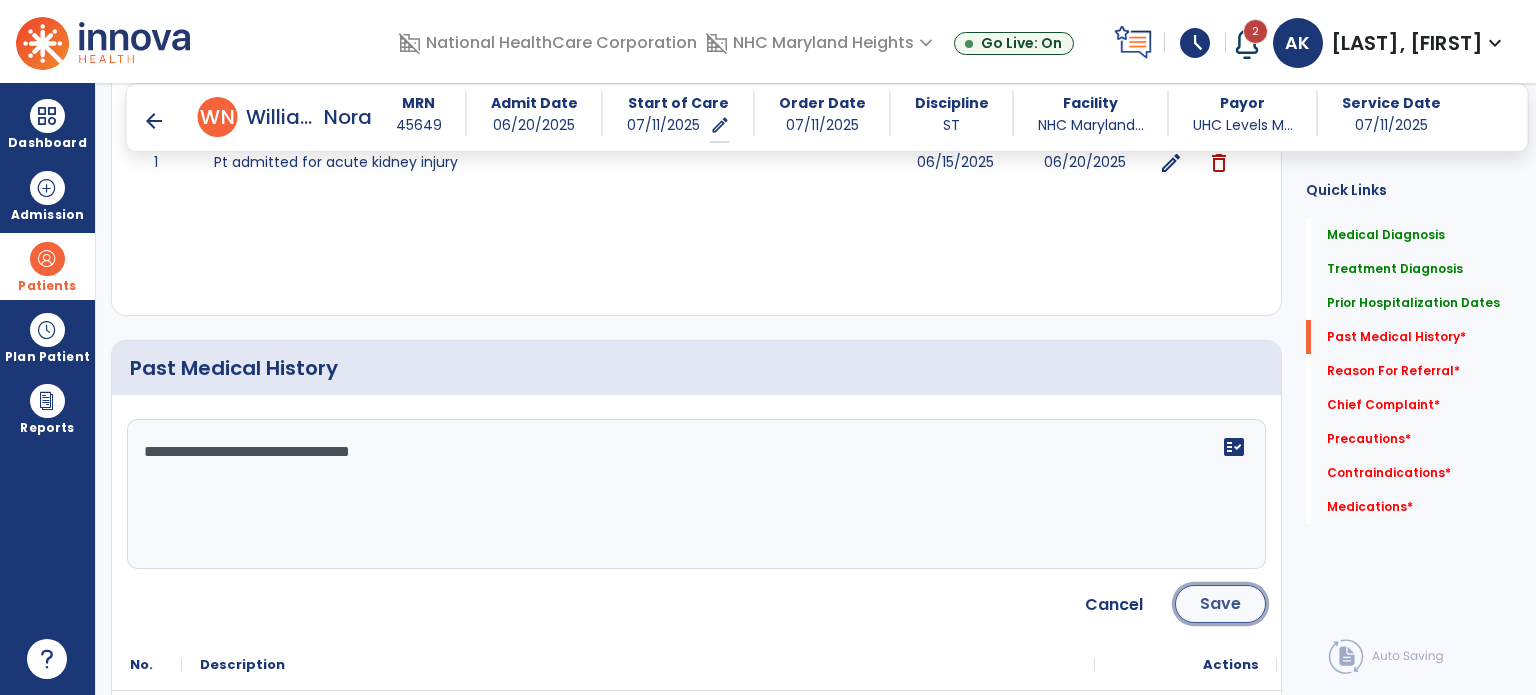click on "Save" 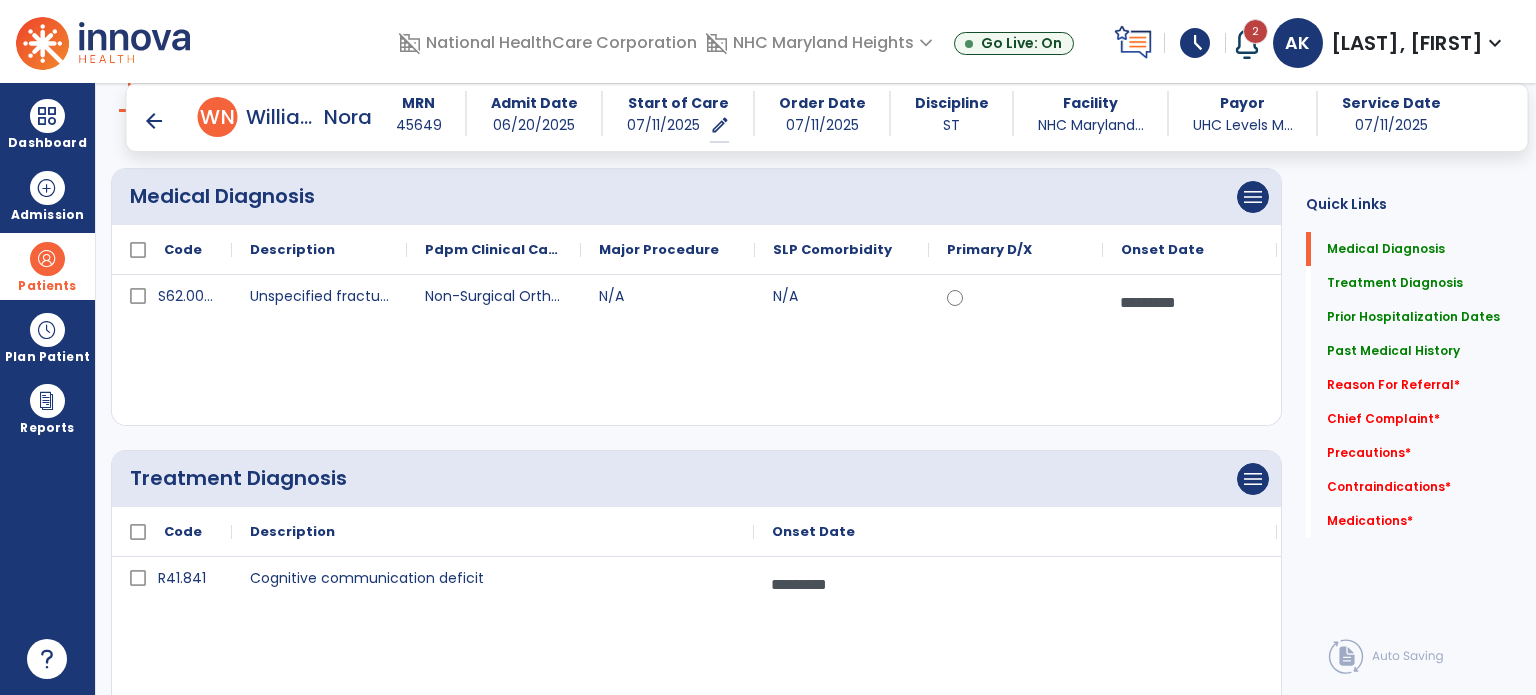 scroll, scrollTop: 0, scrollLeft: 0, axis: both 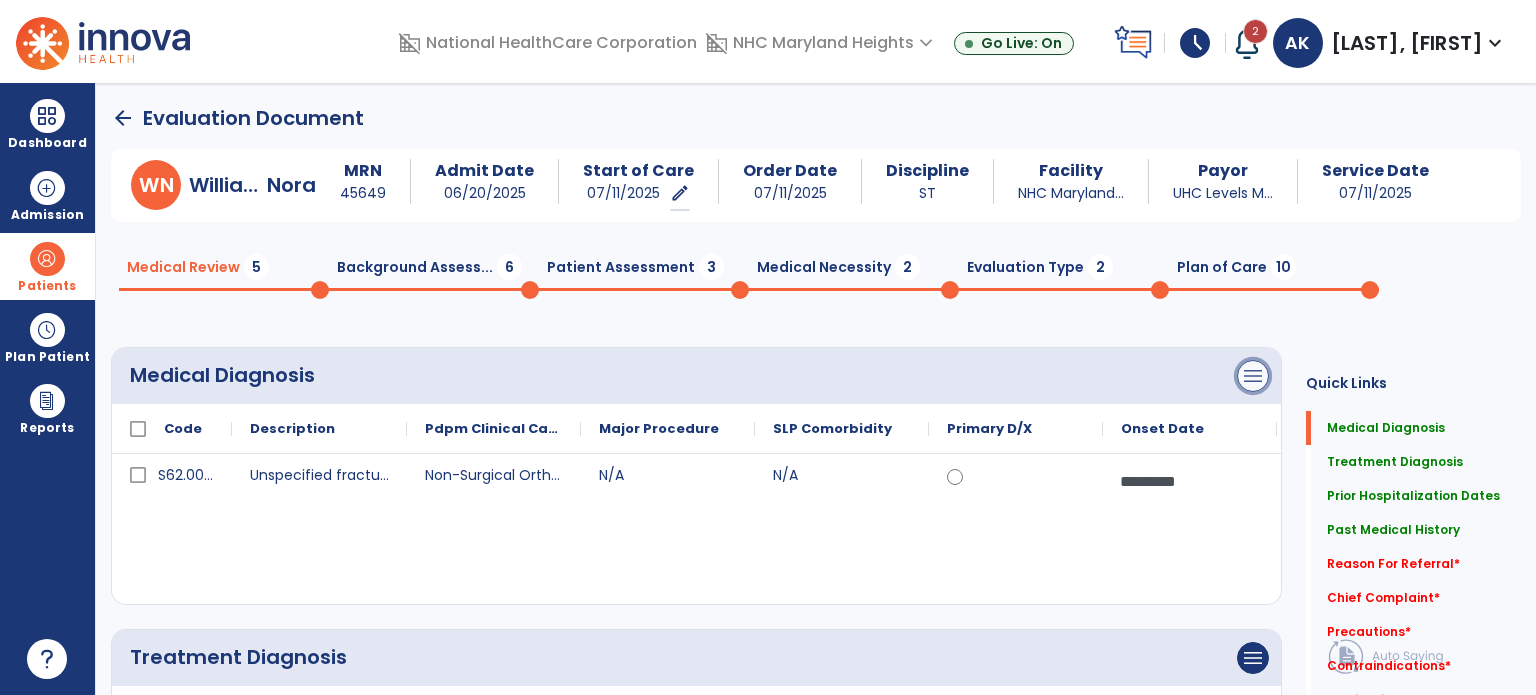click on "menu" at bounding box center [1253, 376] 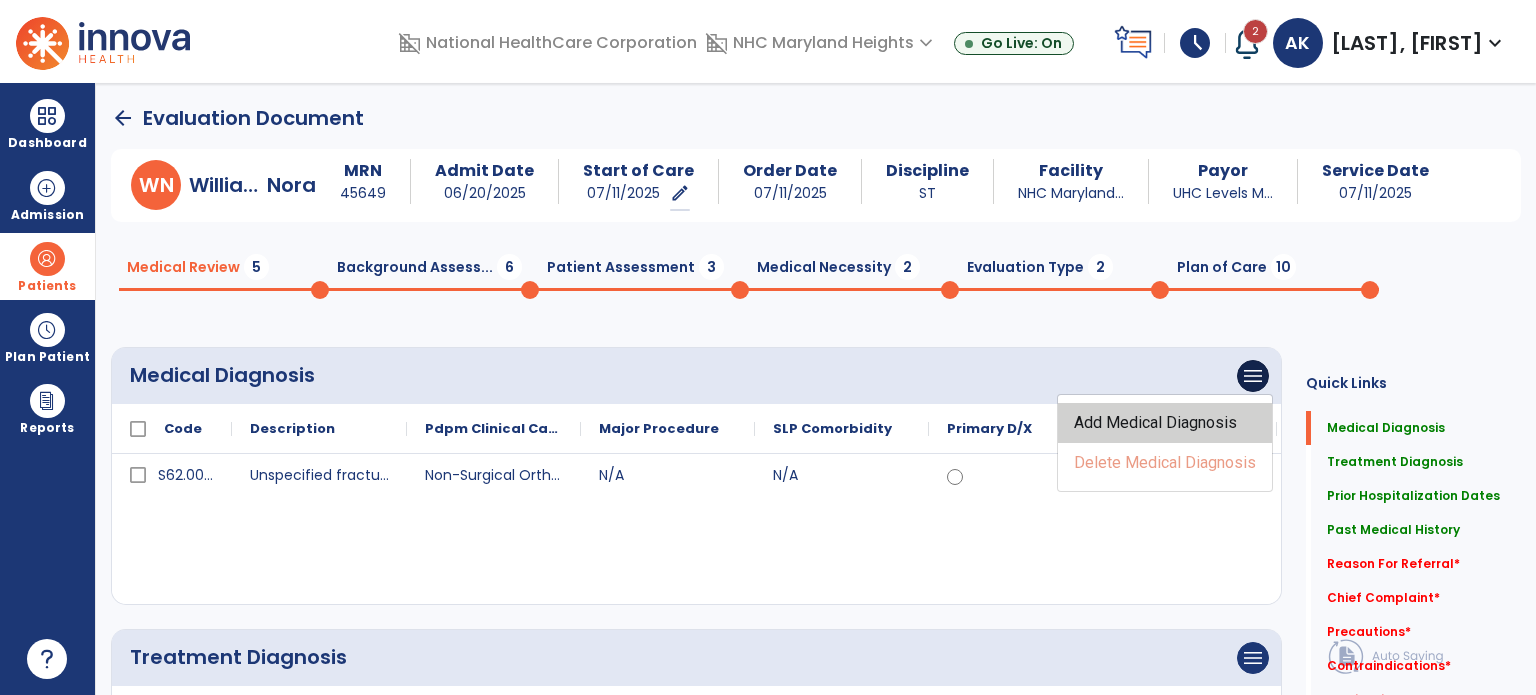 click on "Add Medical Diagnosis" 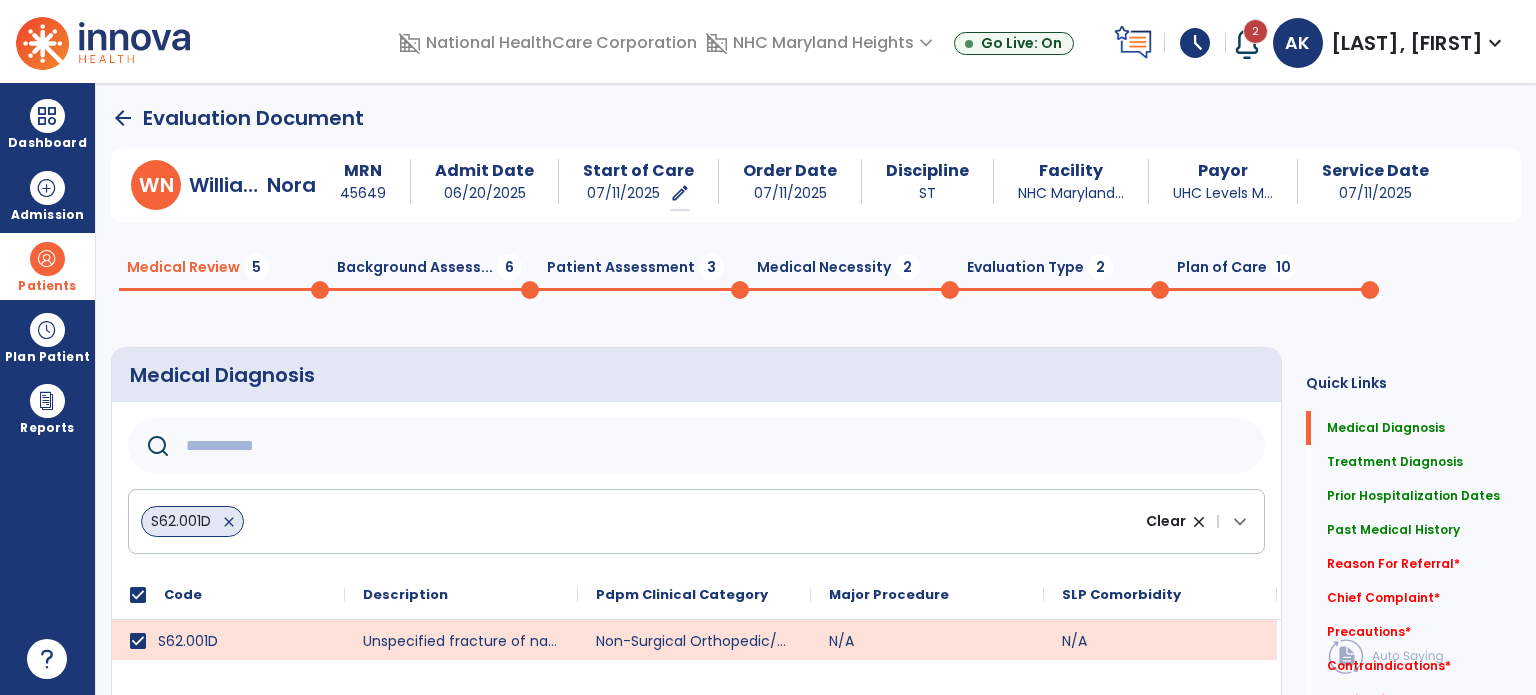 click 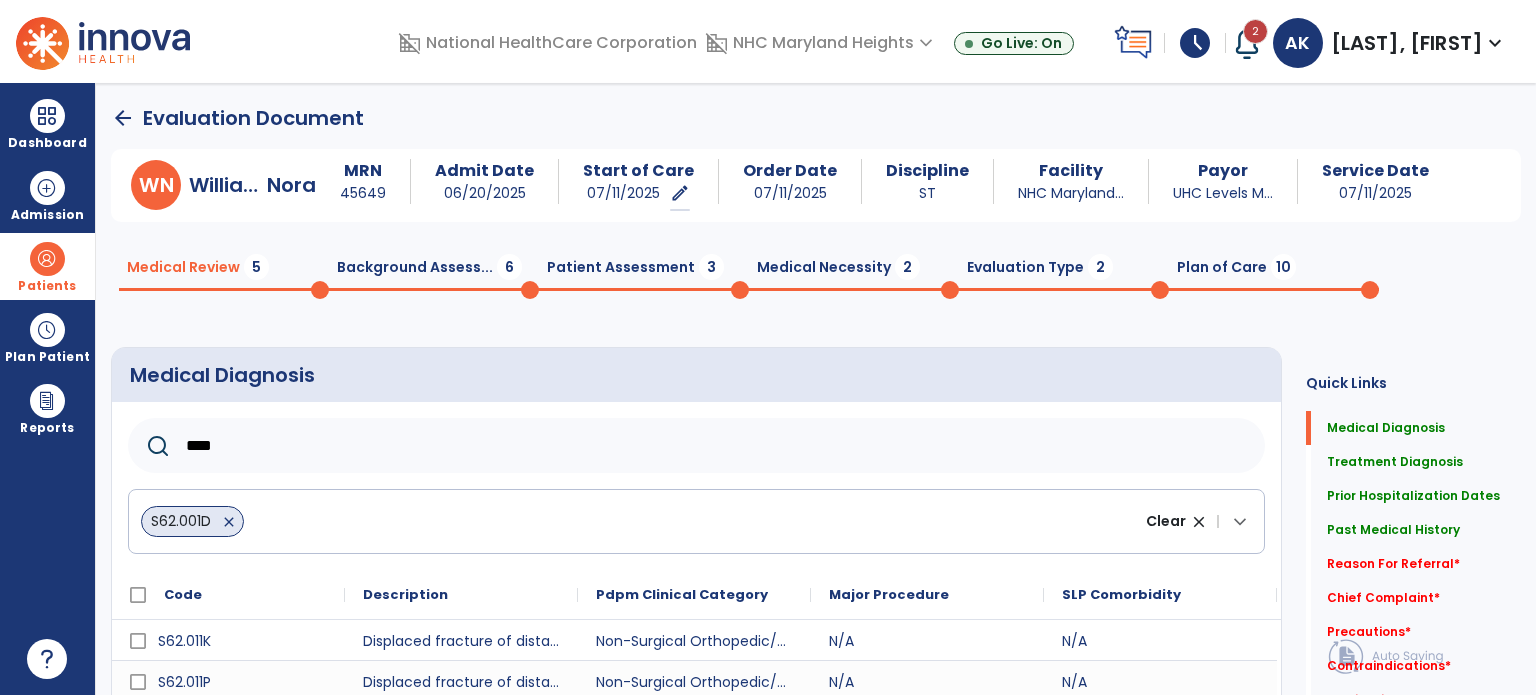 scroll, scrollTop: 8, scrollLeft: 0, axis: vertical 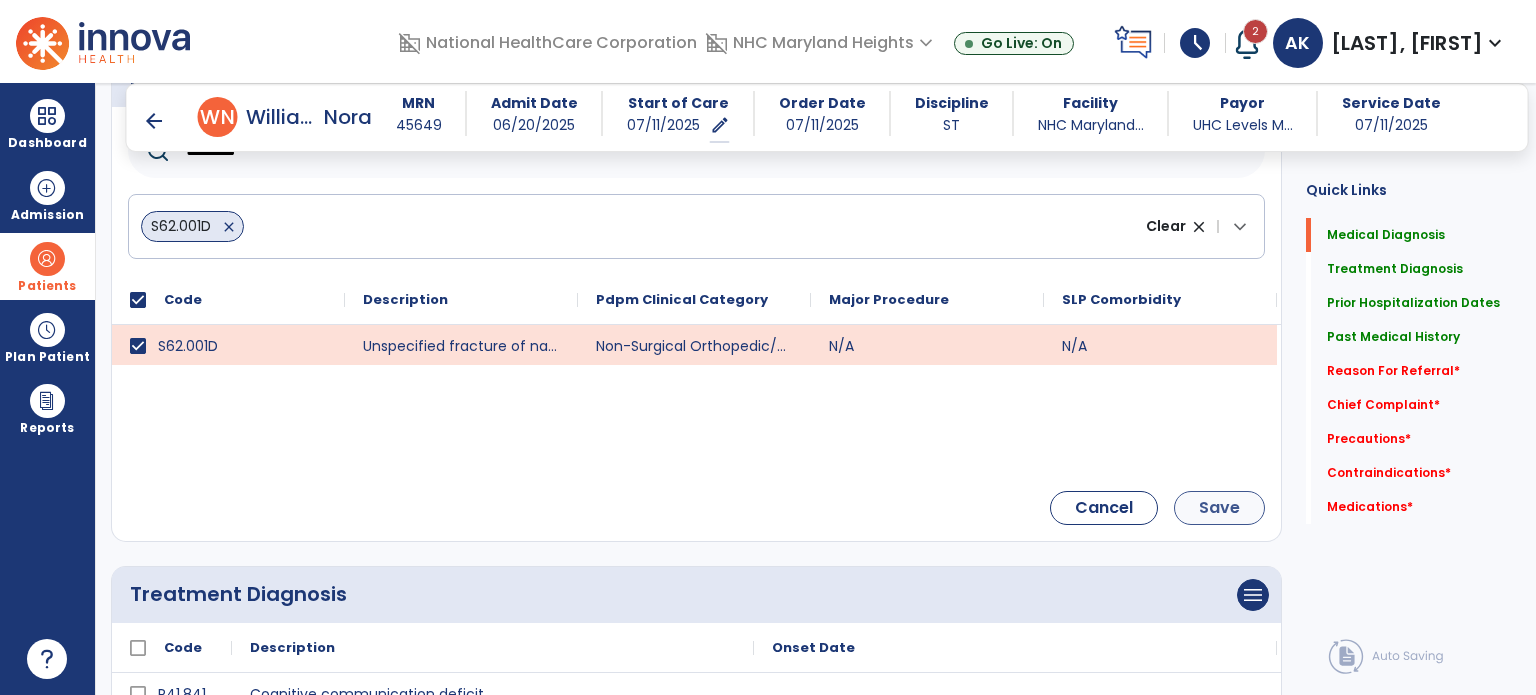 type on "********" 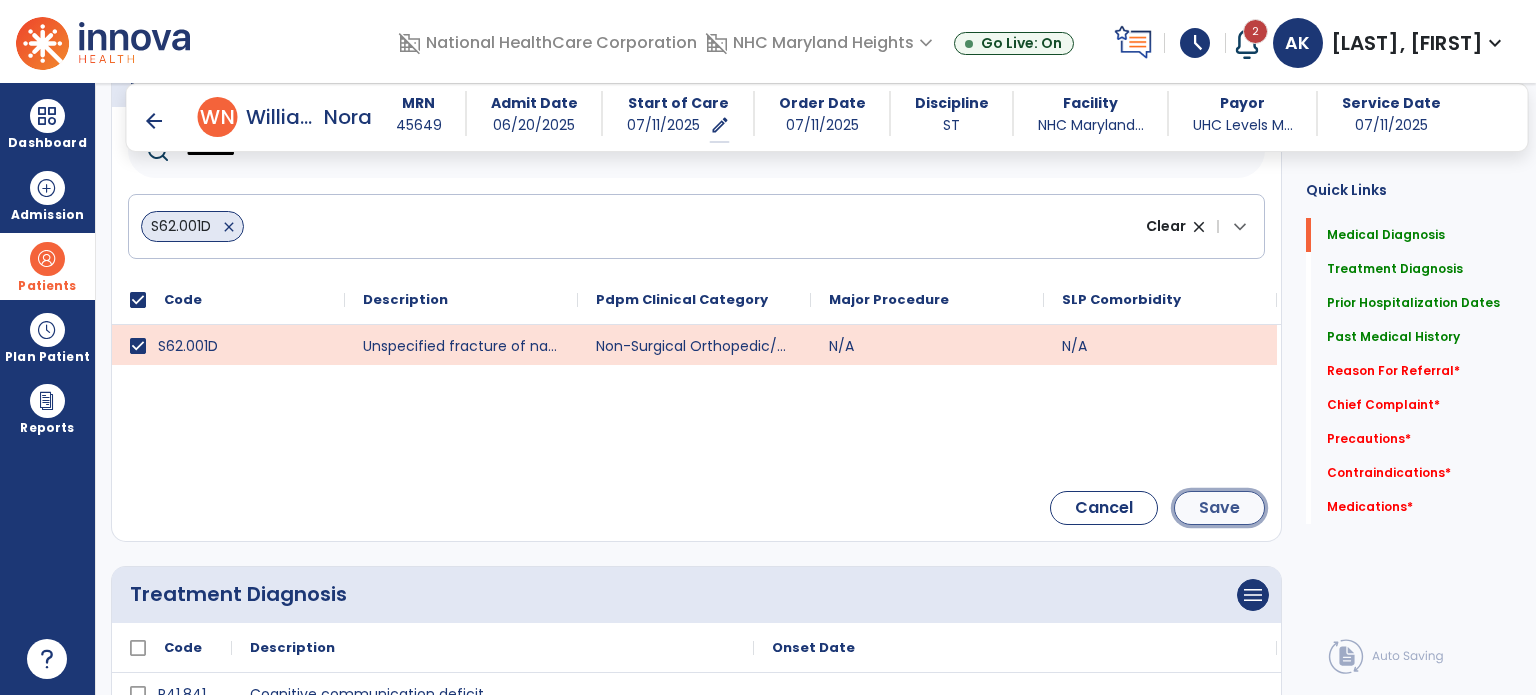 click on "Save" 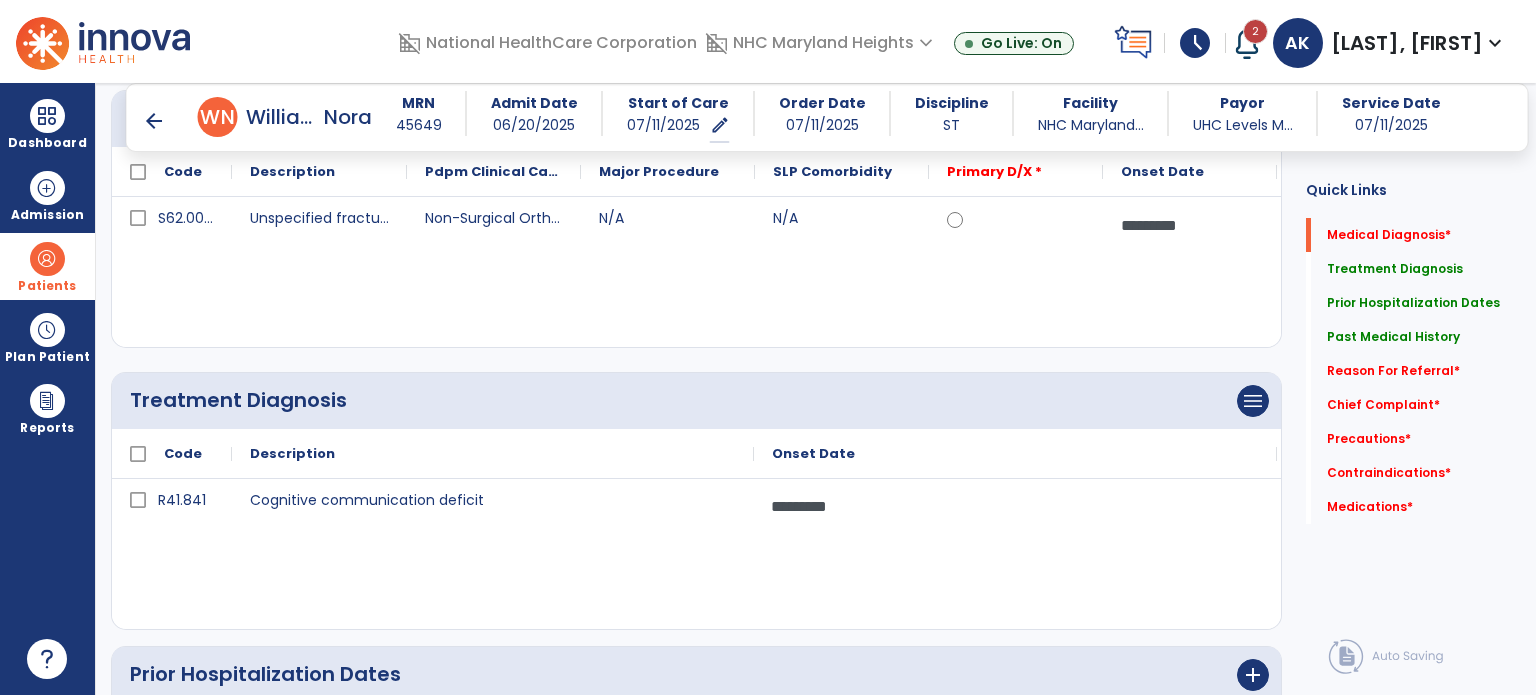 scroll, scrollTop: 0, scrollLeft: 0, axis: both 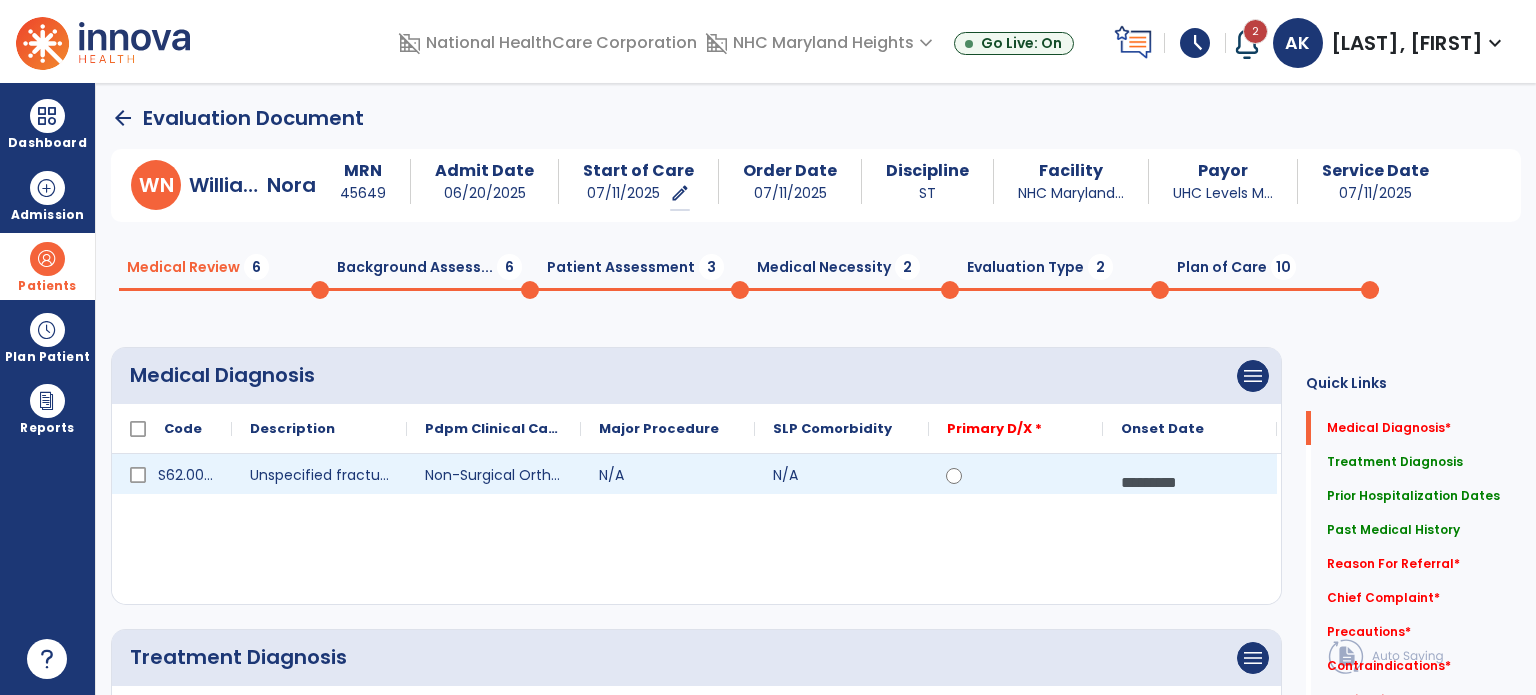 click 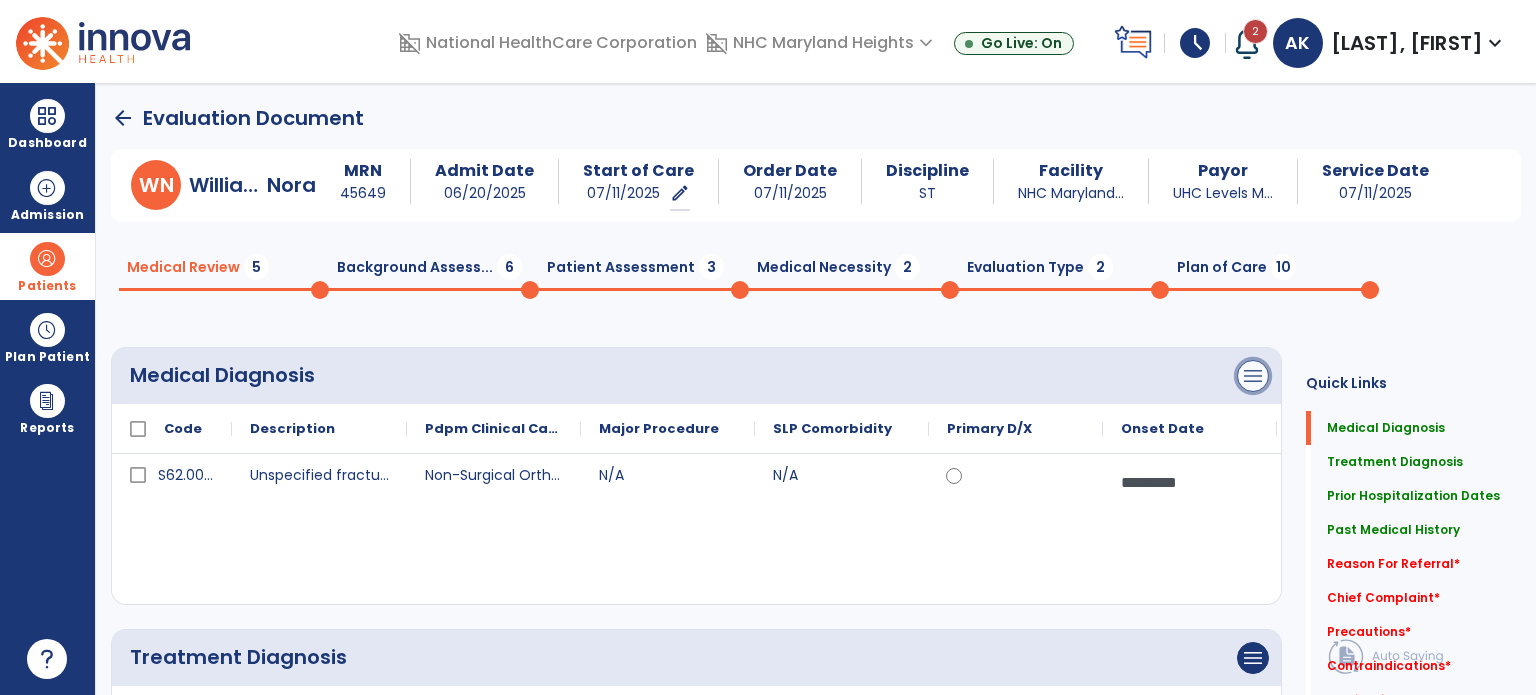 click on "menu" at bounding box center [1253, 376] 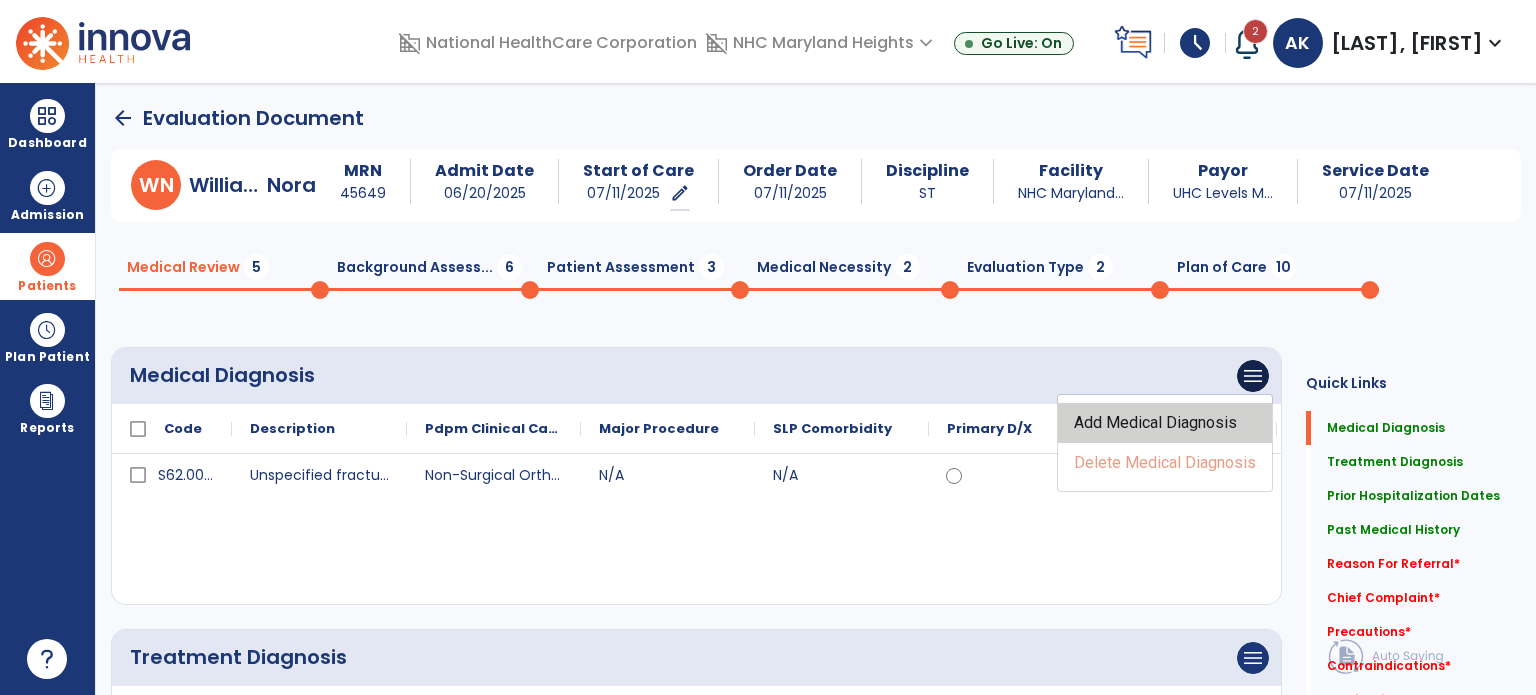 click on "Add Medical Diagnosis" 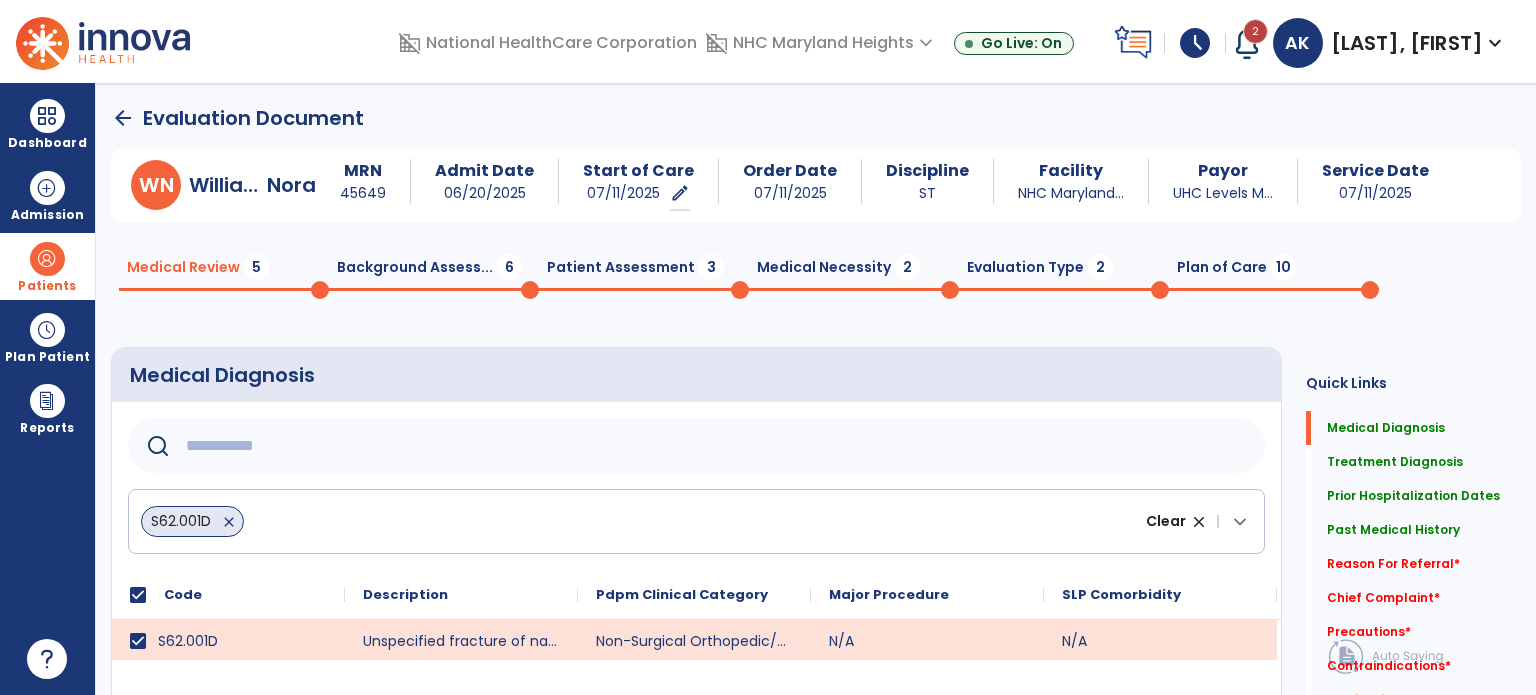 click 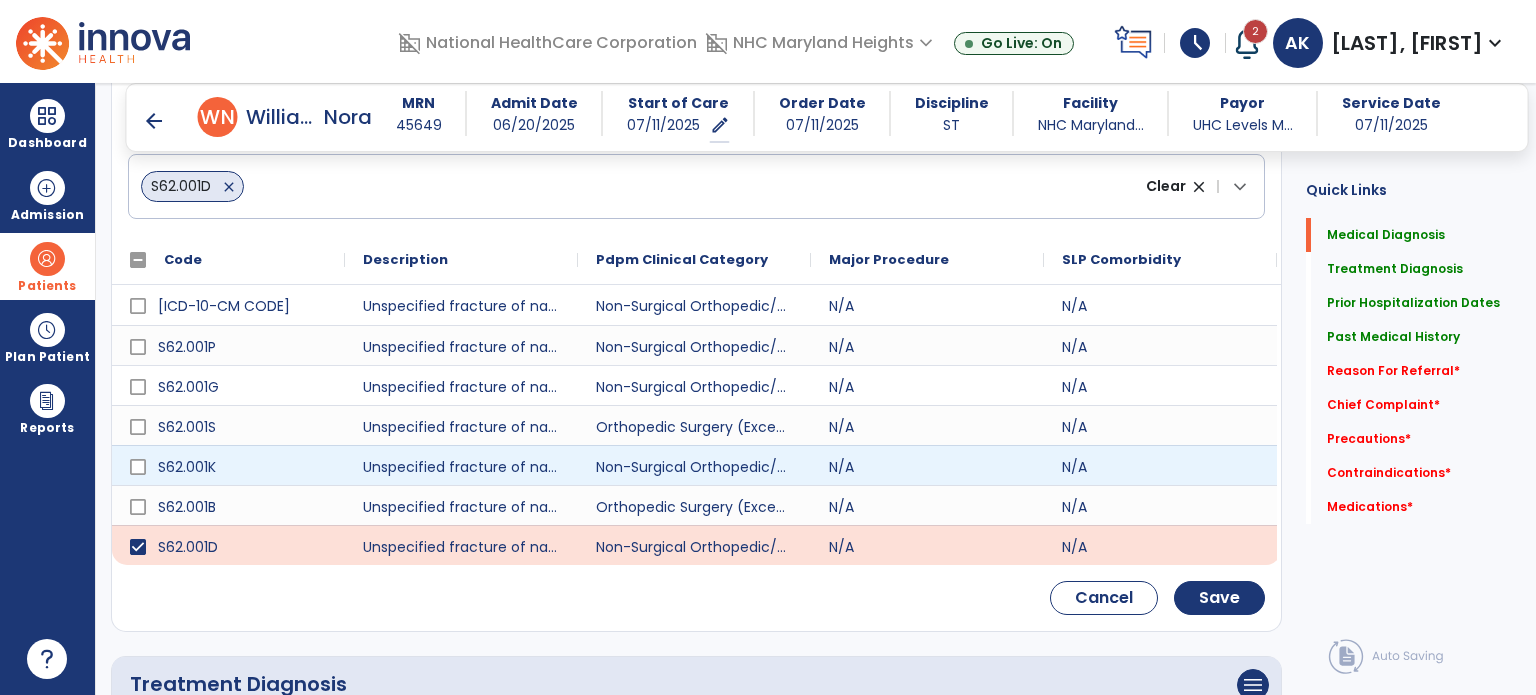 scroll, scrollTop: 321, scrollLeft: 0, axis: vertical 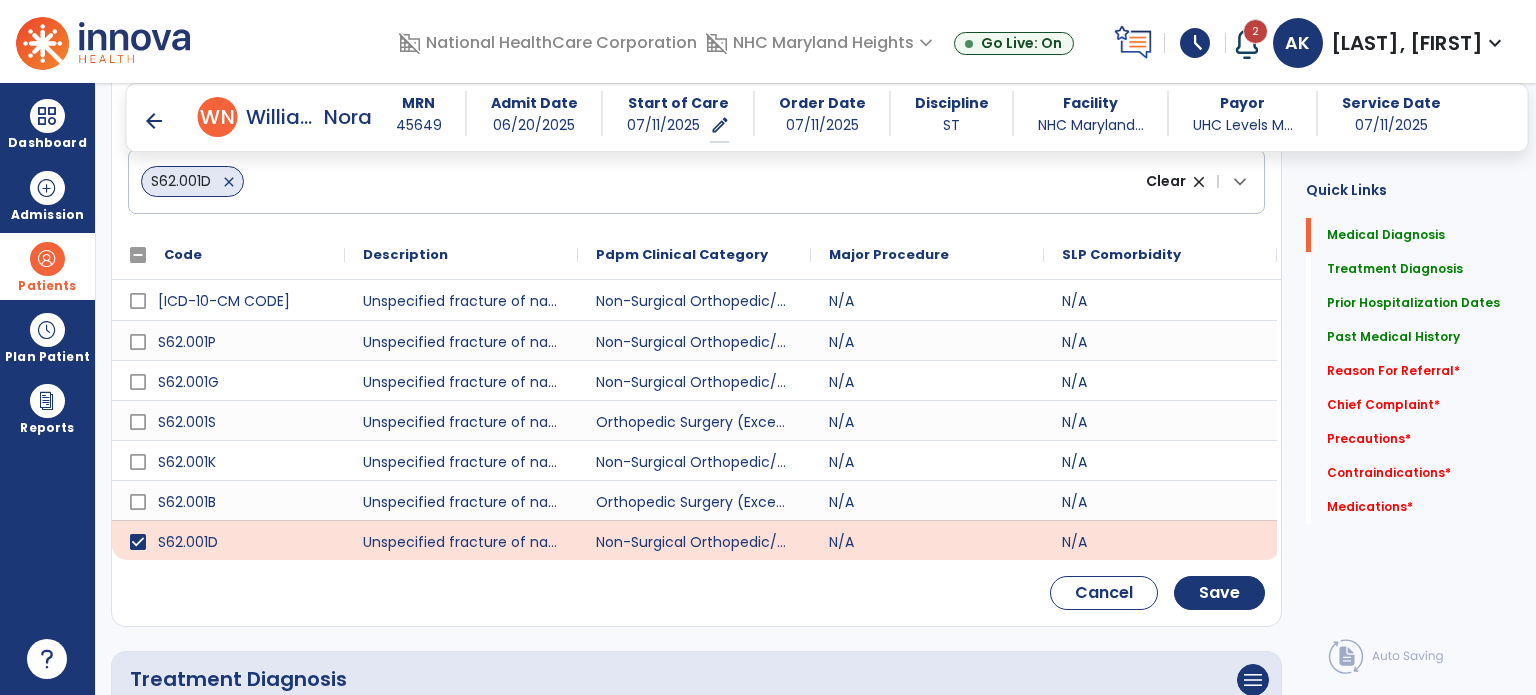 type on "*******" 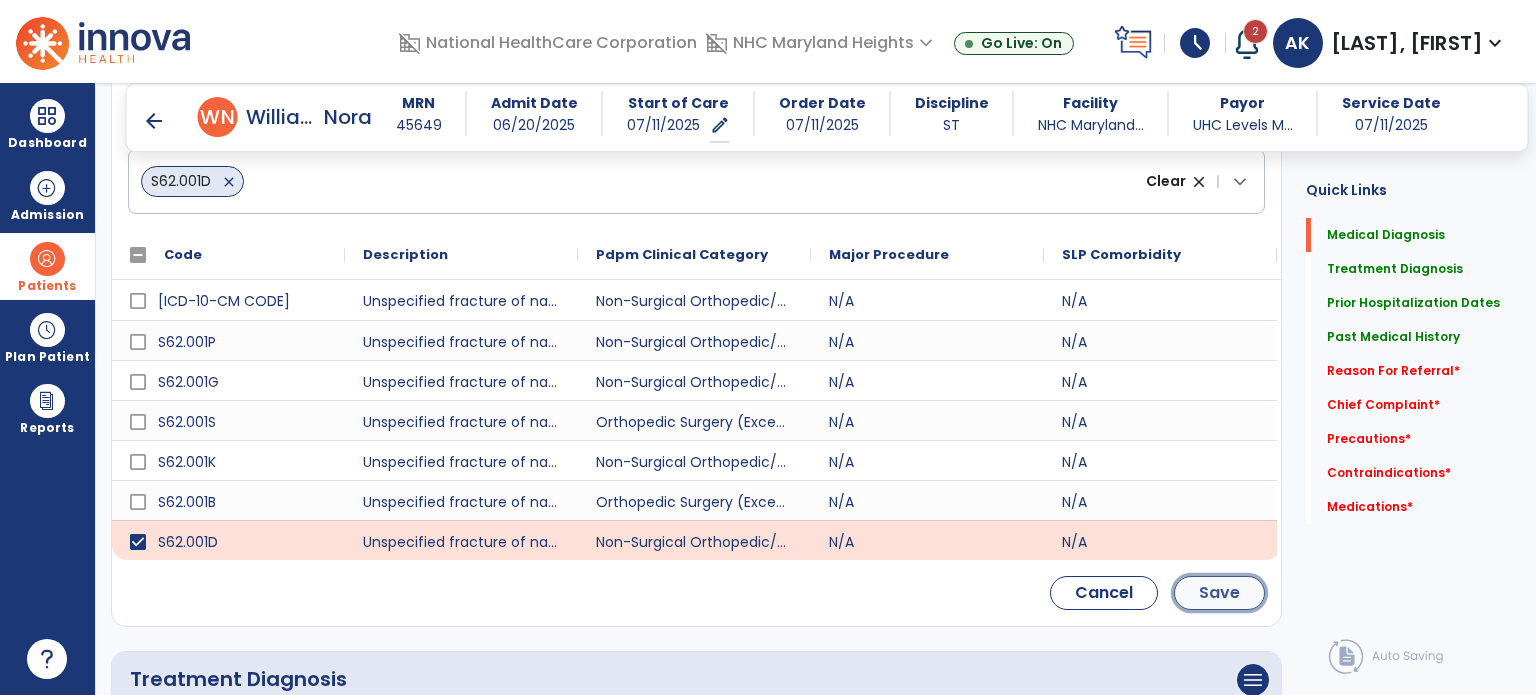 click on "Save" 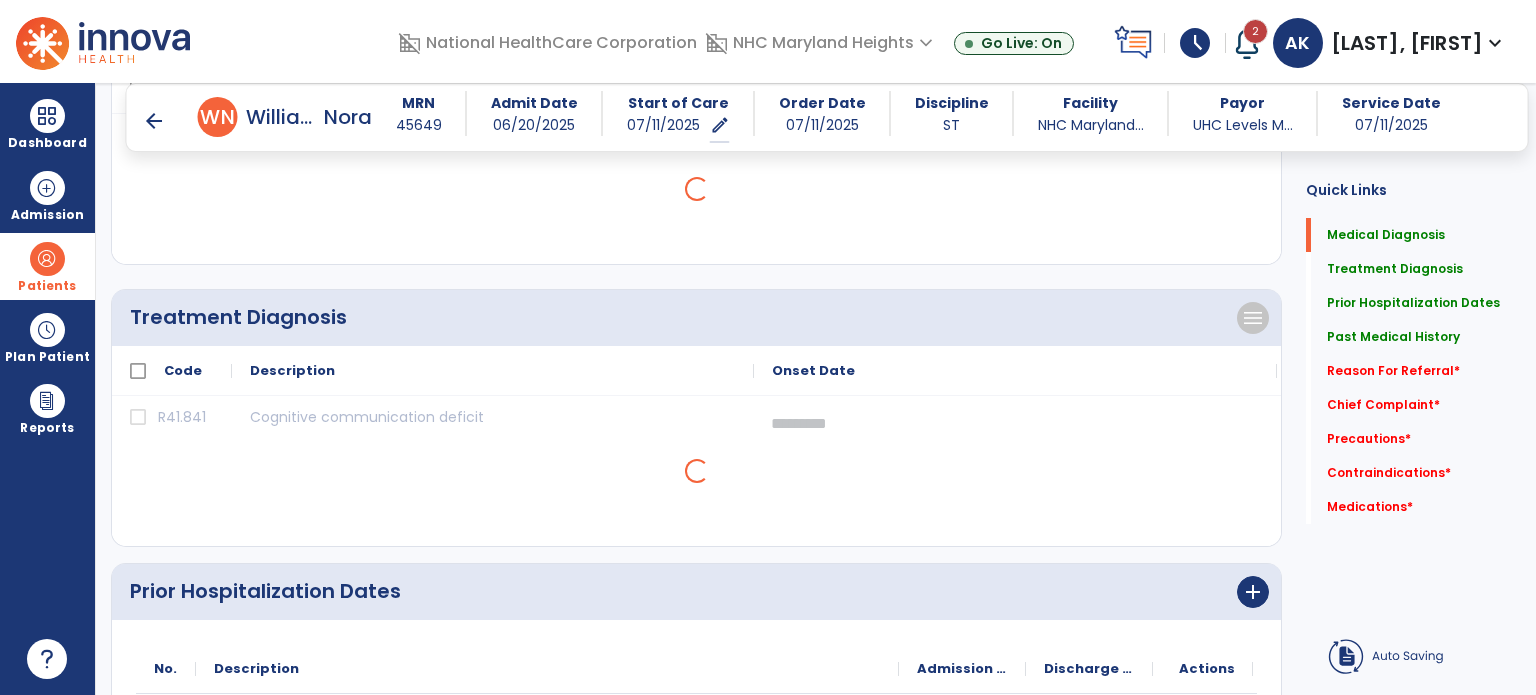 scroll, scrollTop: 156, scrollLeft: 0, axis: vertical 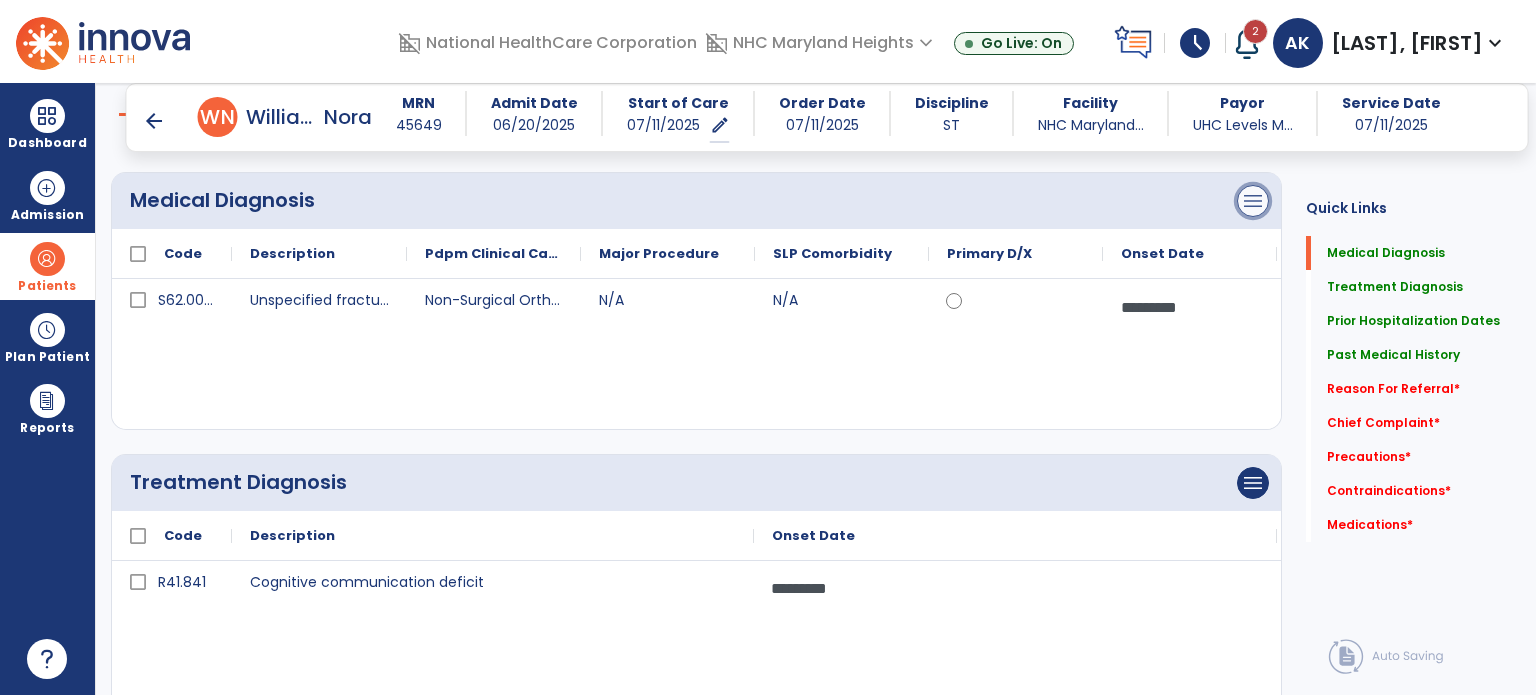 click on "menu" at bounding box center (1253, 201) 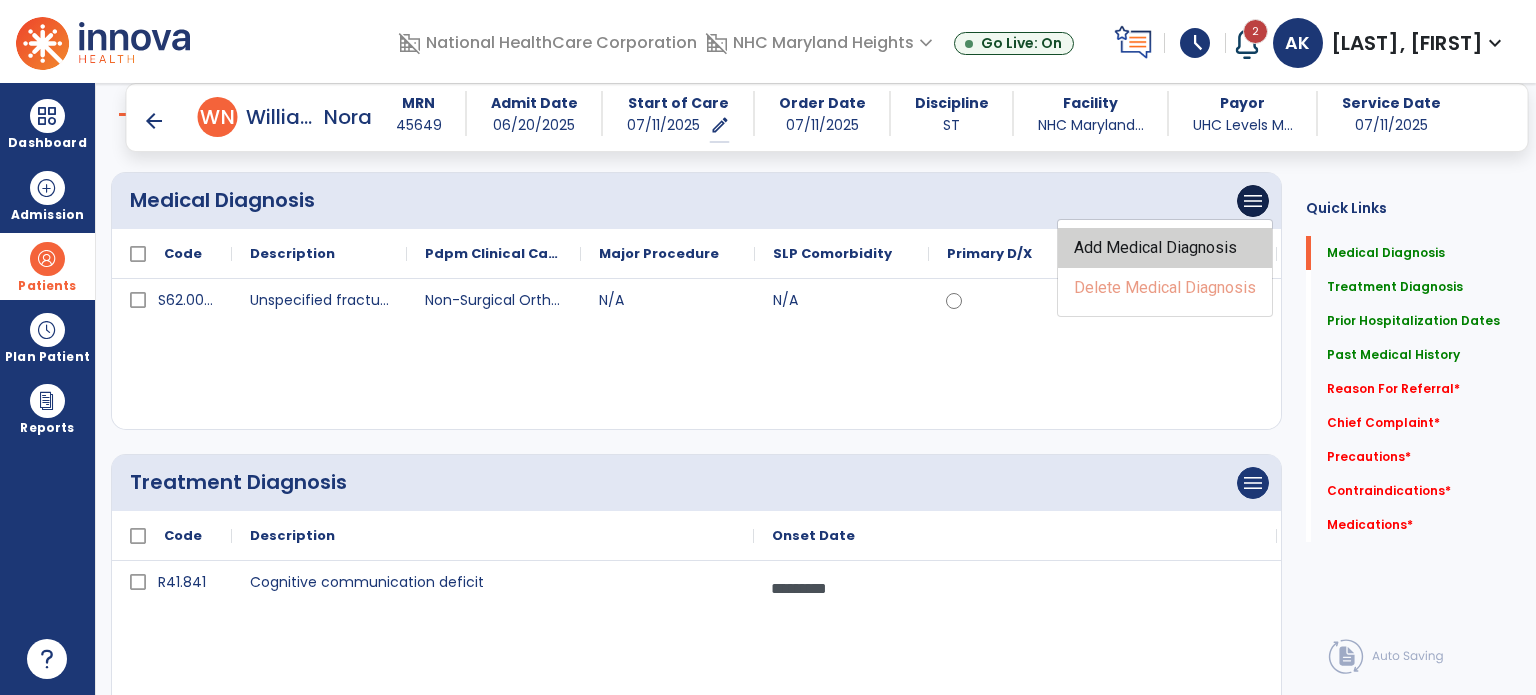 click on "Add Medical Diagnosis" 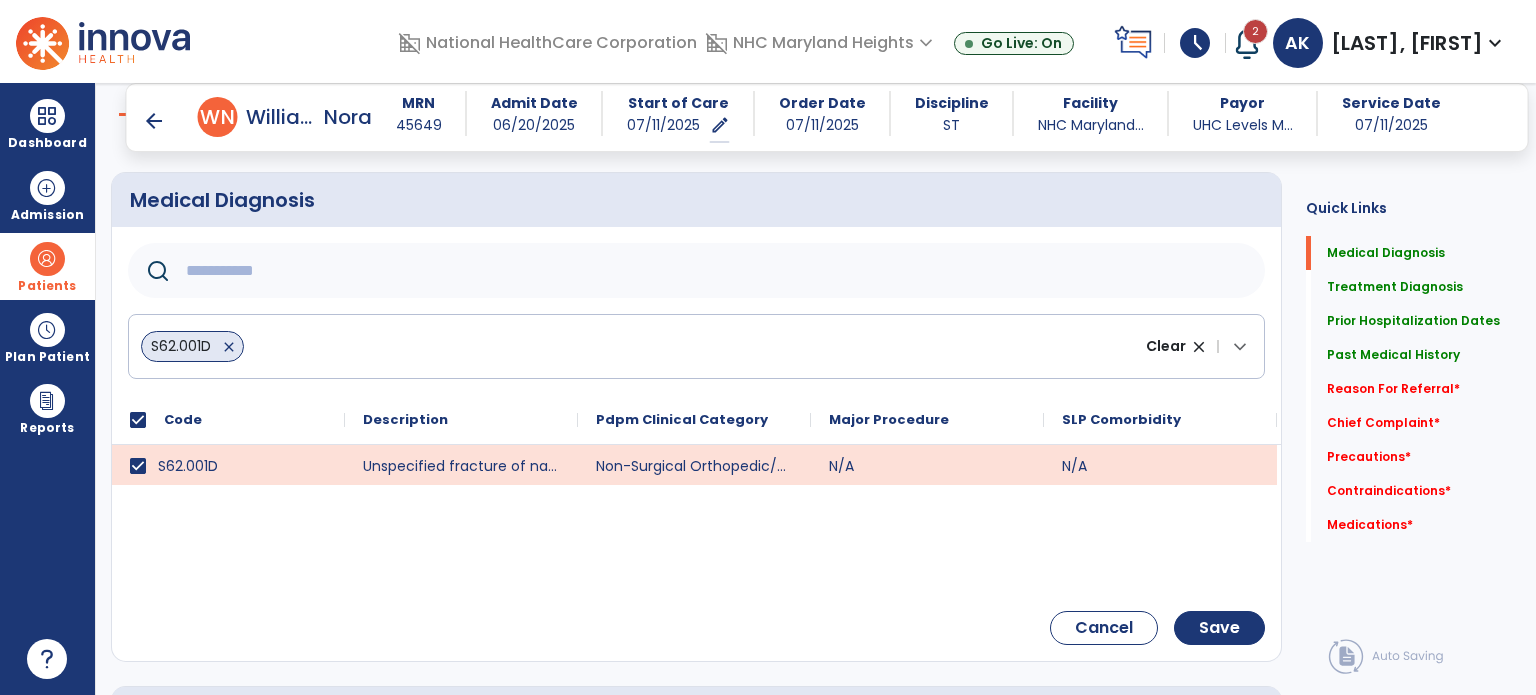 click 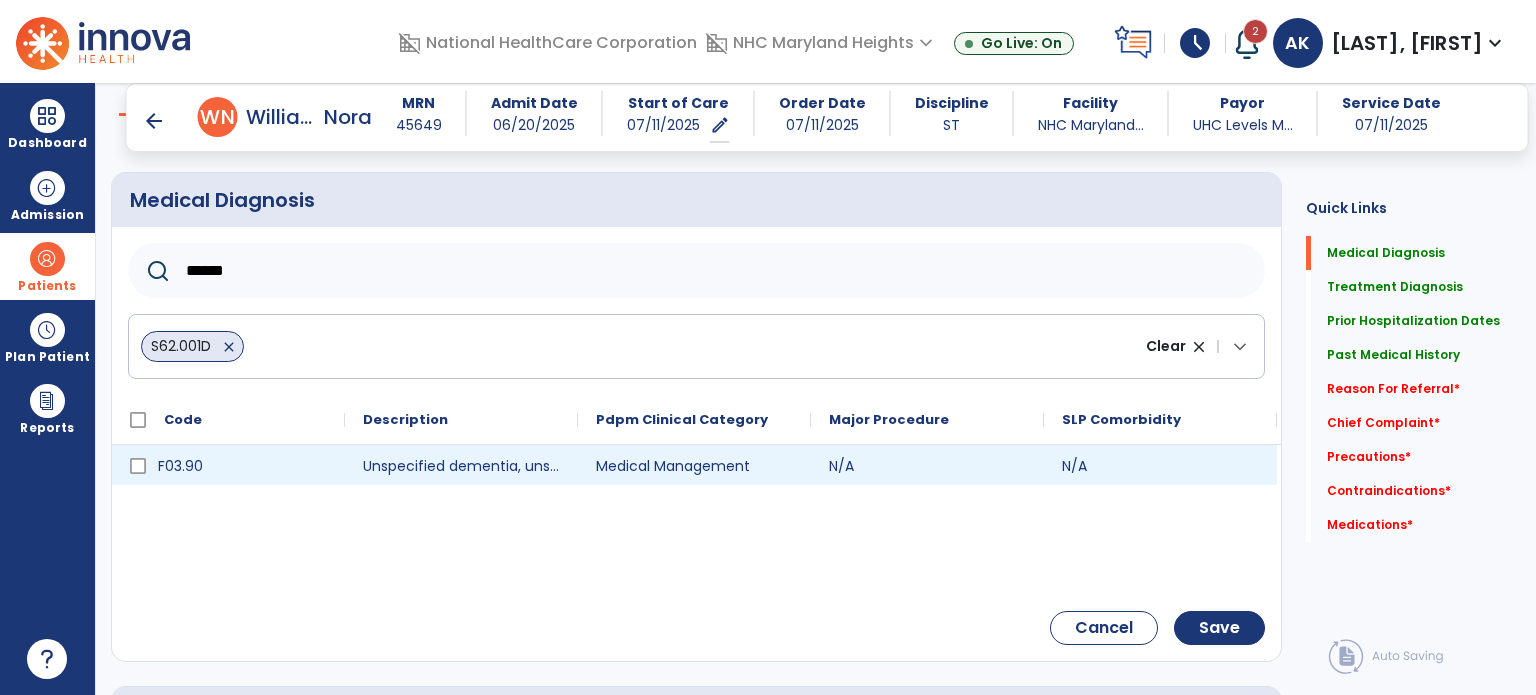 type on "******" 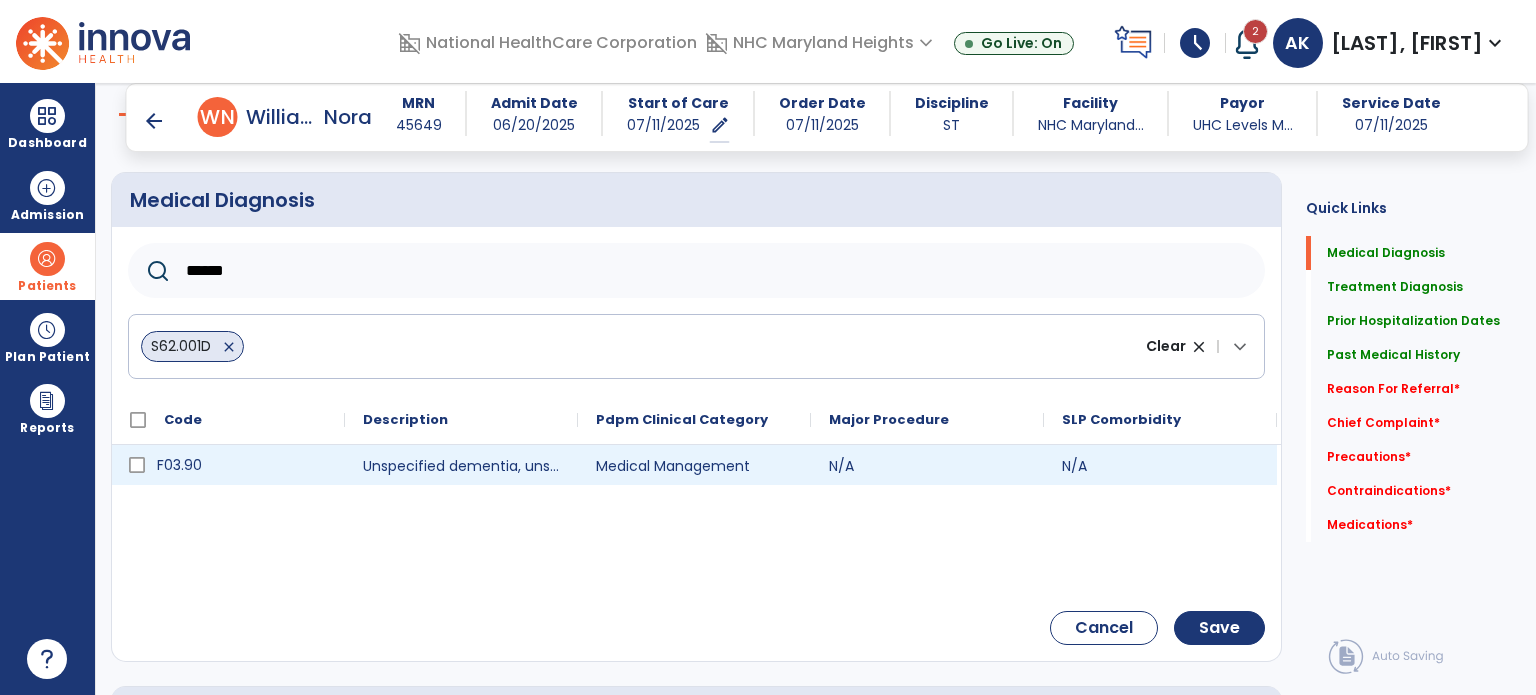 click on "F03.90" at bounding box center (242, 465) 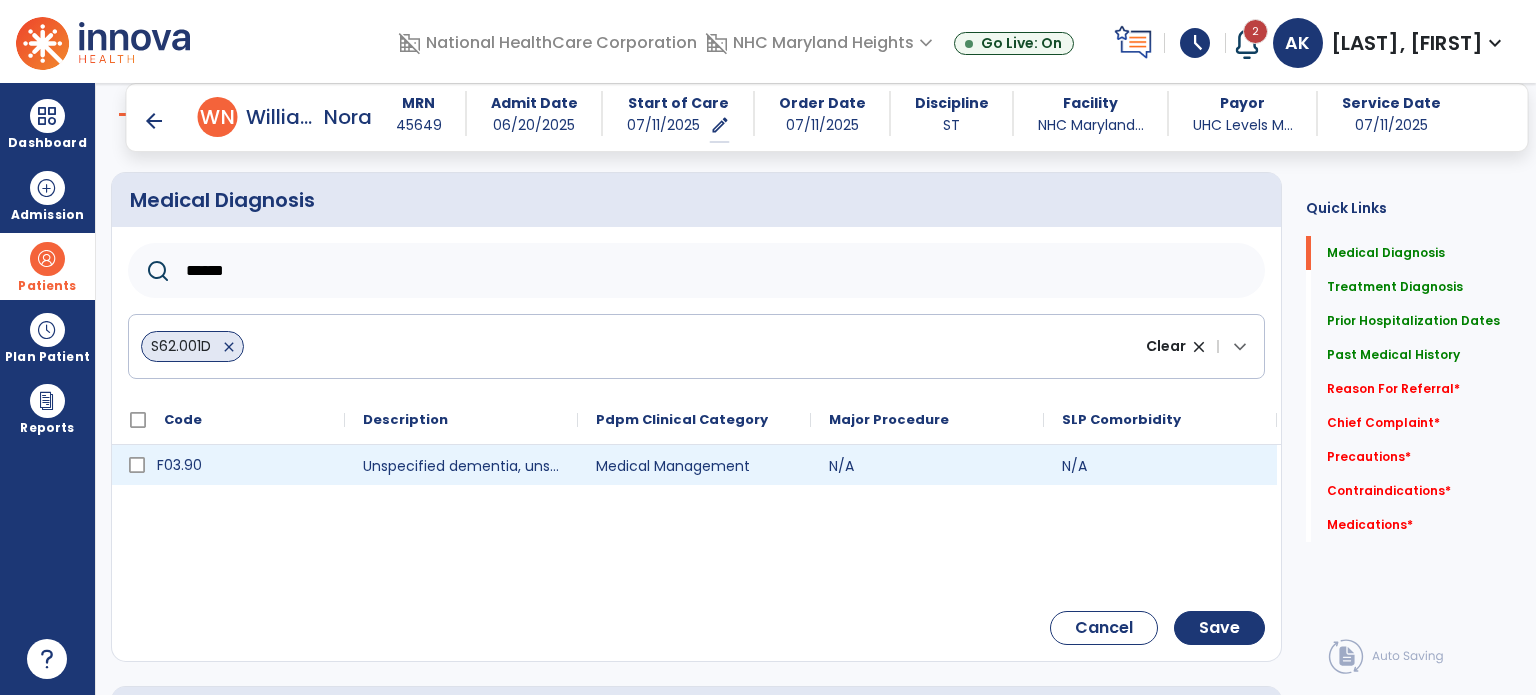 click on "F03.90" 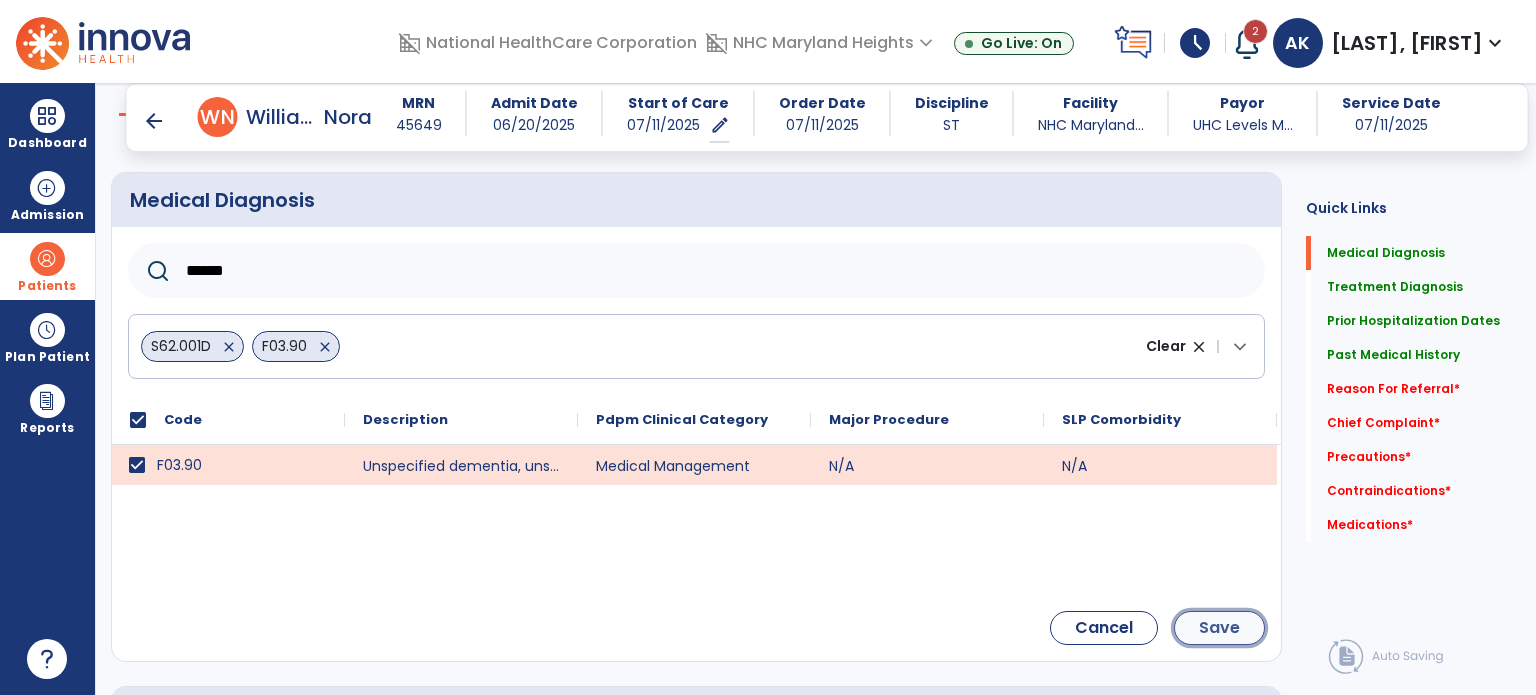 click on "Save" 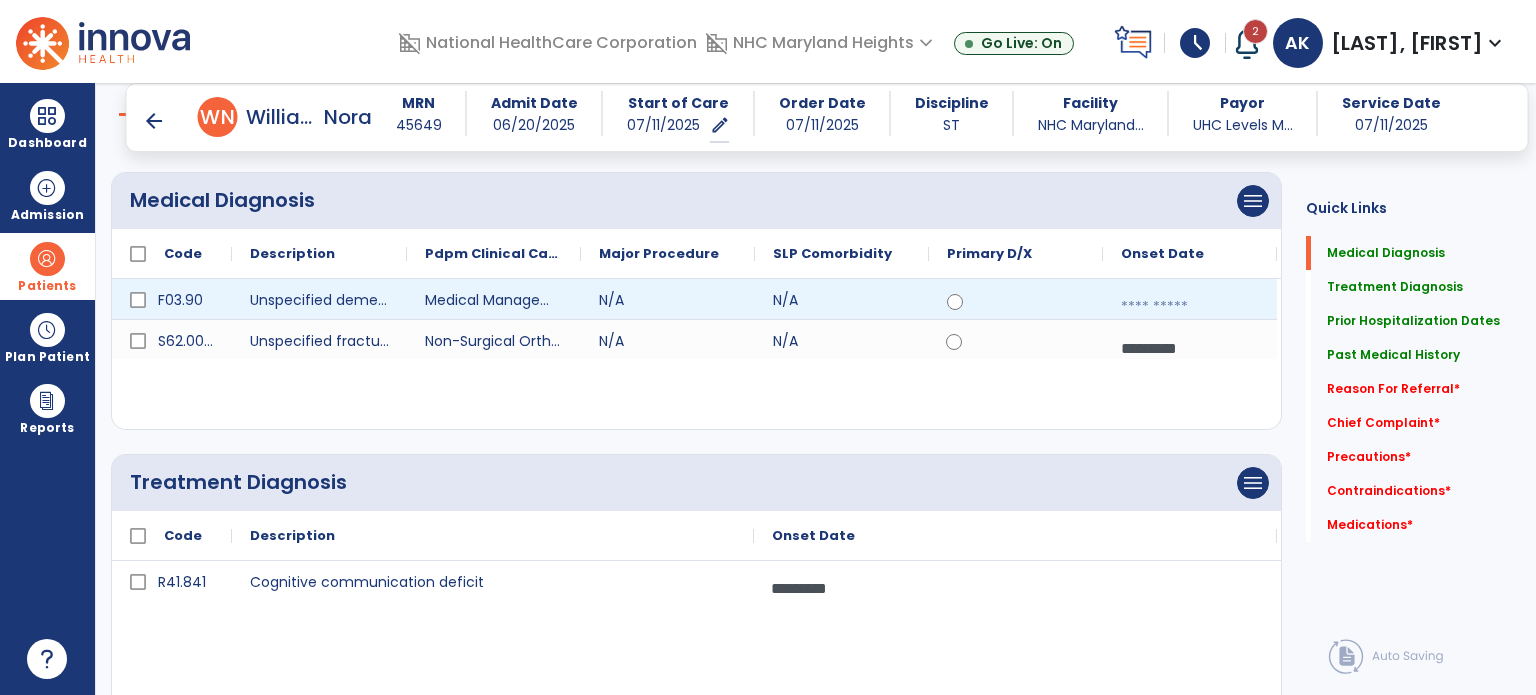 click at bounding box center [1190, 307] 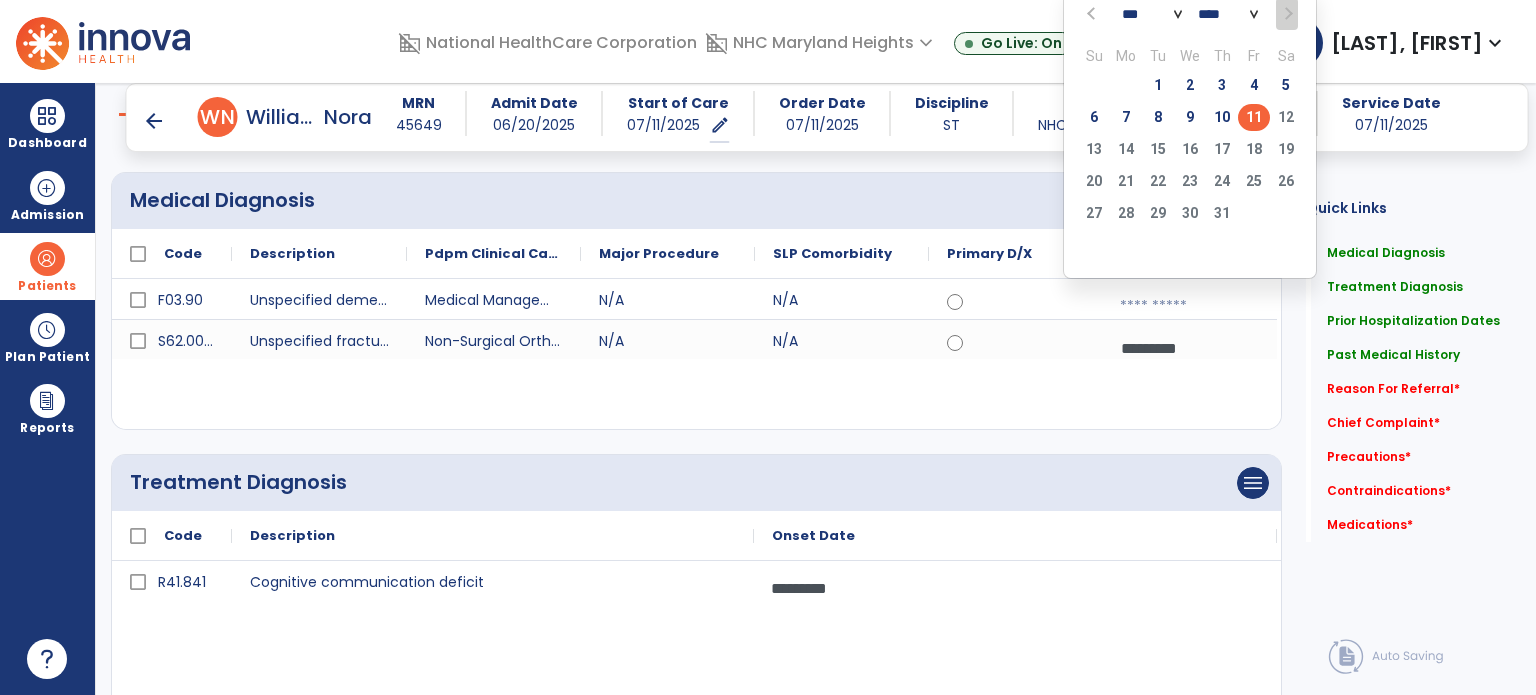 click on "20   21   22   23   24   25   26" 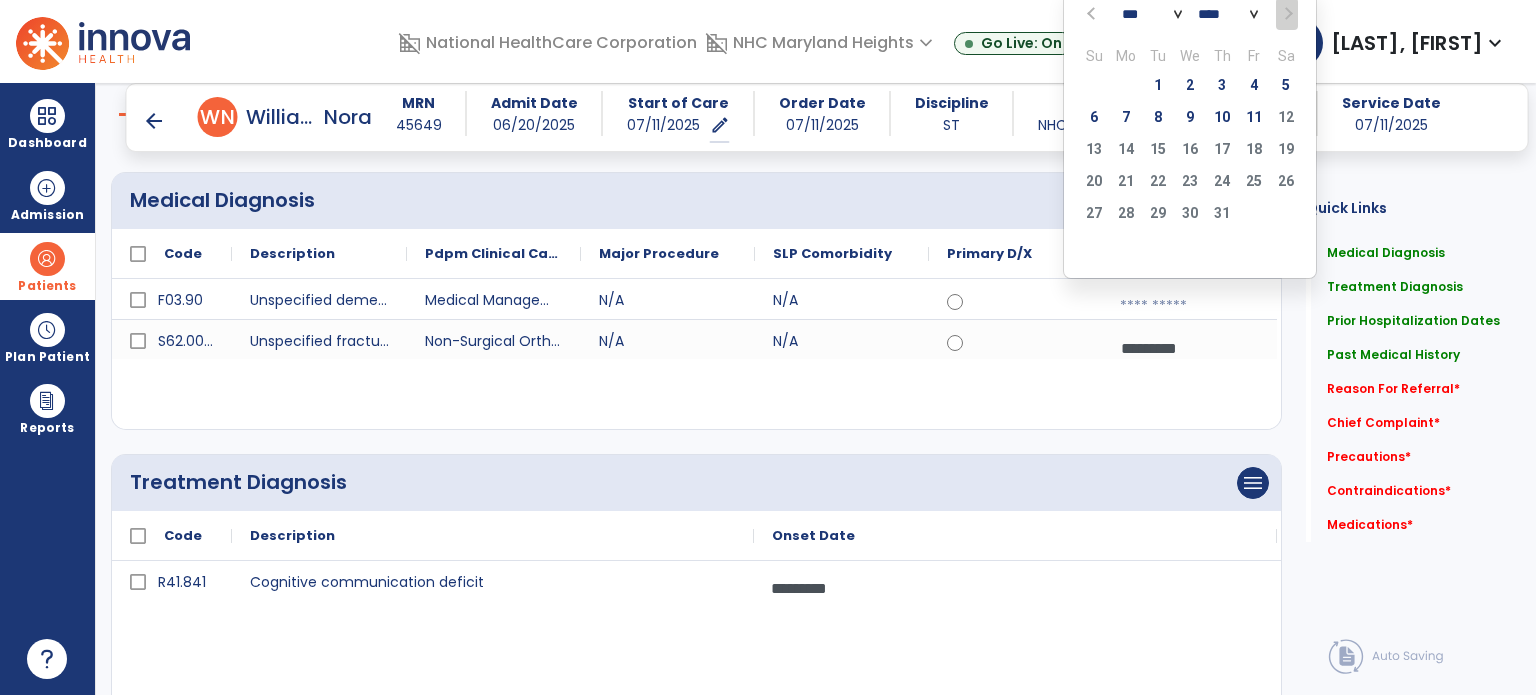 click on "20   21   22   23   24   25   26" 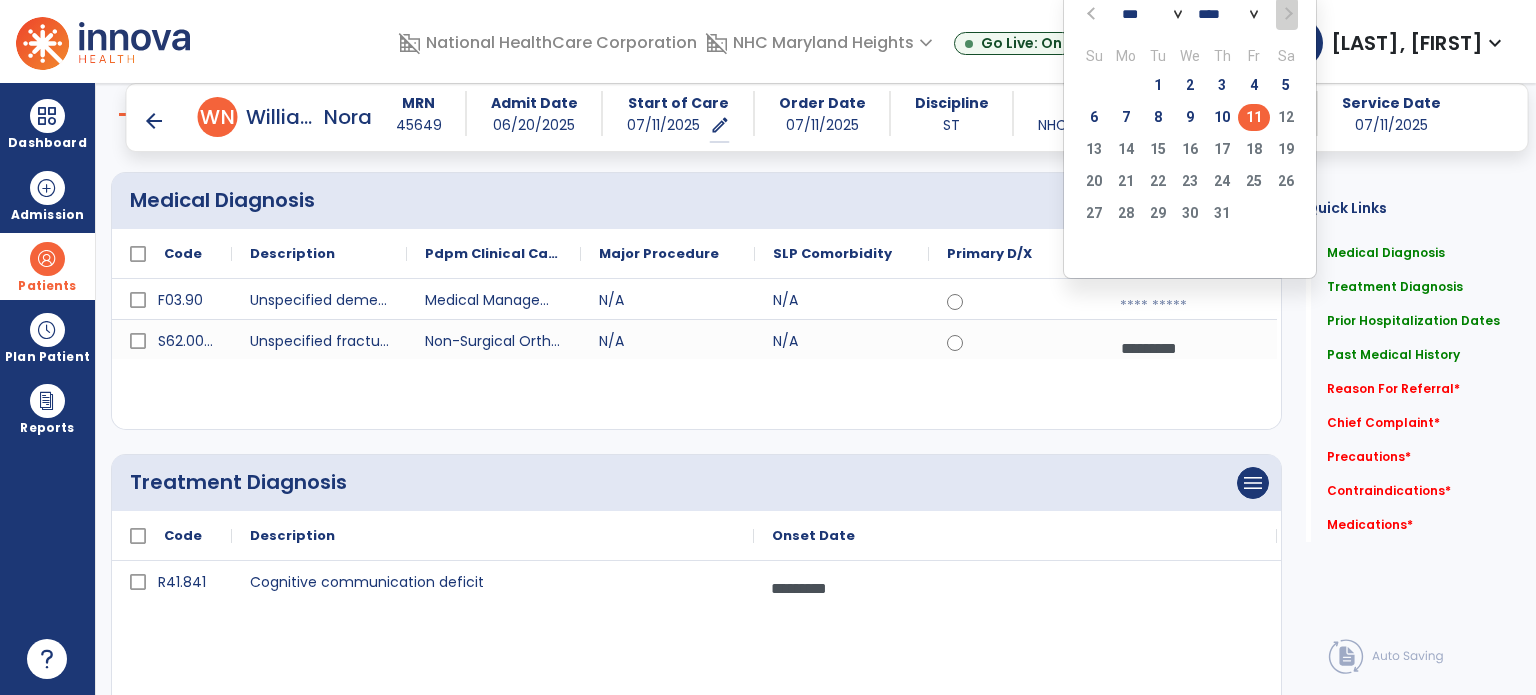 click 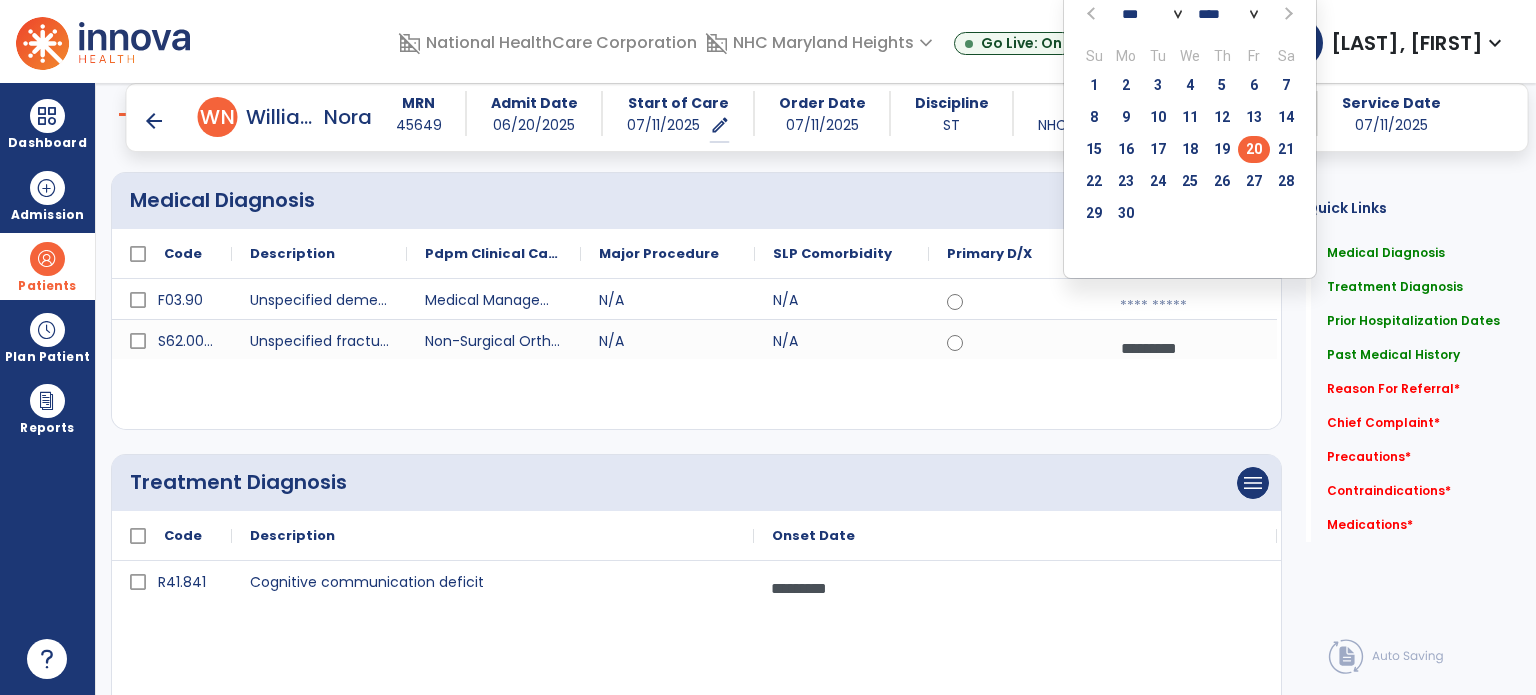 click on "20" 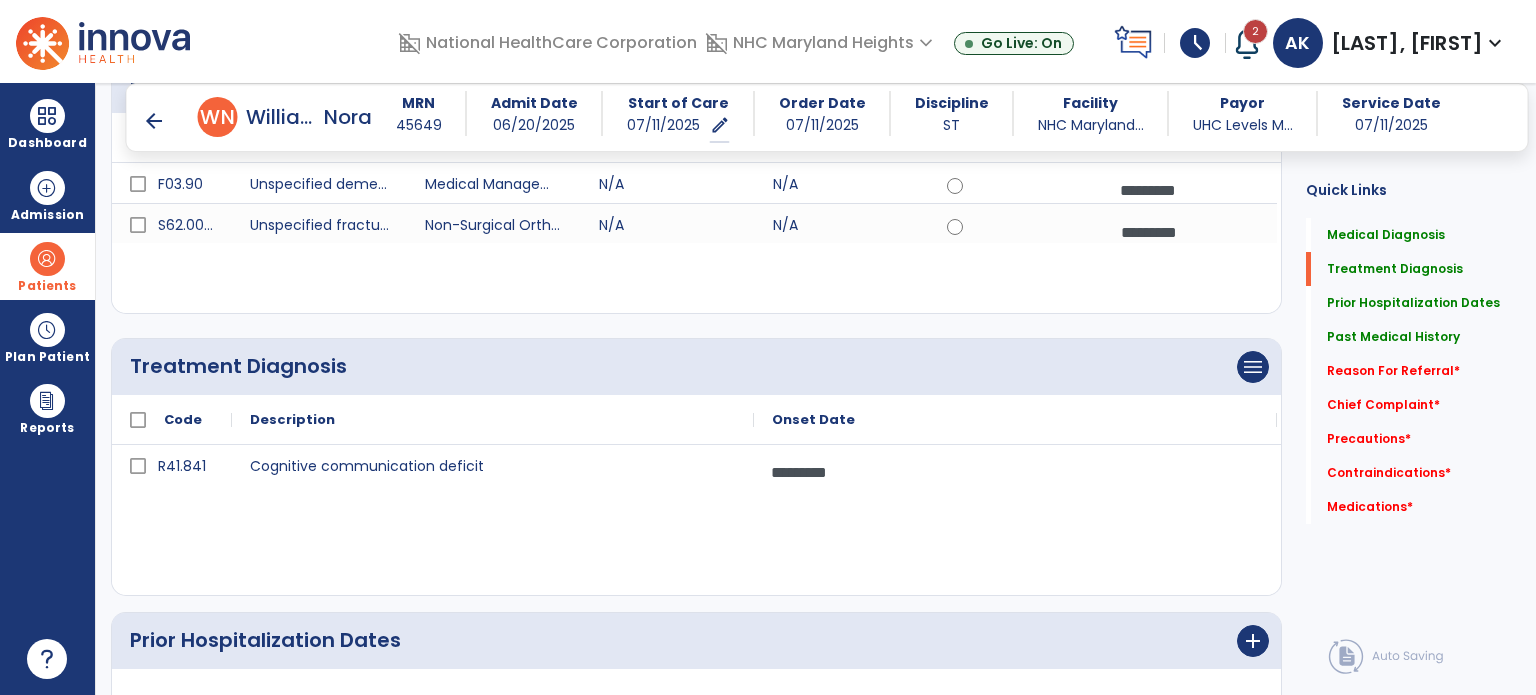 scroll, scrollTop: 122, scrollLeft: 0, axis: vertical 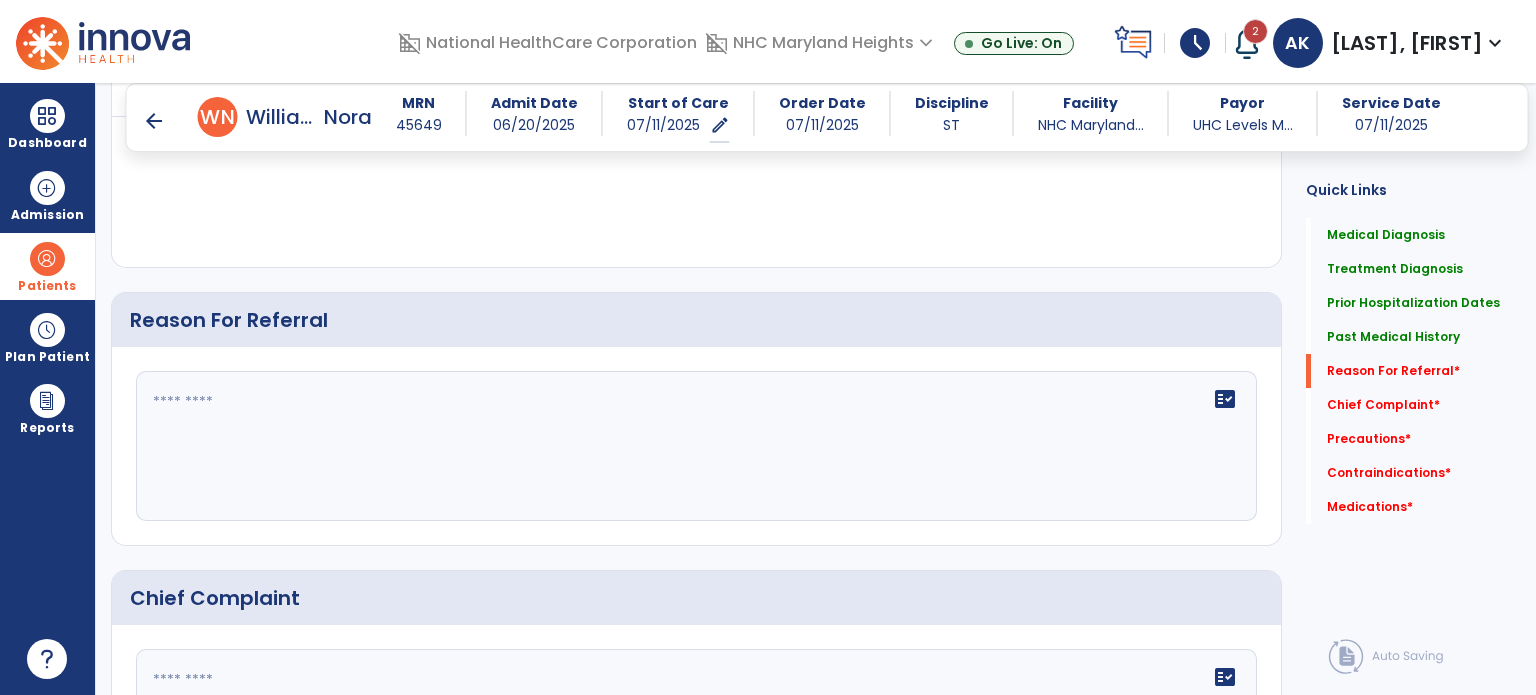 click 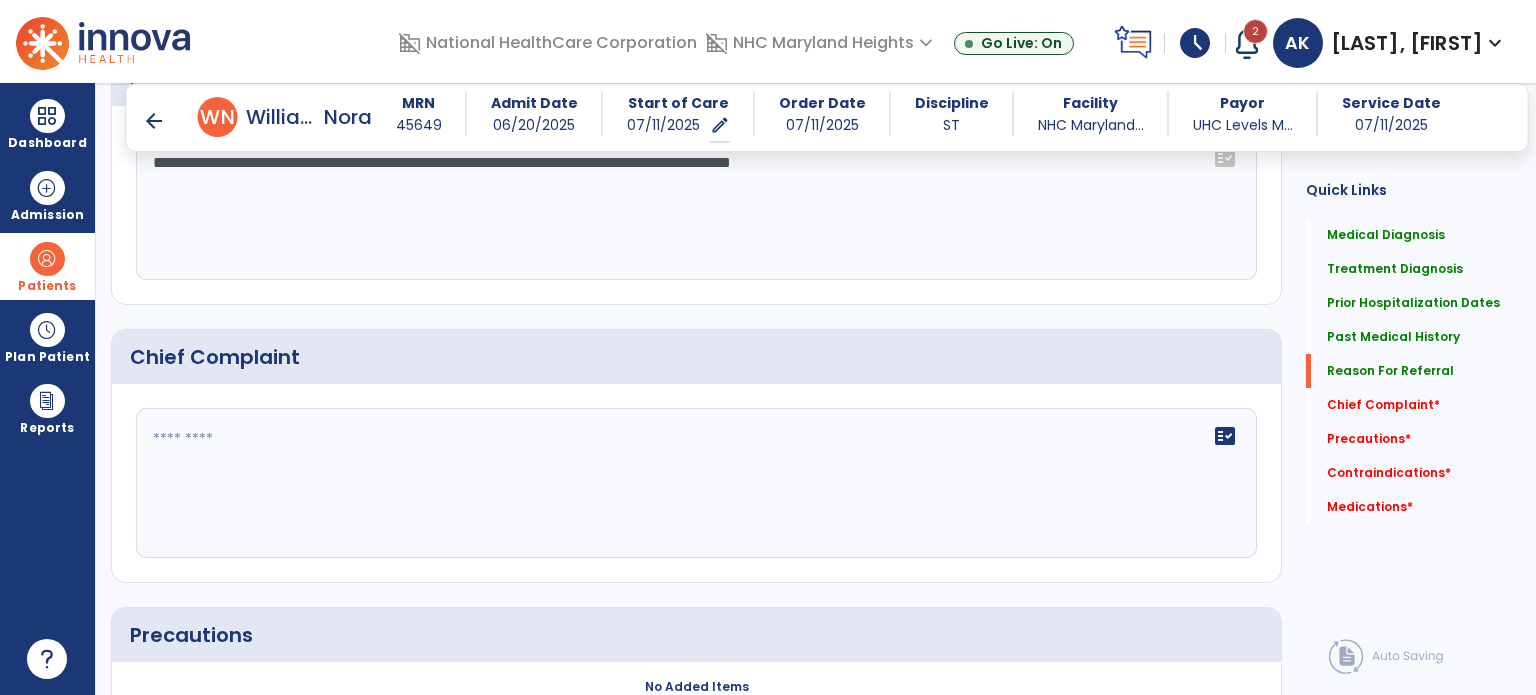 scroll, scrollTop: 1472, scrollLeft: 0, axis: vertical 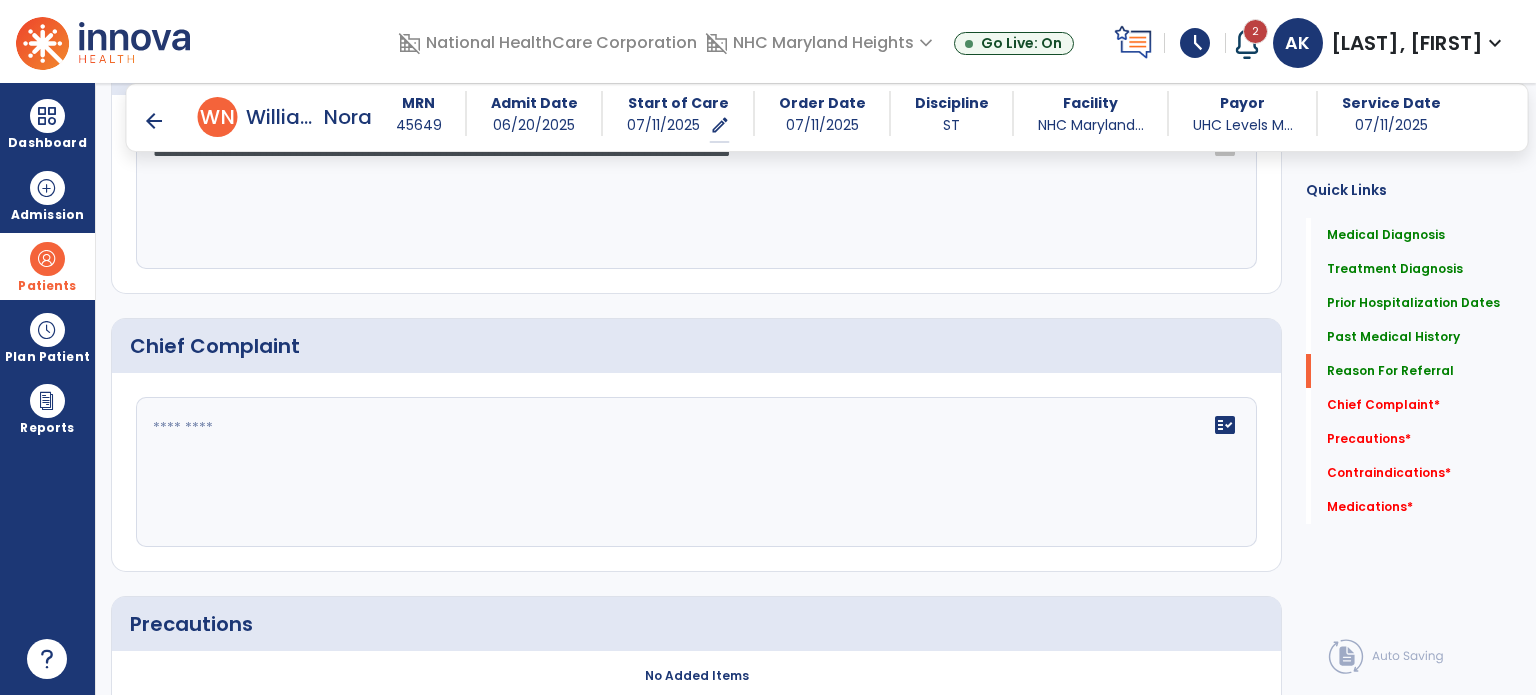 type on "**********" 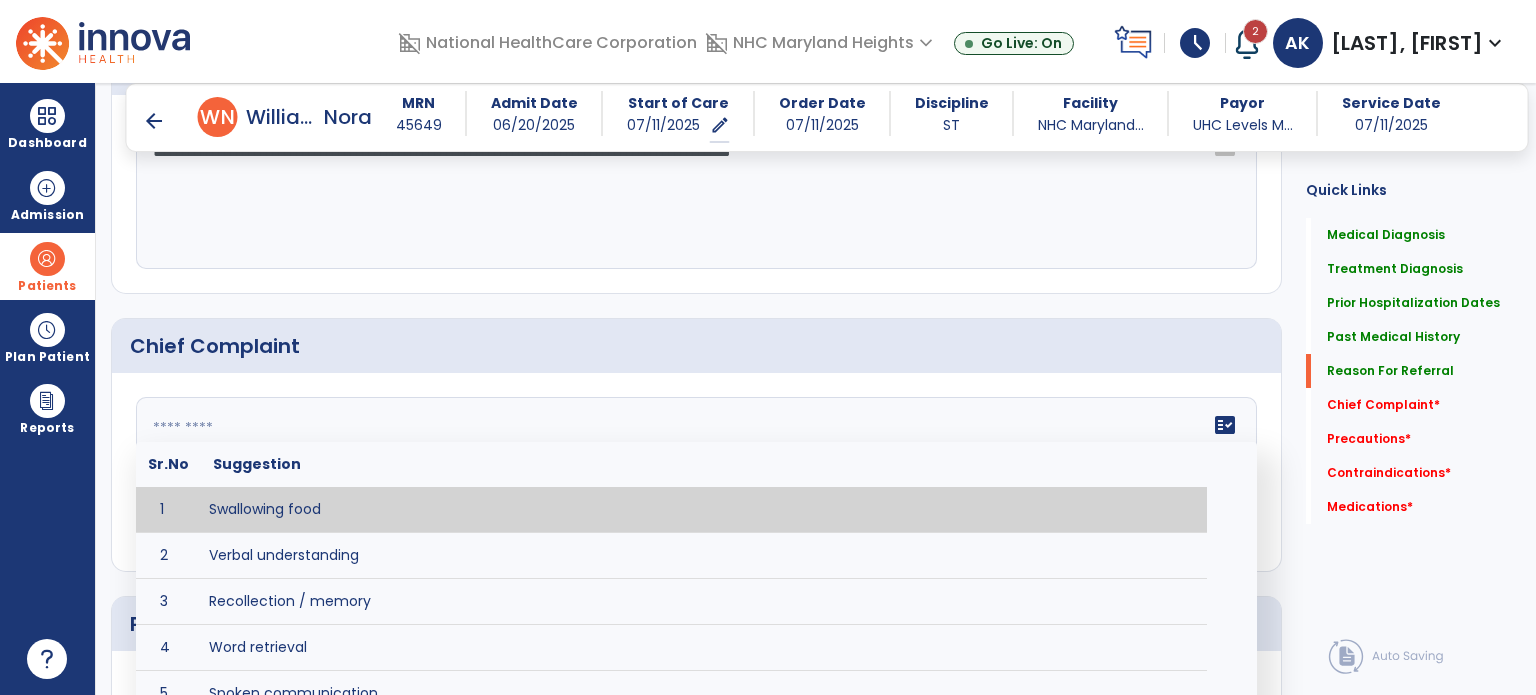 click 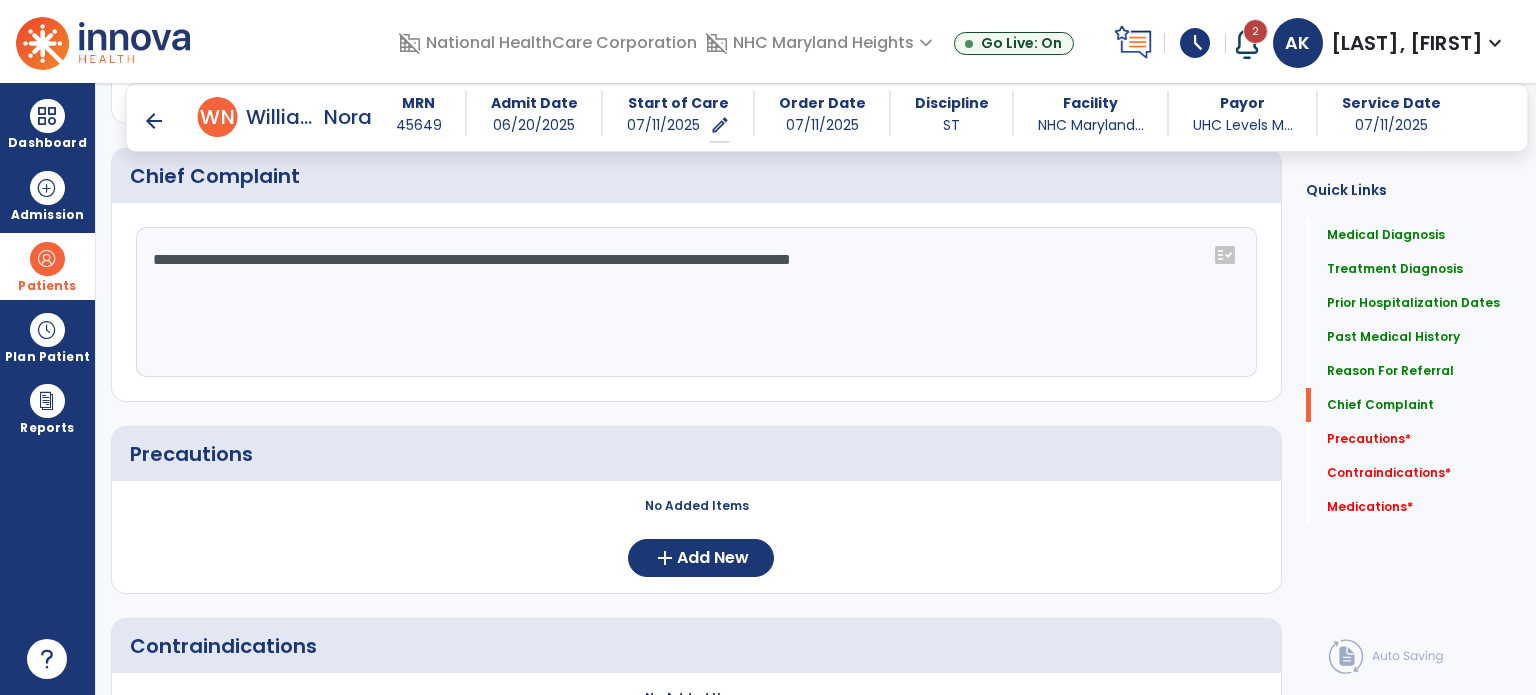 scroll, scrollTop: 1656, scrollLeft: 0, axis: vertical 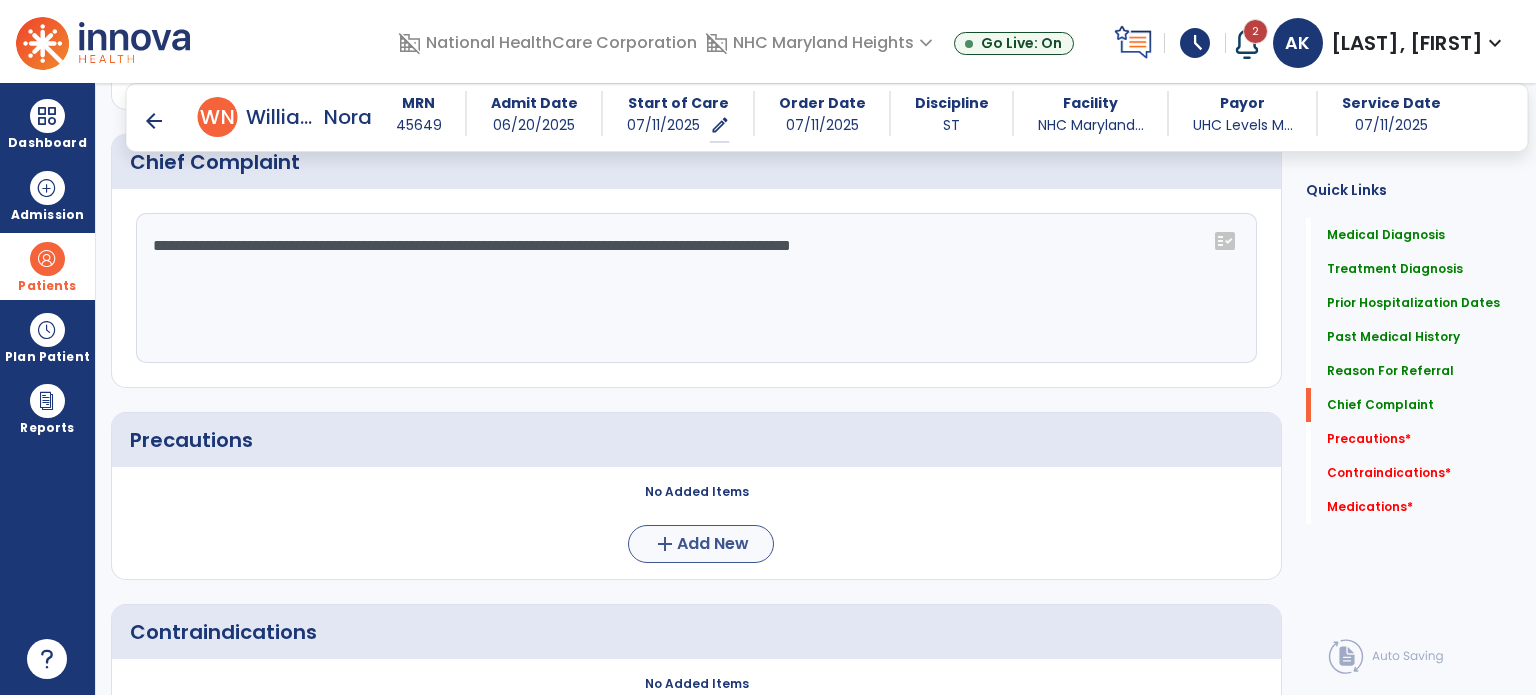 type on "**********" 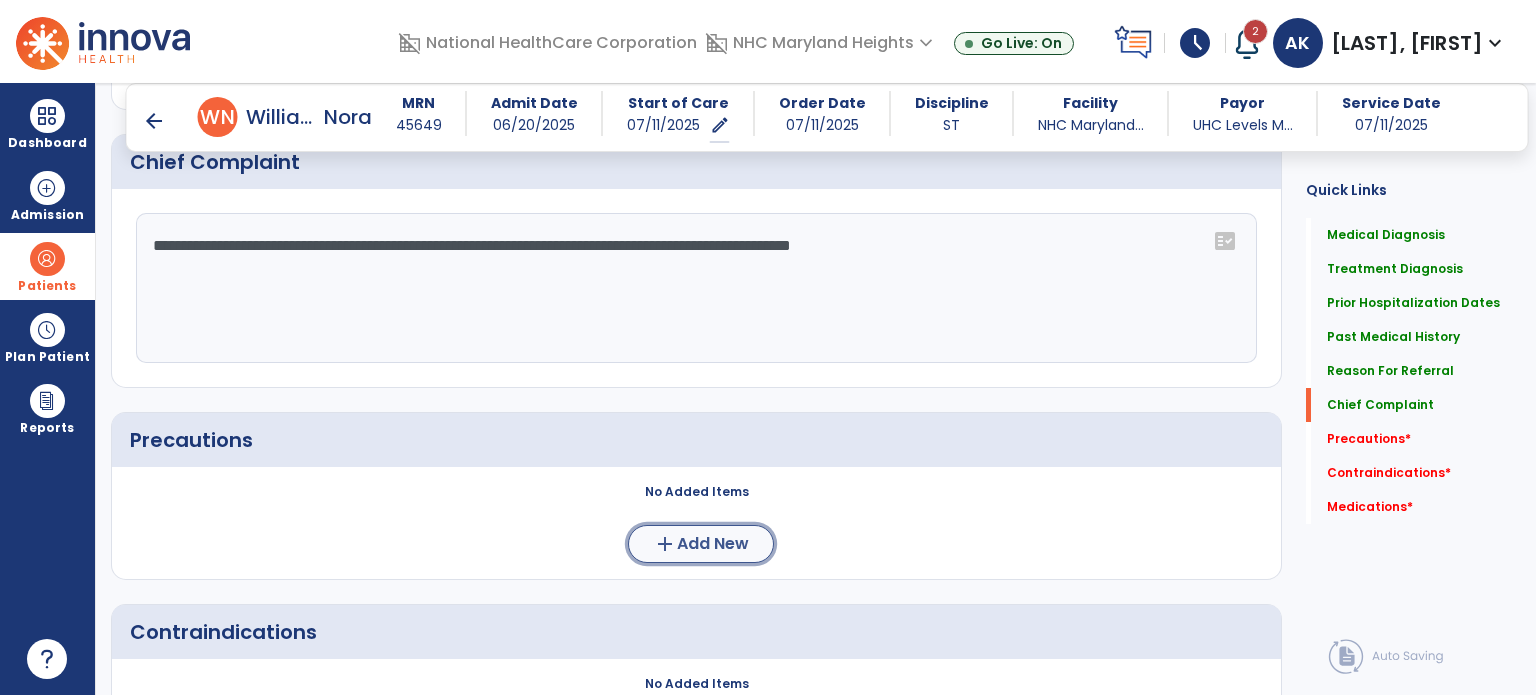 click on "Add New" 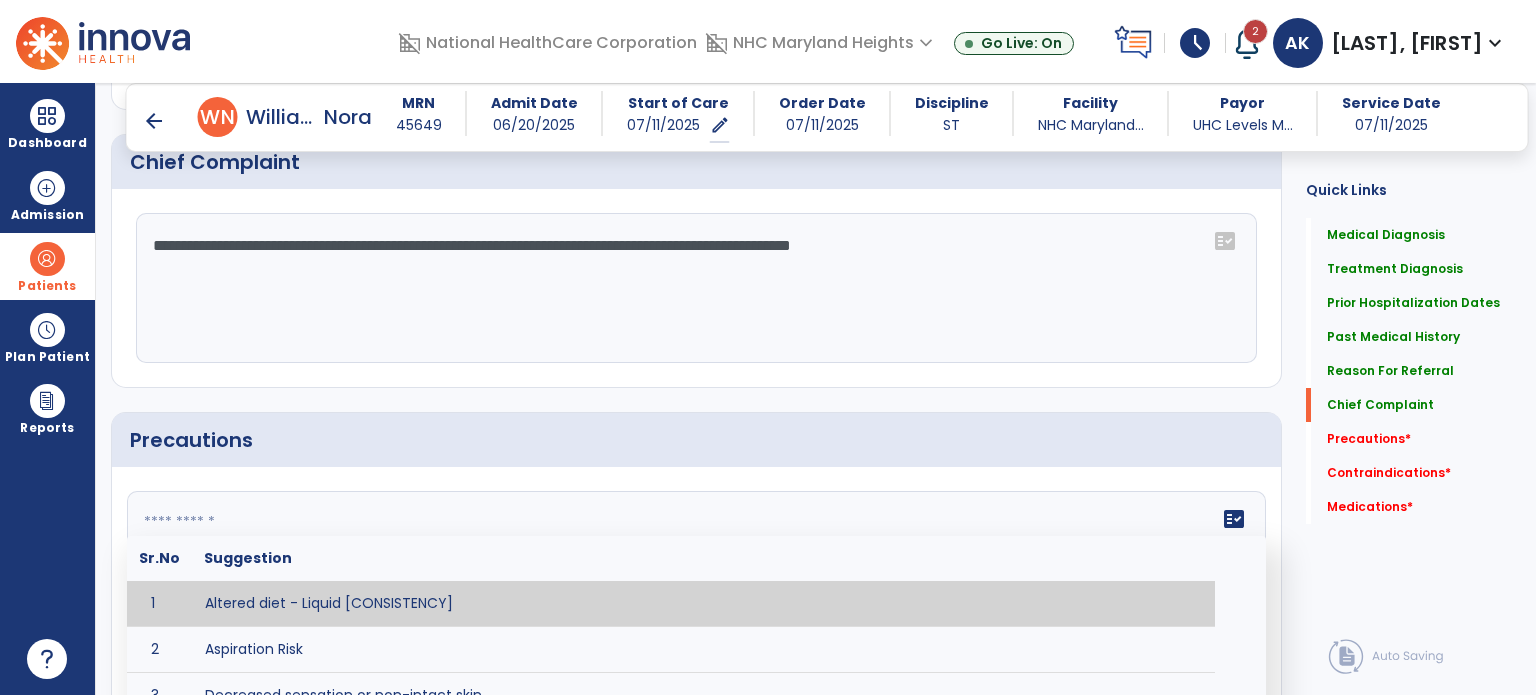 click on "fact_check  Sr.No Suggestion 1 Altered diet - Liquid [CONSISTENCY] 2 Aspiration Risk 3 Decreased sensation or non-intact skin. 4 Cardiac 5 Check for modified diet / oral intake restrictions related to swallowing impairments. 6 Check INR lab results prior to activity if patient on blood thinners. 7 Closely monitor anxiety or stress due to increased SOB/dyspnea and cease activity/exercise until patient is able to control this response 8 Code Status:  9 Confirm surgical approach and discoloration or other precautions. 10 Continuous pulse oximetry (SpO2) during all periods of sleep (day and night) and when out of line of sight of a competent caregiver. 11 Precautions for exercise include:  12 Depression 13 Diabetic diet 14 Fall risk 15 Fluid restriction 16 High fall risk related to cognitive, motor, perceptual, and sensory deficits 17 Hip precaution 18 Impulsive tendencies, restrict patient performance in unsupervised tasks 19 Isolation 20 Lymphedema 21 22 23 24 25 Monitor for respiratory dysfunction 26 27 NPO" 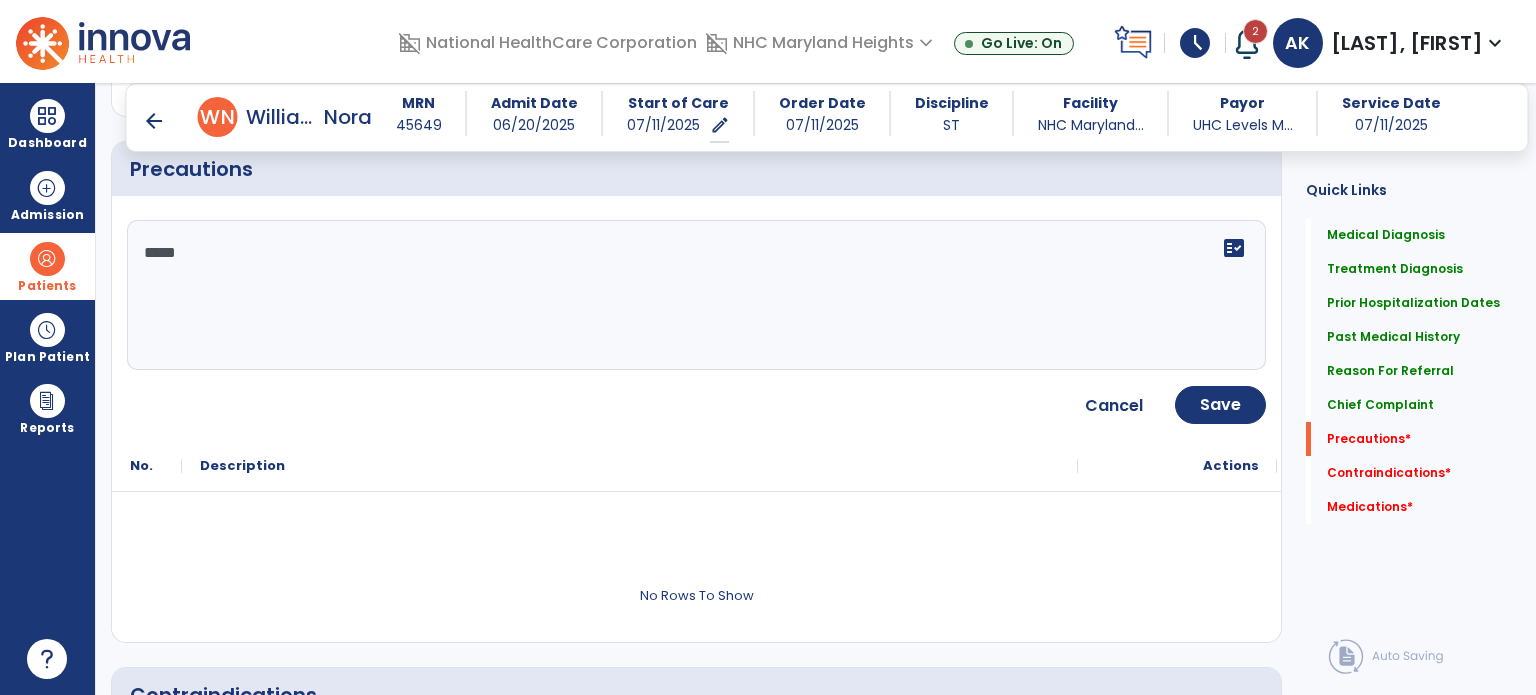 scroll, scrollTop: 1915, scrollLeft: 0, axis: vertical 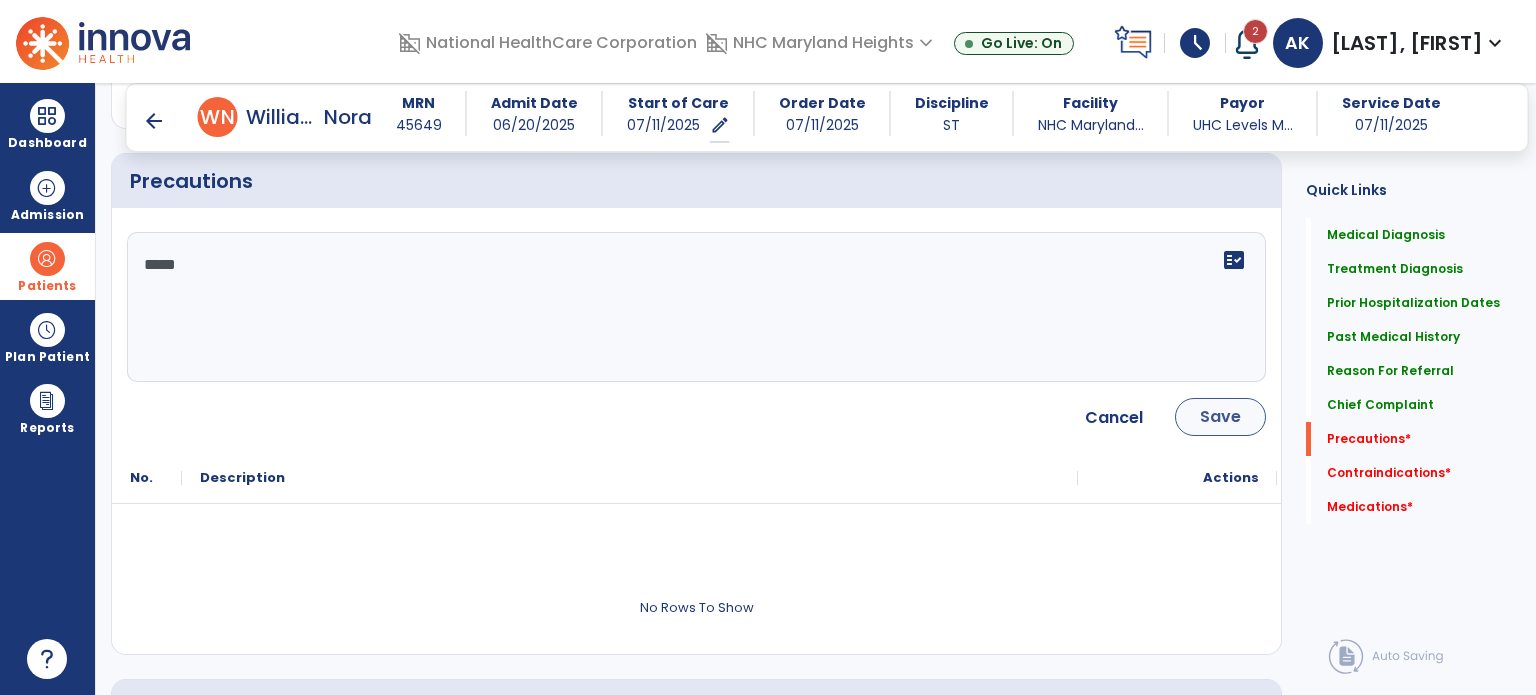 type on "*****" 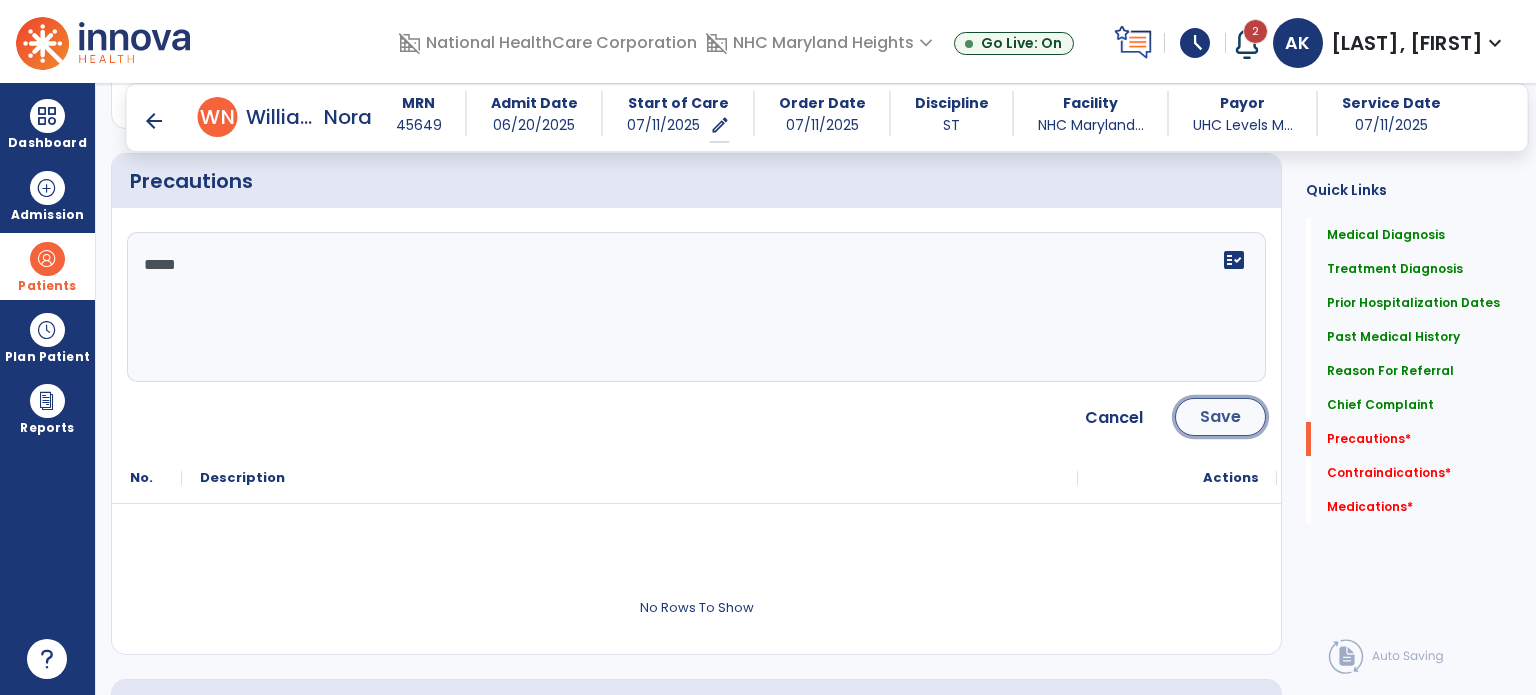 click on "Save" 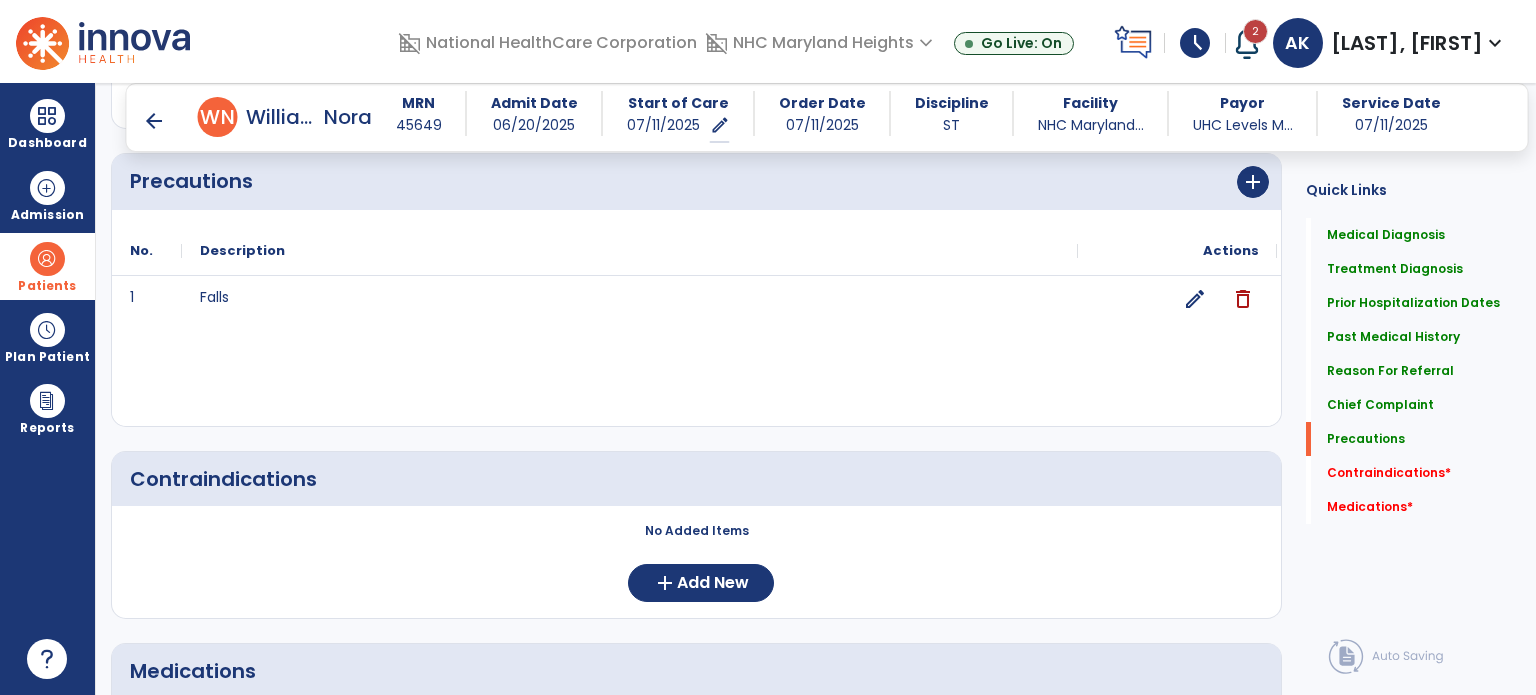 scroll, scrollTop: 1380, scrollLeft: 0, axis: vertical 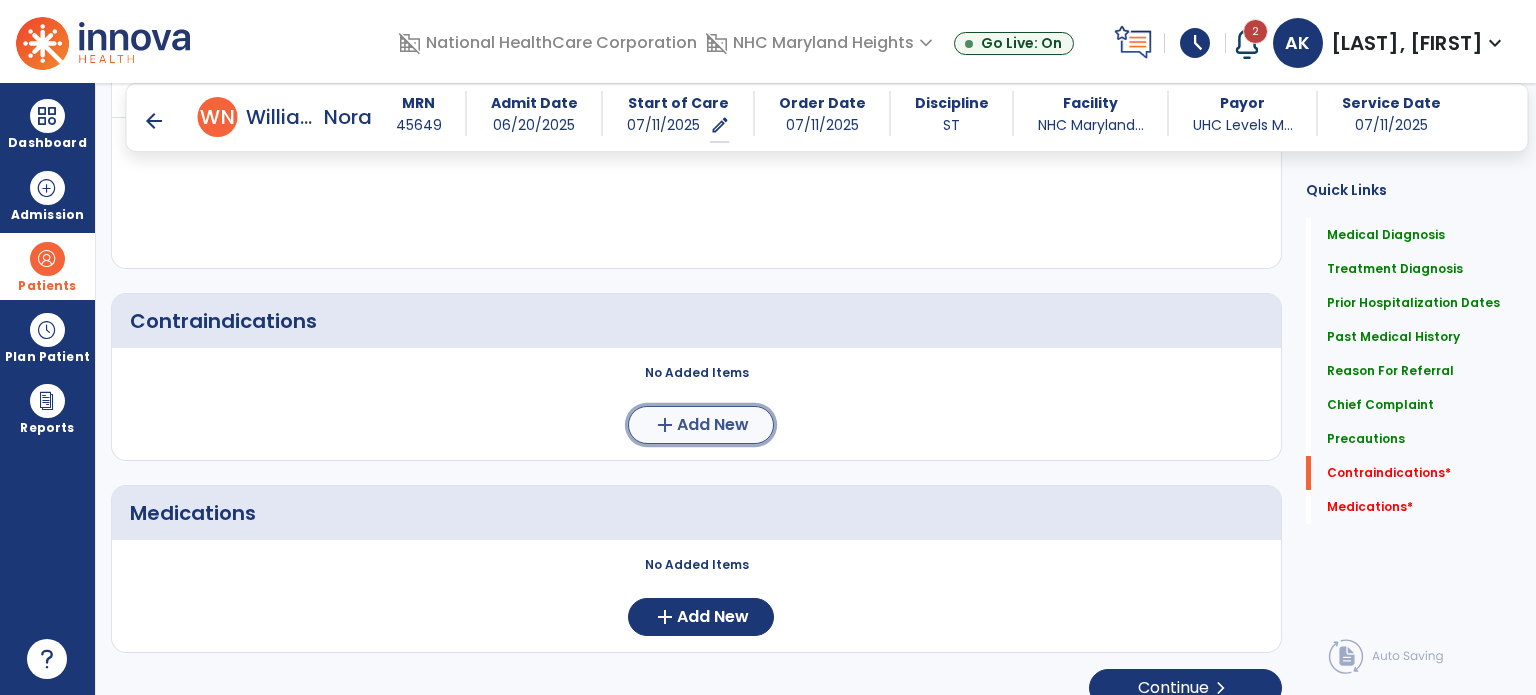 click on "add  Add New" 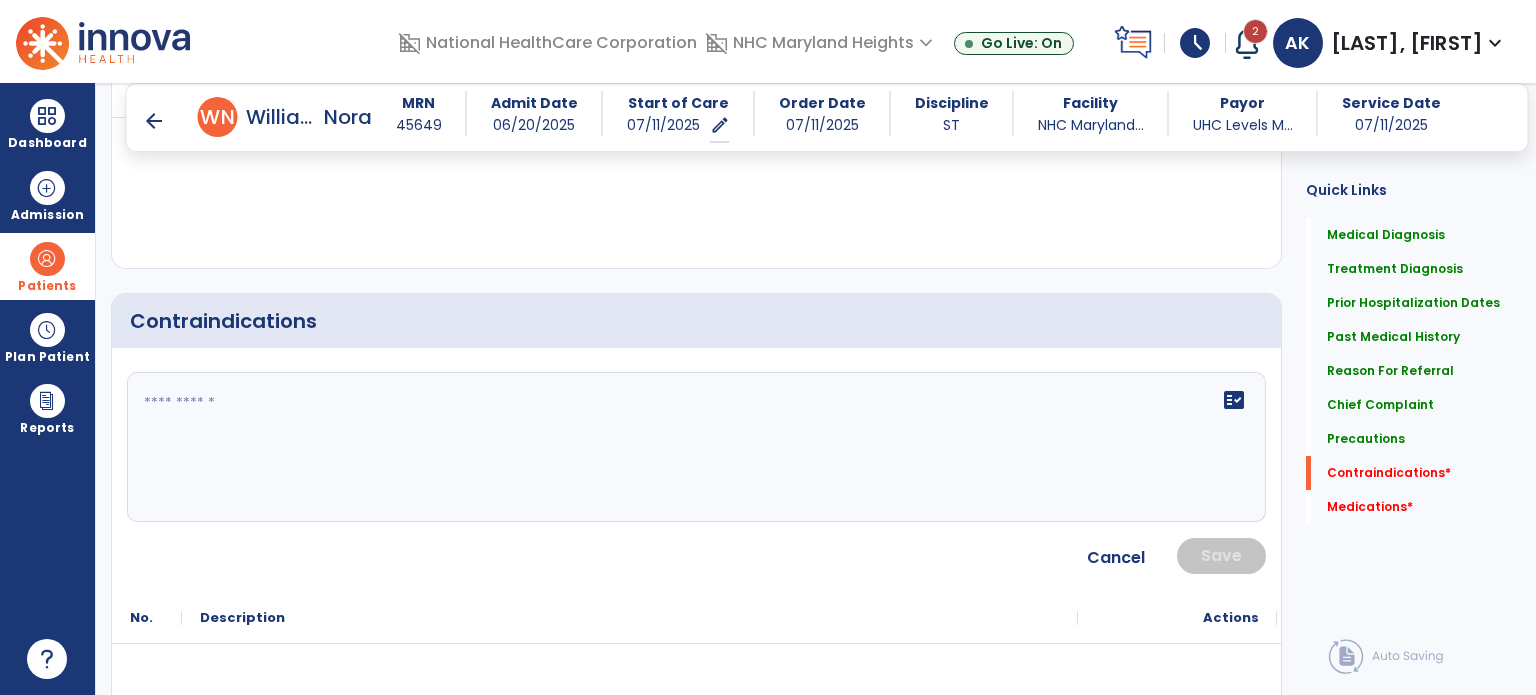 click on "fact_check" 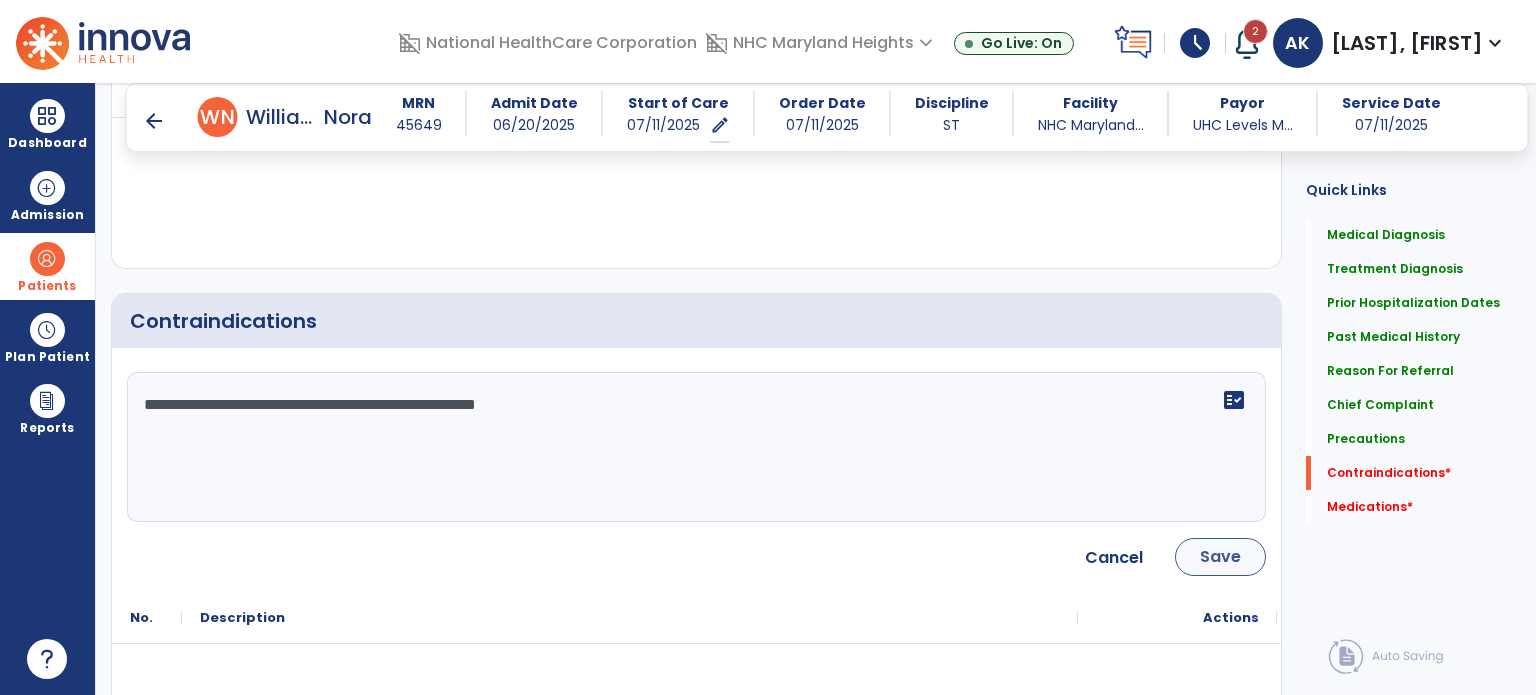 type on "**********" 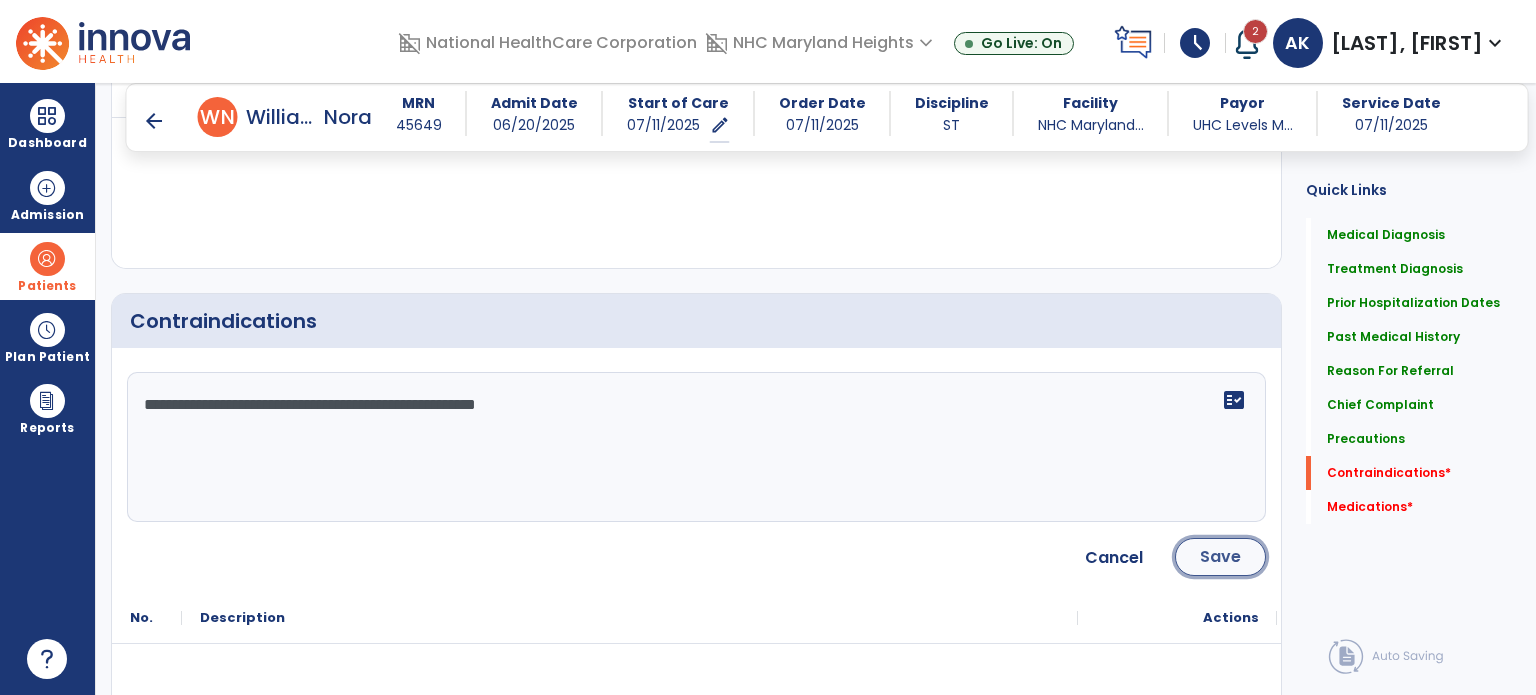 click on "Save" 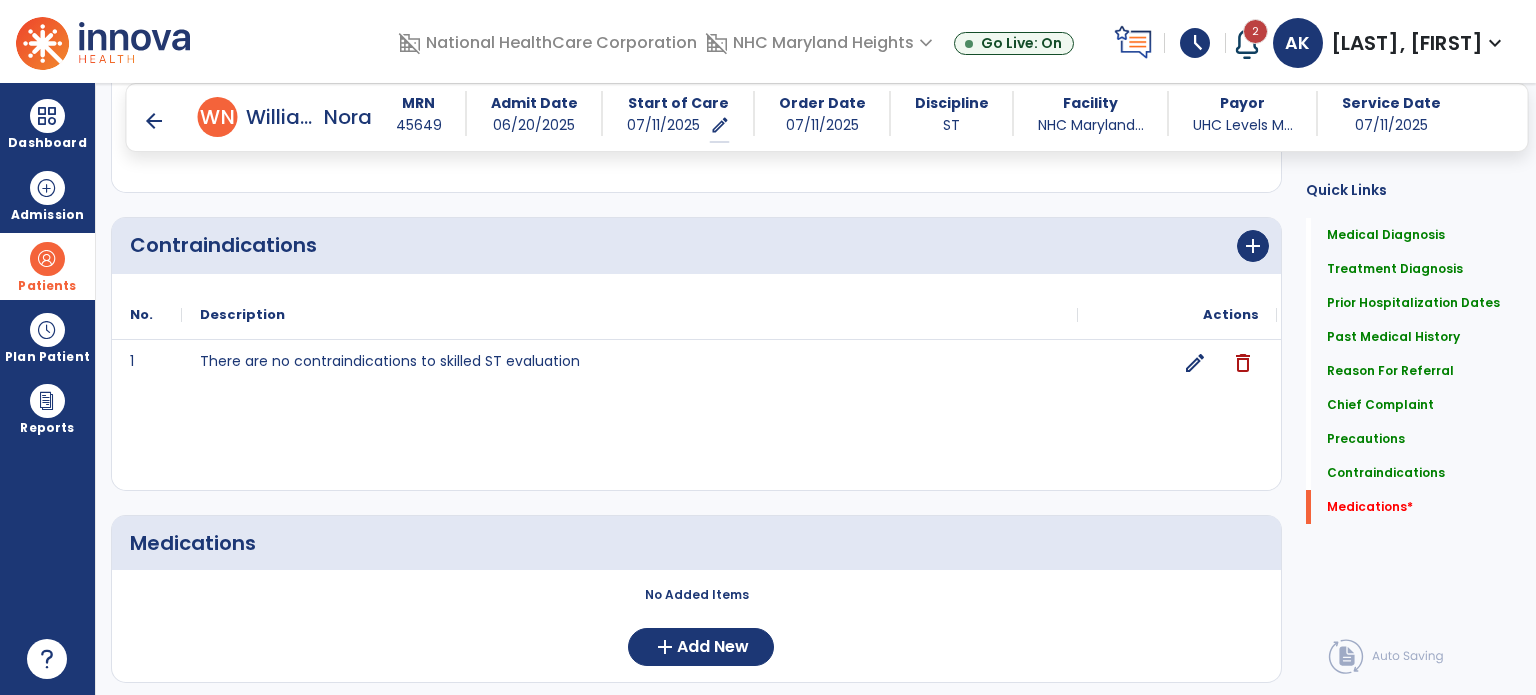 scroll, scrollTop: 2201, scrollLeft: 0, axis: vertical 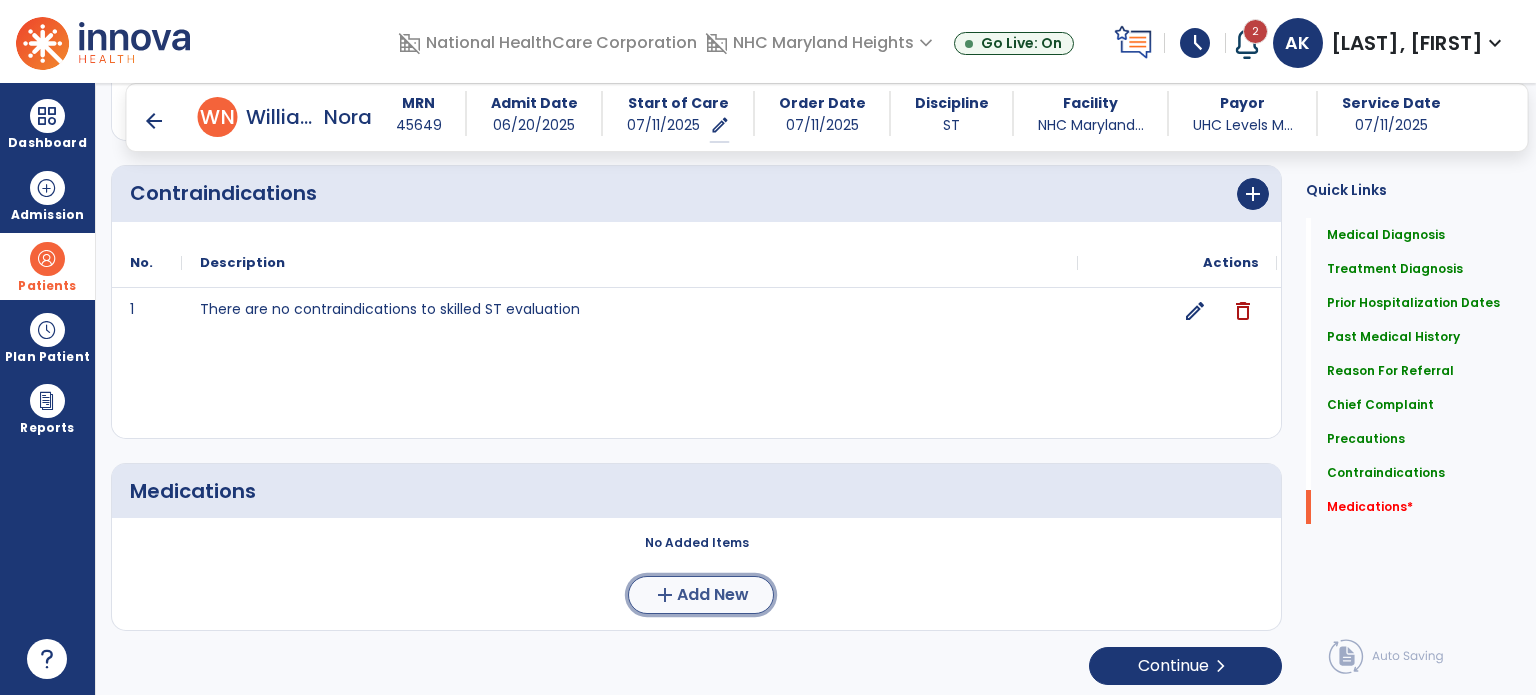 click on "add" 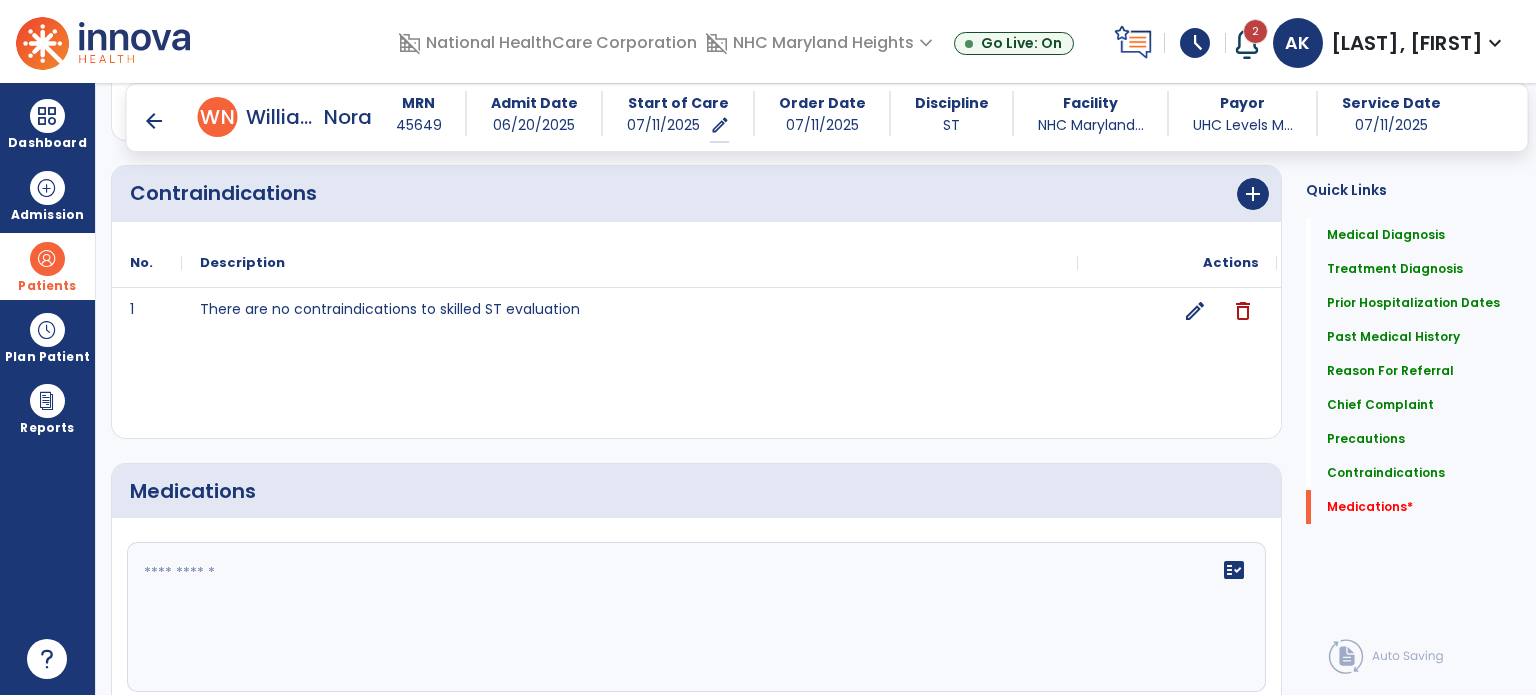click on "fact_check" 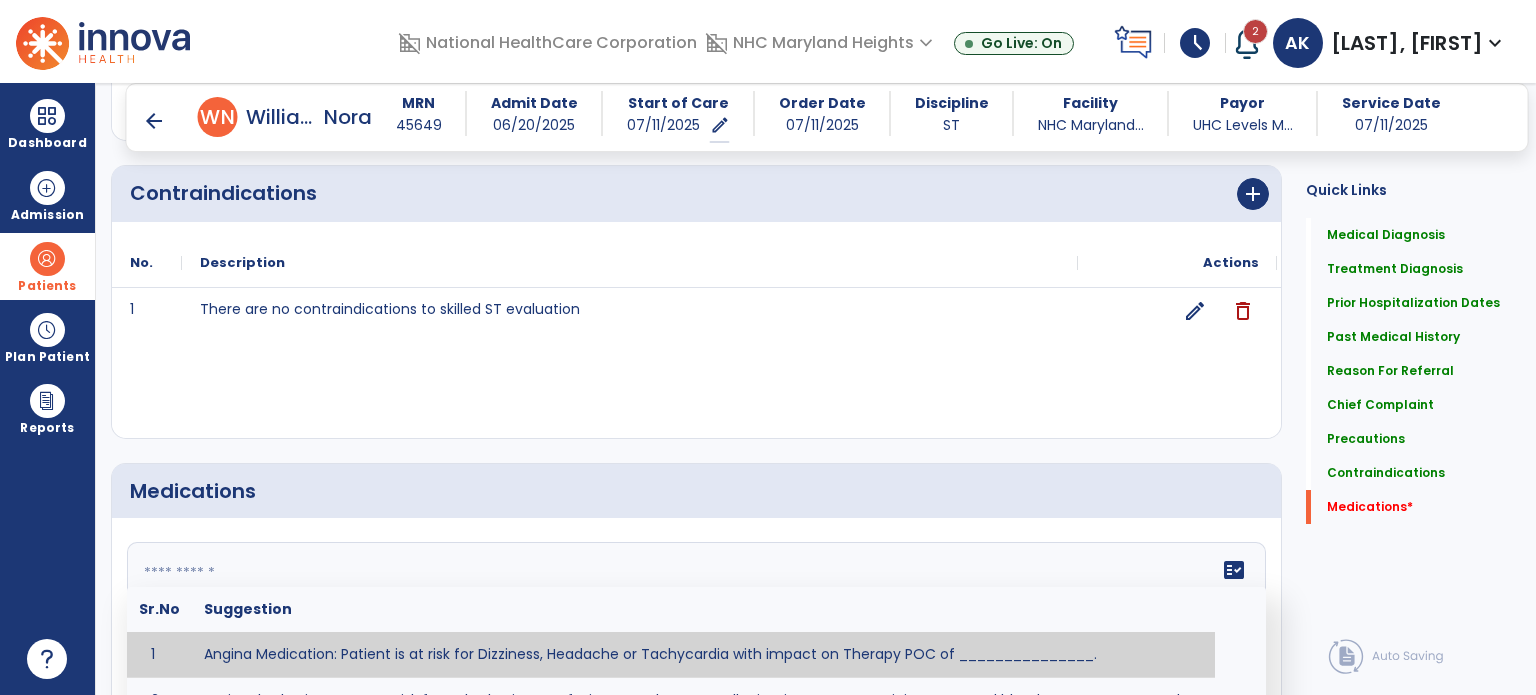 click 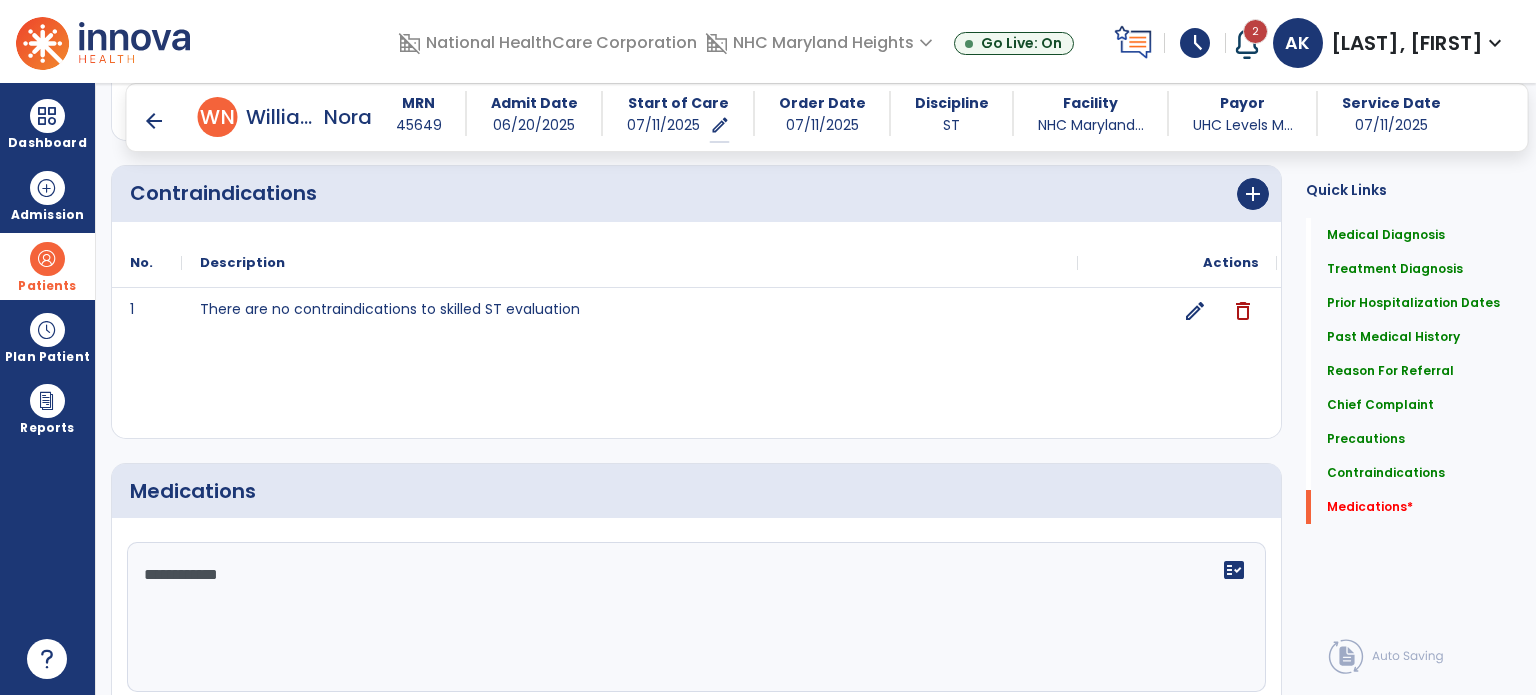 scroll, scrollTop: 2535, scrollLeft: 0, axis: vertical 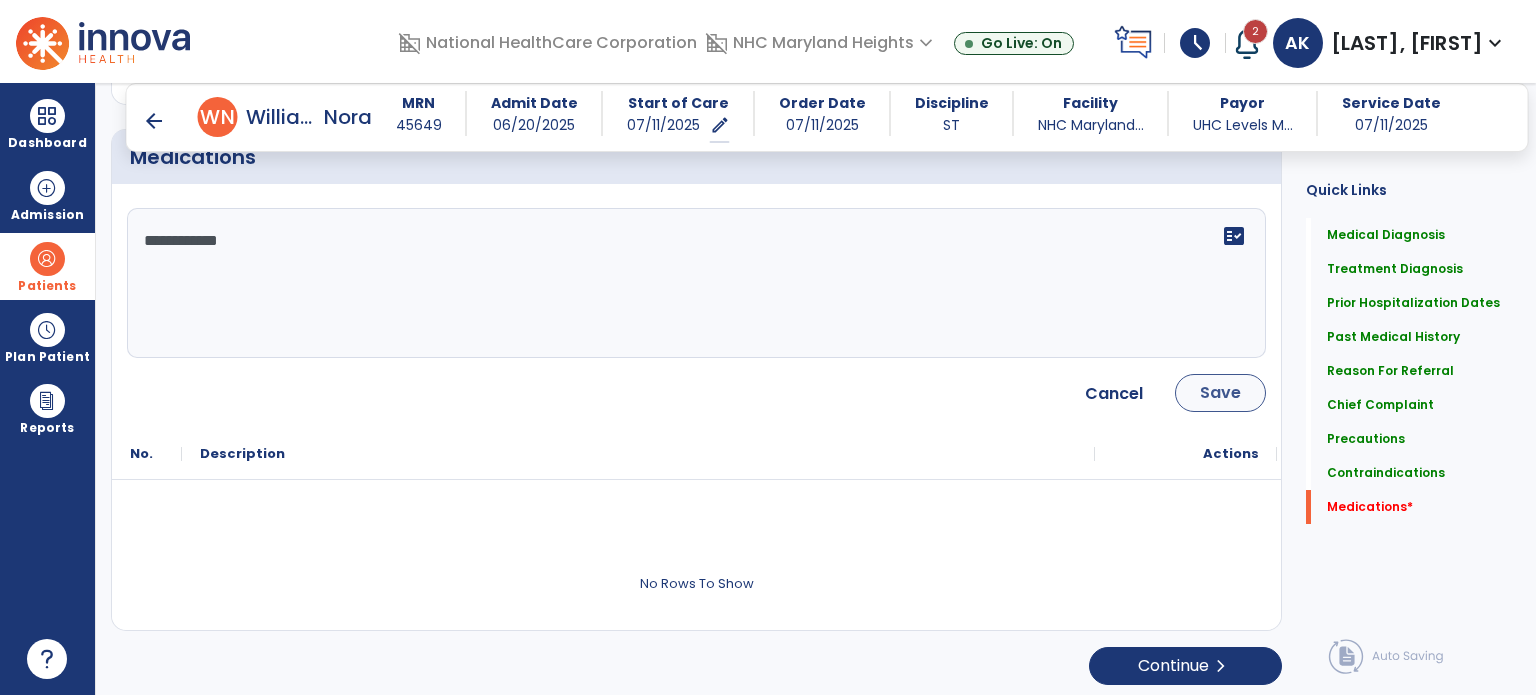 type on "**********" 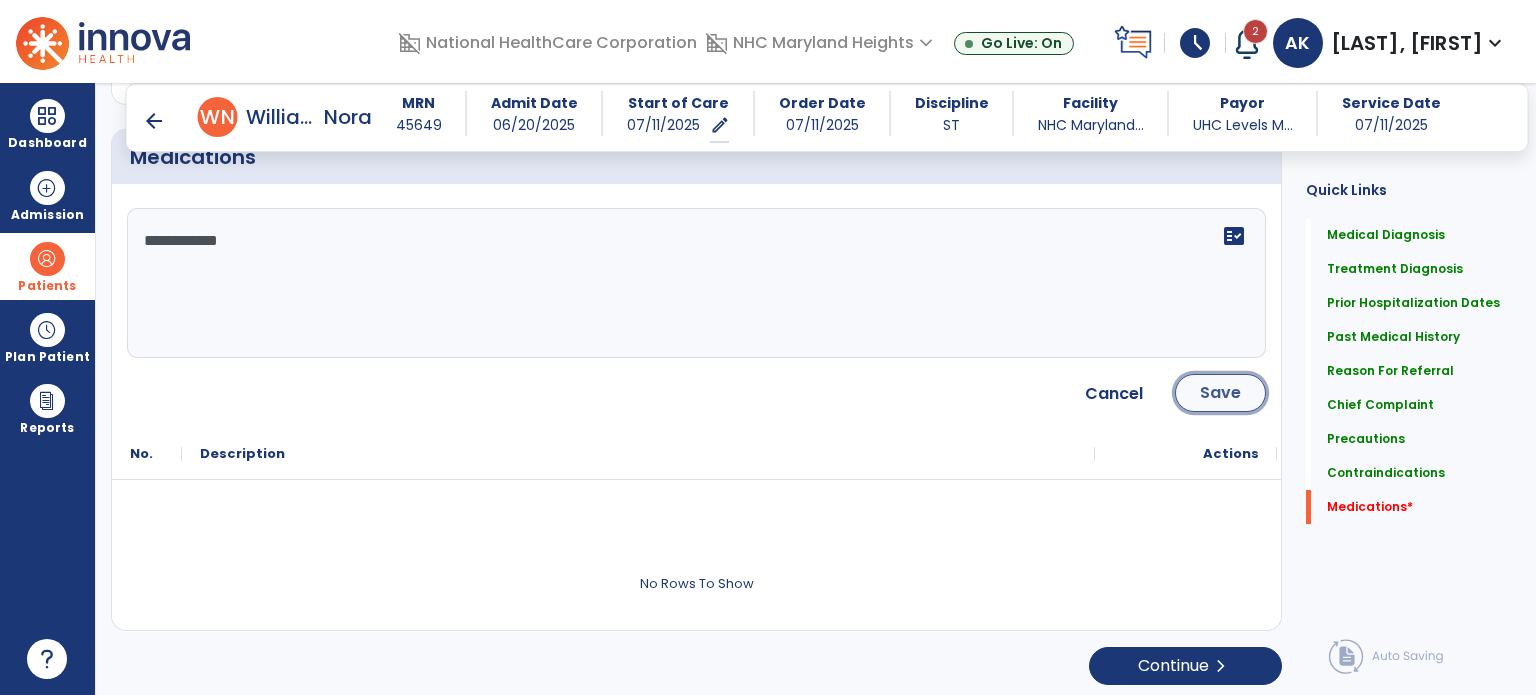 click on "Save" 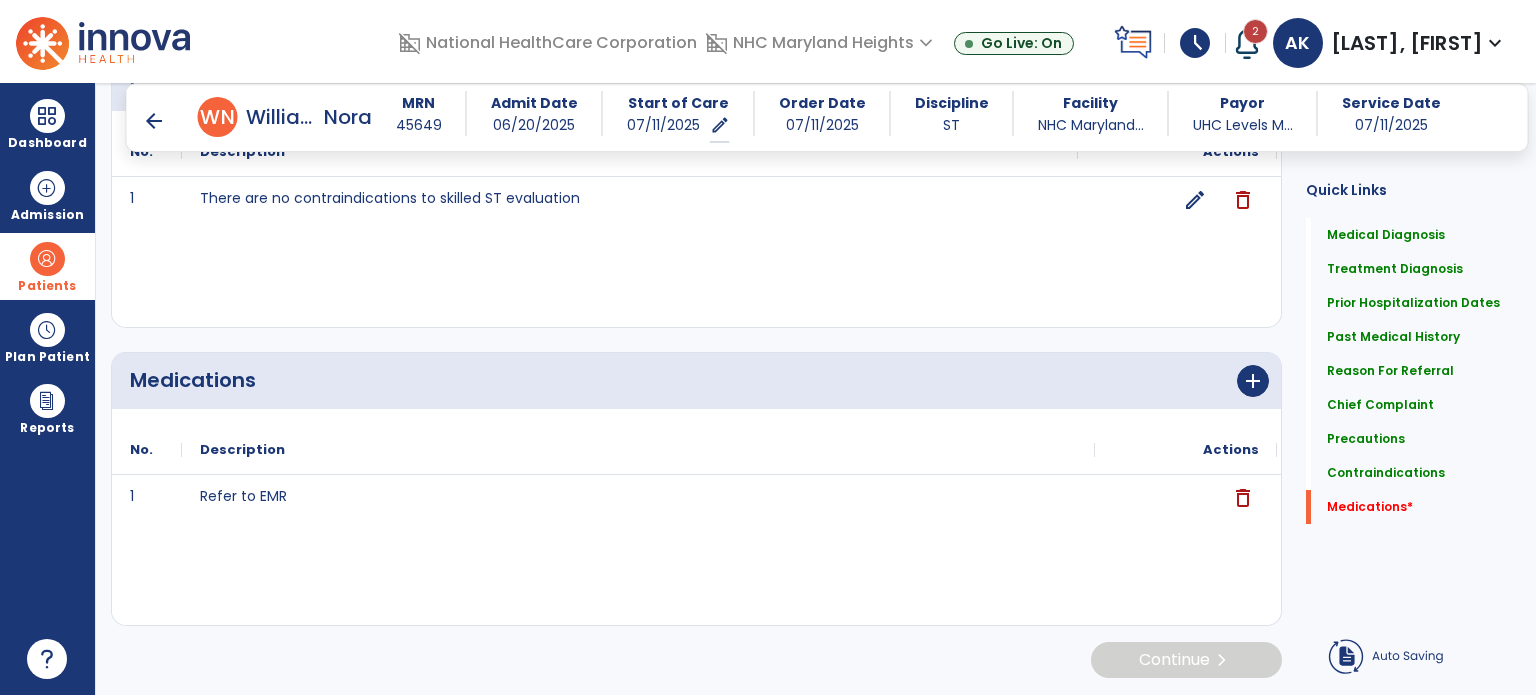 scroll, scrollTop: 2308, scrollLeft: 0, axis: vertical 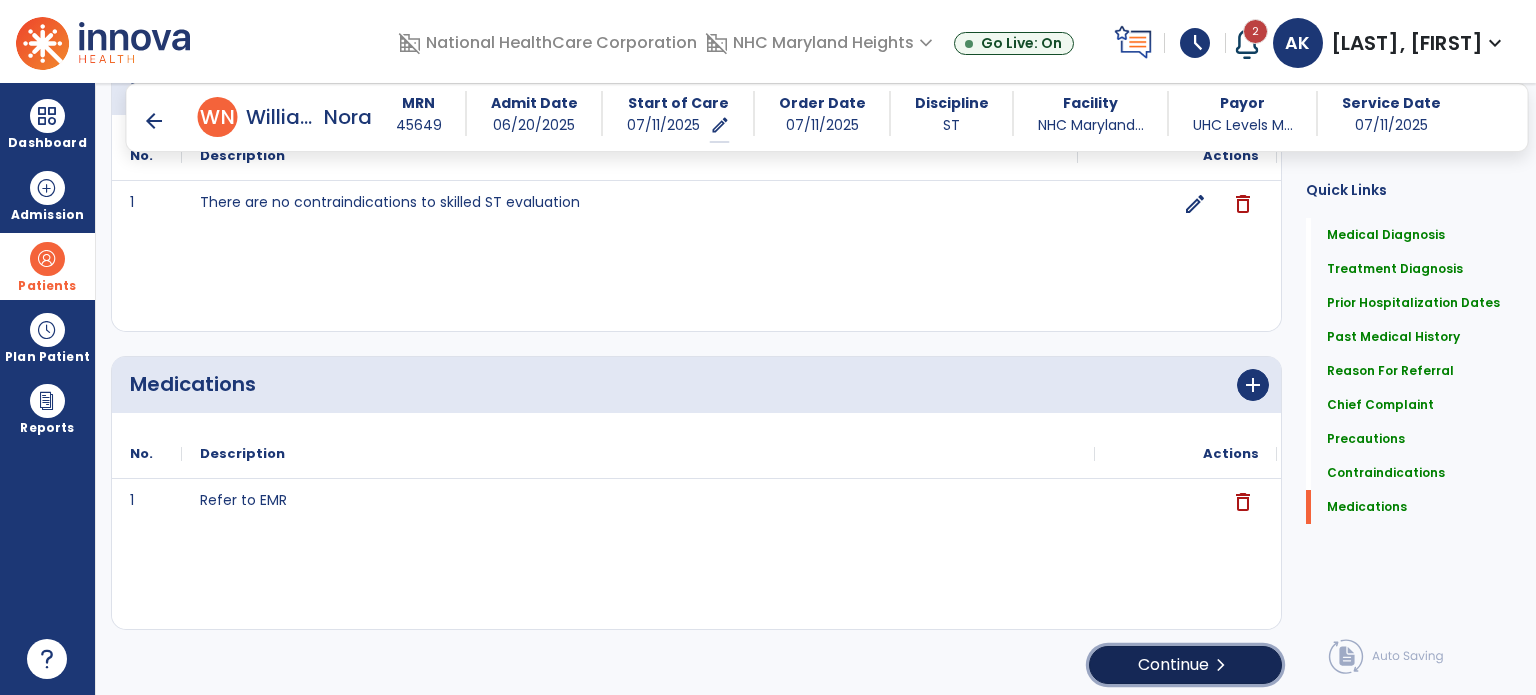 click on "Continue  chevron_right" 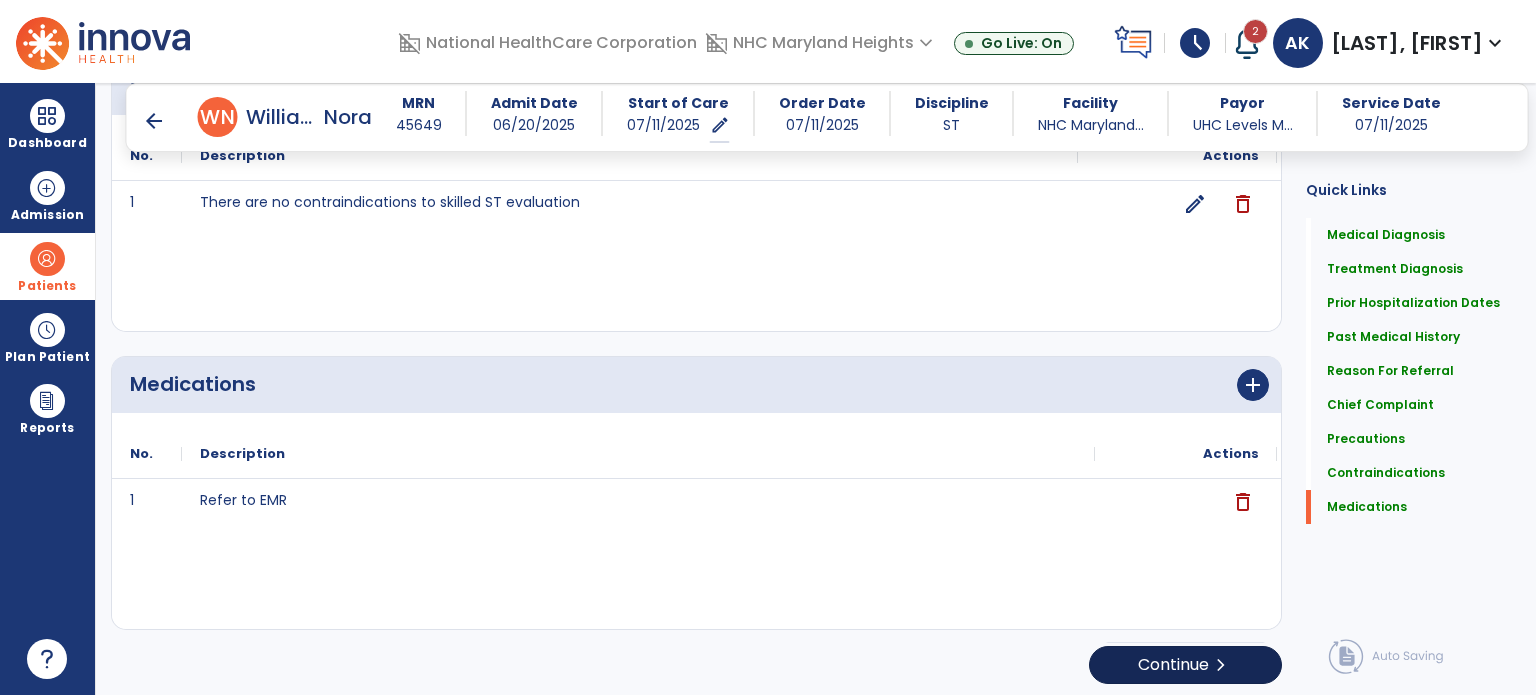 scroll, scrollTop: 8, scrollLeft: 0, axis: vertical 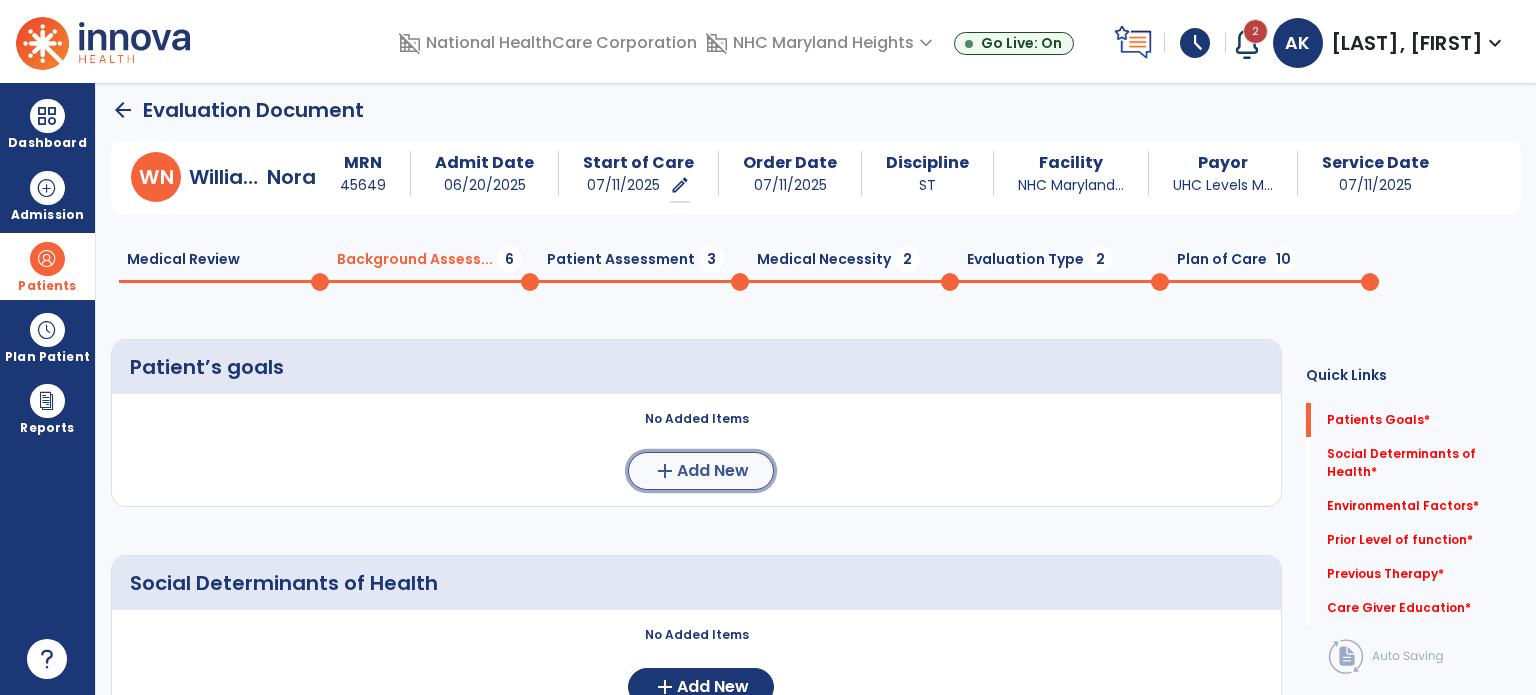 click on "Add New" 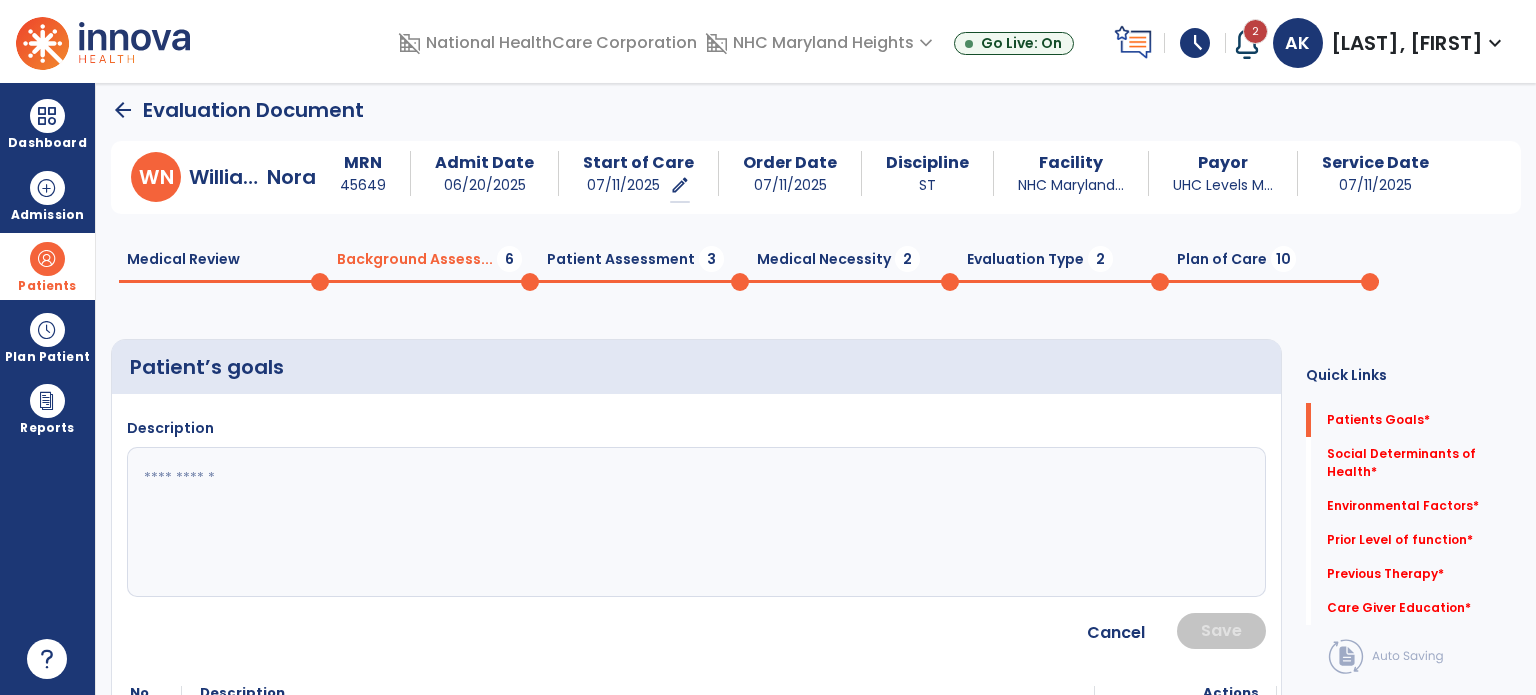 click 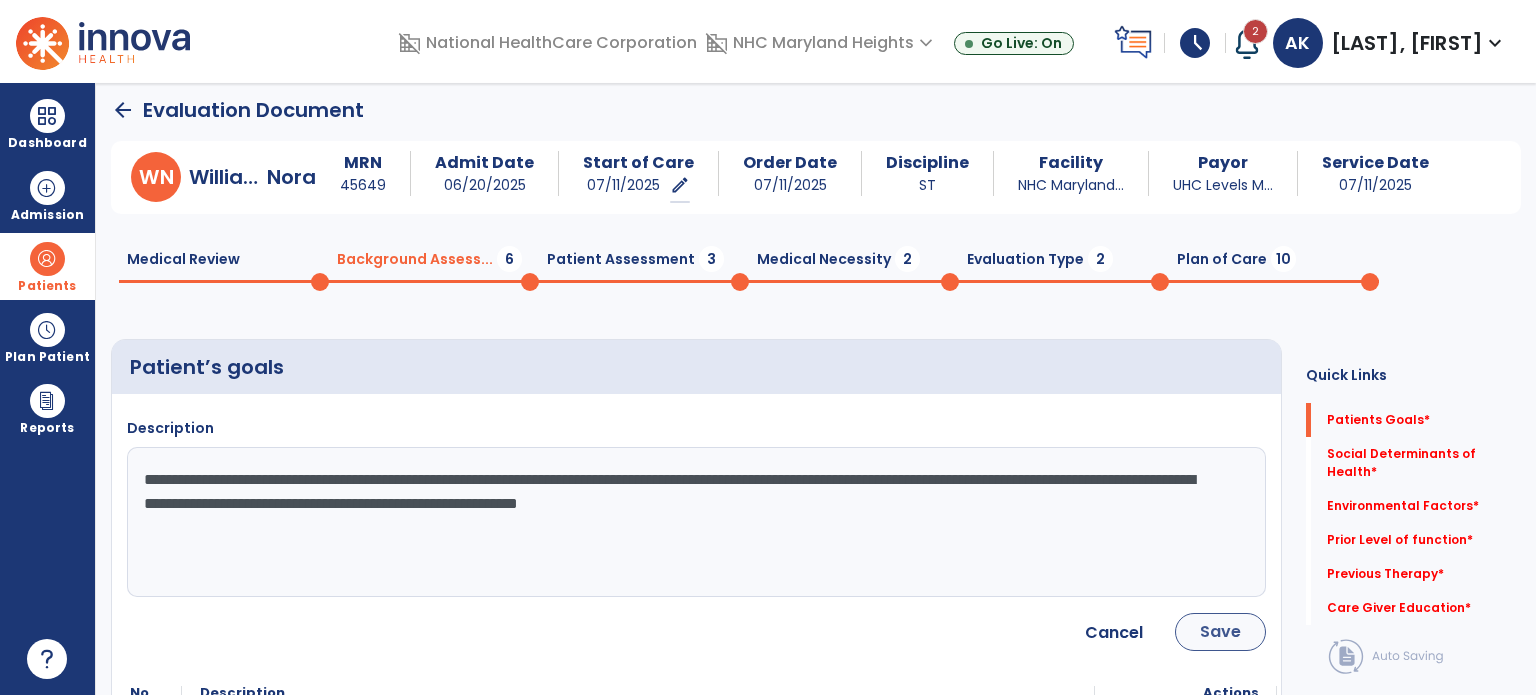 type on "**********" 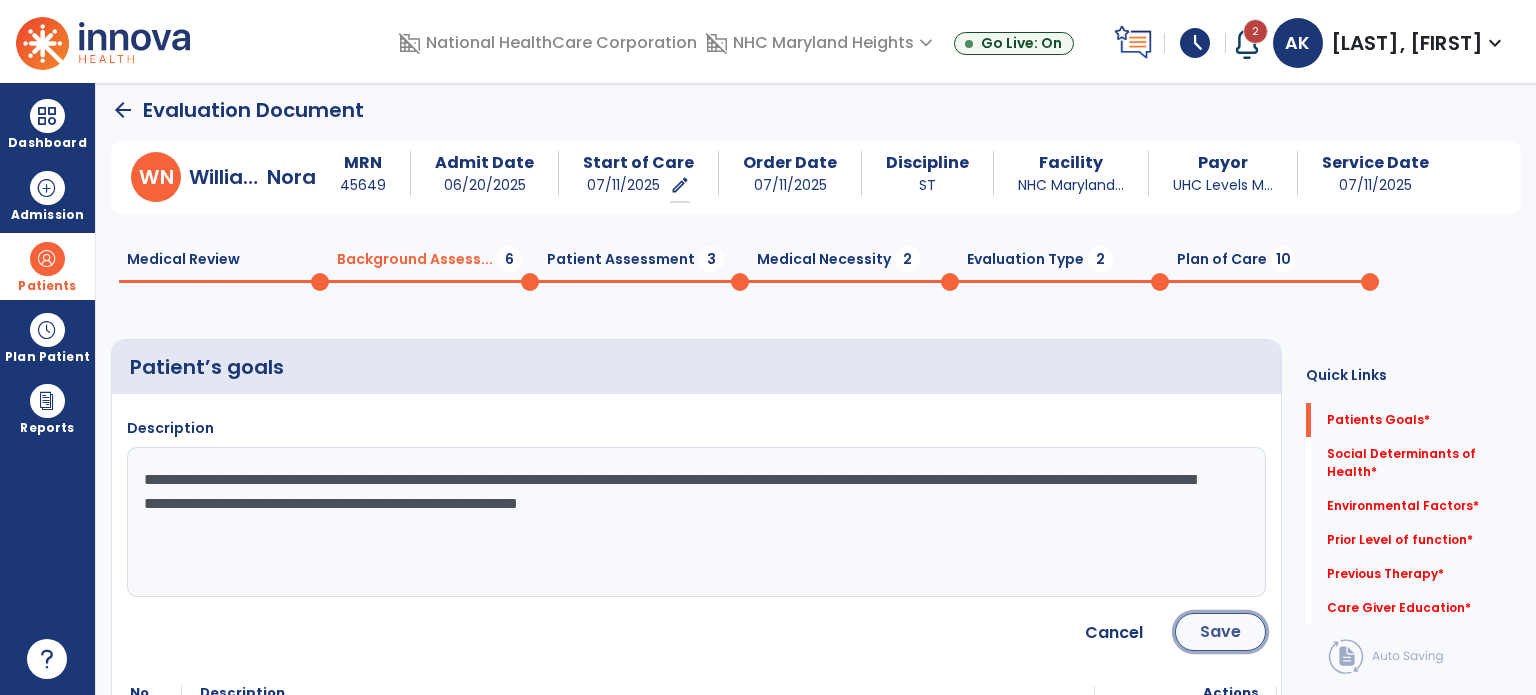 click on "Save" 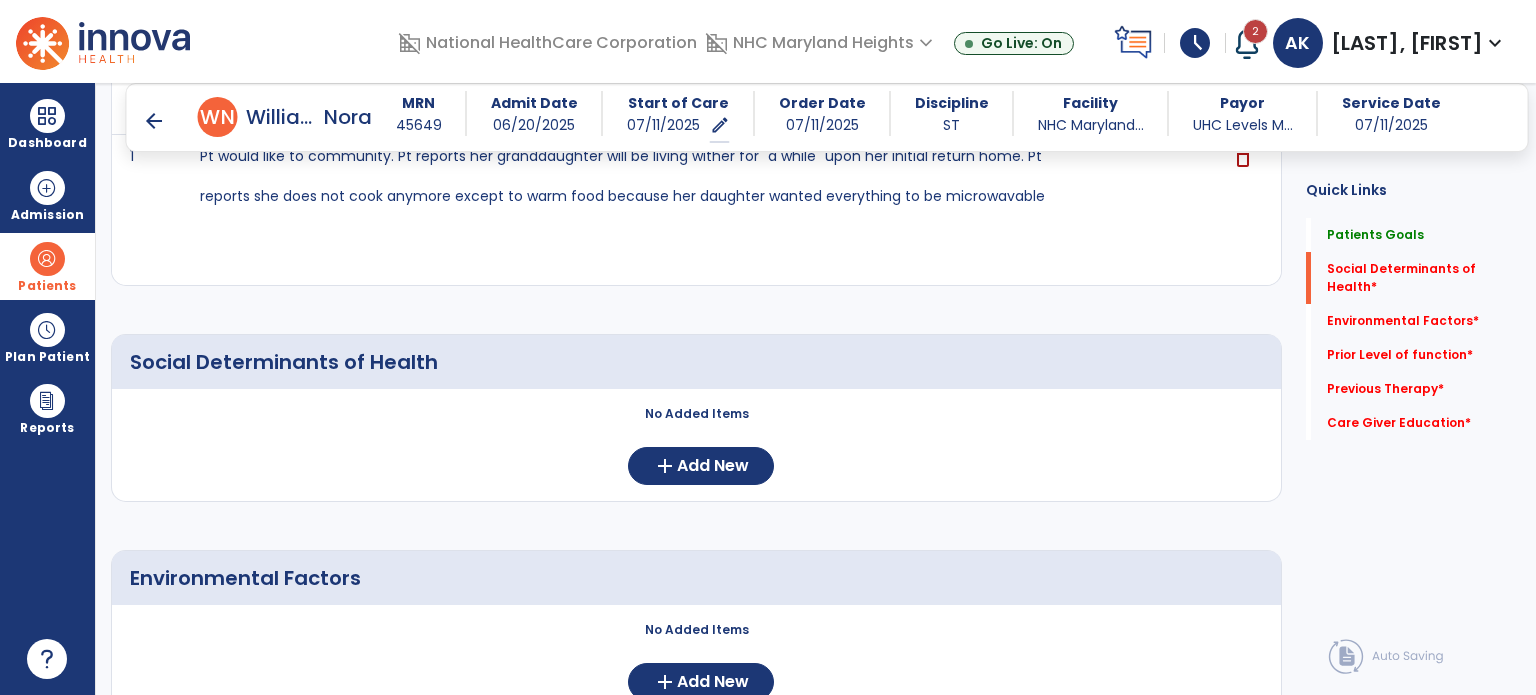 scroll, scrollTop: 321, scrollLeft: 0, axis: vertical 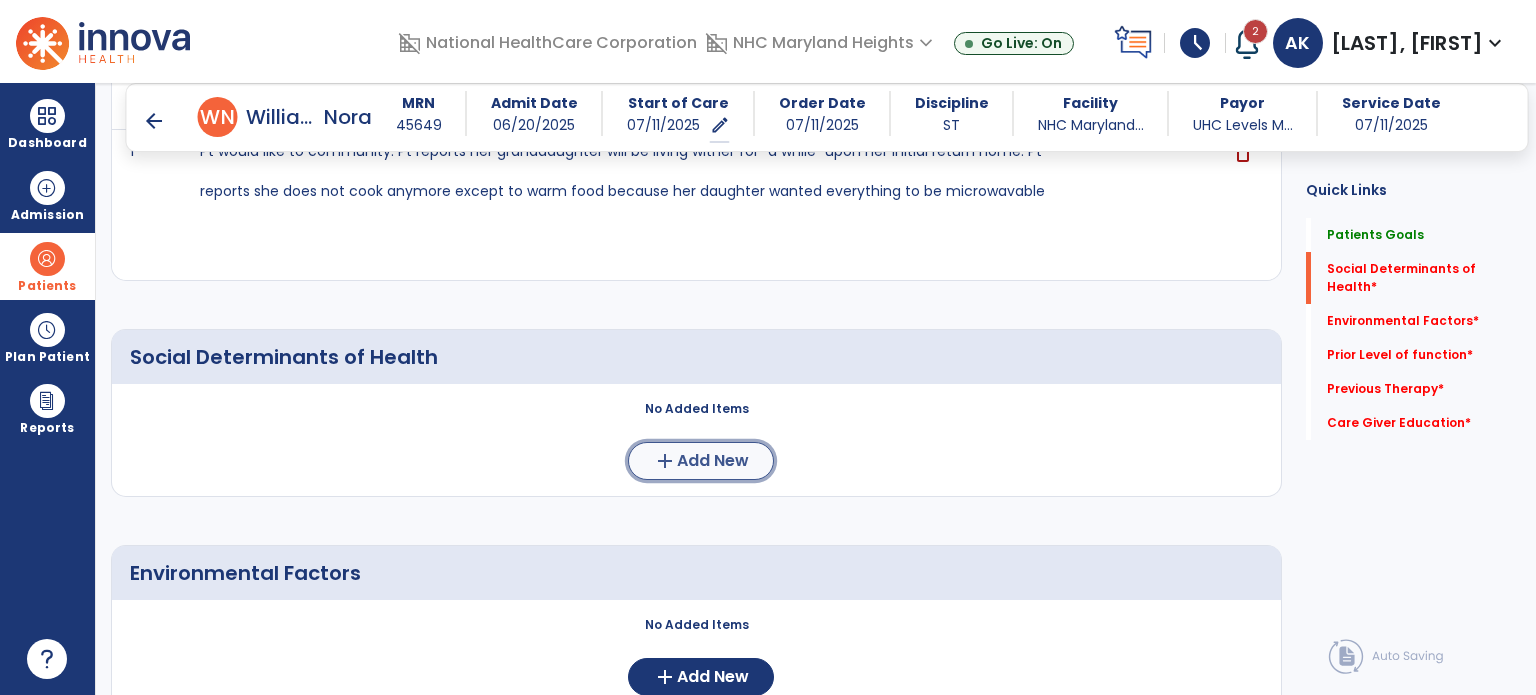 click on "Add New" 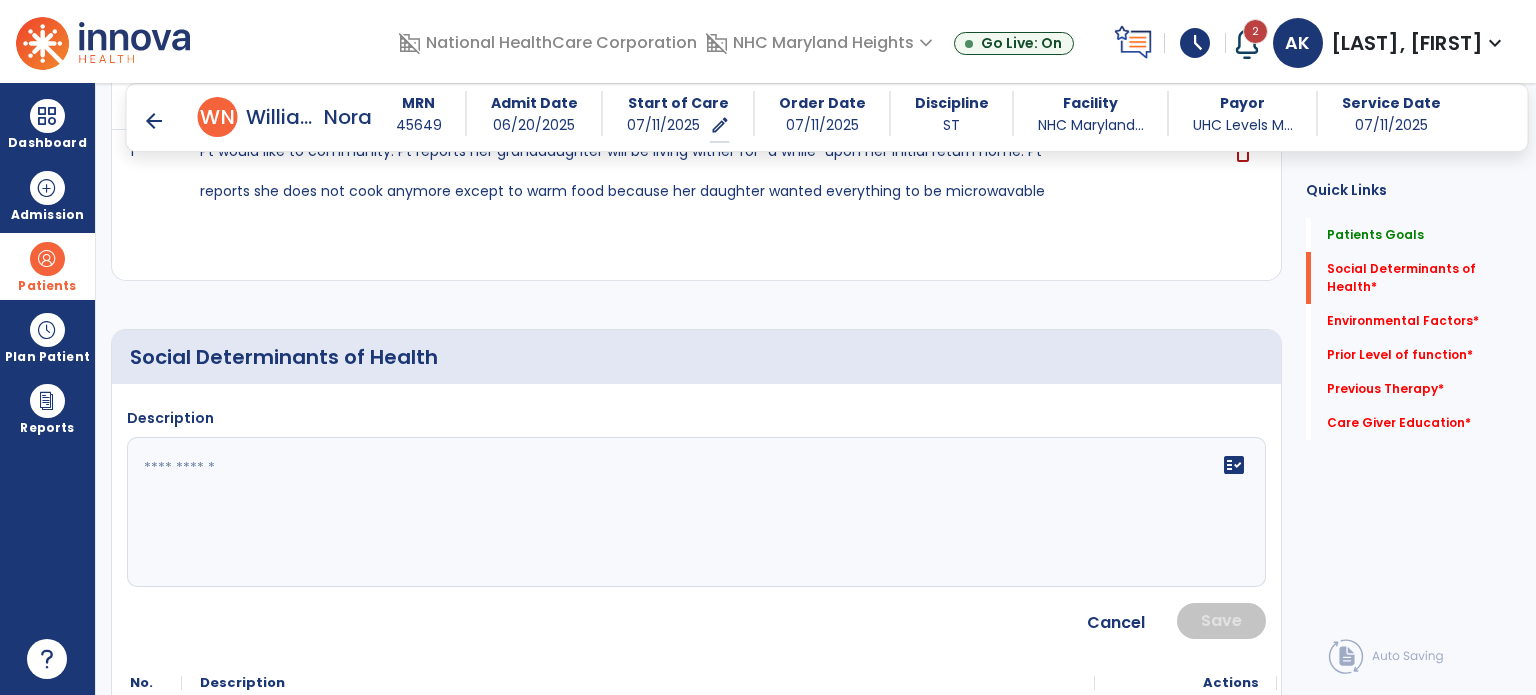 click 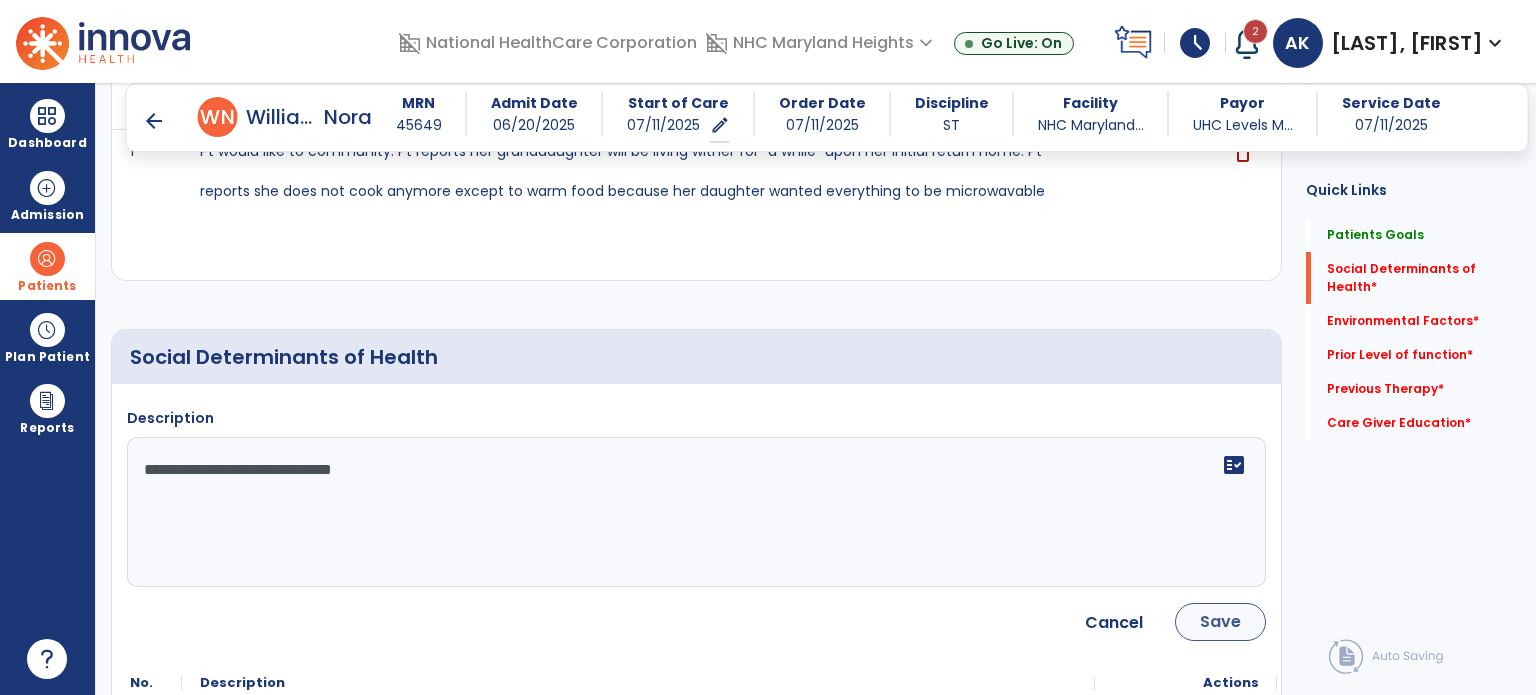 type on "**********" 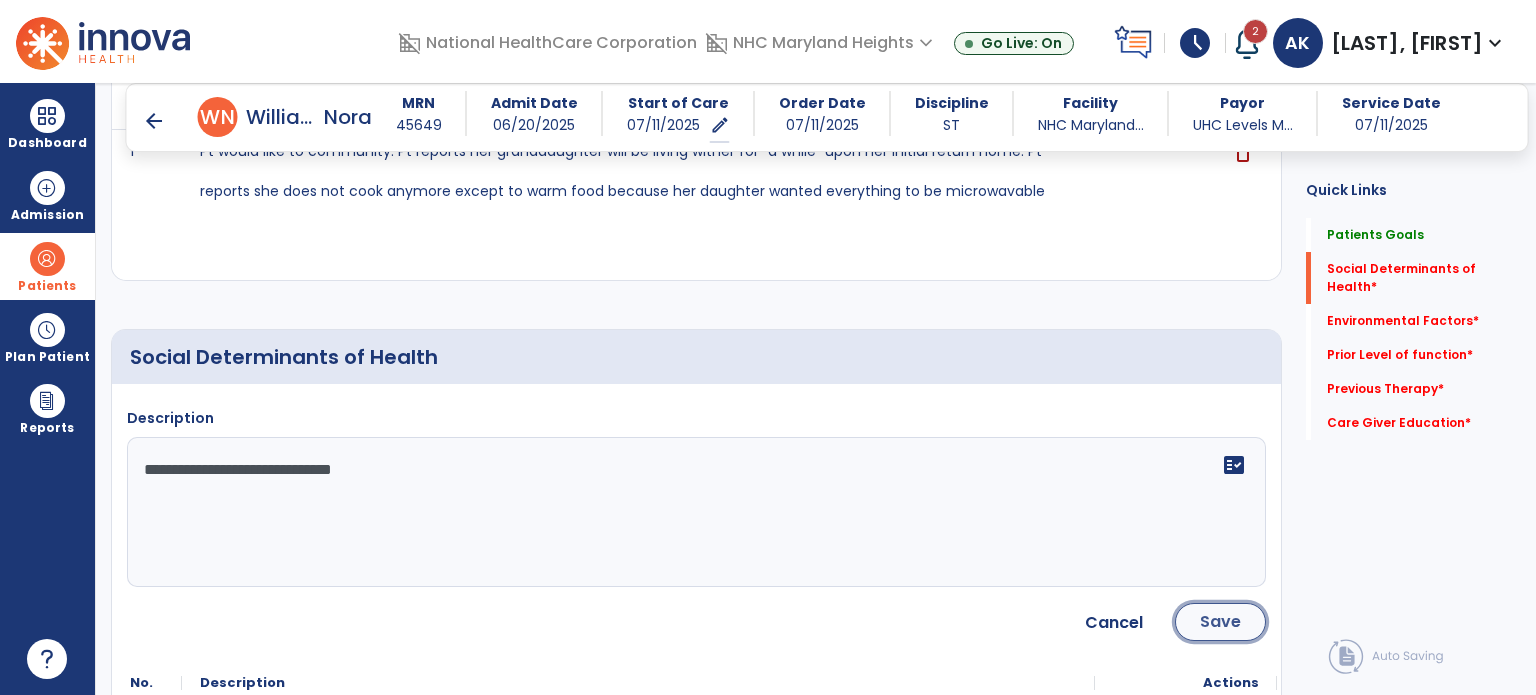 click on "Save" 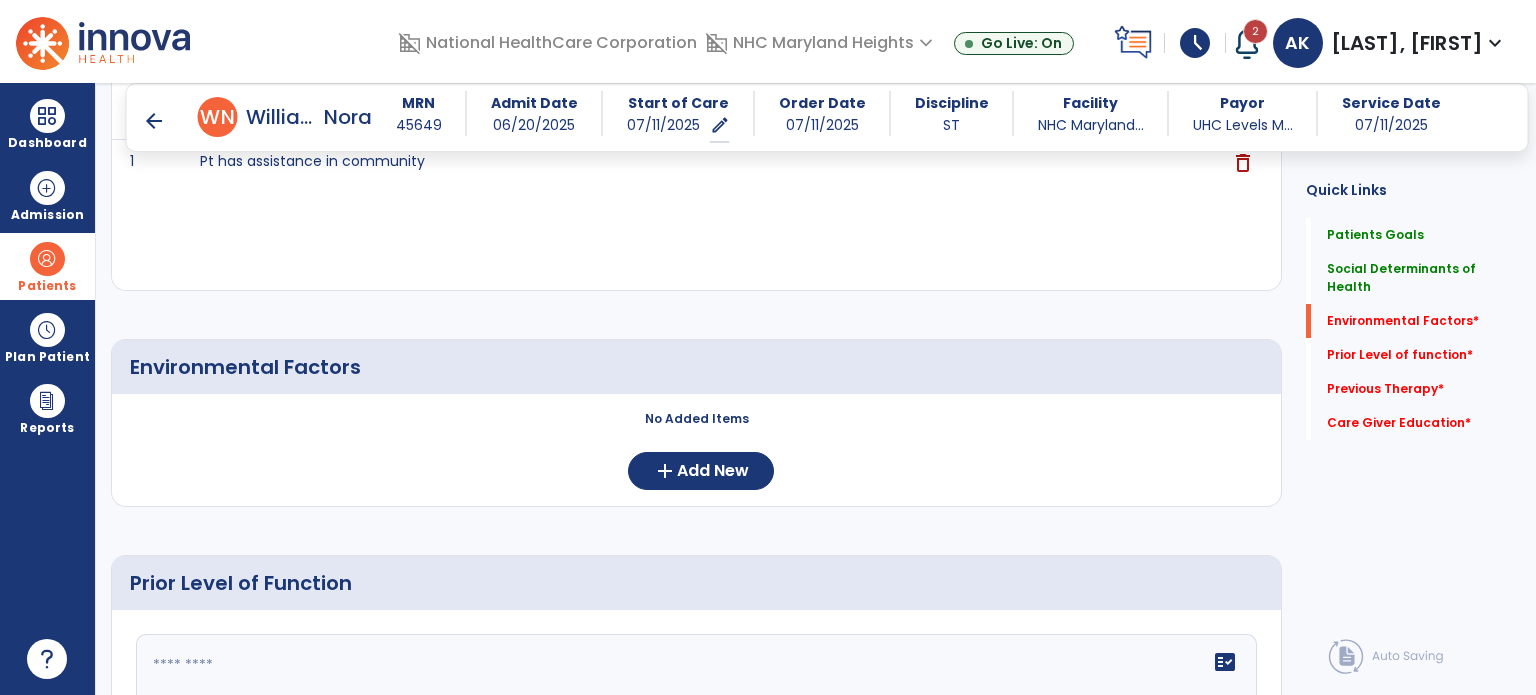 scroll, scrollTop: 636, scrollLeft: 0, axis: vertical 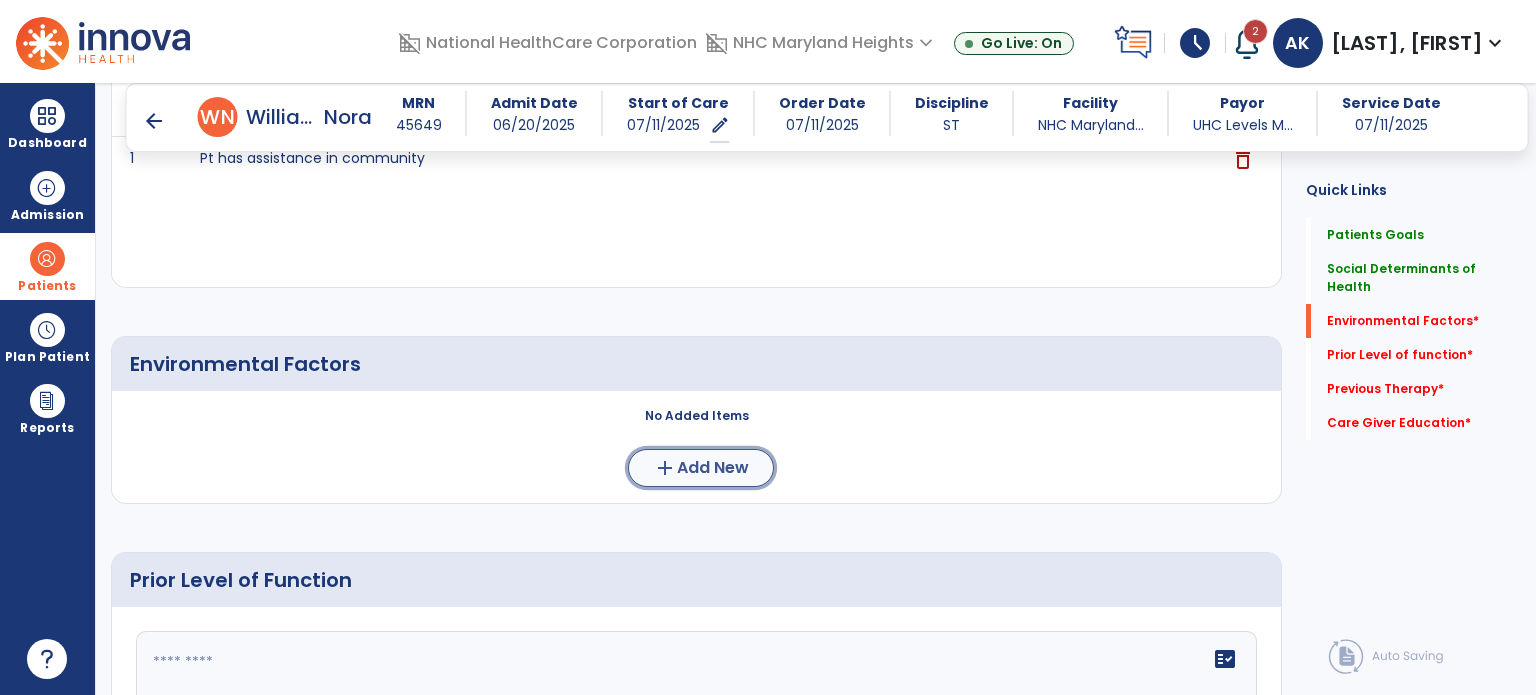 click on "Add New" 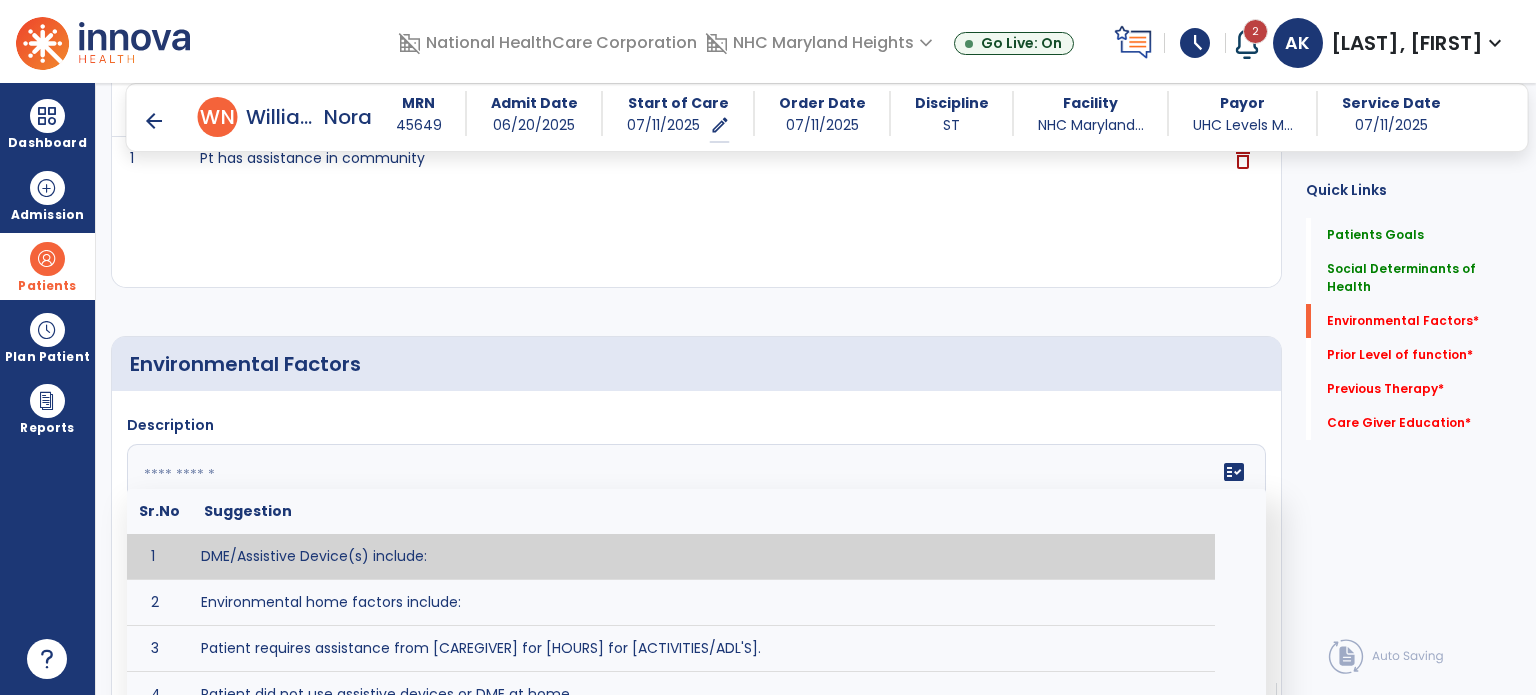 click 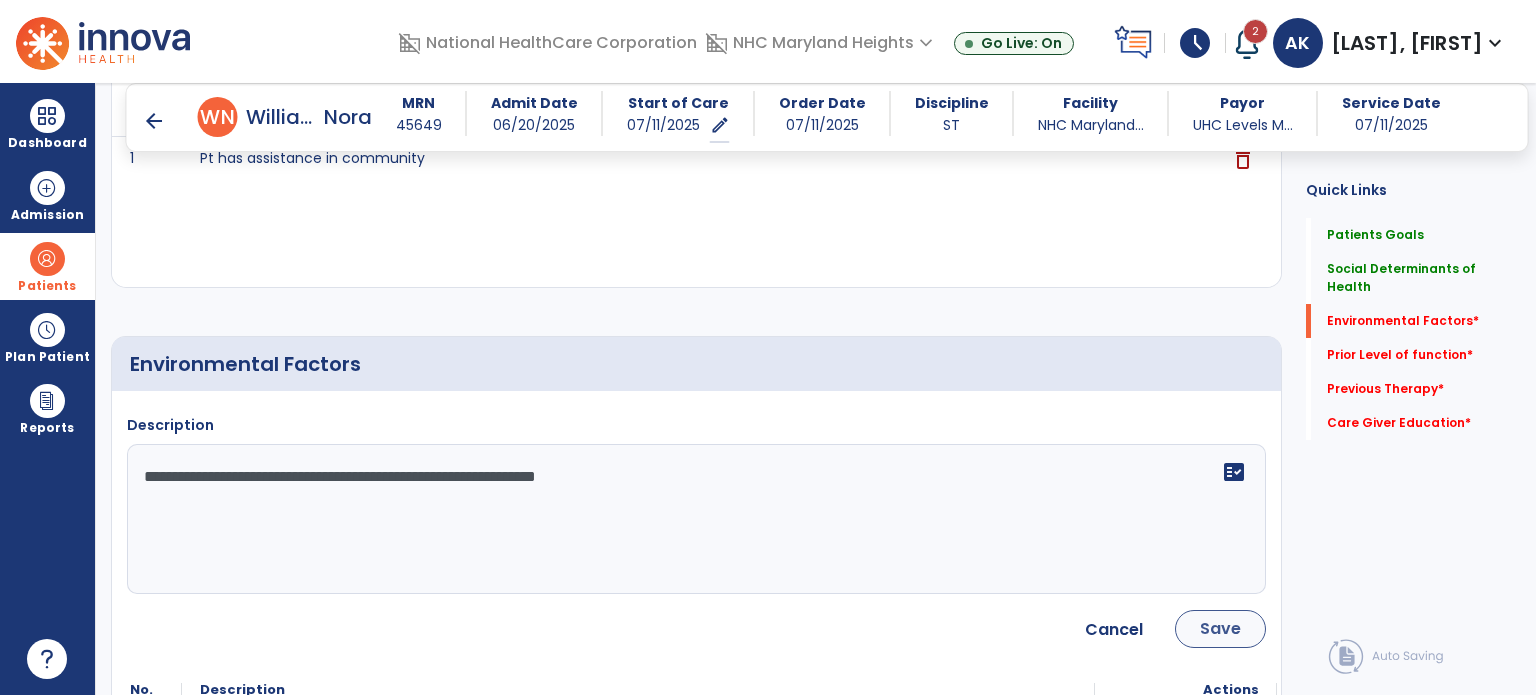 type on "**********" 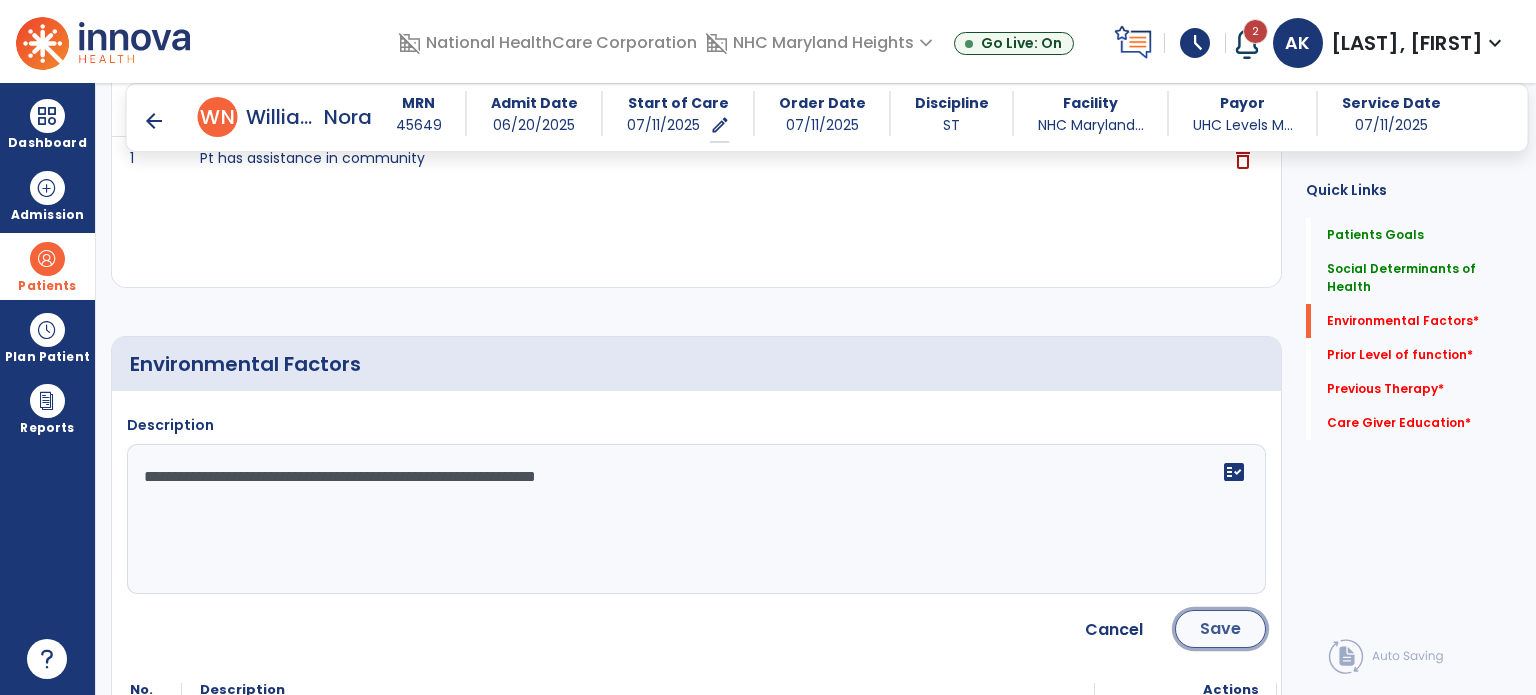 click on "Save" 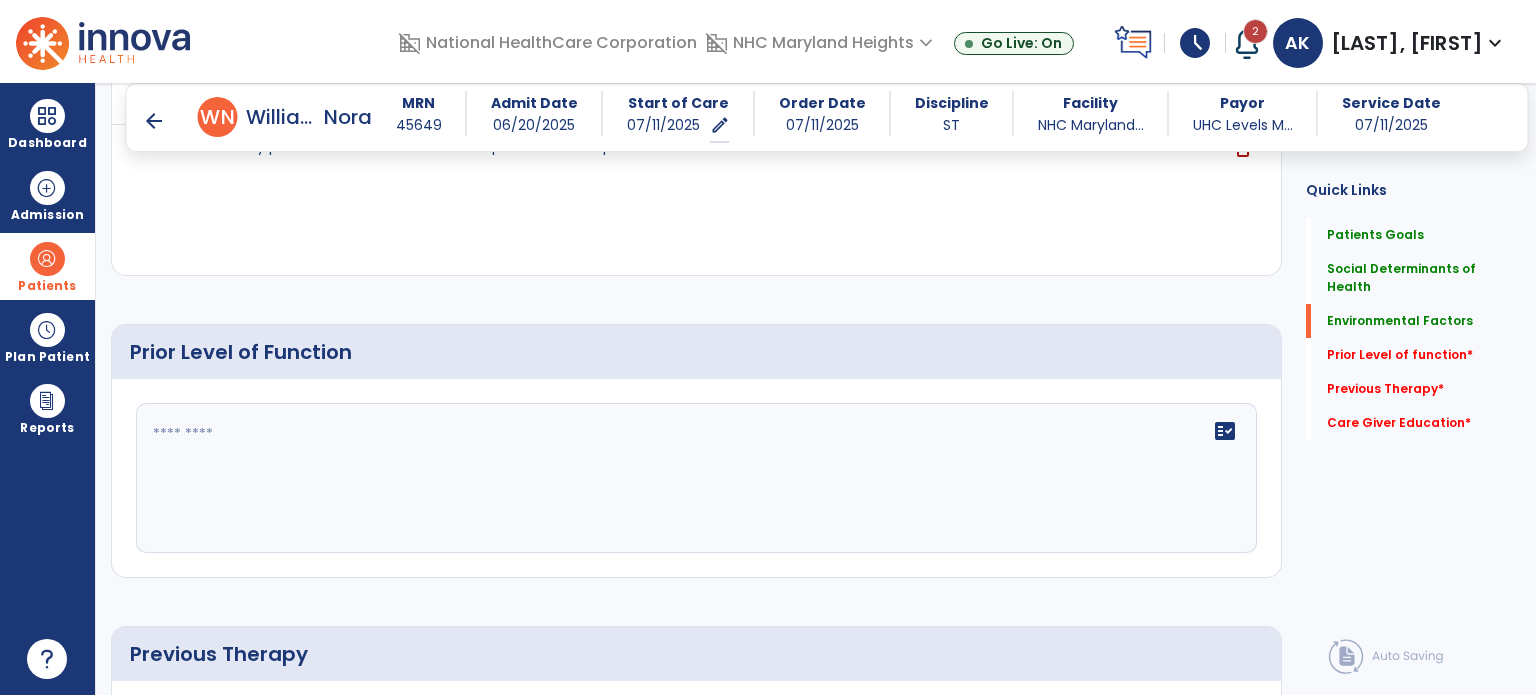 scroll, scrollTop: 973, scrollLeft: 0, axis: vertical 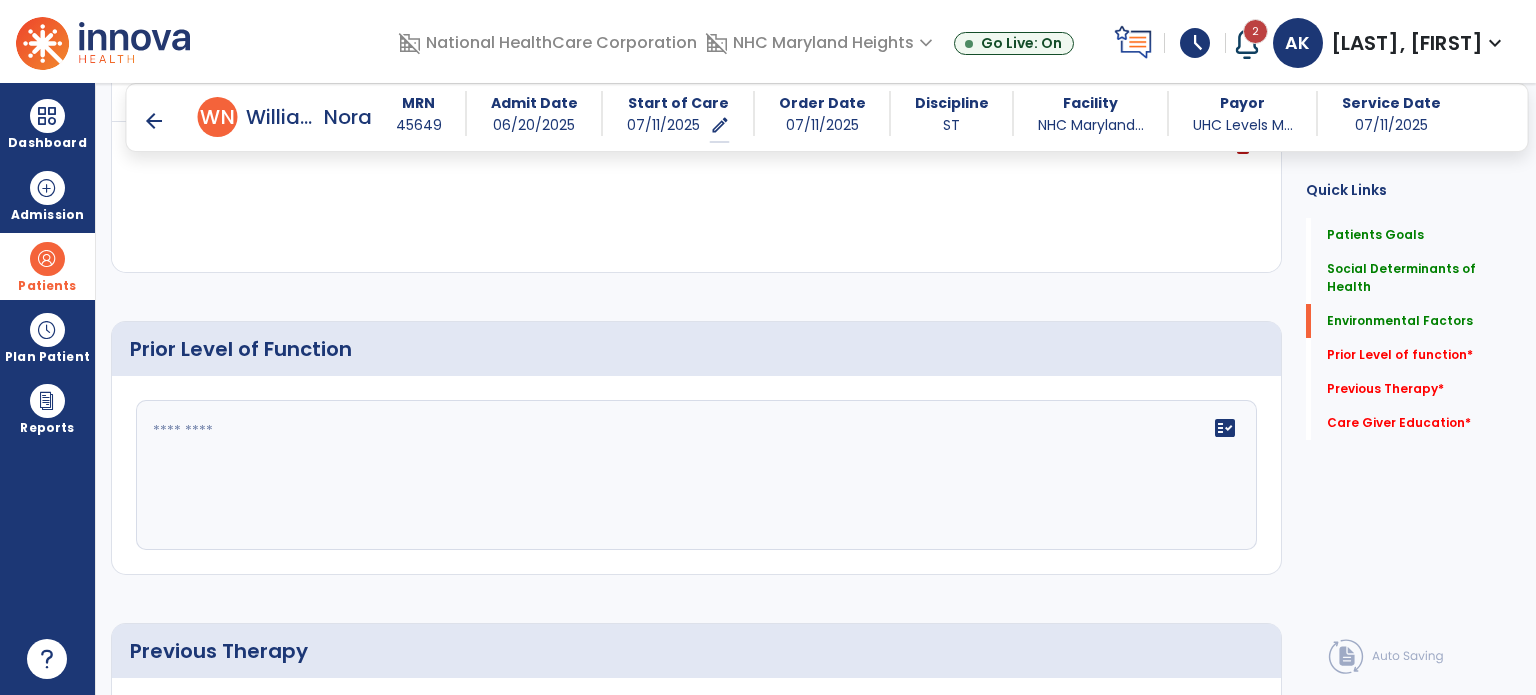 click 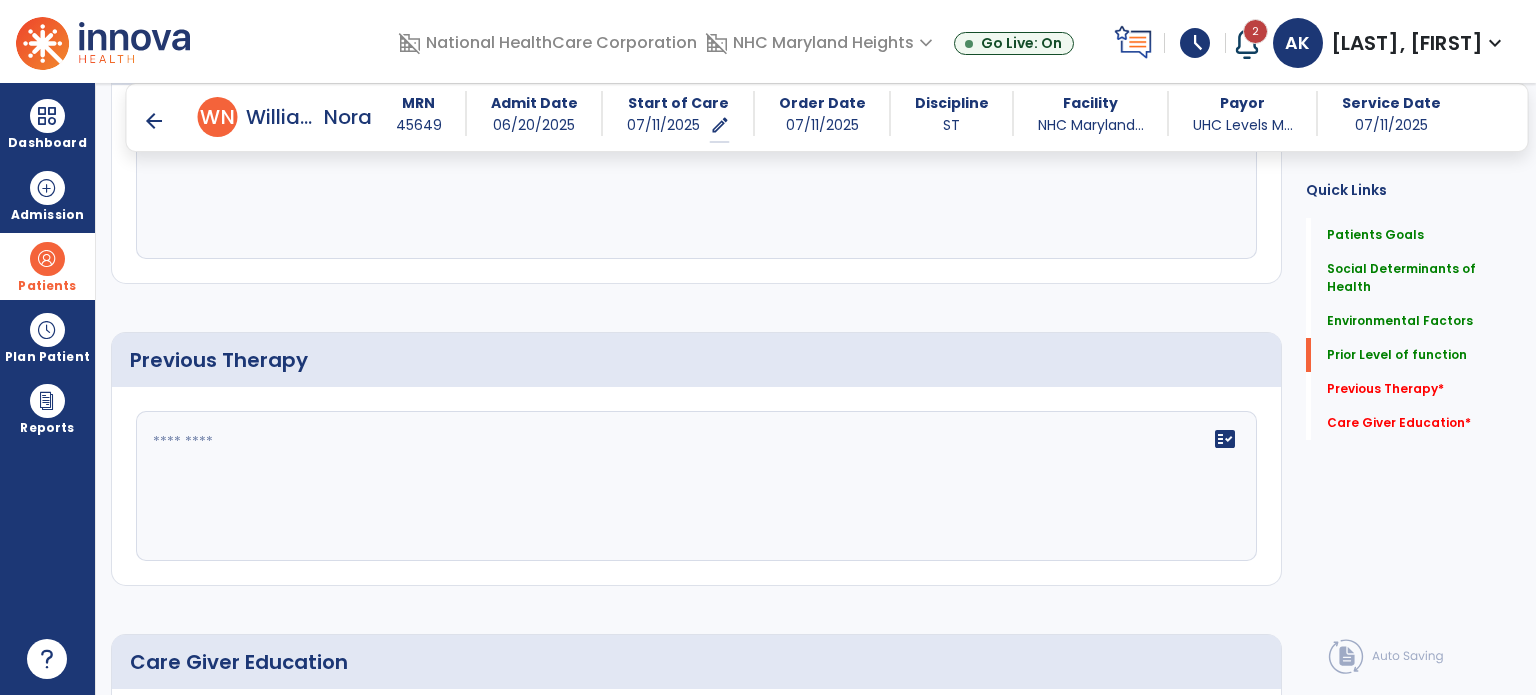 scroll, scrollTop: 1269, scrollLeft: 0, axis: vertical 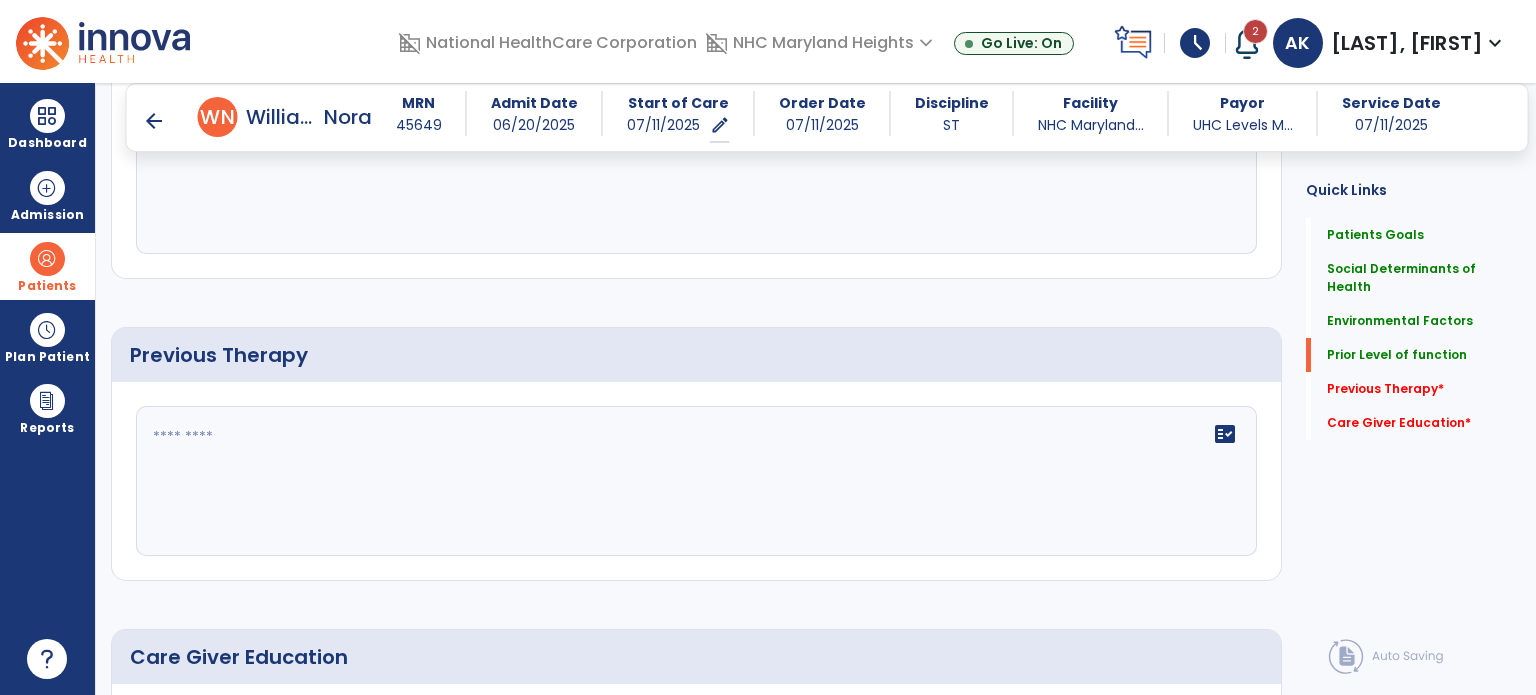 type on "**********" 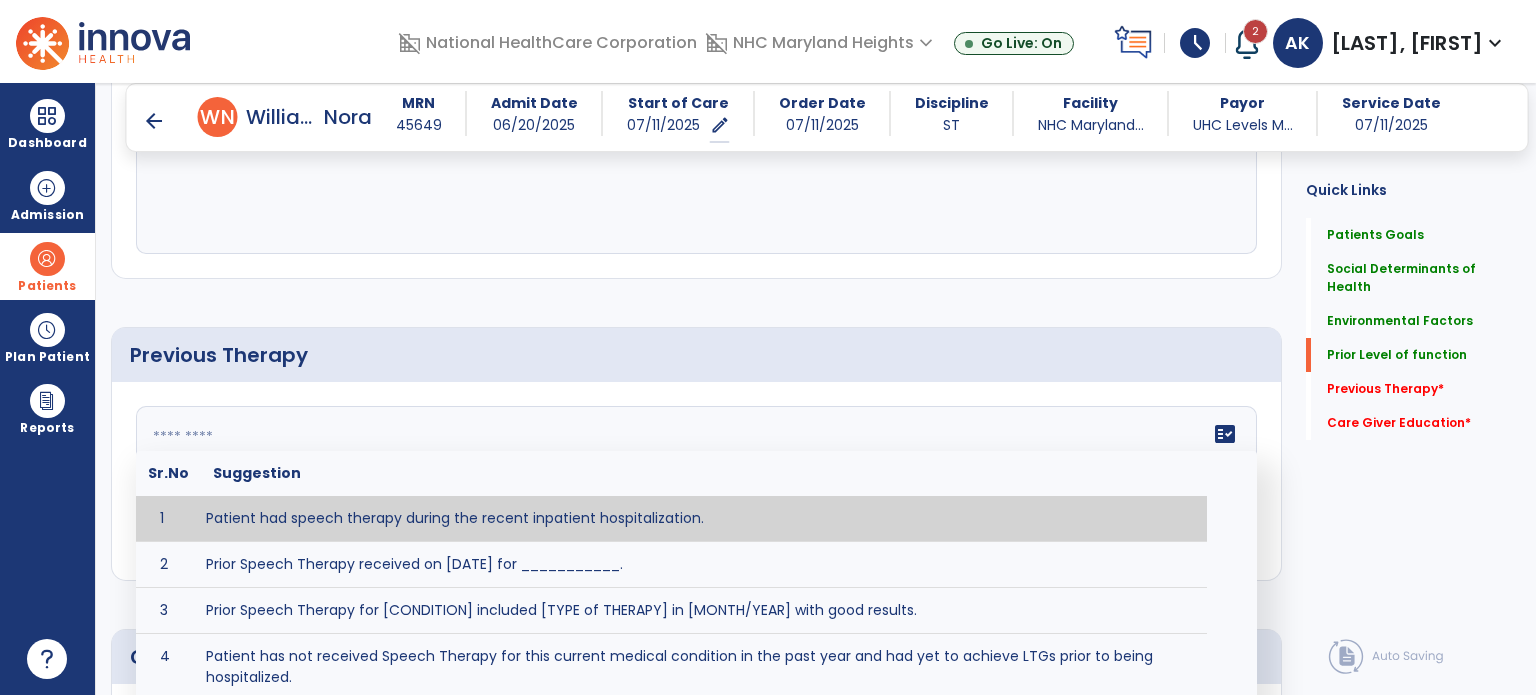 click on "fact_check  Sr.No Suggestion 1 Patient had speech therapy during the recent inpatient hospitalization. 2 Prior Speech Therapy received on [DATE] for ___________. 3 Prior Speech Therapy for [CONDITION] included [TYPE of THERAPY] in [MONTH/YEAR] with good results. 4 Patient has not received Speech Therapy for this current medical condition in the past year and had yet to achieve LTGs prior to being hospitalized. 5 Prior to this recent hospitalization, the patient had been on therapy case load for [TIME]and was still working to achieve LTGs before being hospitalized." 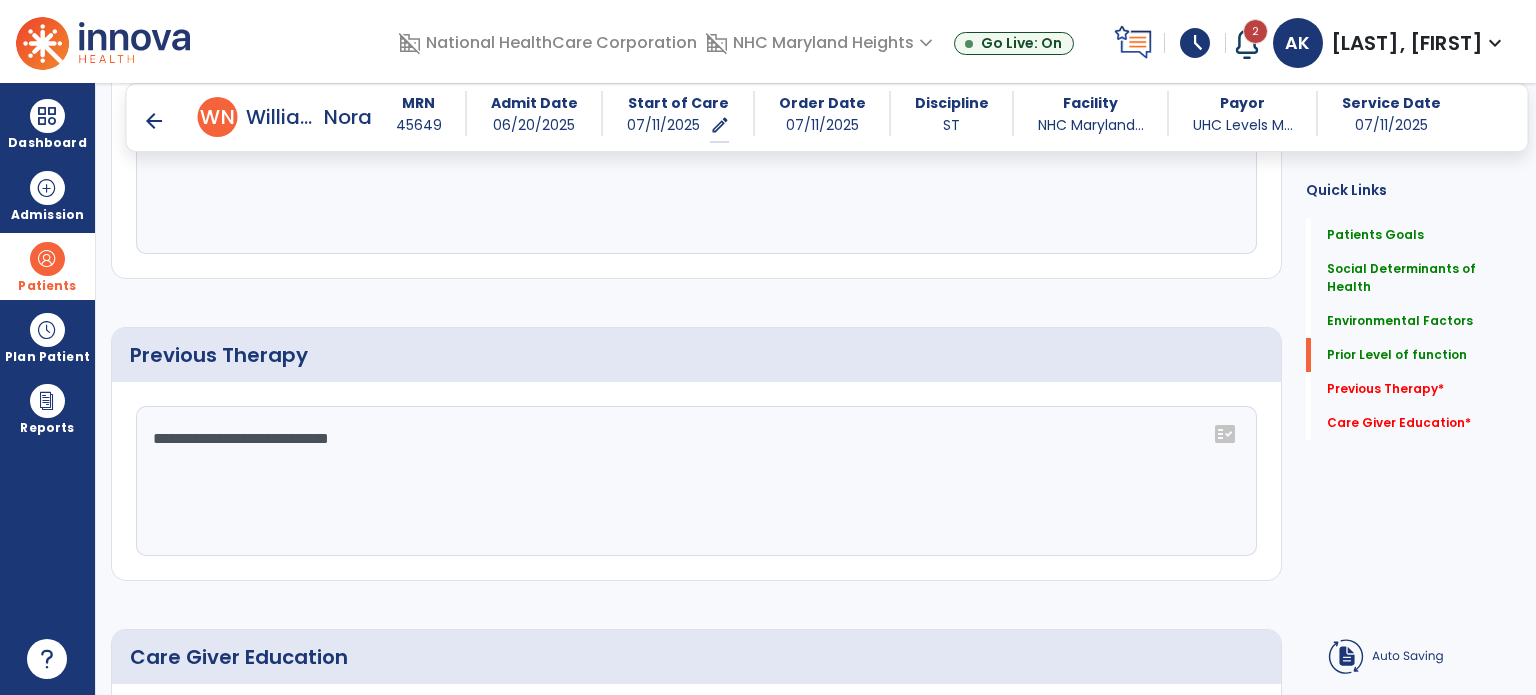 scroll, scrollTop: 1523, scrollLeft: 0, axis: vertical 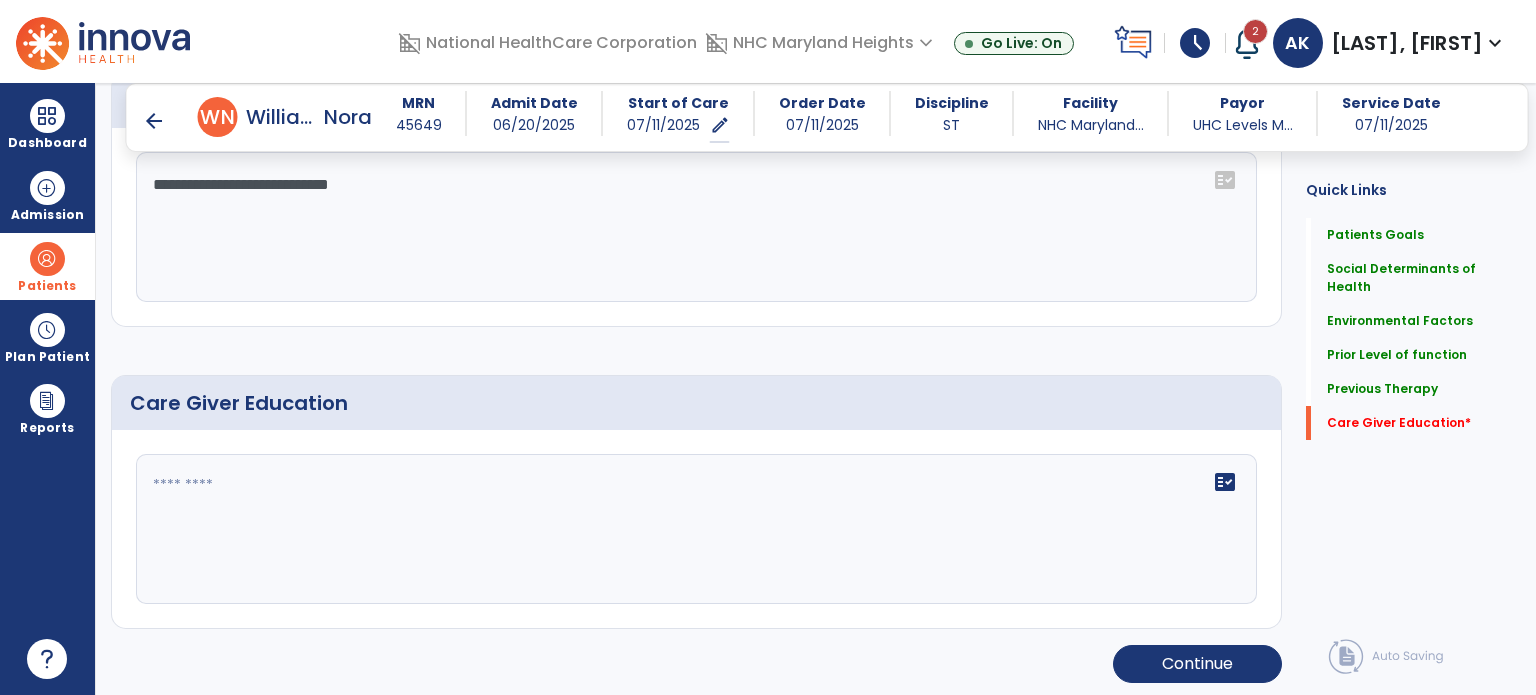 type on "**********" 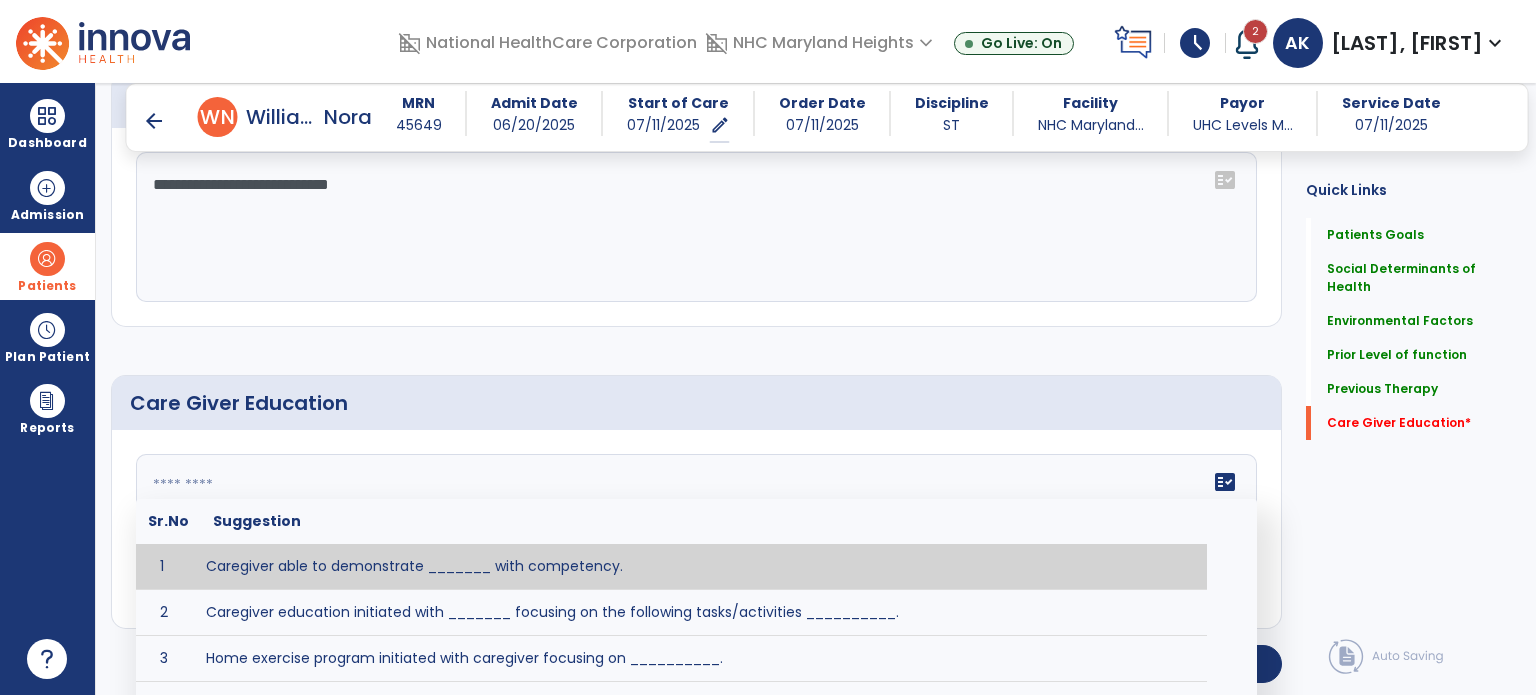 click on "fact_check  Sr.No Suggestion 1 Caregiver able to demonstrate _______ with competency. 2 Caregiver education initiated with _______ focusing on the following tasks/activities __________. 3 Home exercise program initiated with caregiver focusing on __________. 4 Patient educated in precautions and is able to recount information with [VALUE]% accuracy." 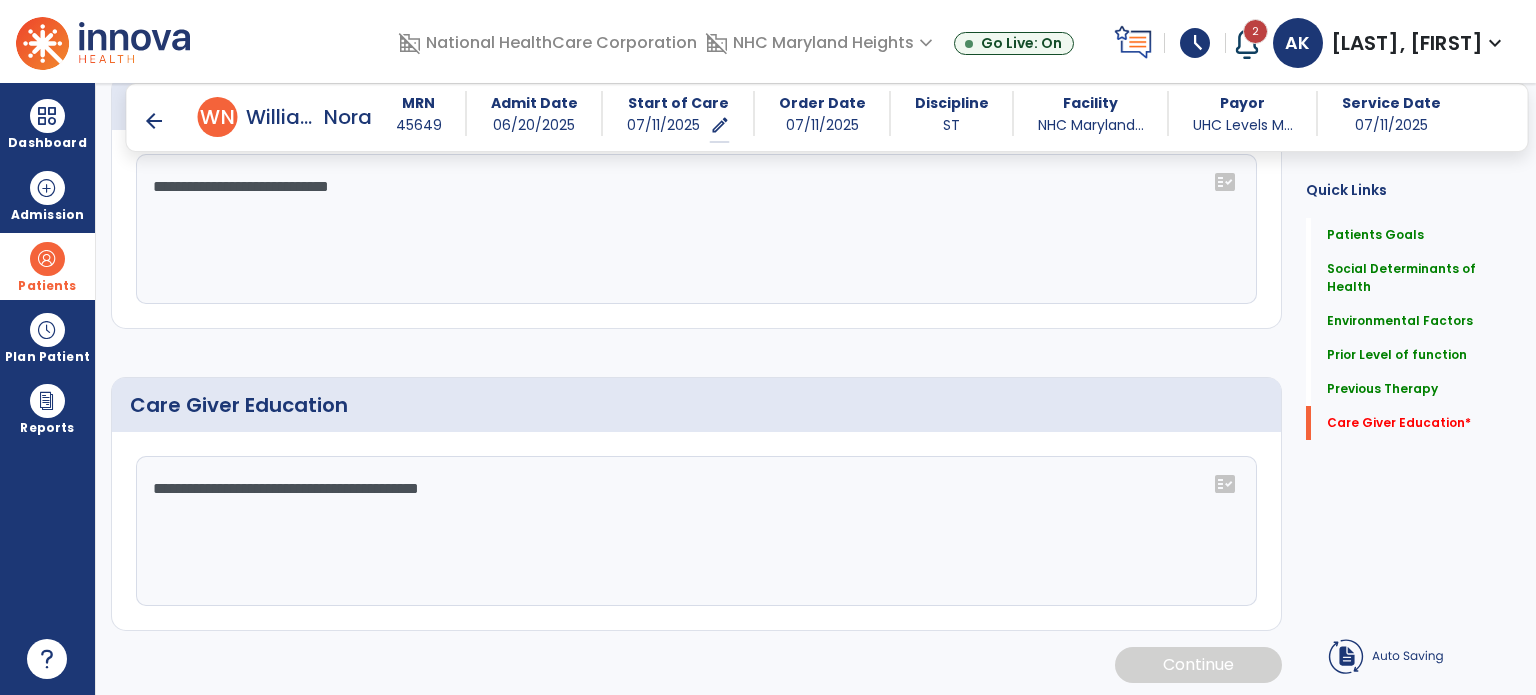 scroll, scrollTop: 1523, scrollLeft: 0, axis: vertical 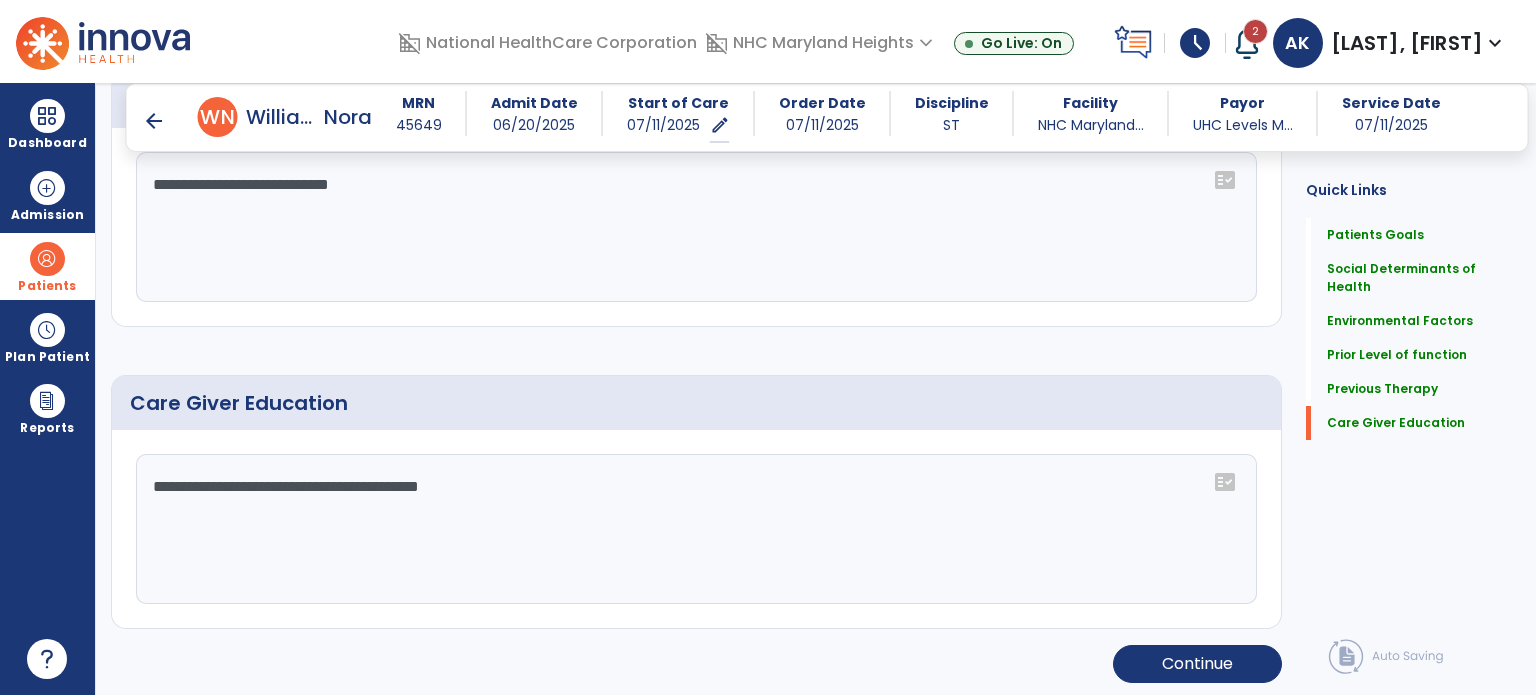 type on "**********" 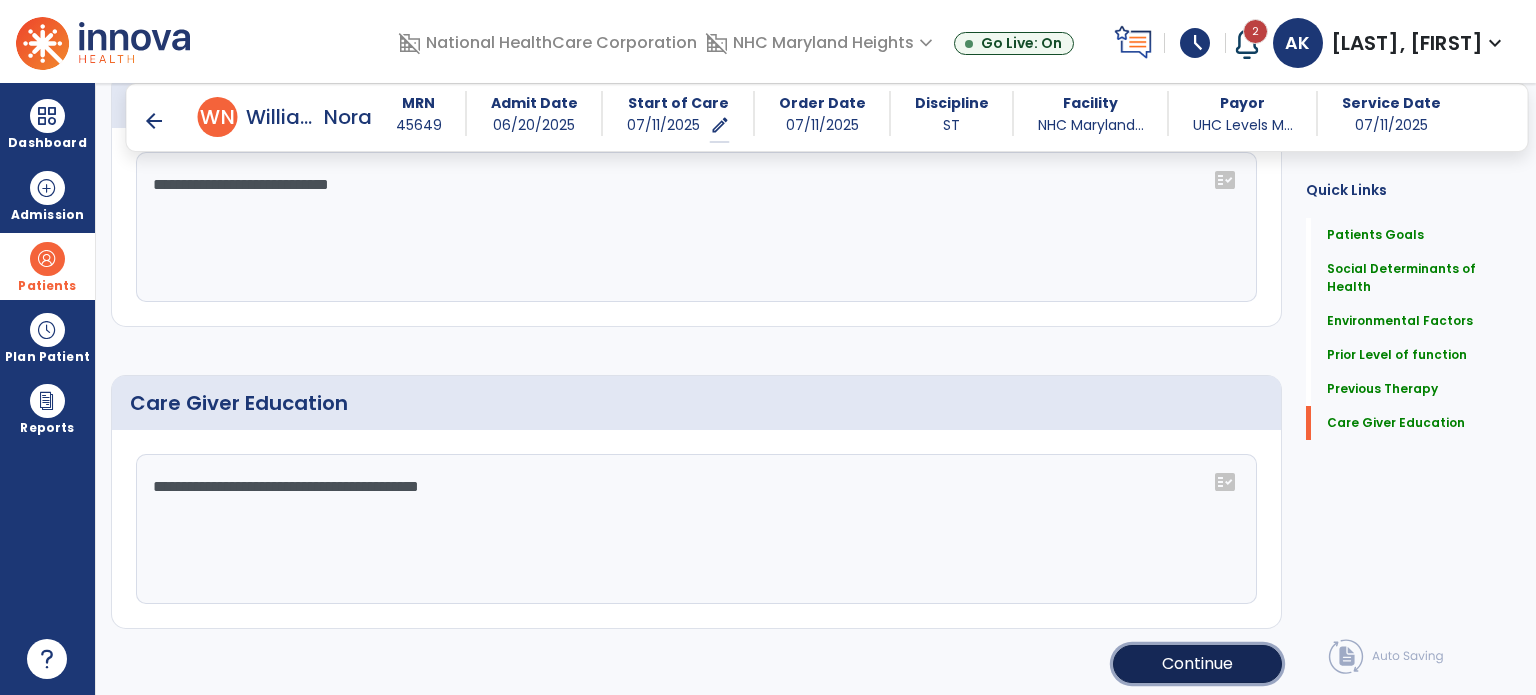 click on "Continue" 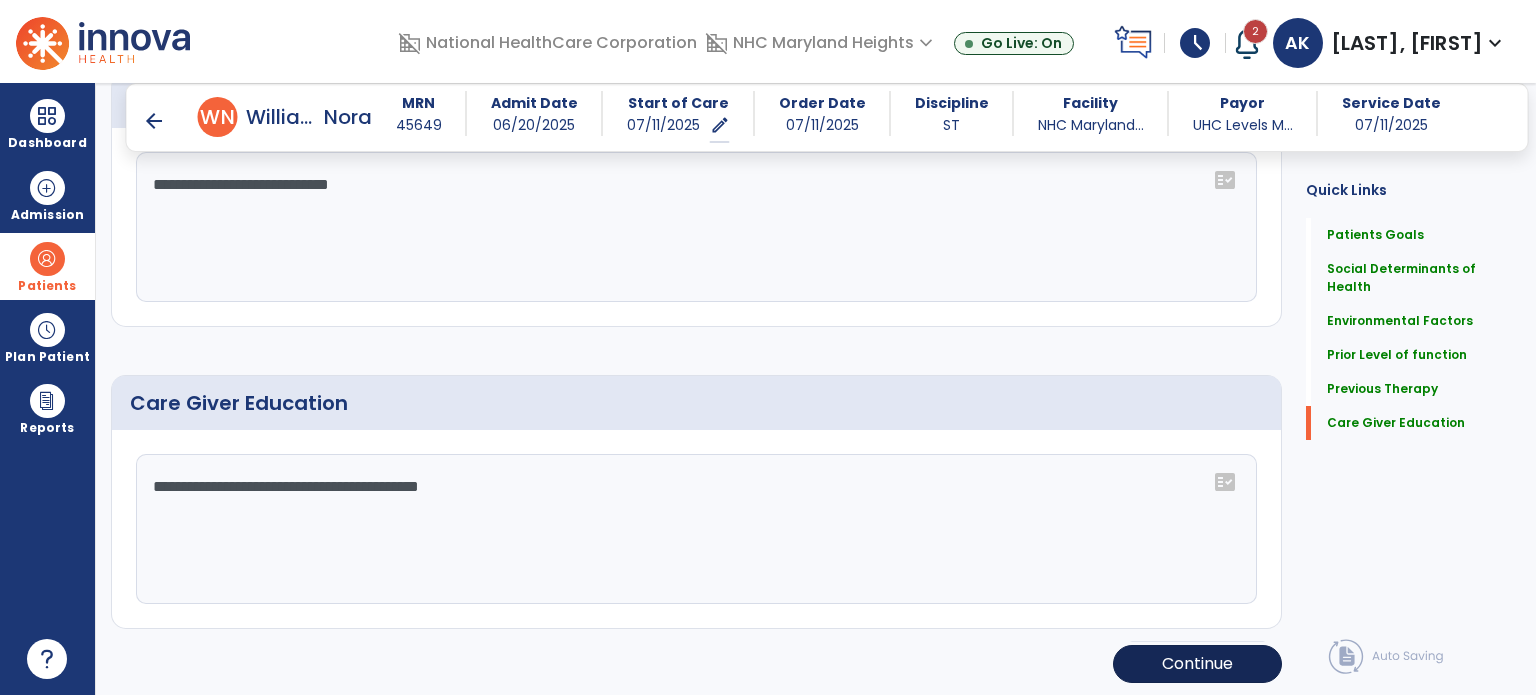 scroll, scrollTop: 252, scrollLeft: 0, axis: vertical 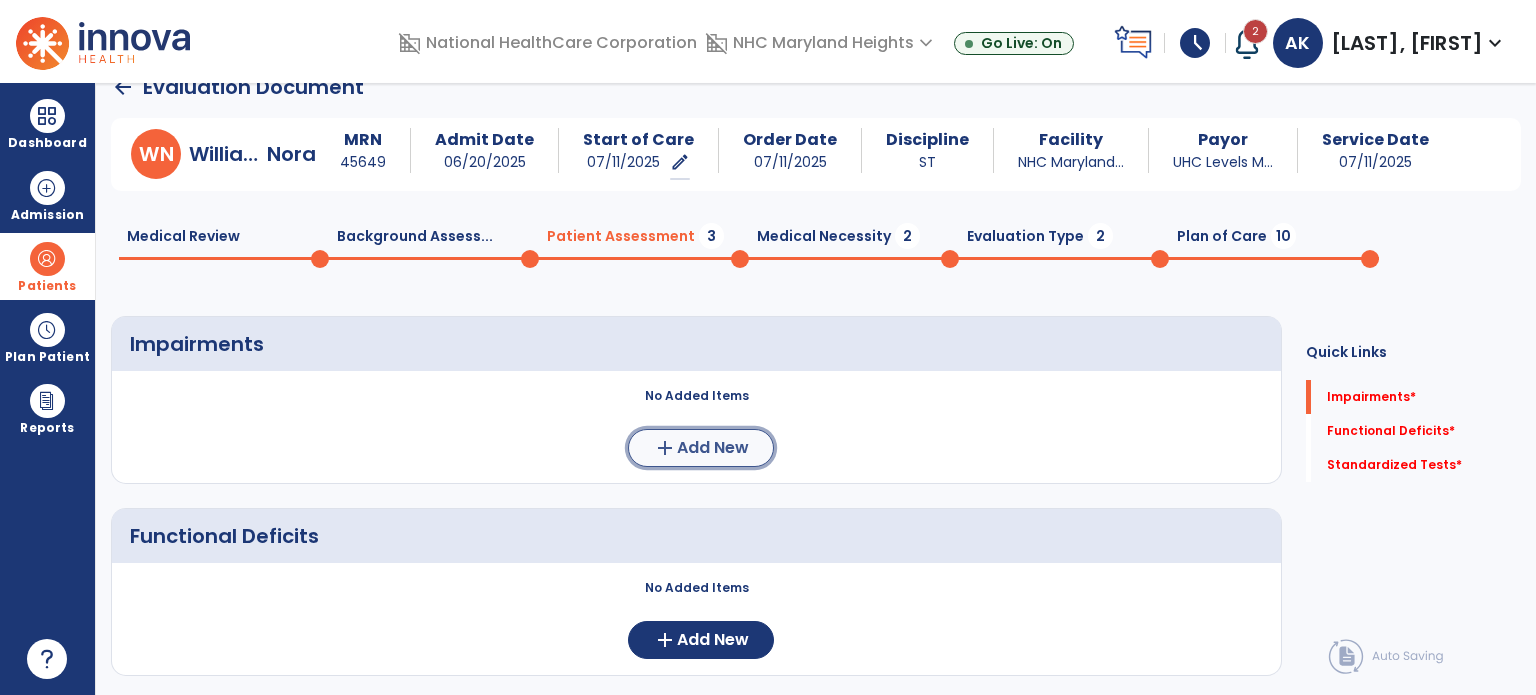 click on "Add New" 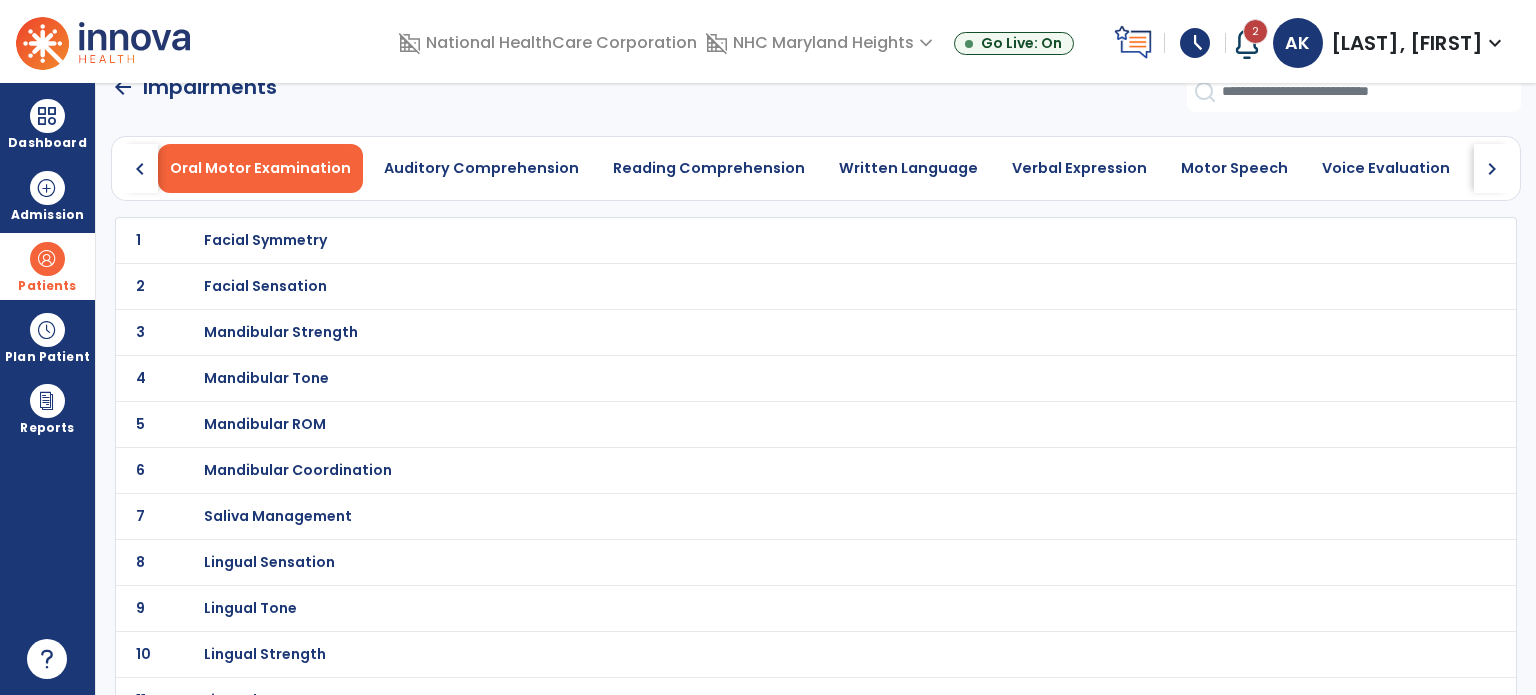 click on "chevron_right" 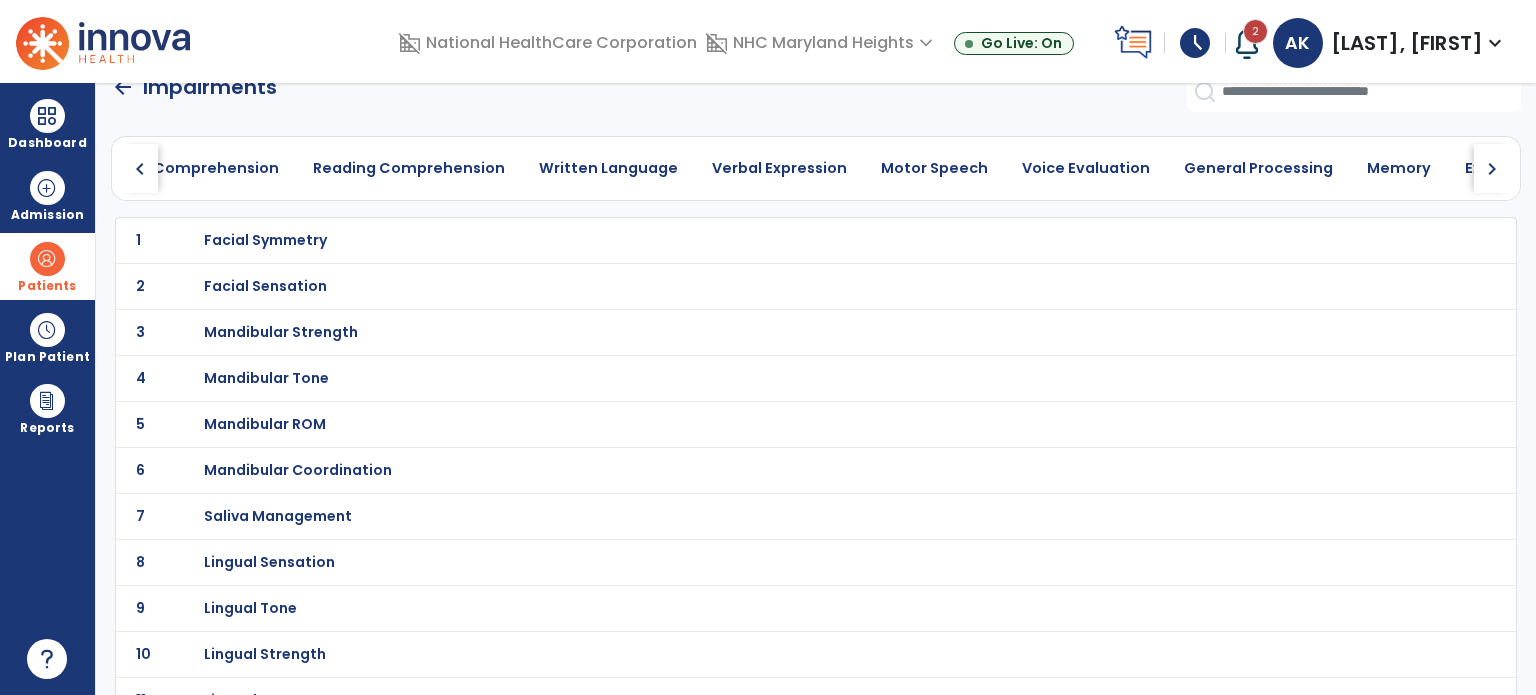 click on "chevron_right" 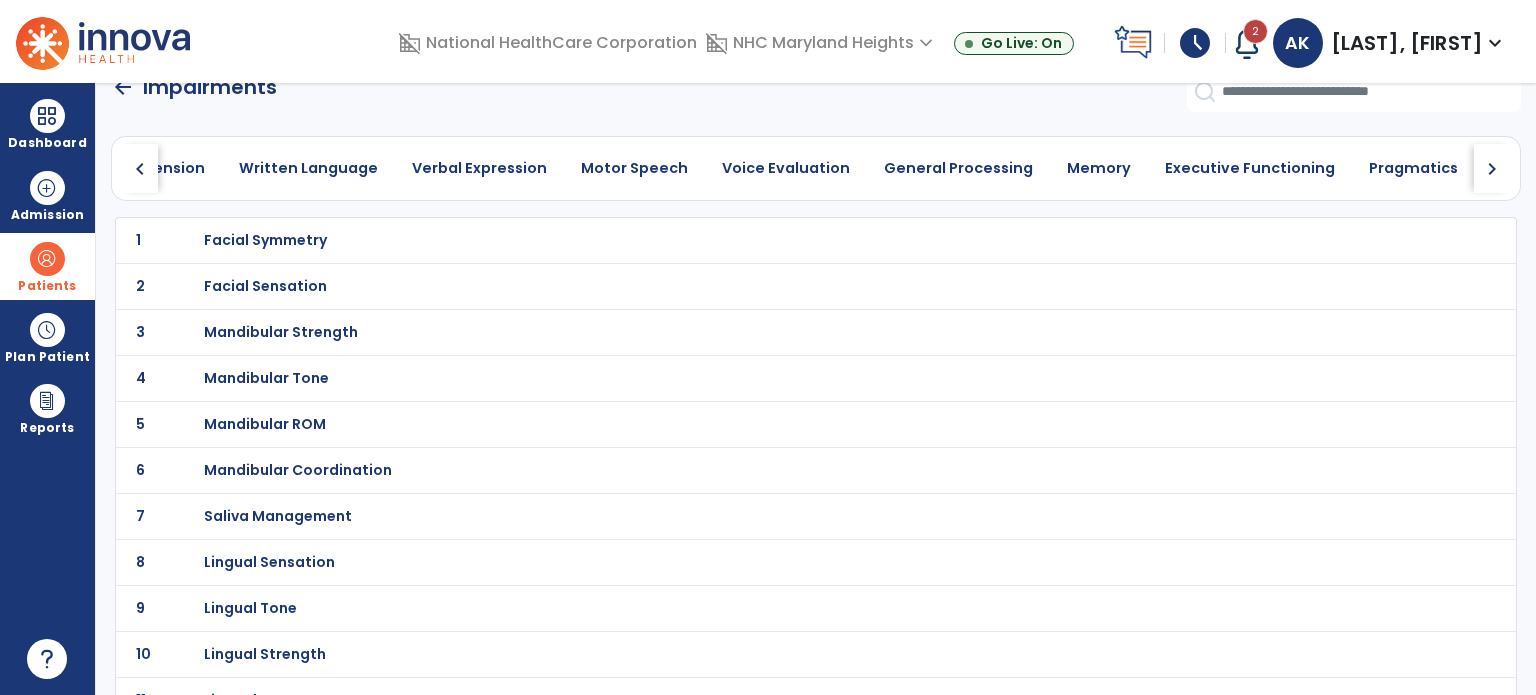 click on "chevron_right" 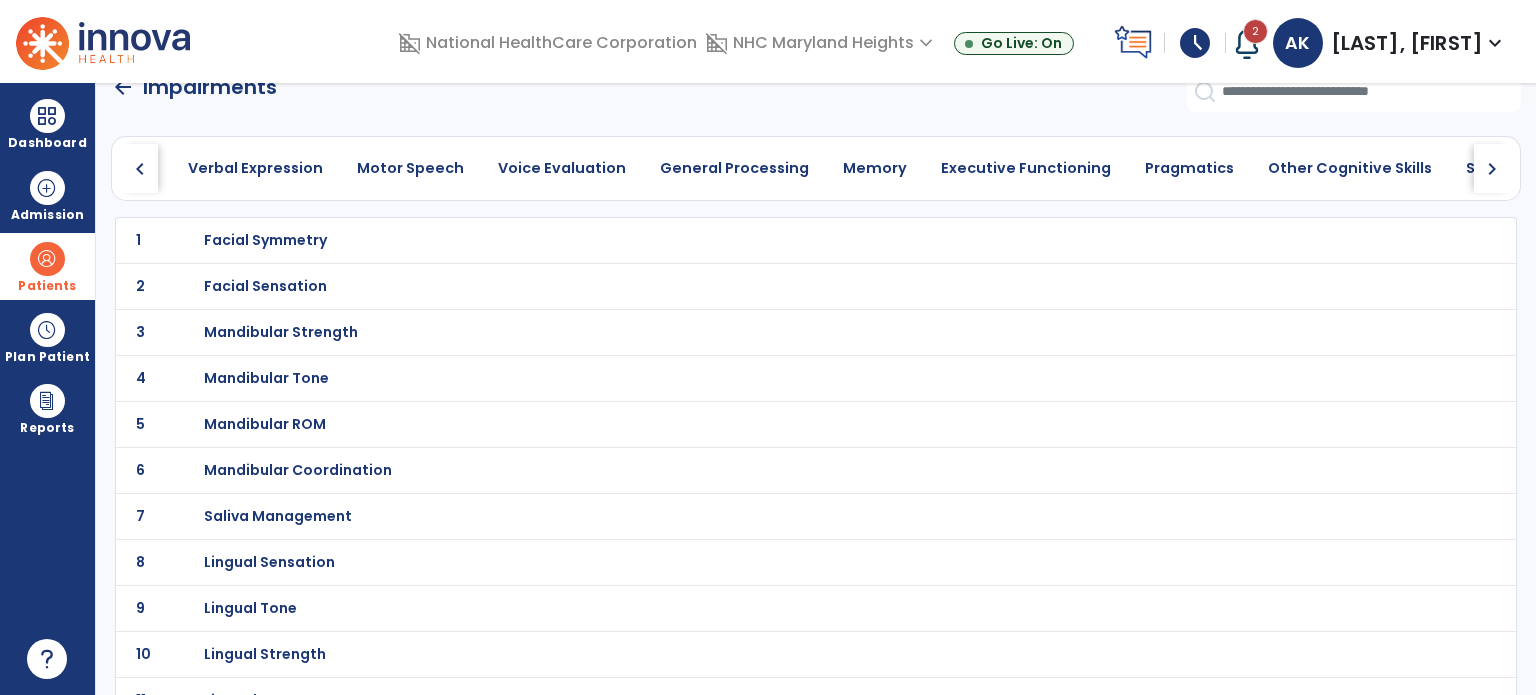 click on "chevron_right" 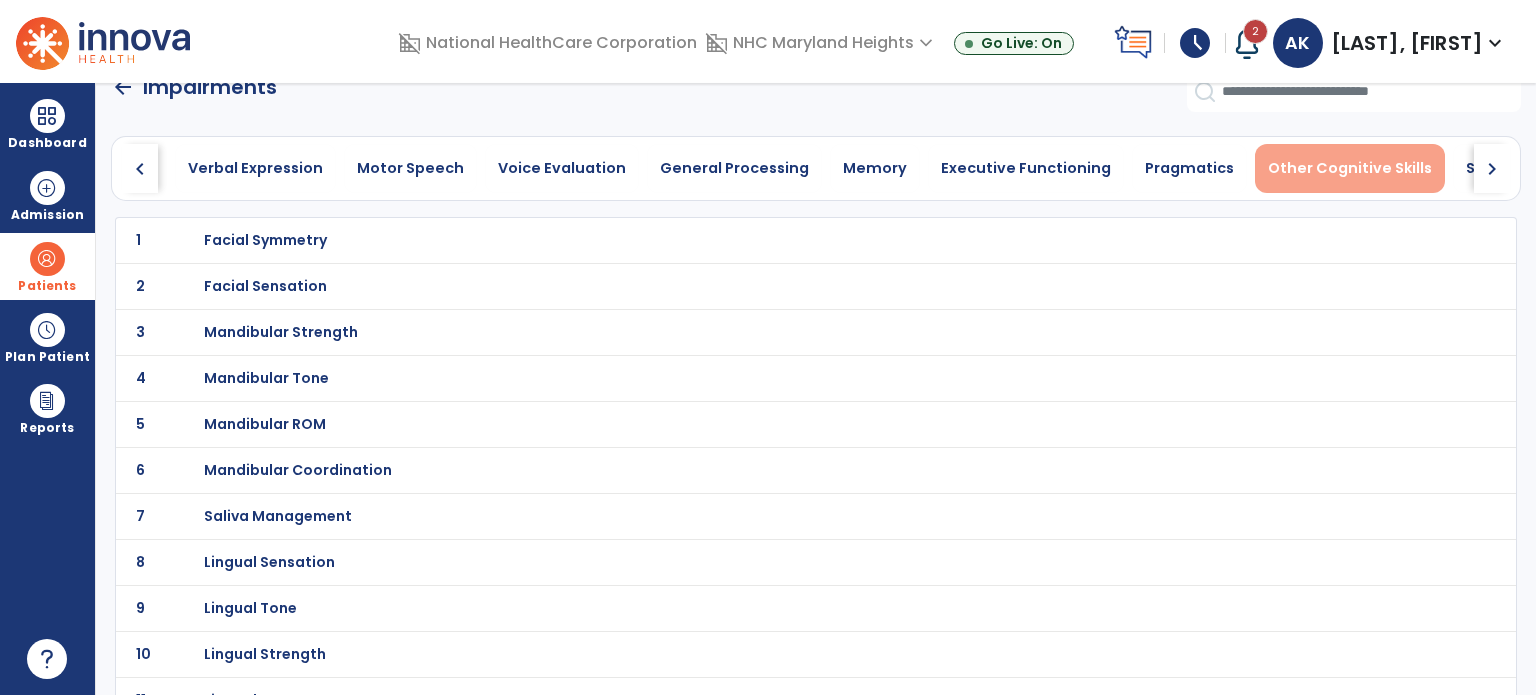 click on "Other Cognitive Skills" at bounding box center (1350, 168) 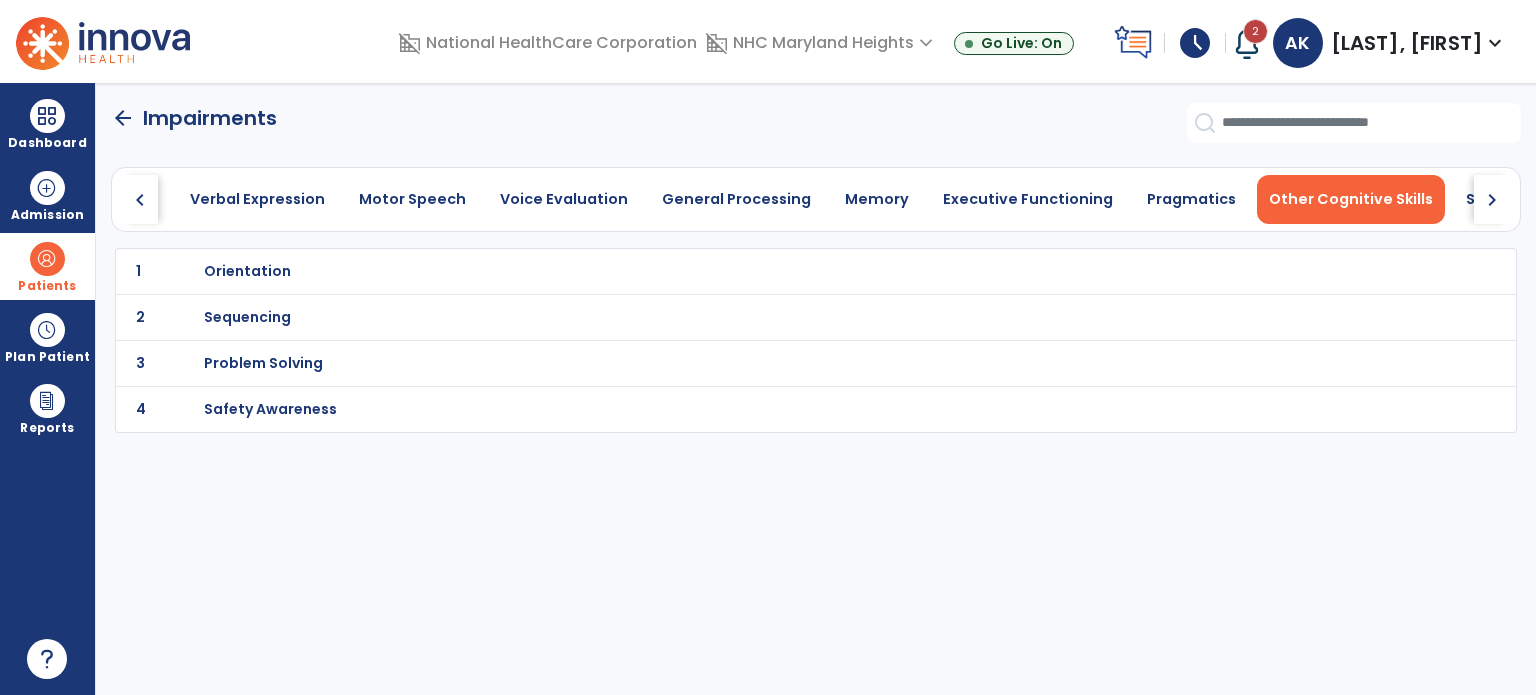 scroll, scrollTop: 0, scrollLeft: 817, axis: horizontal 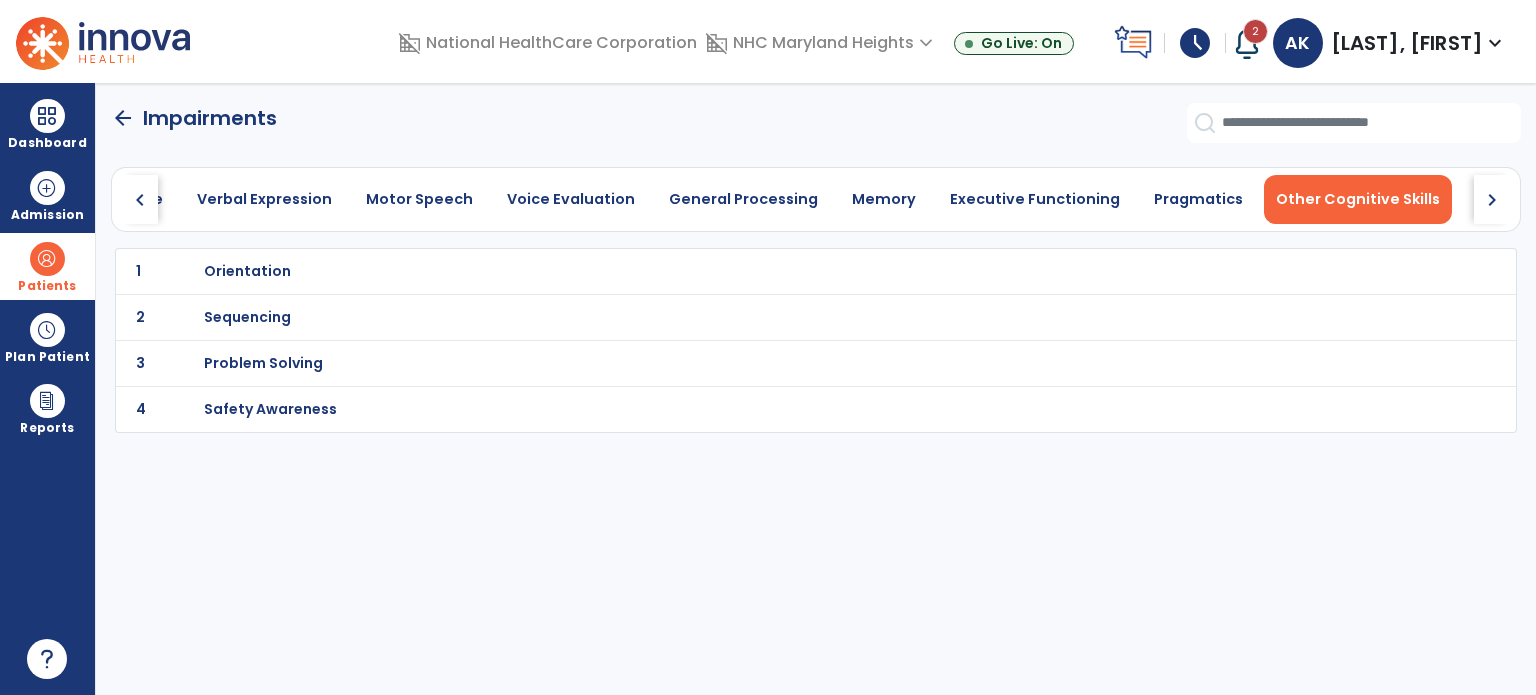 click on "Problem Solving" at bounding box center [772, 271] 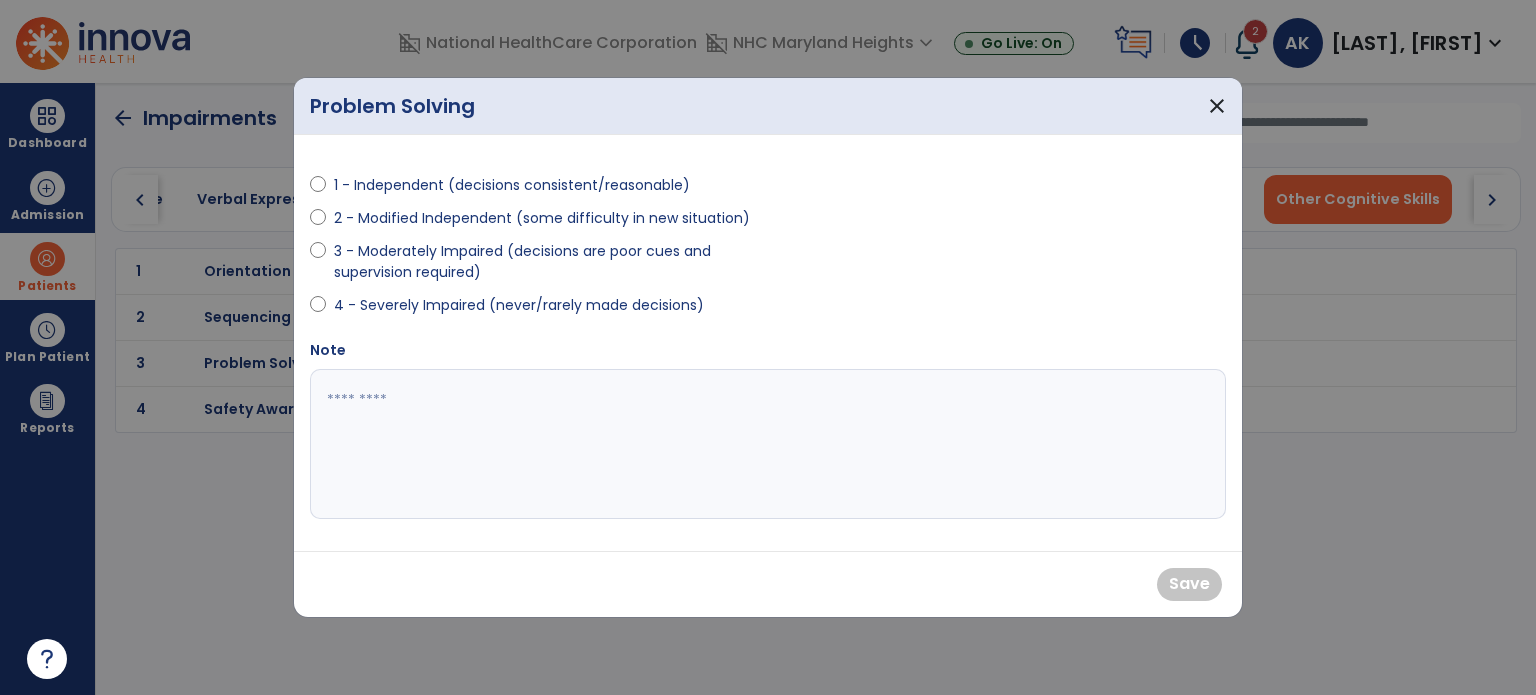 click at bounding box center [318, 266] 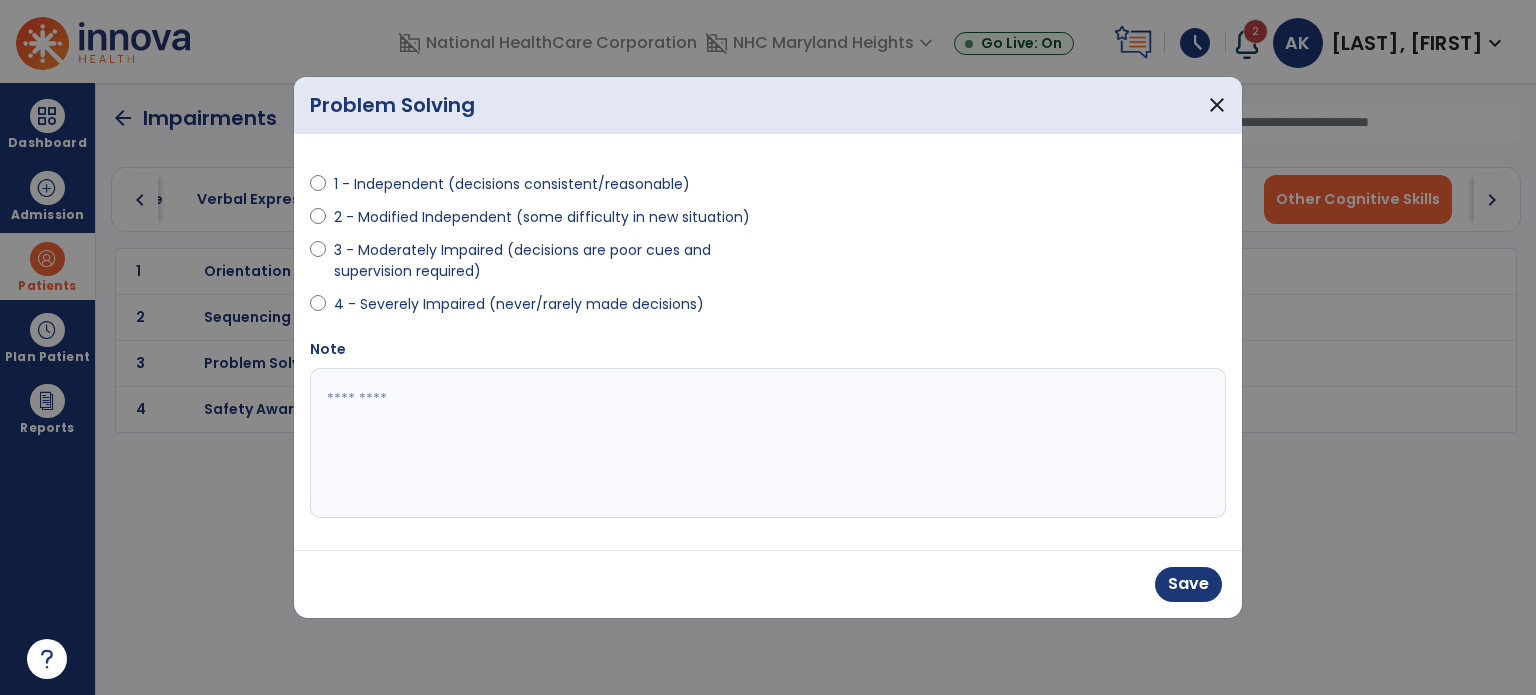 click at bounding box center (768, 443) 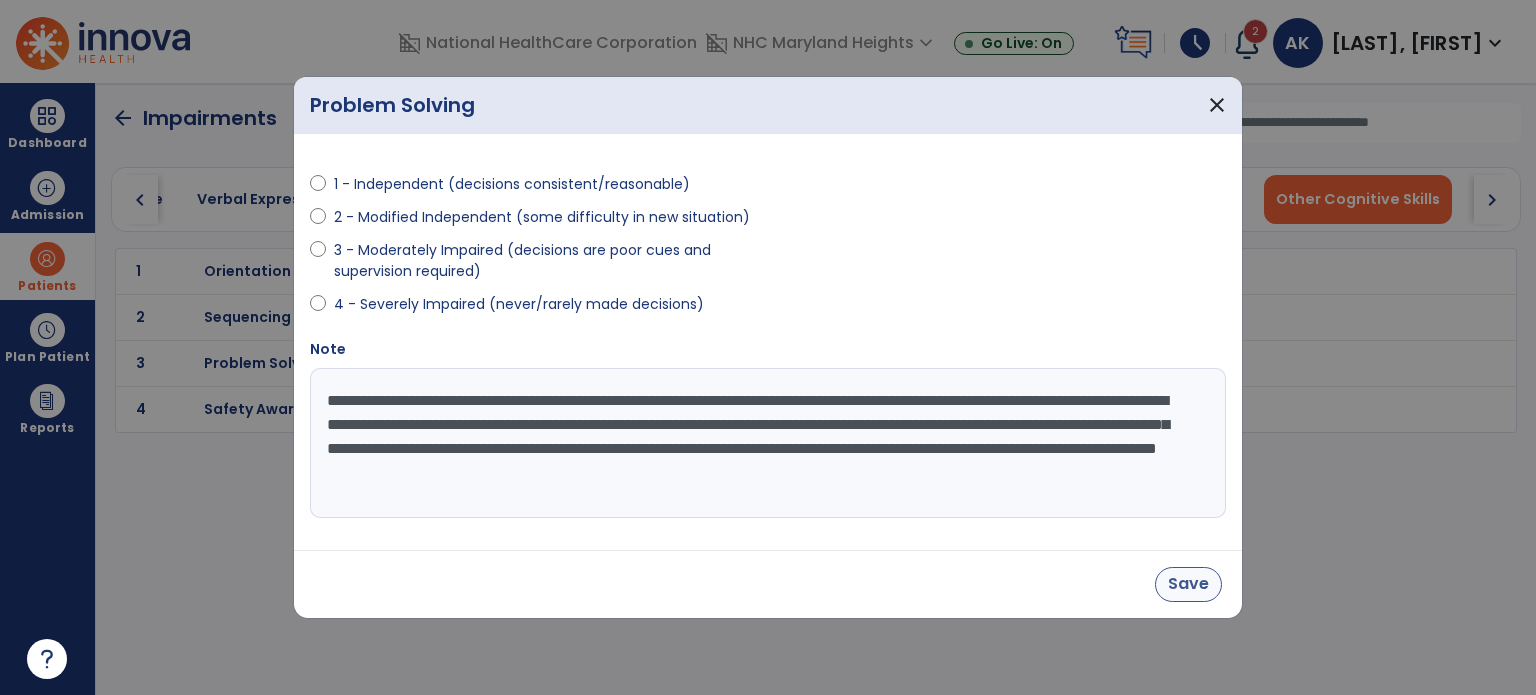 type on "**********" 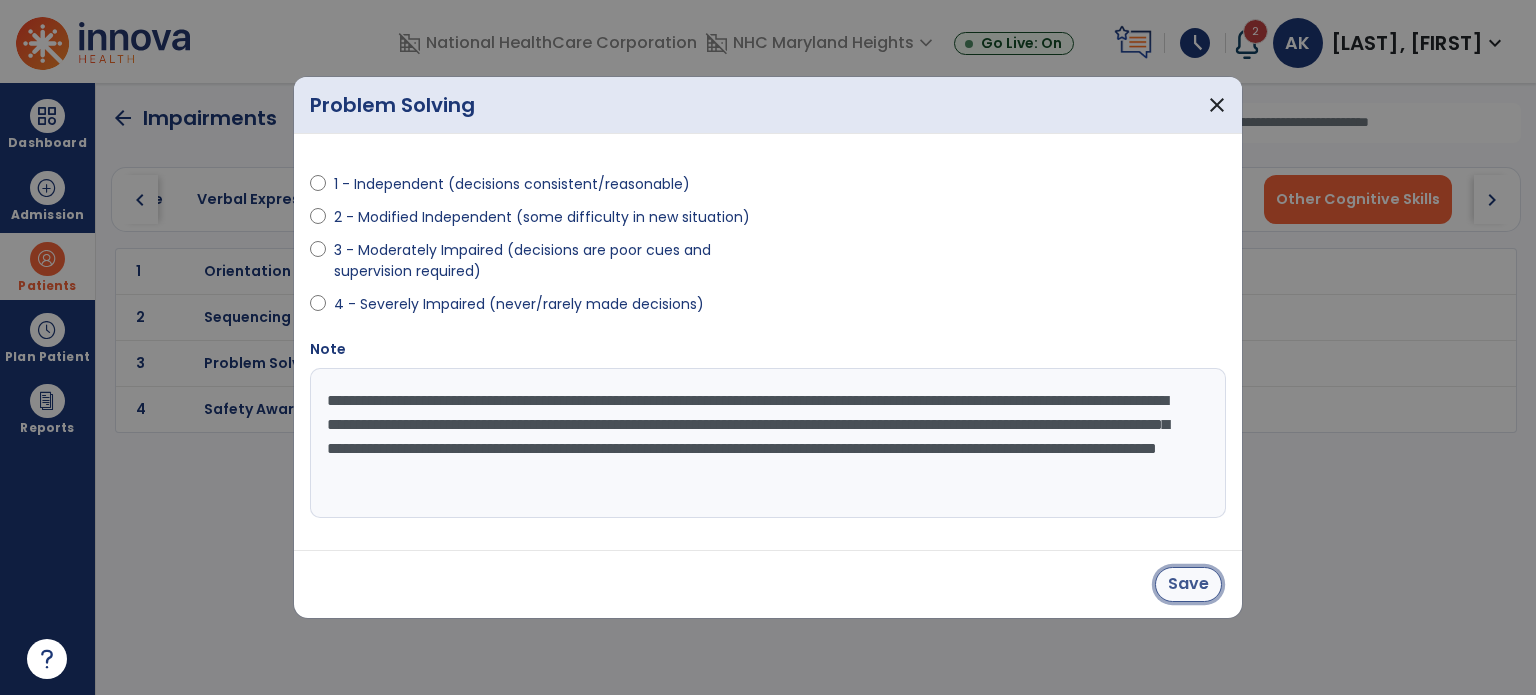 click on "Save" at bounding box center [1188, 584] 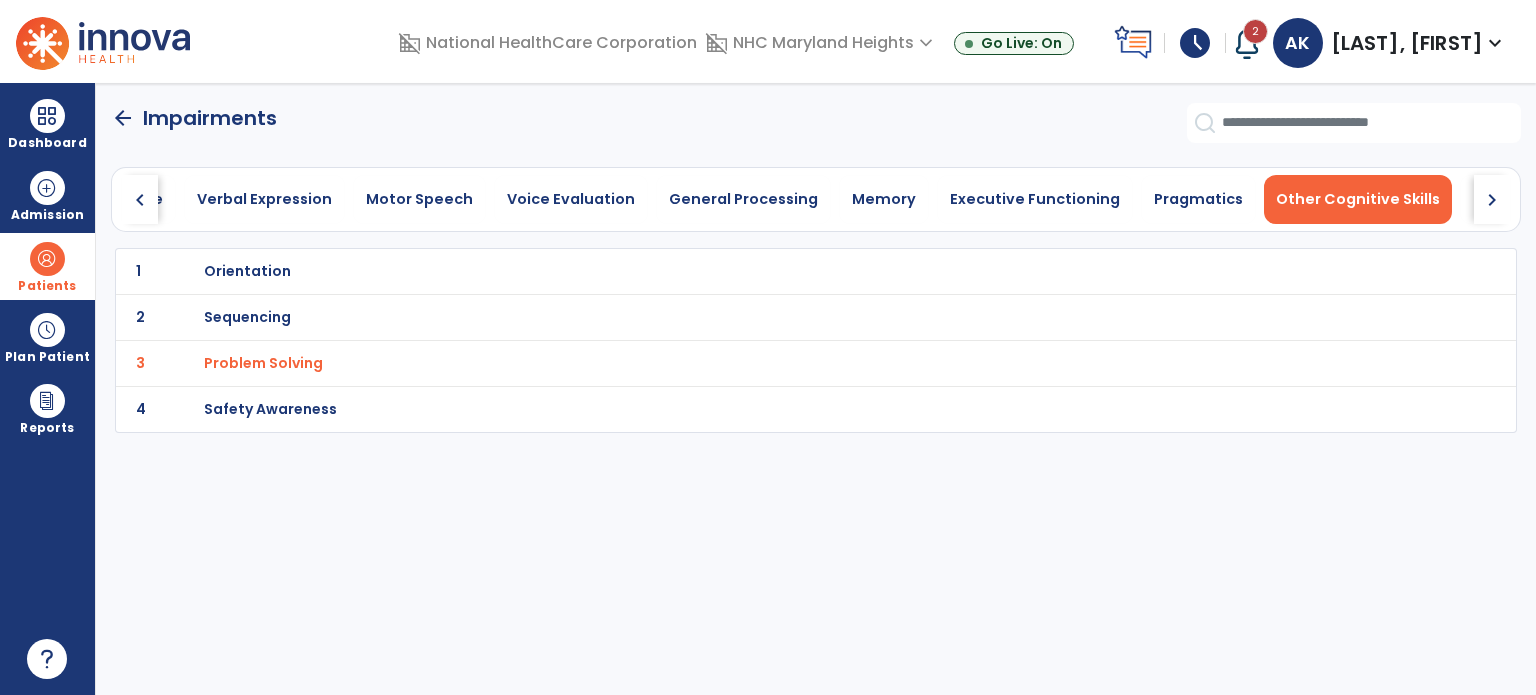click on "arrow_back   Impairments   chevron_left   Oral Motor Examination   Auditory Comprehension   Reading Comprehension   Written Language   Verbal Expression   Motor Speech   Voice Evaluation   General Processing   Memory   Executive Functioning   Pragmatics   Other Cognitive Skills   Swallowing   chevron_right  1 Orientation 2 Sequencing 3 Problem Solving 4 Safety Awareness" at bounding box center (816, 389) 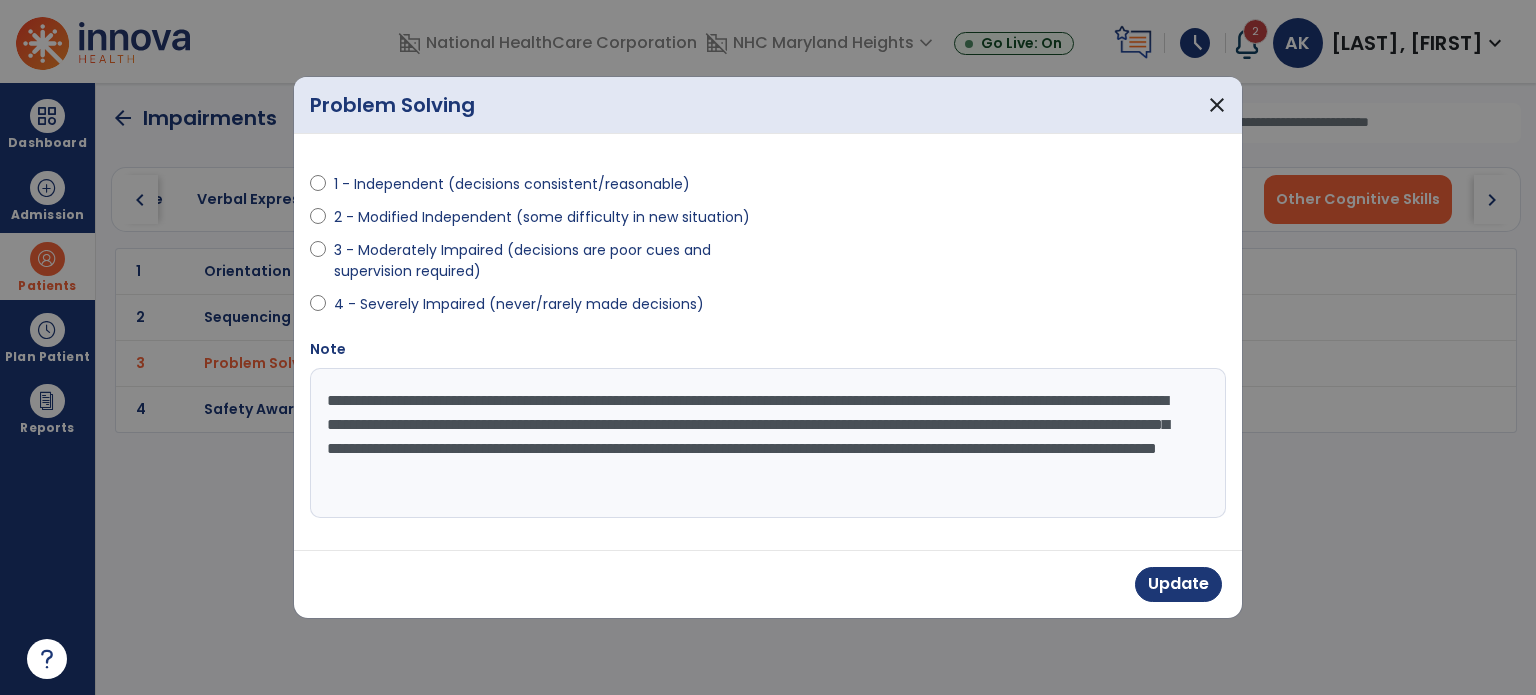 click on "1 - Independent (decisions consistent/reasonable) 2 - Modified Independent (some difficulty in new situation) 3 - Moderately Impaired (decisions are poor cues and supervision required) 4 - Severely Impaired (never/rarely made decisions)" at bounding box center (533, 244) 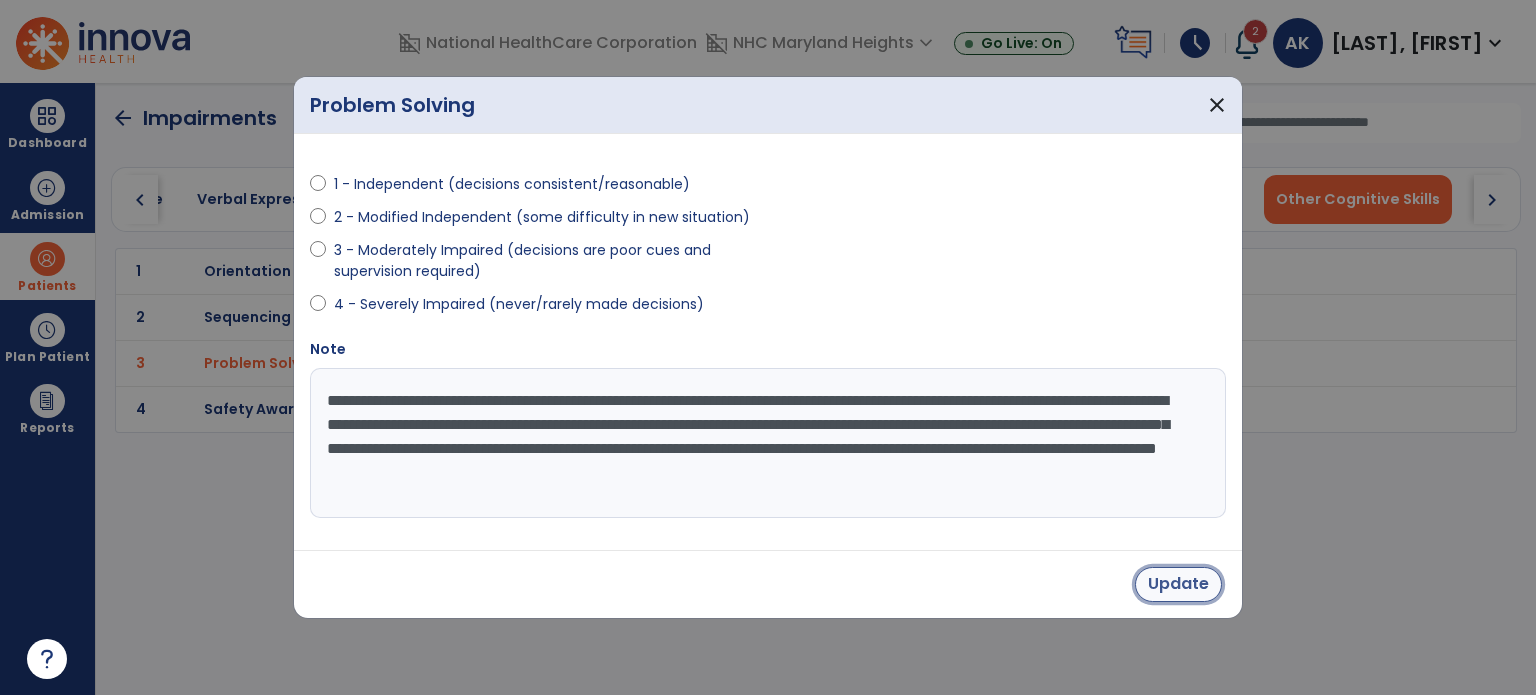click on "Update" at bounding box center [1178, 584] 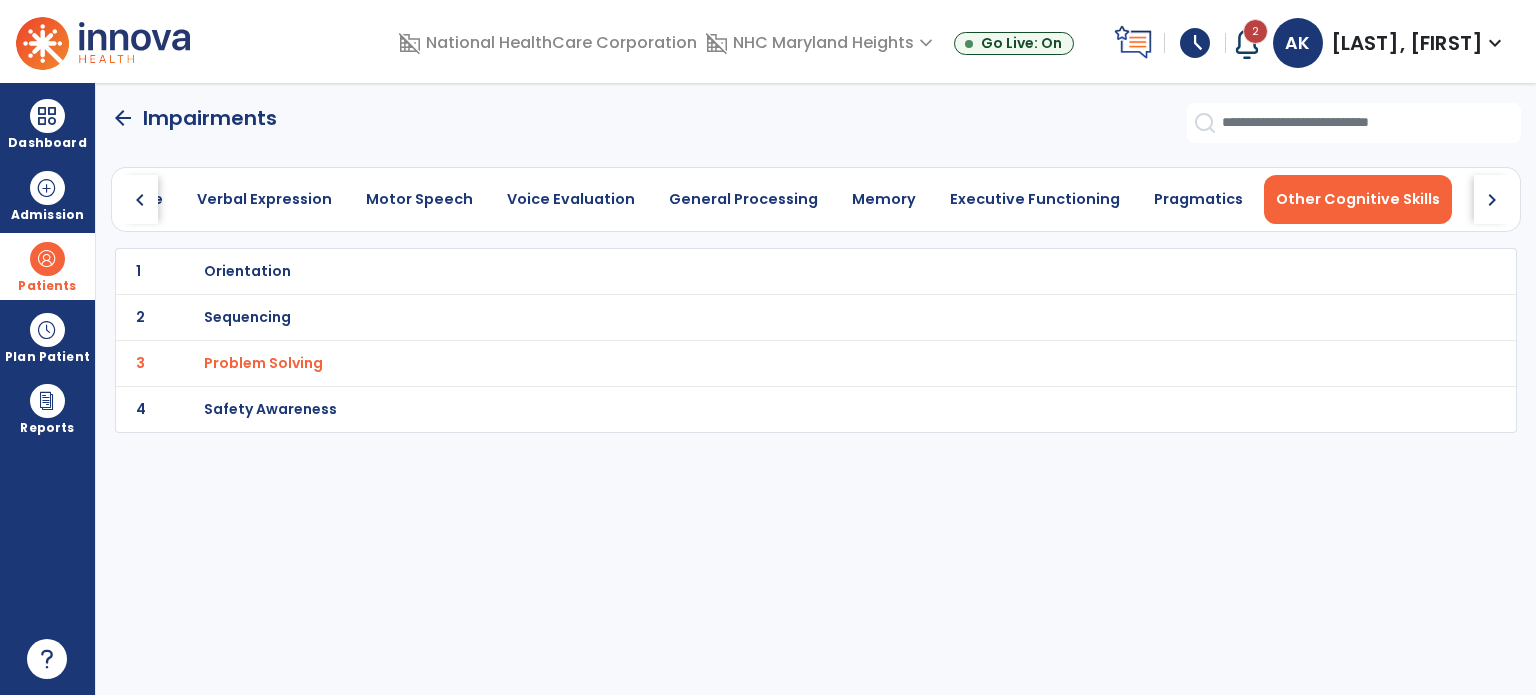 click on "Safety Awareness" at bounding box center (772, 271) 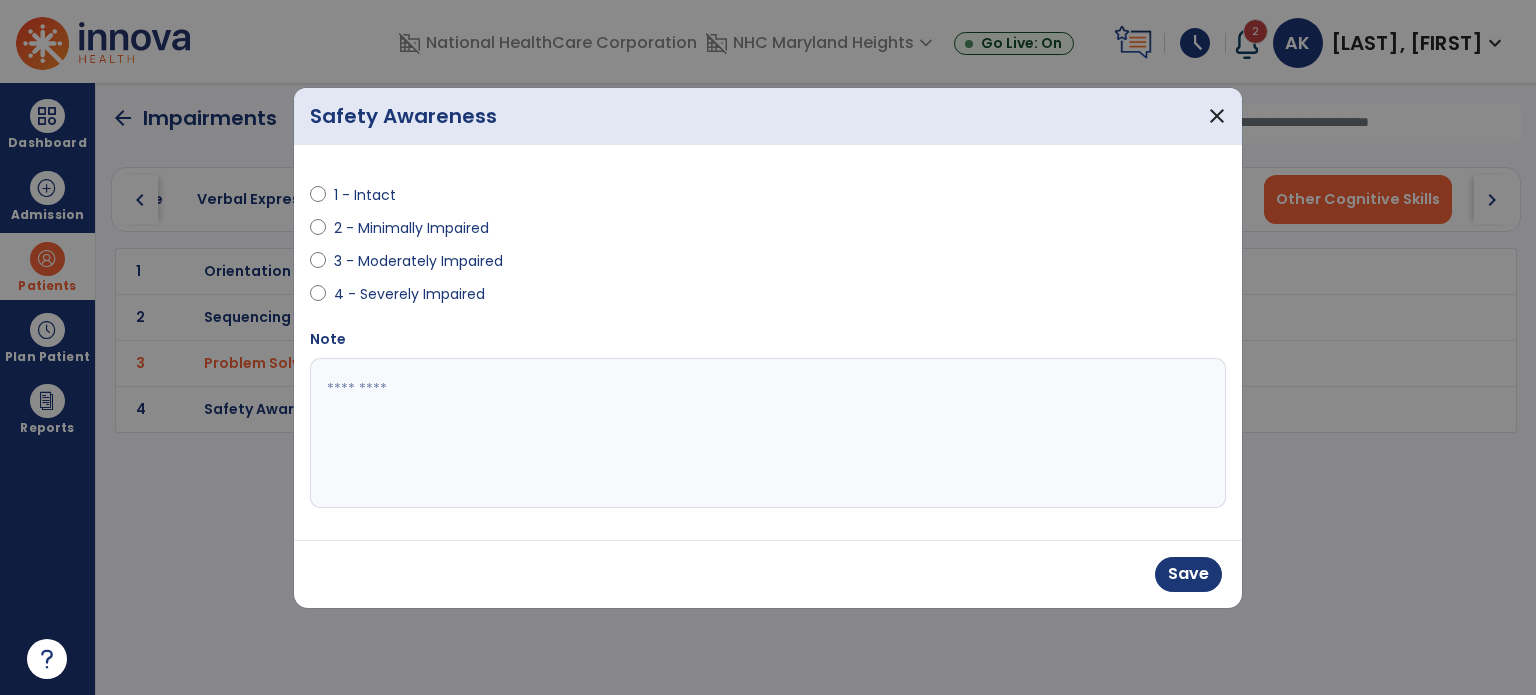 click at bounding box center (768, 433) 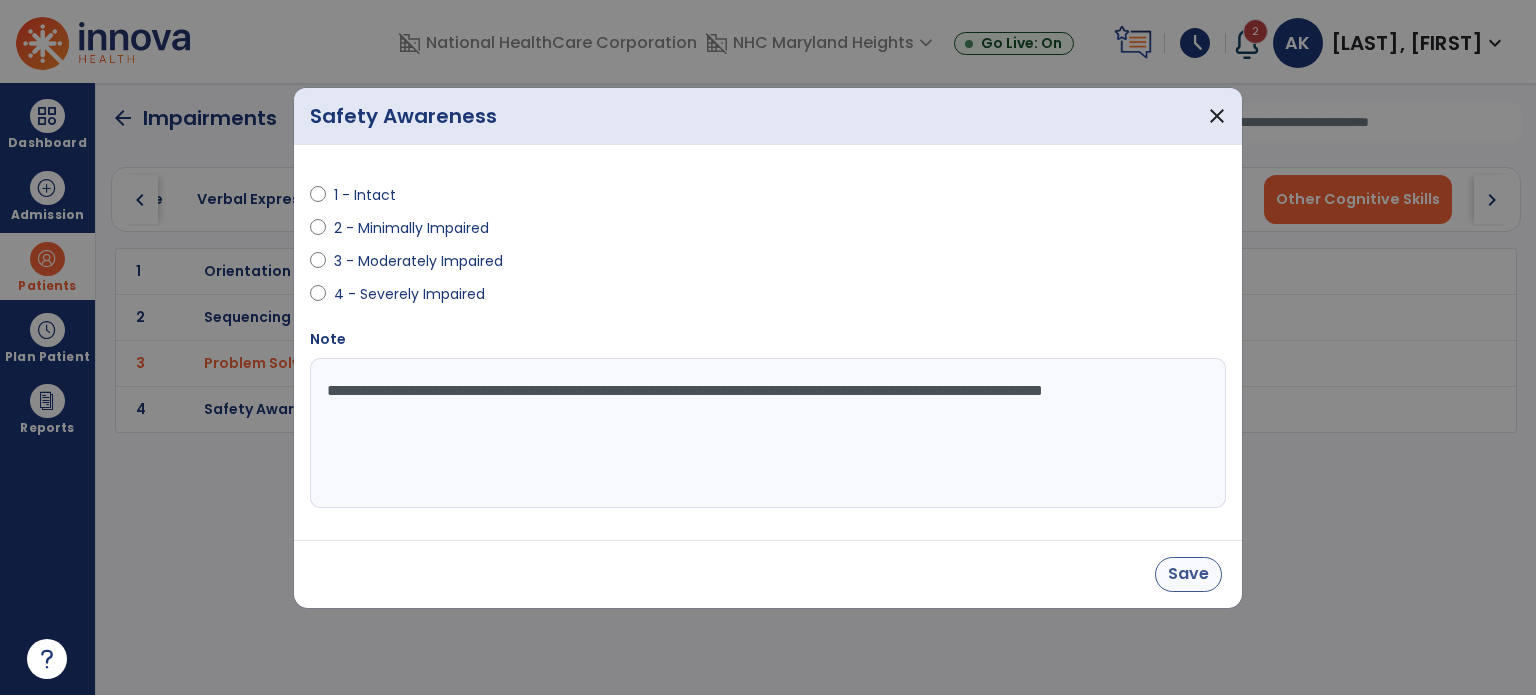 type on "**********" 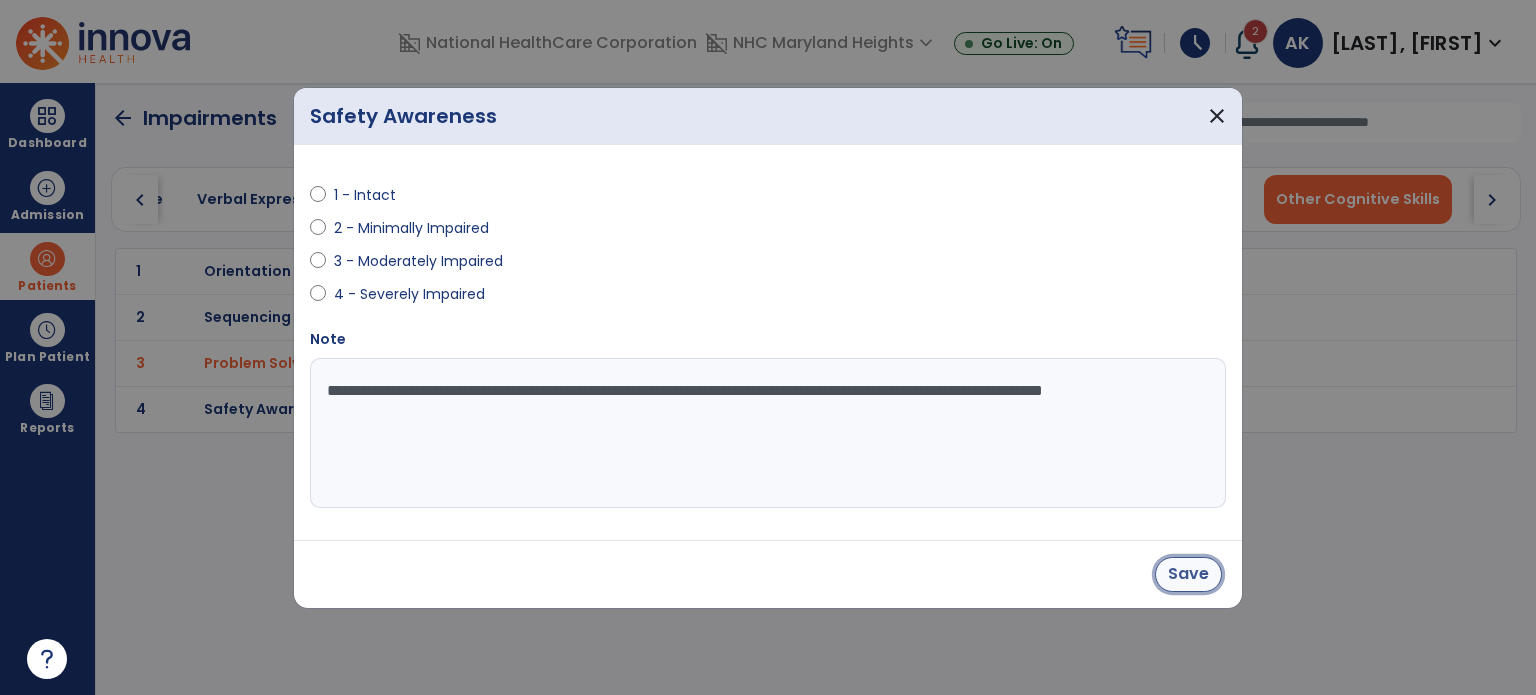 click on "Save" at bounding box center [1188, 574] 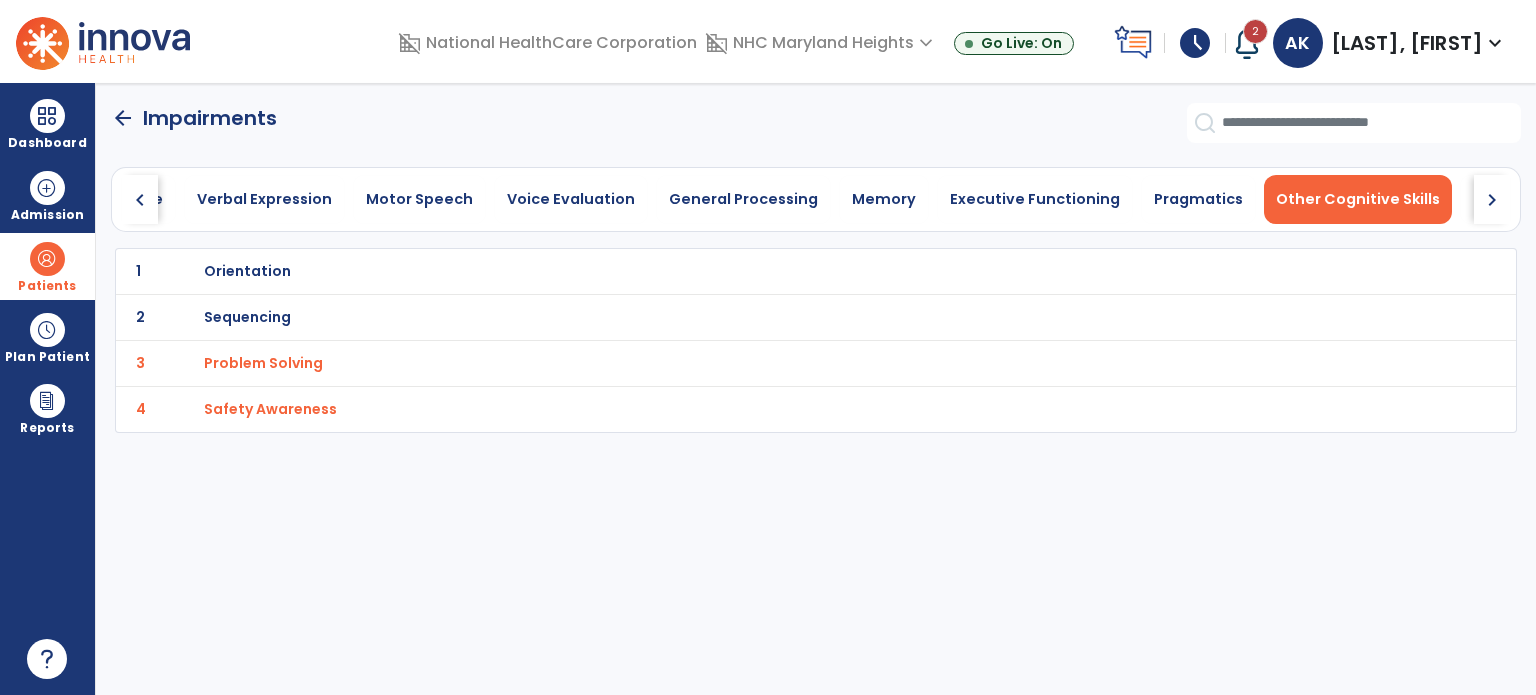 click on "arrow_back" 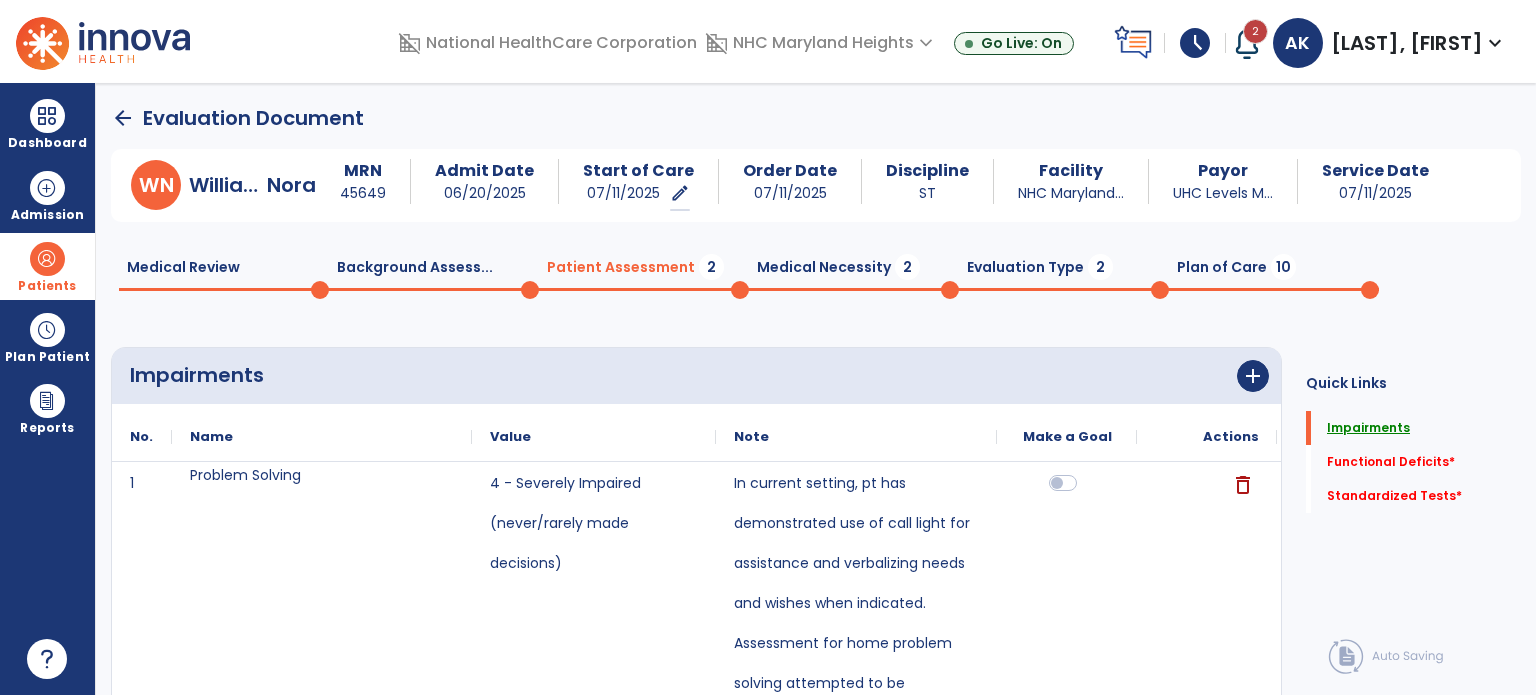 click on "Impairments" 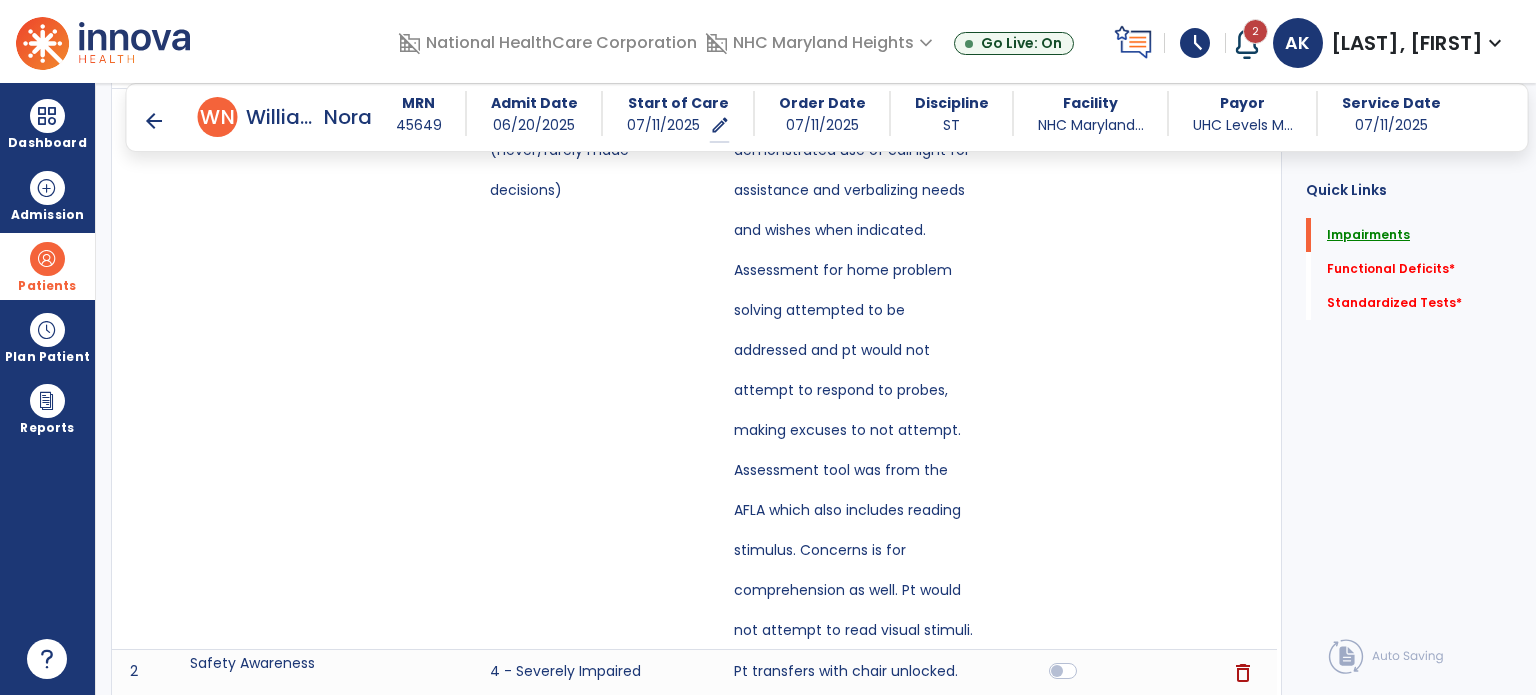 scroll, scrollTop: 376, scrollLeft: 0, axis: vertical 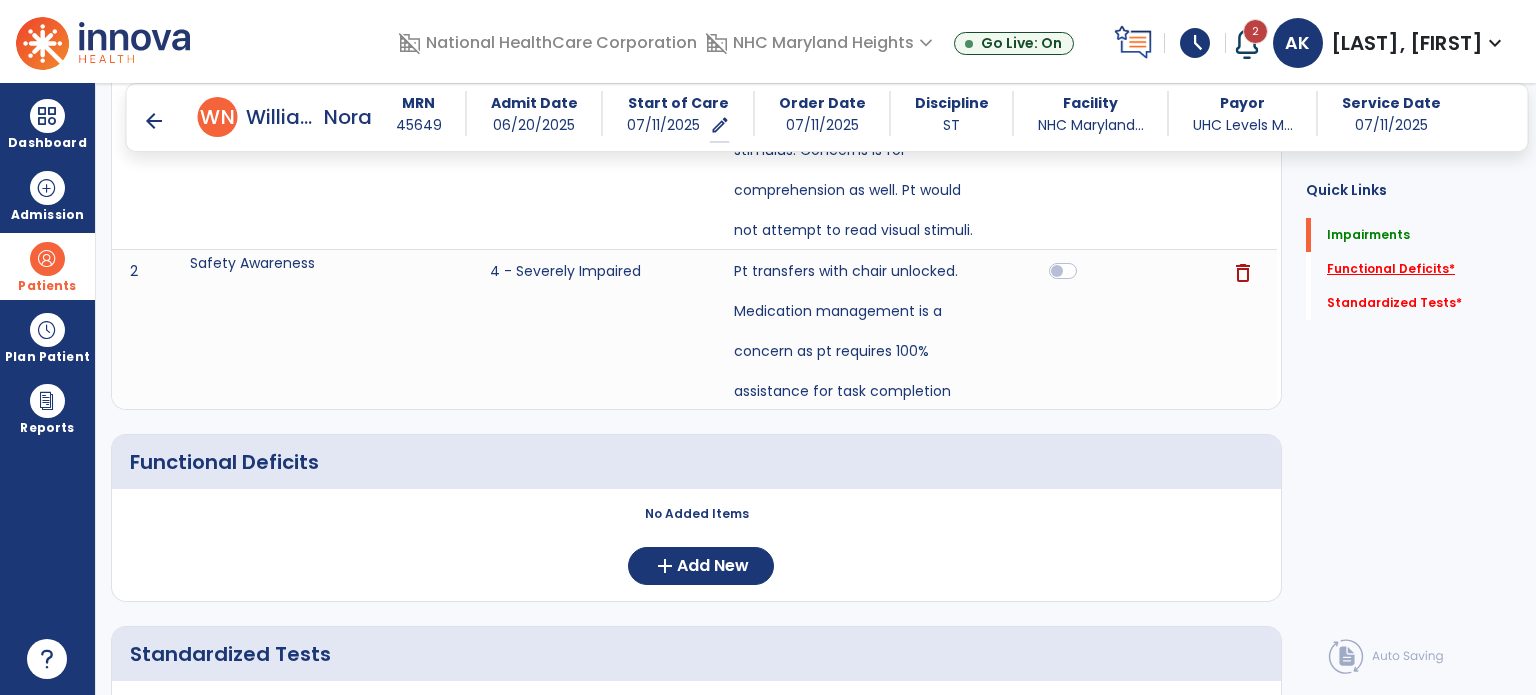 click on "Functional Deficits   *" 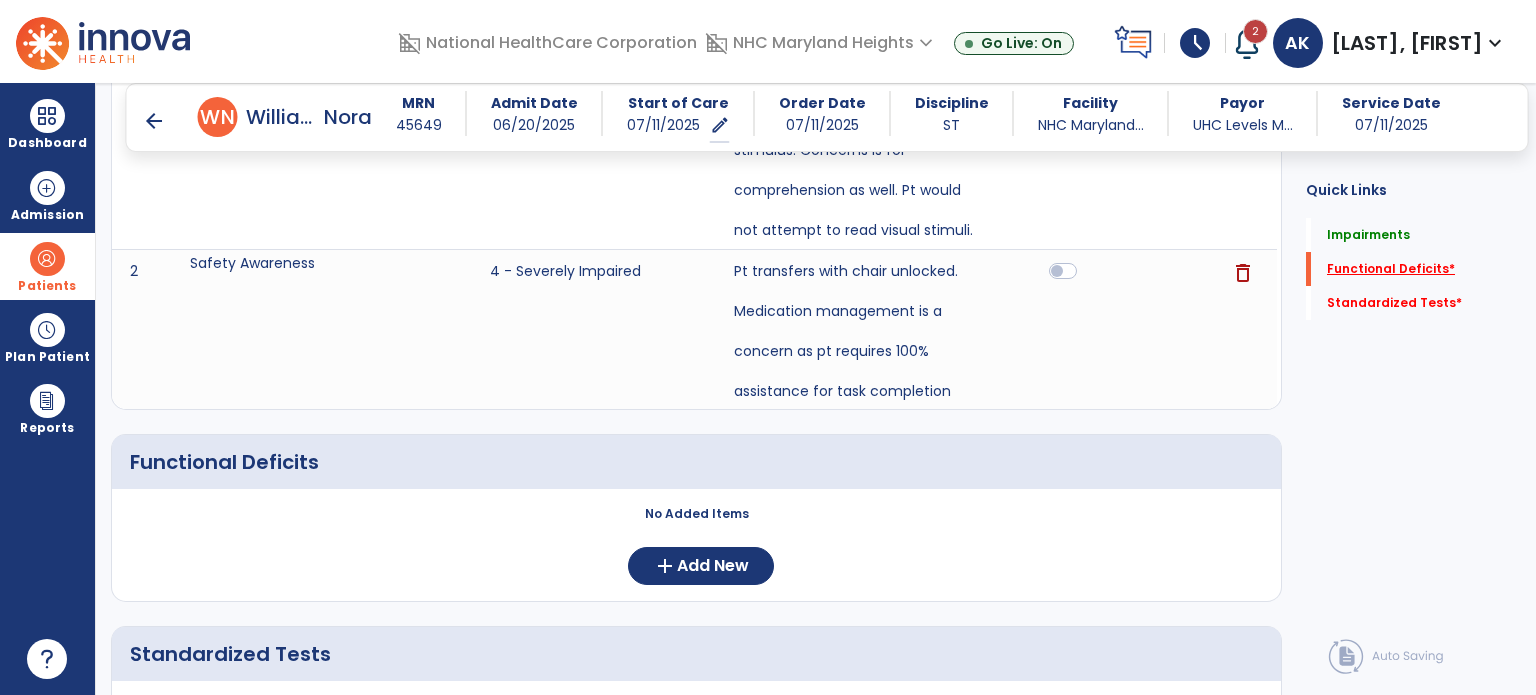 scroll, scrollTop: 882, scrollLeft: 0, axis: vertical 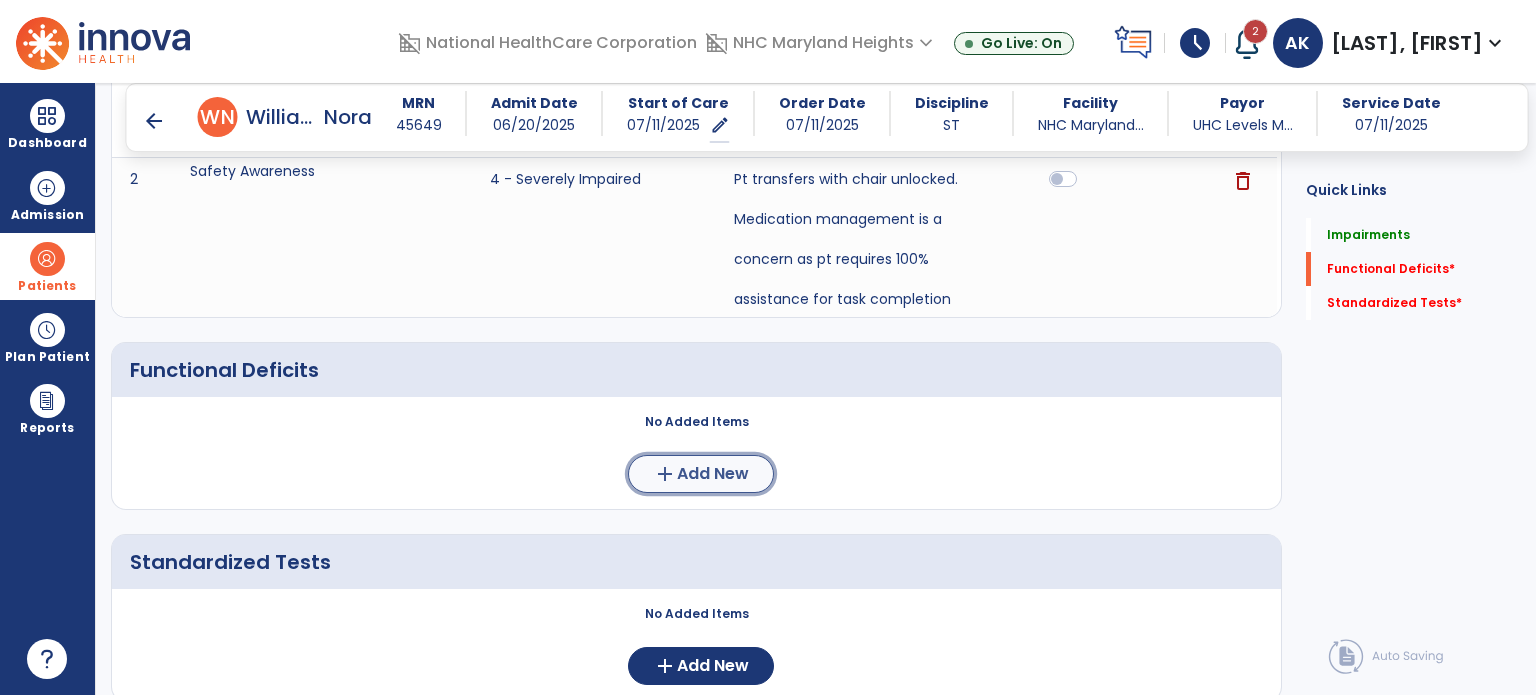 click on "Add New" 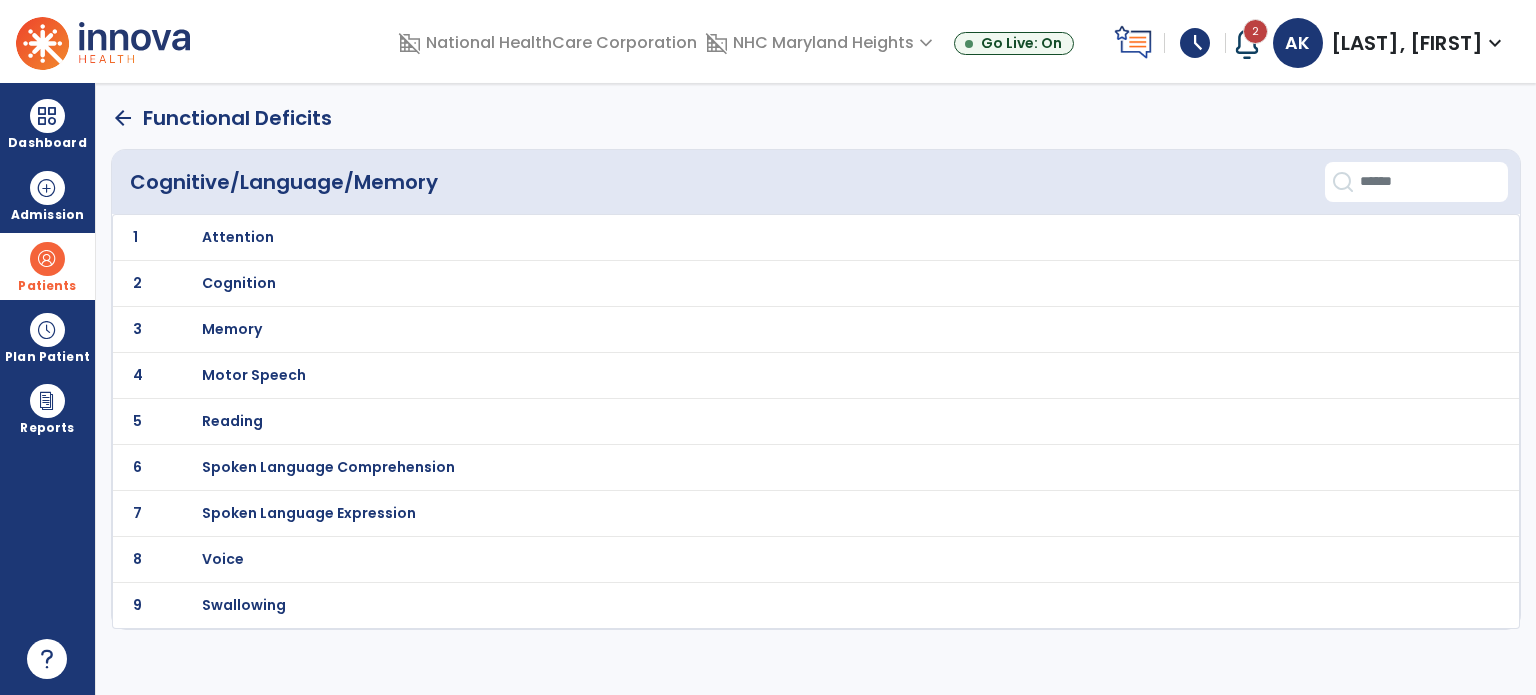 scroll, scrollTop: 0, scrollLeft: 0, axis: both 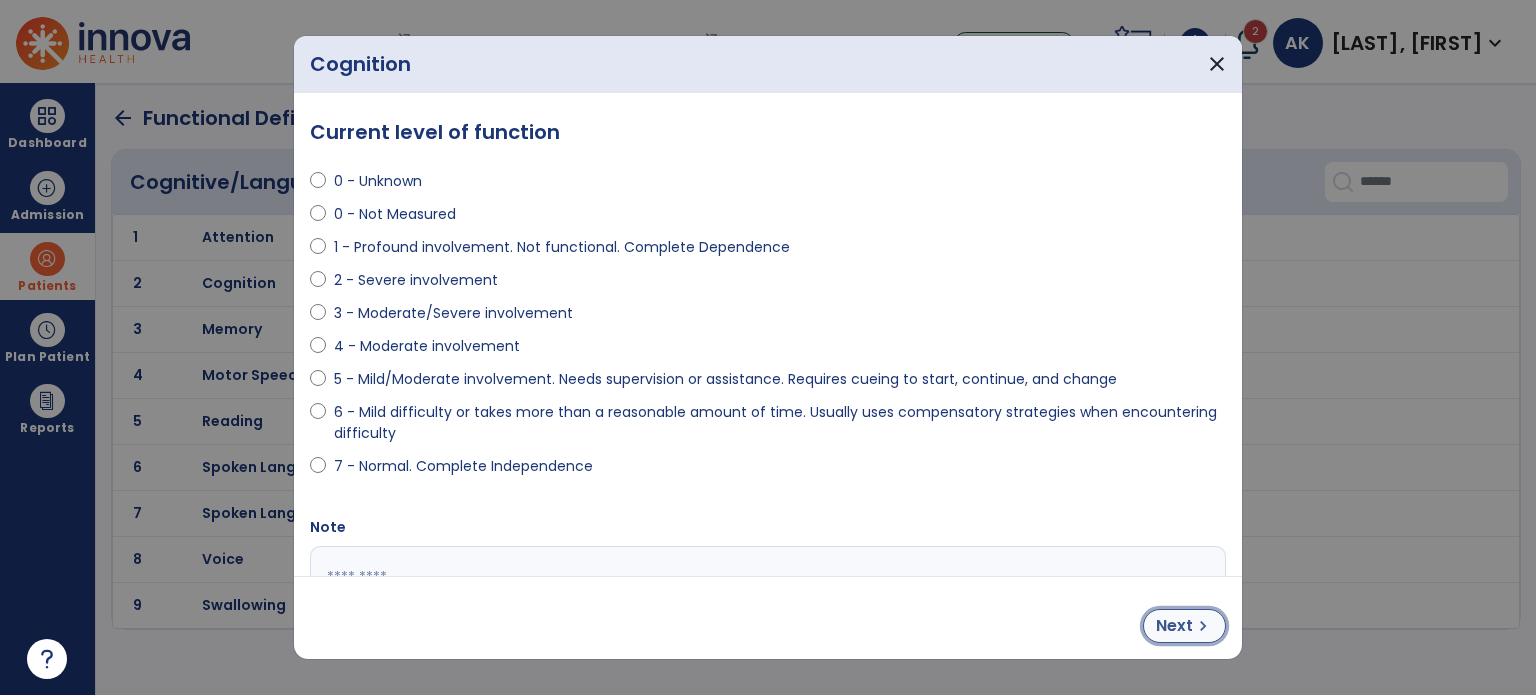 click on "Next" at bounding box center [1174, 626] 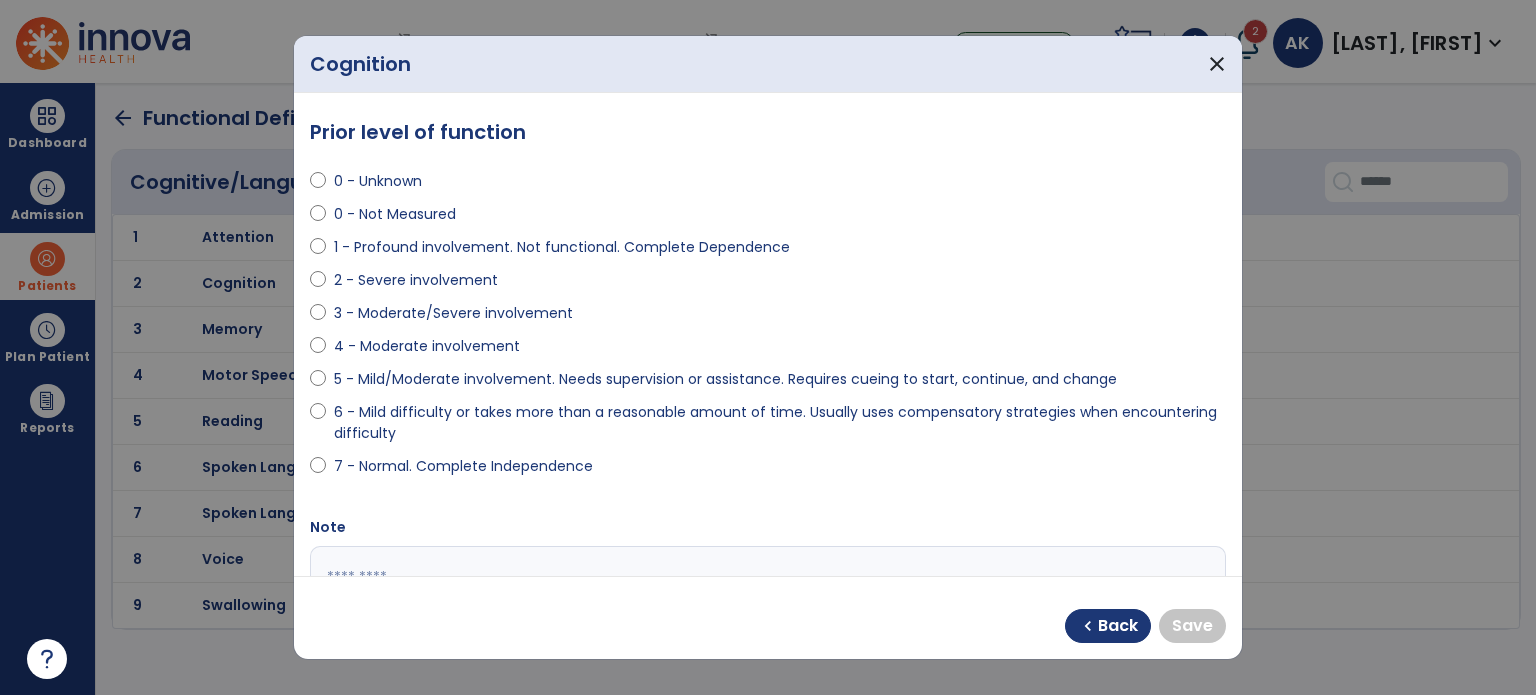 click on "Prior level of function 0 - Unknown 0 - Not Measured 1 - Profound involvement. Not functional. Complete Dependence 2 - Severe involvement 3 - Moderate/Severe involvement 4 - Moderate involvement 5 - Mild/Moderate involvement. Needs supervision or assistance. Requires cueing to start, continue, and change 6 - Mild difficulty or takes more than a reasonable amount of time. Usually uses compensatory strategies when encountering difficulty 7 - Normal. Complete Independence Note" at bounding box center (768, 334) 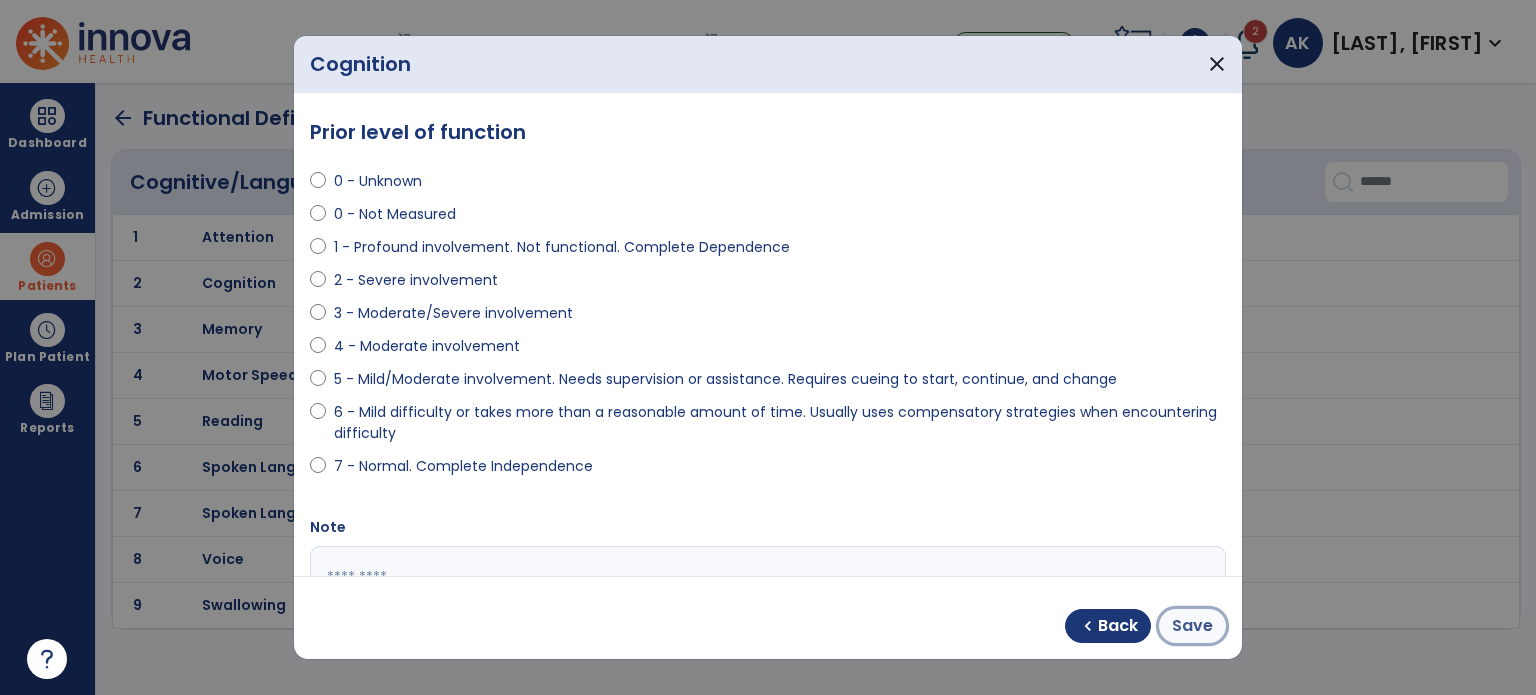 click on "Save" at bounding box center (1192, 626) 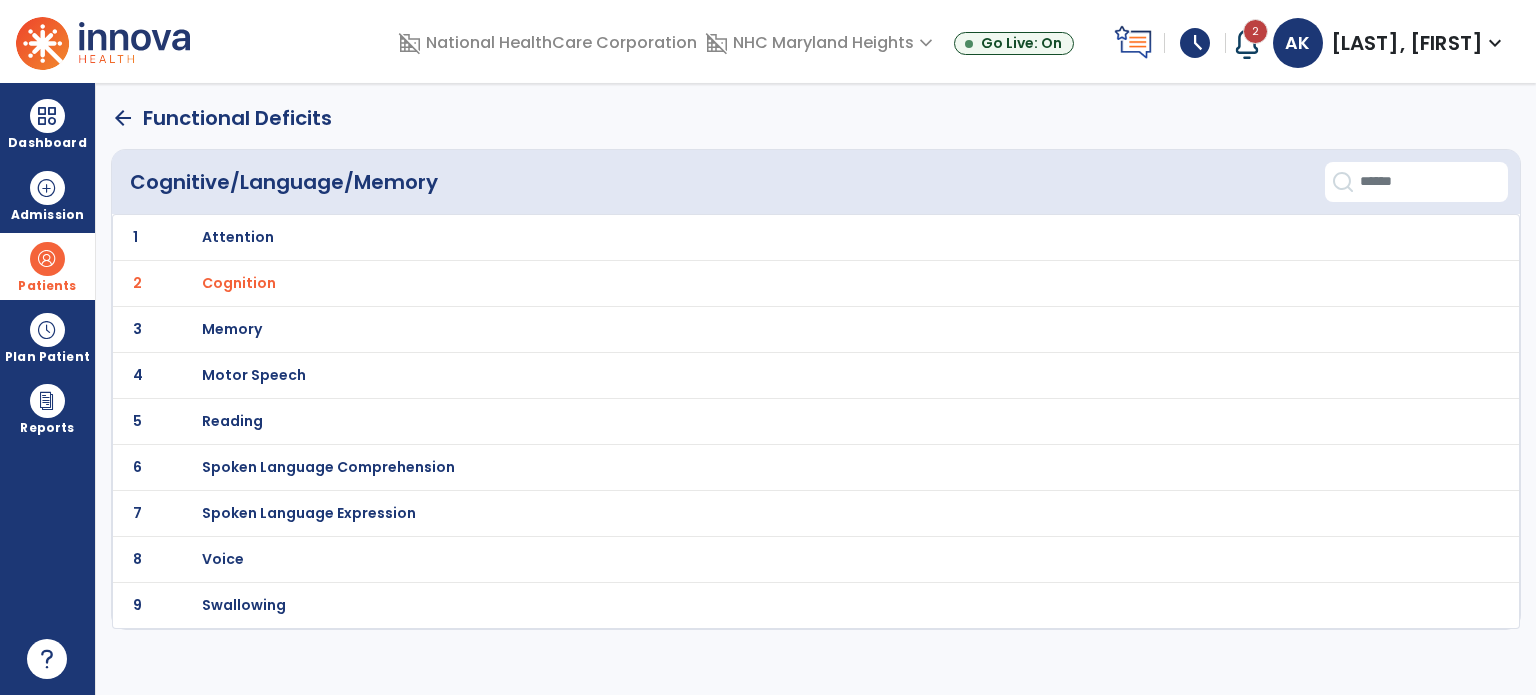 click on "Cognition" at bounding box center (772, 237) 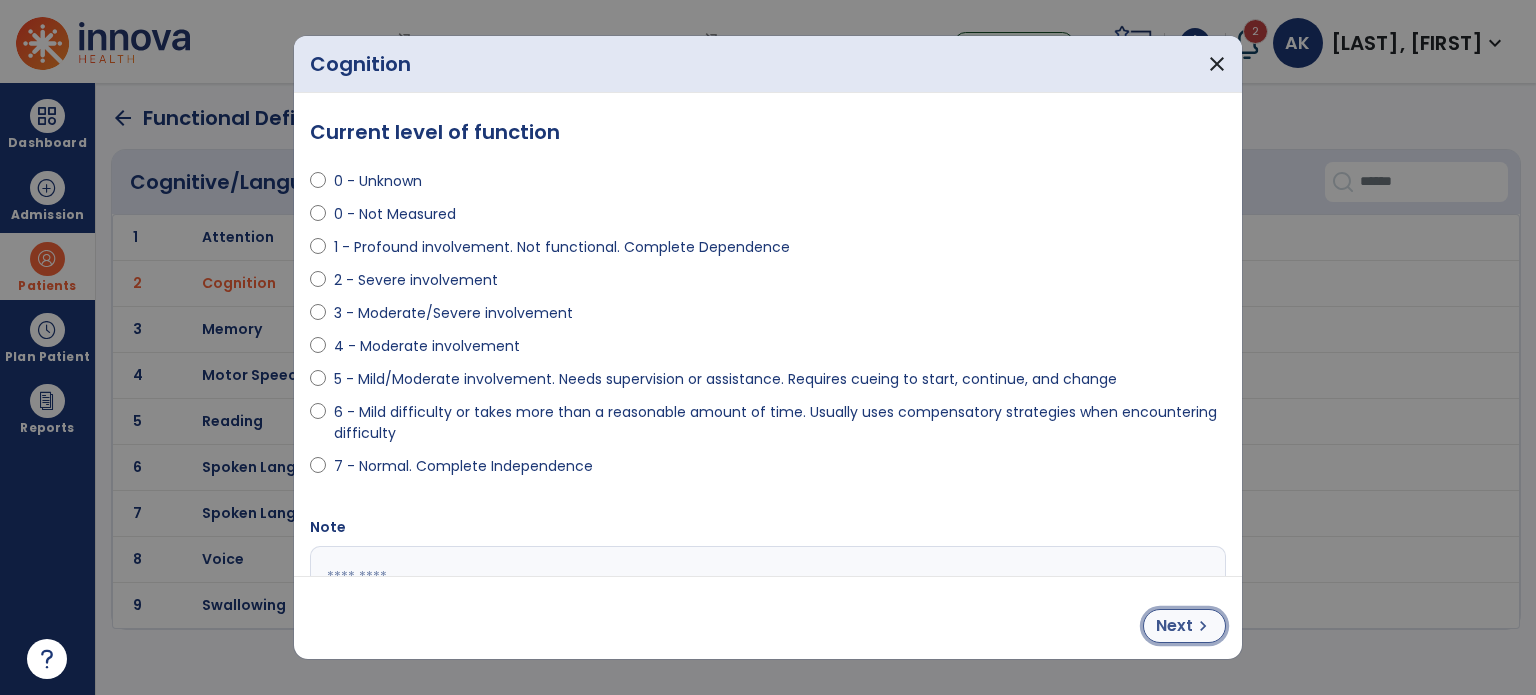 click on "chevron_right" at bounding box center (1203, 626) 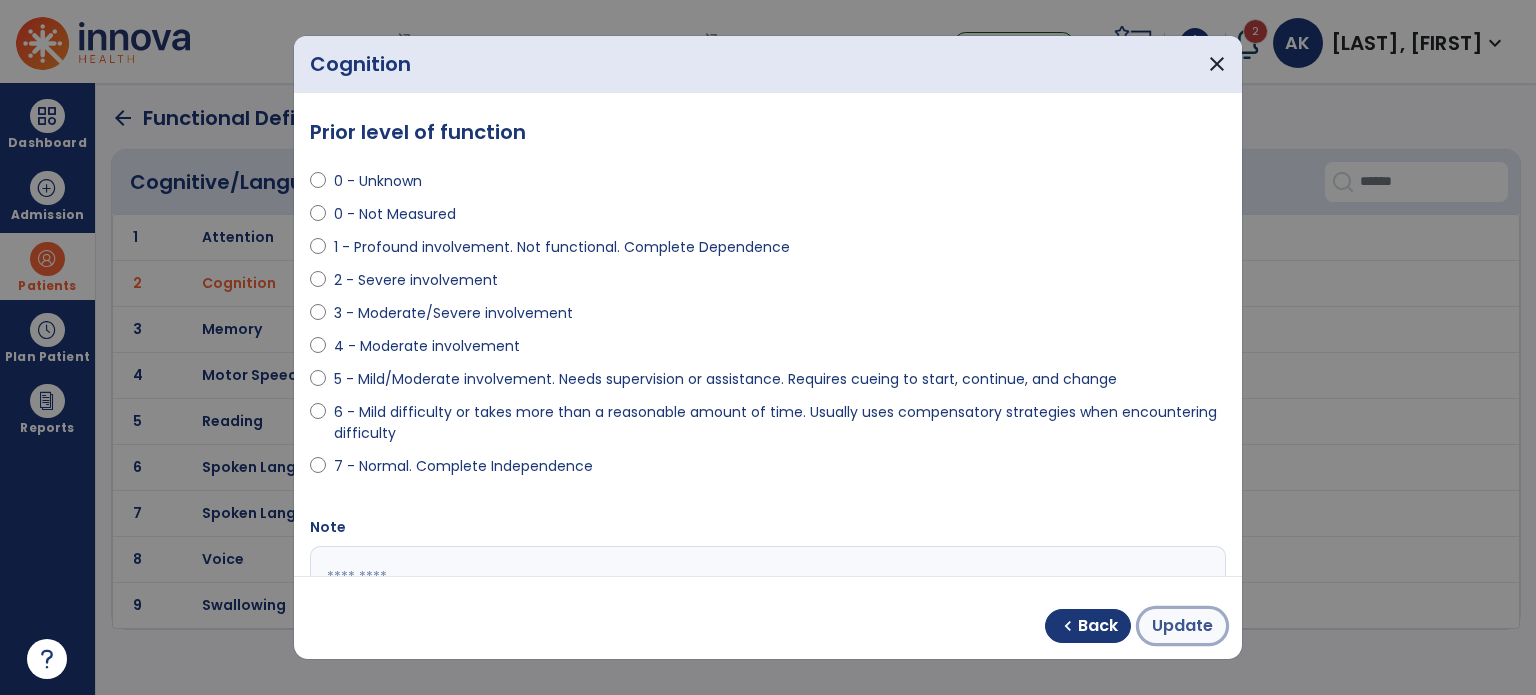 click on "Update" at bounding box center [1182, 626] 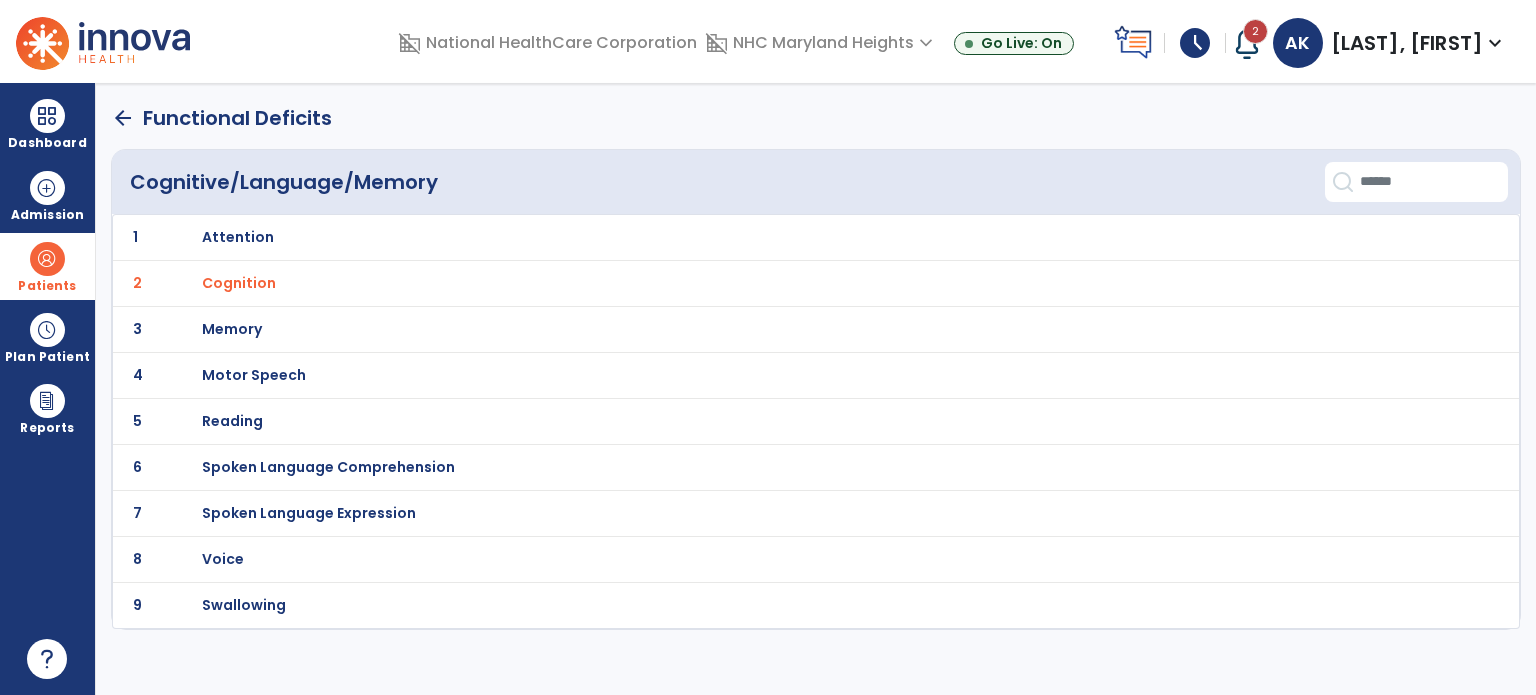 click on "Cognition" at bounding box center (772, 237) 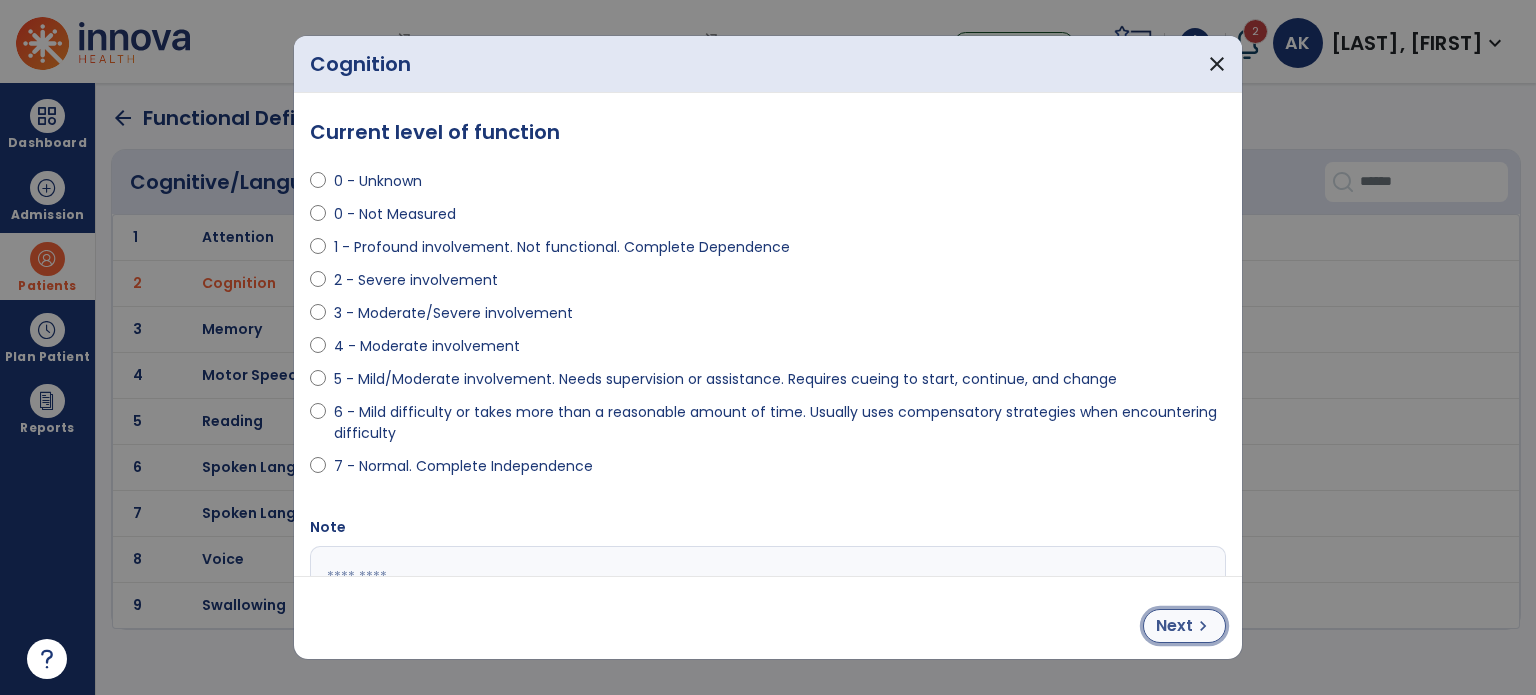 click on "Next" at bounding box center (1174, 626) 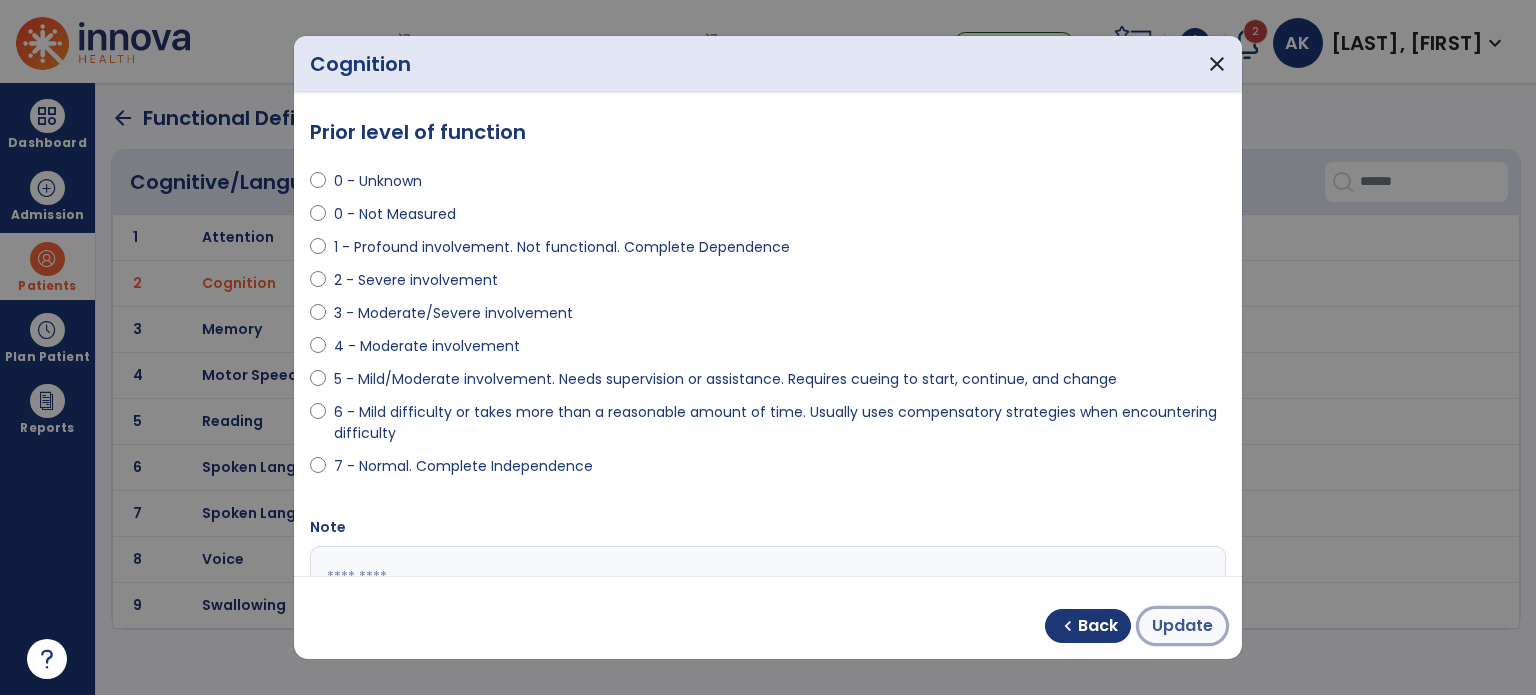 click on "Update" at bounding box center (1182, 626) 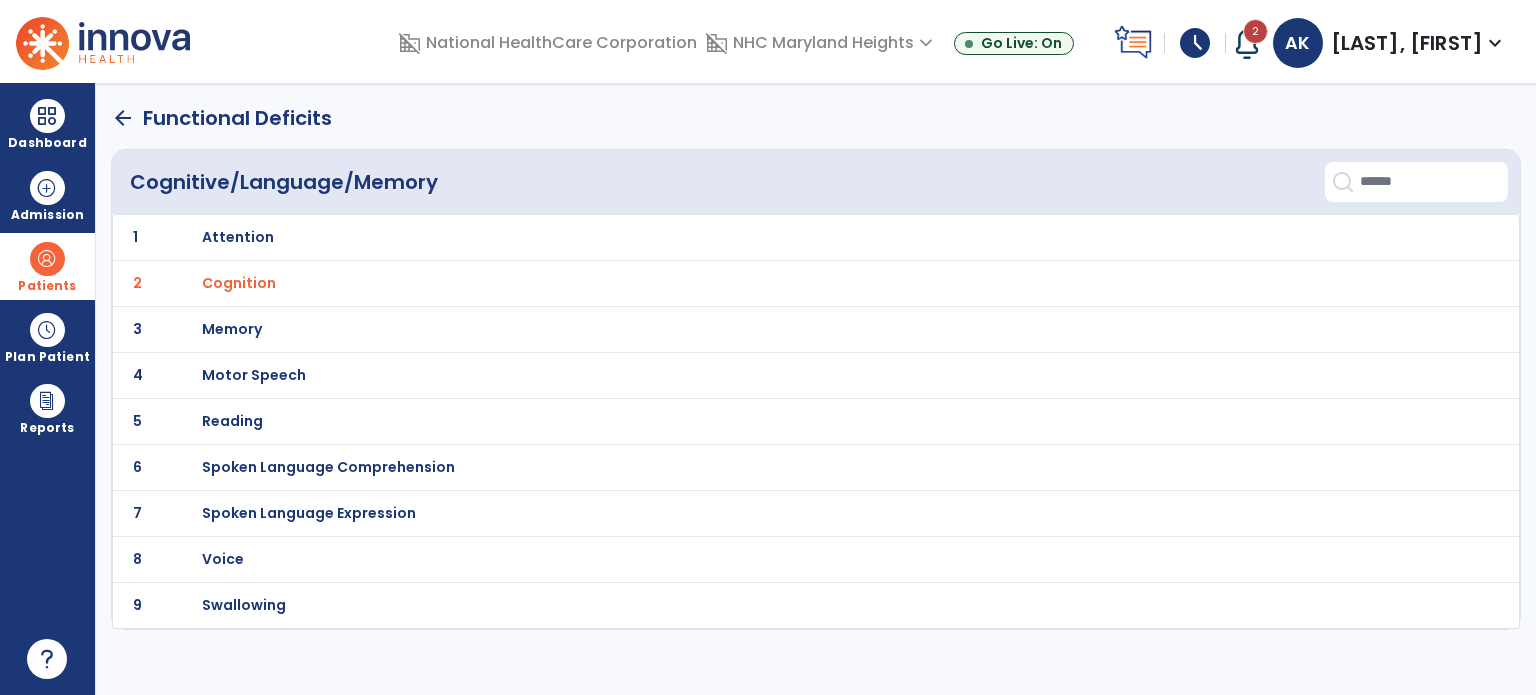 click on "1 Attention" 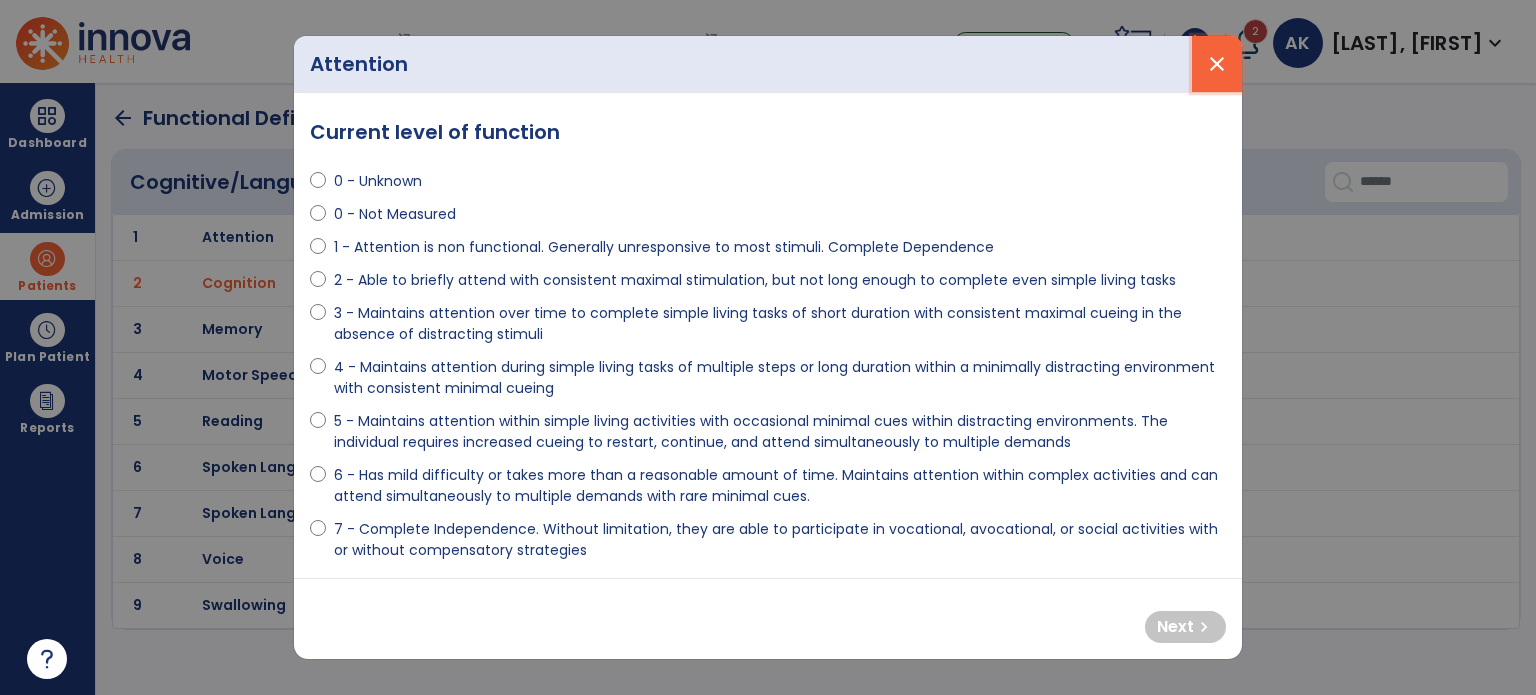 click on "close" at bounding box center [1217, 64] 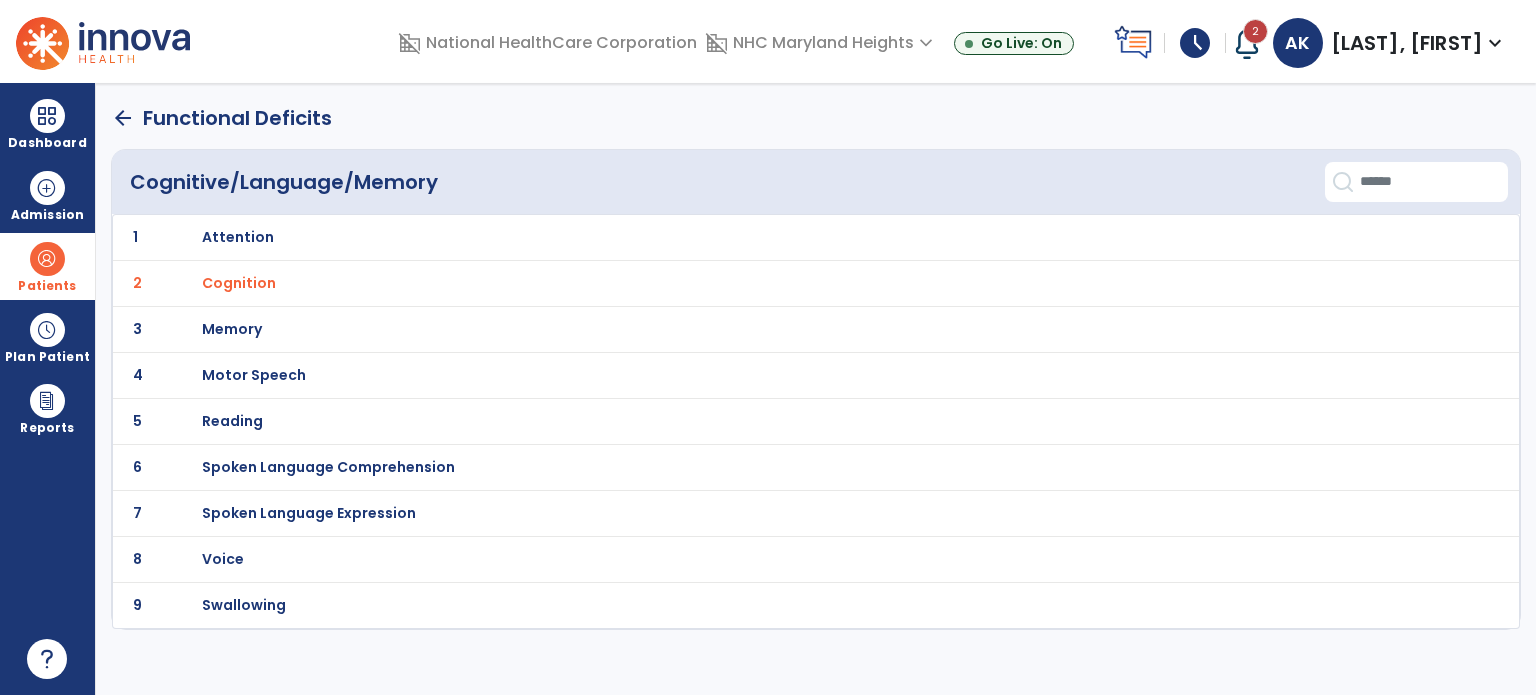 click on "2 Cognition" 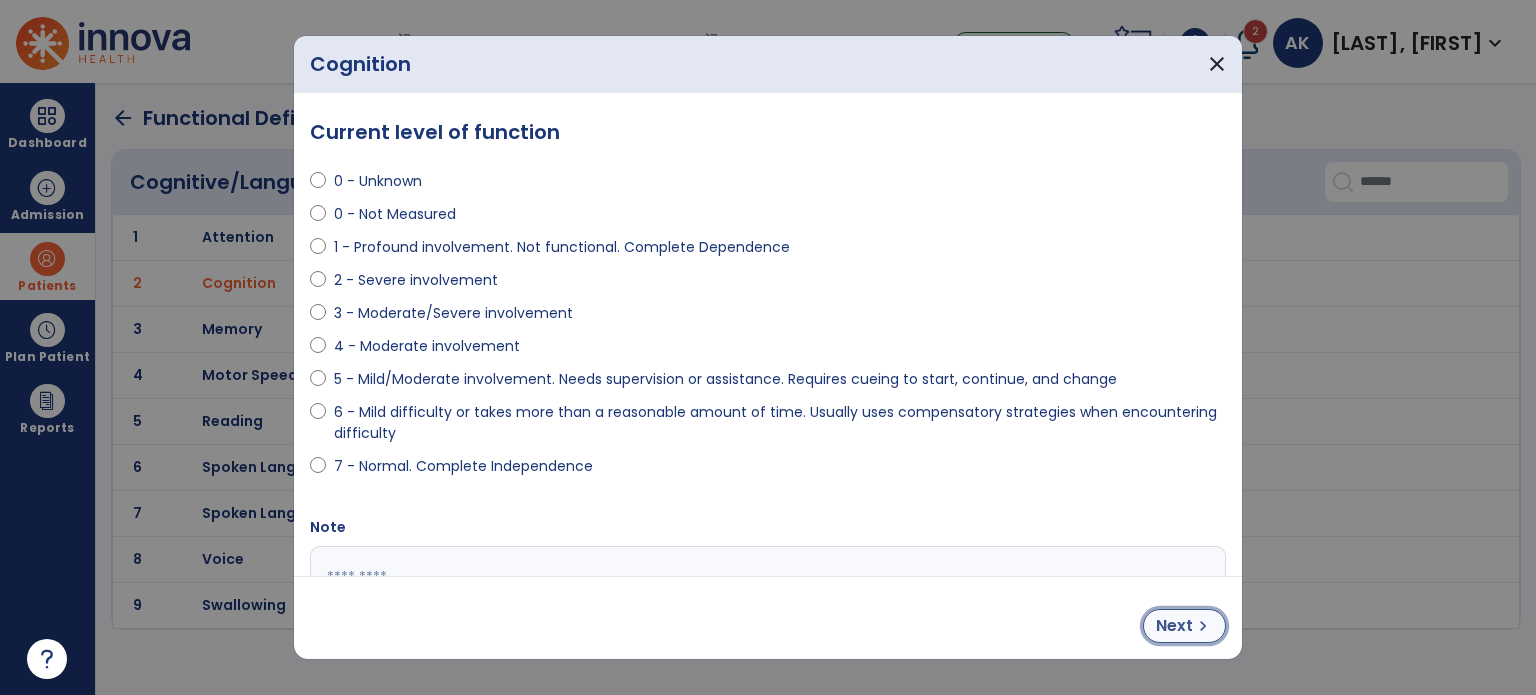 click on "chevron_right" at bounding box center [1203, 626] 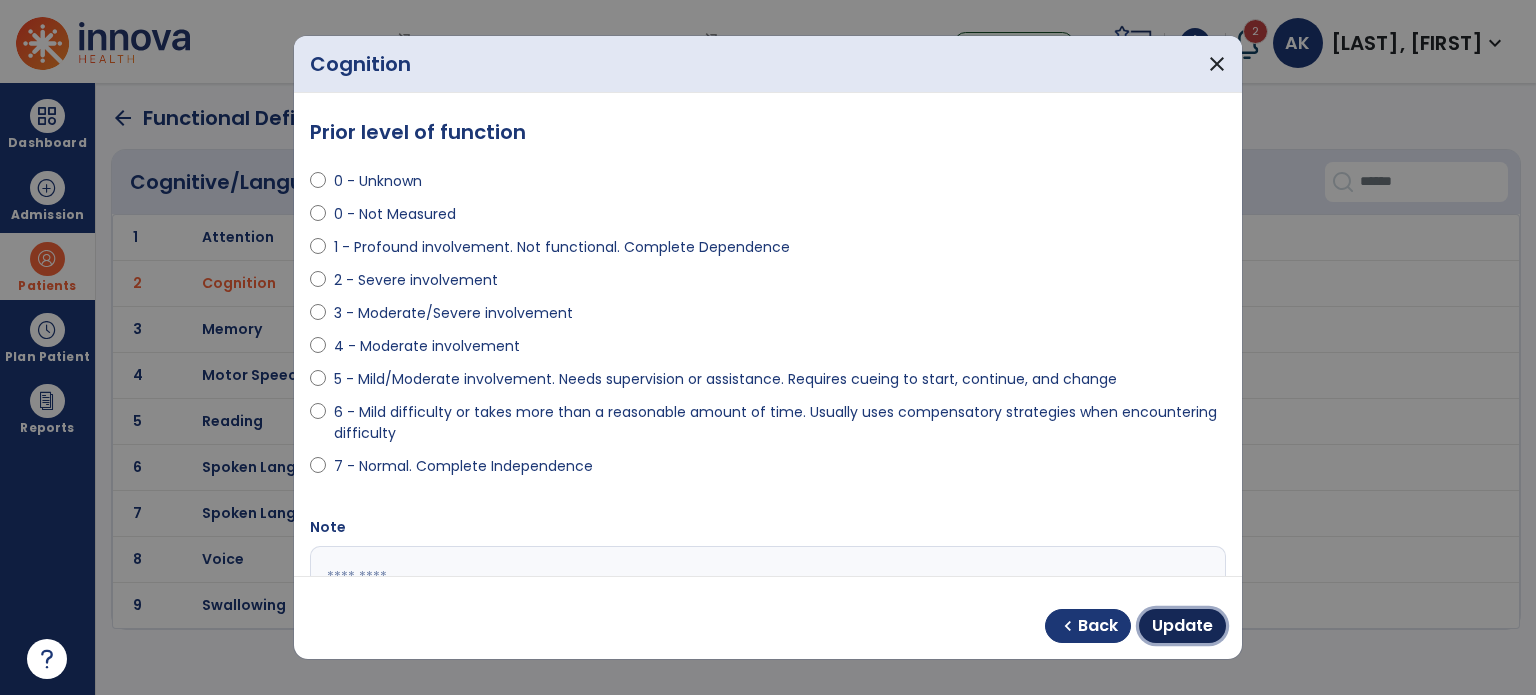 click on "Update" at bounding box center [1182, 626] 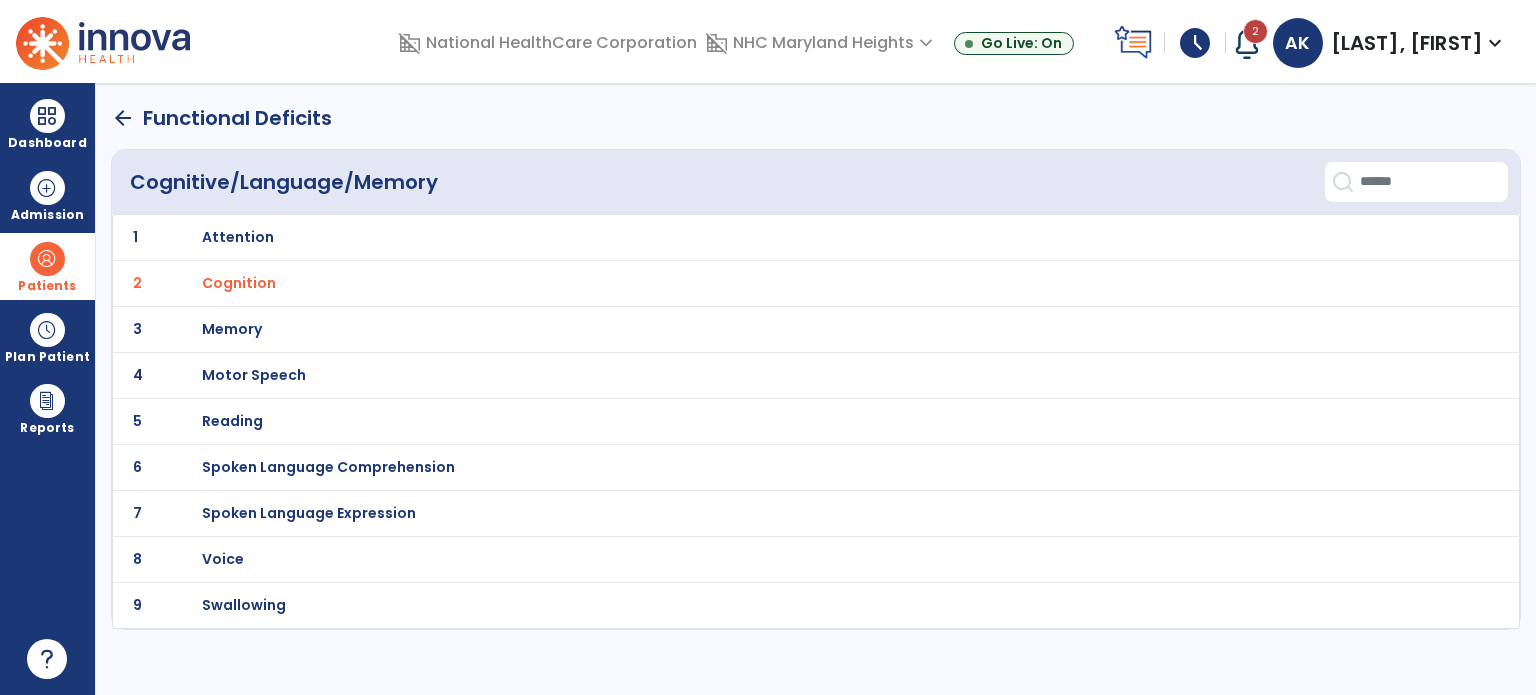 click on "Cognition" at bounding box center (772, 237) 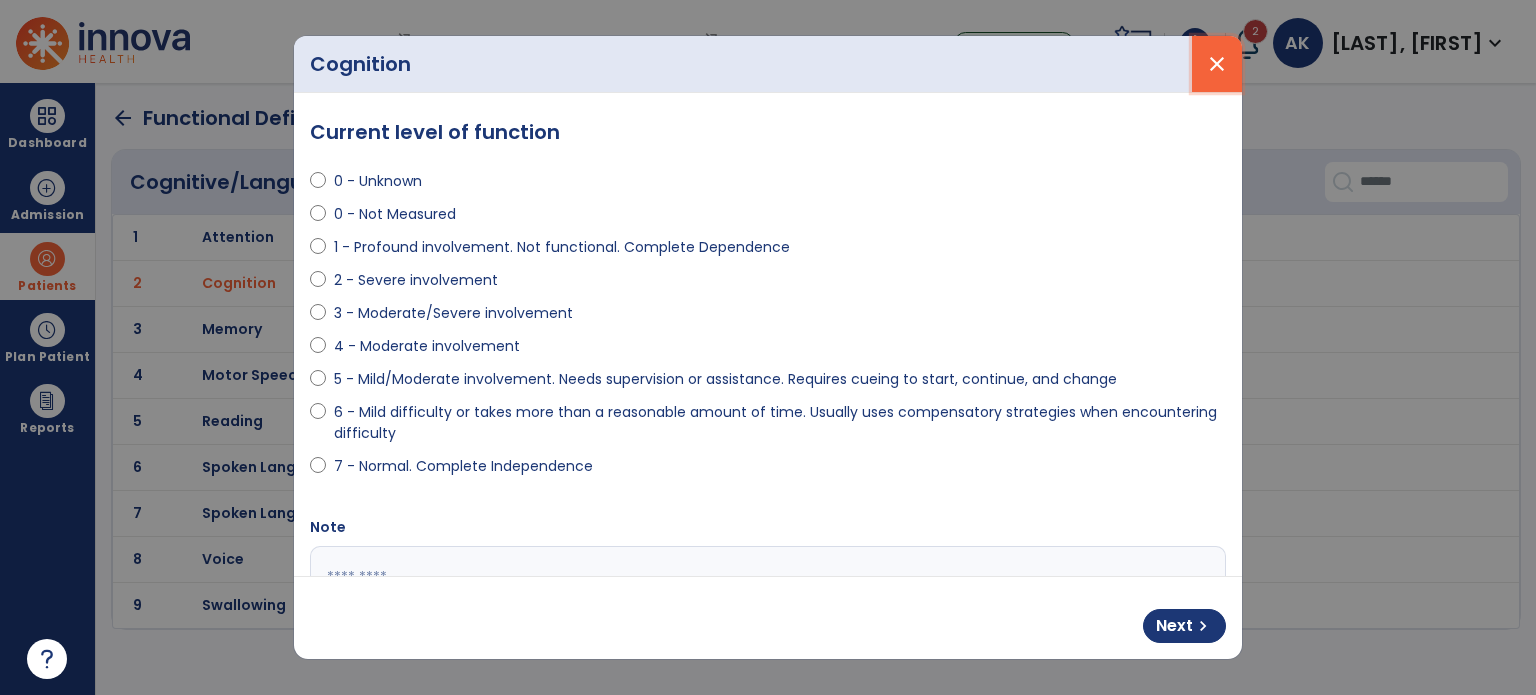 click on "close" at bounding box center (1217, 64) 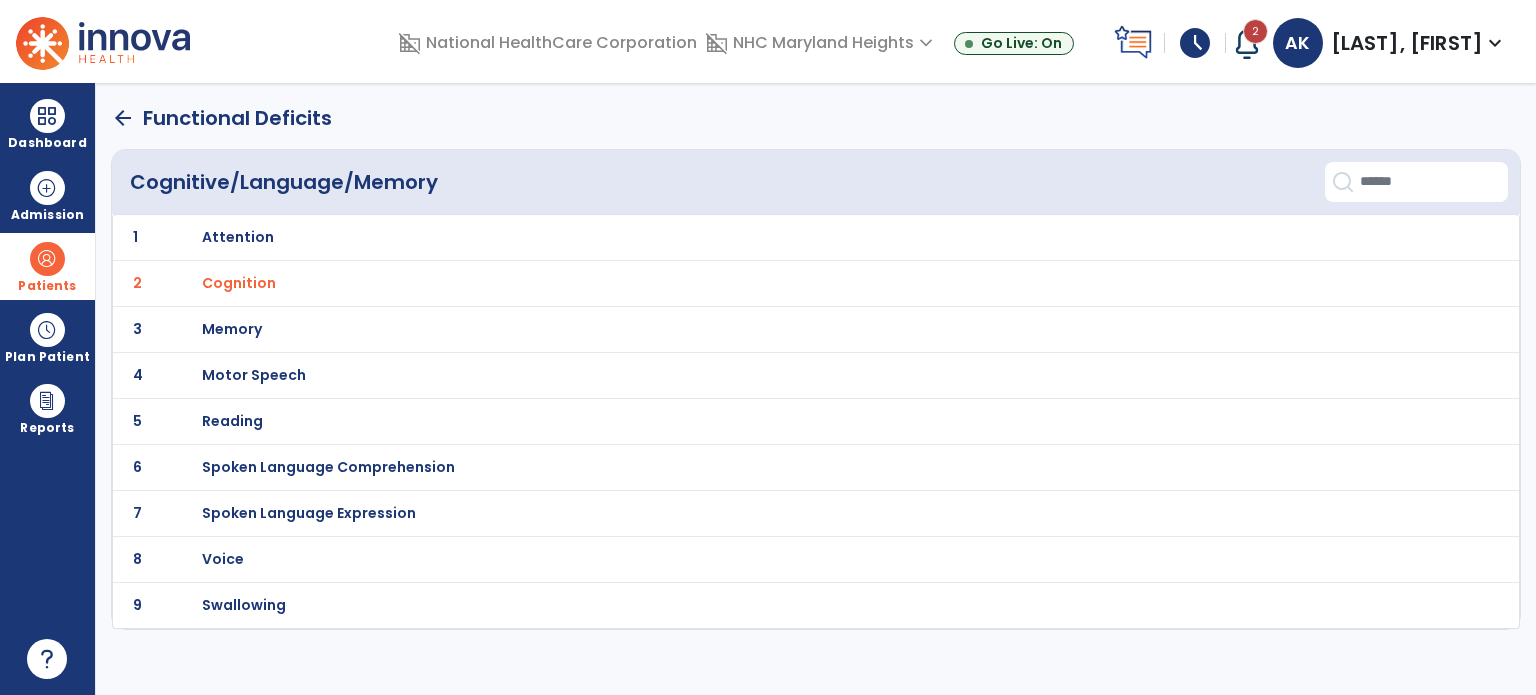 click on "Reading" at bounding box center [772, 237] 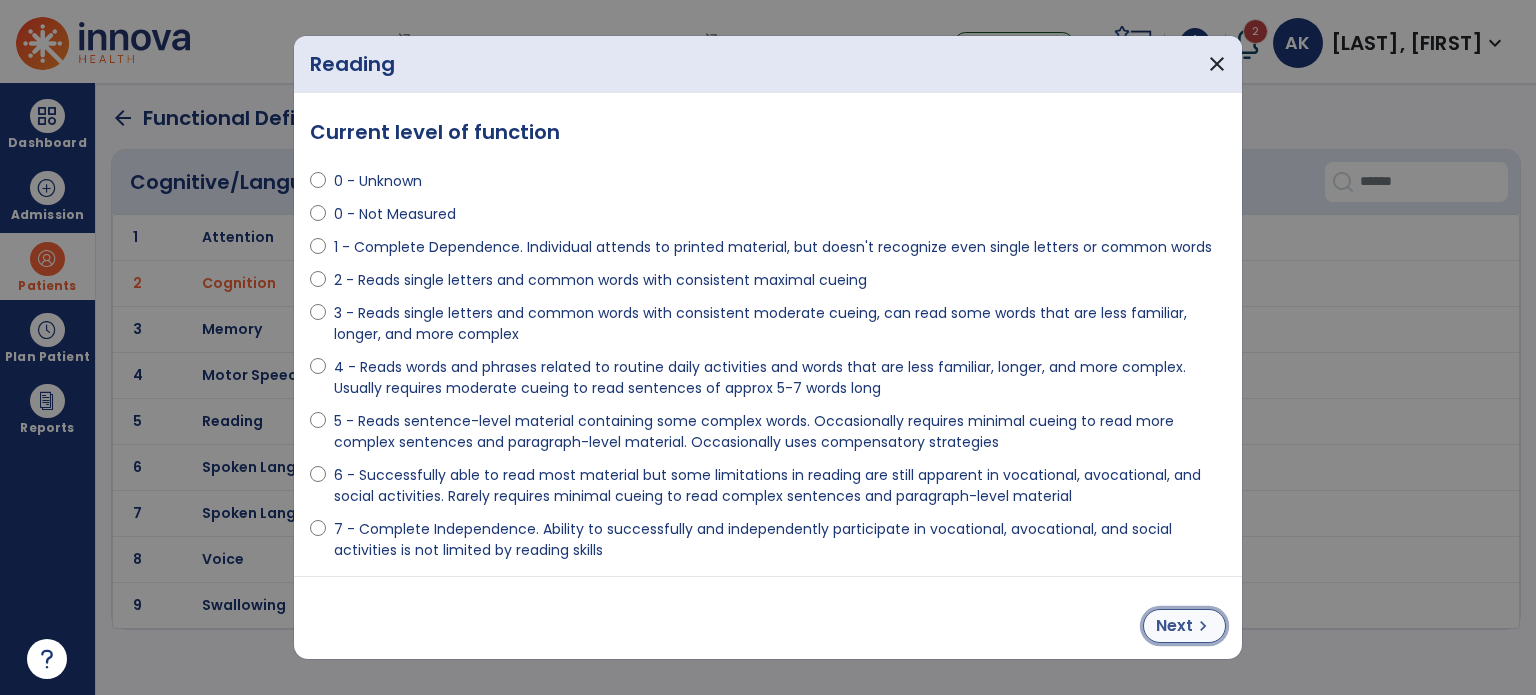 click on "Next" at bounding box center (1174, 626) 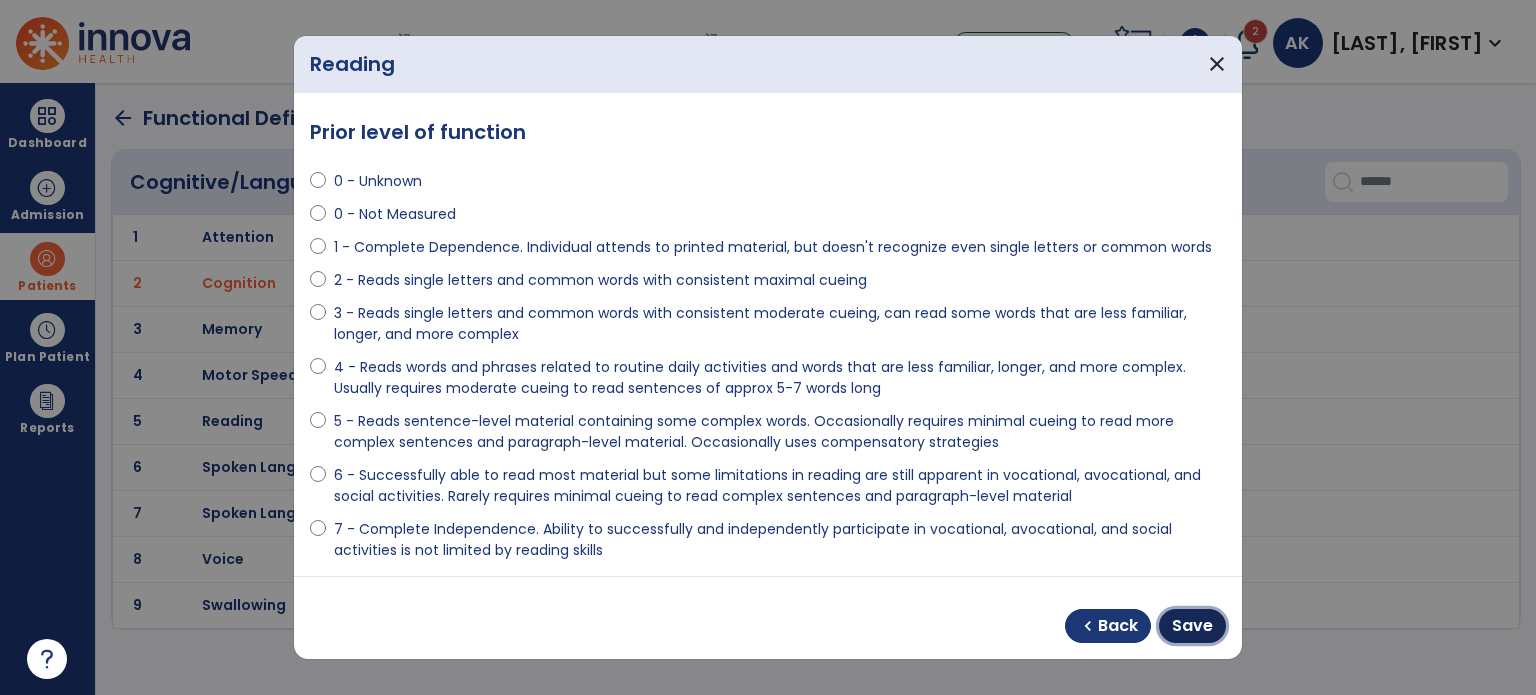 click on "Save" at bounding box center [1192, 626] 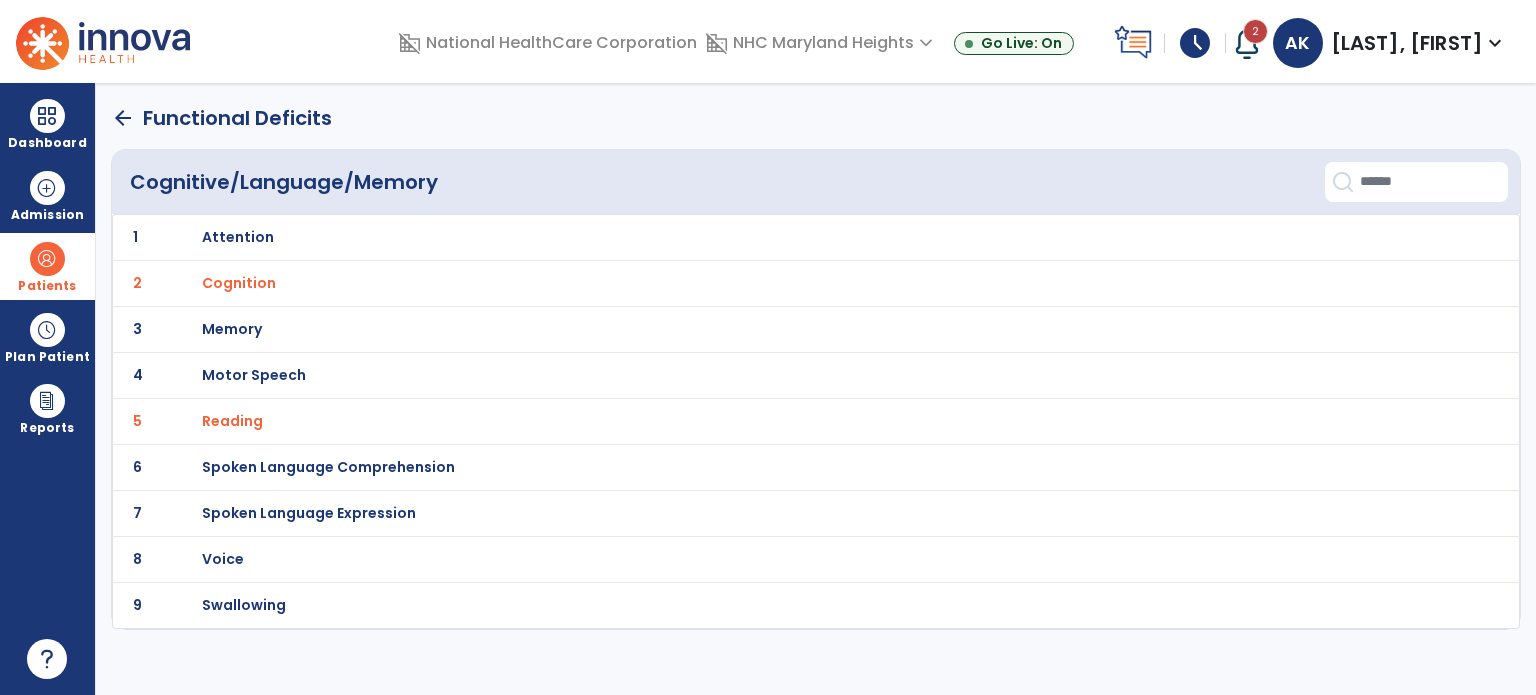click on "4 Motor Speech" 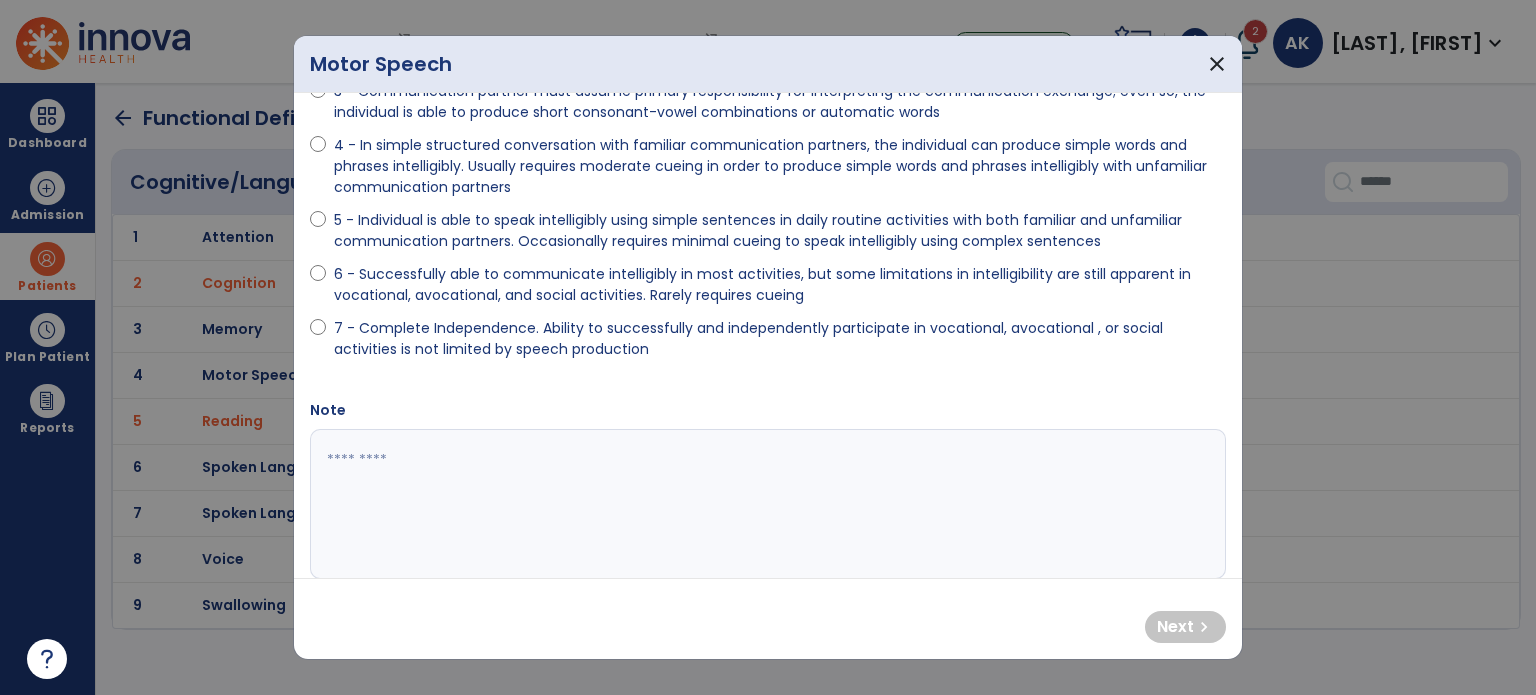 scroll, scrollTop: 295, scrollLeft: 0, axis: vertical 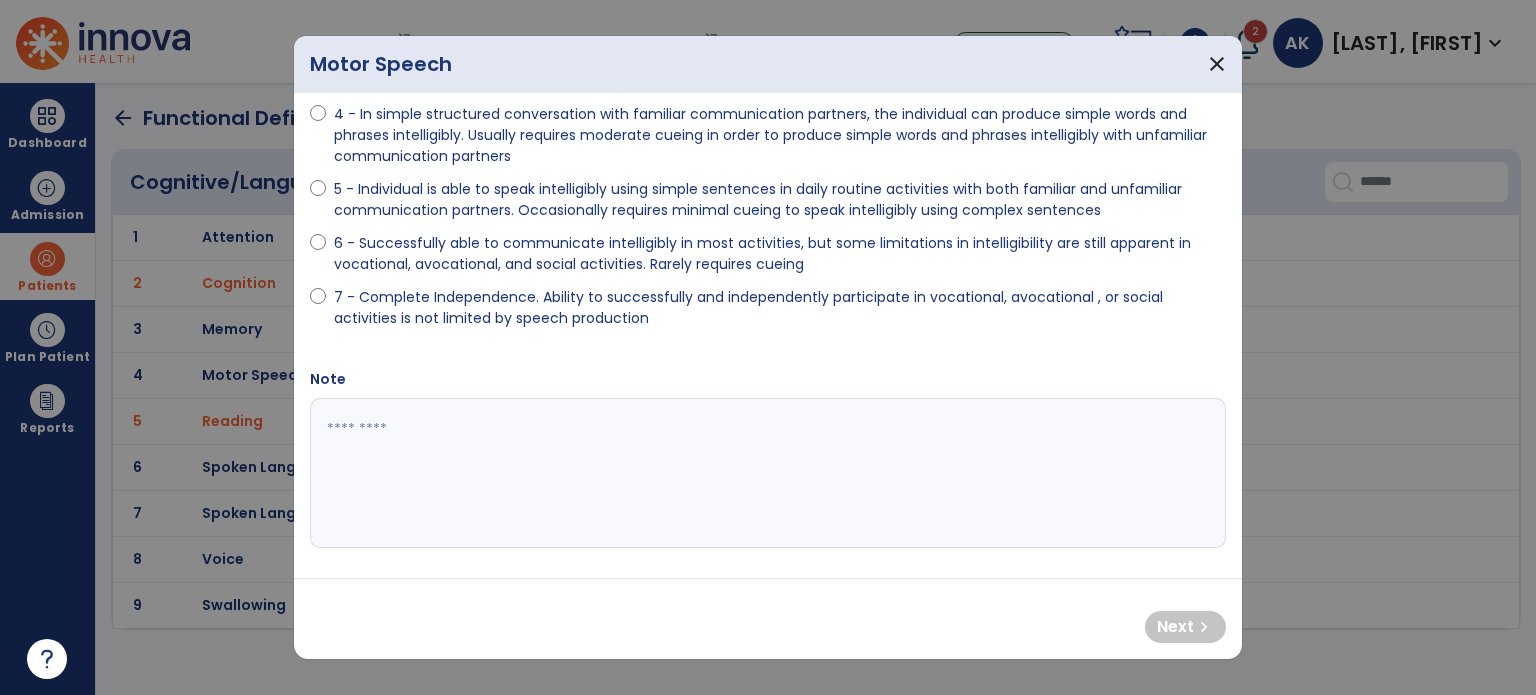click at bounding box center (766, 473) 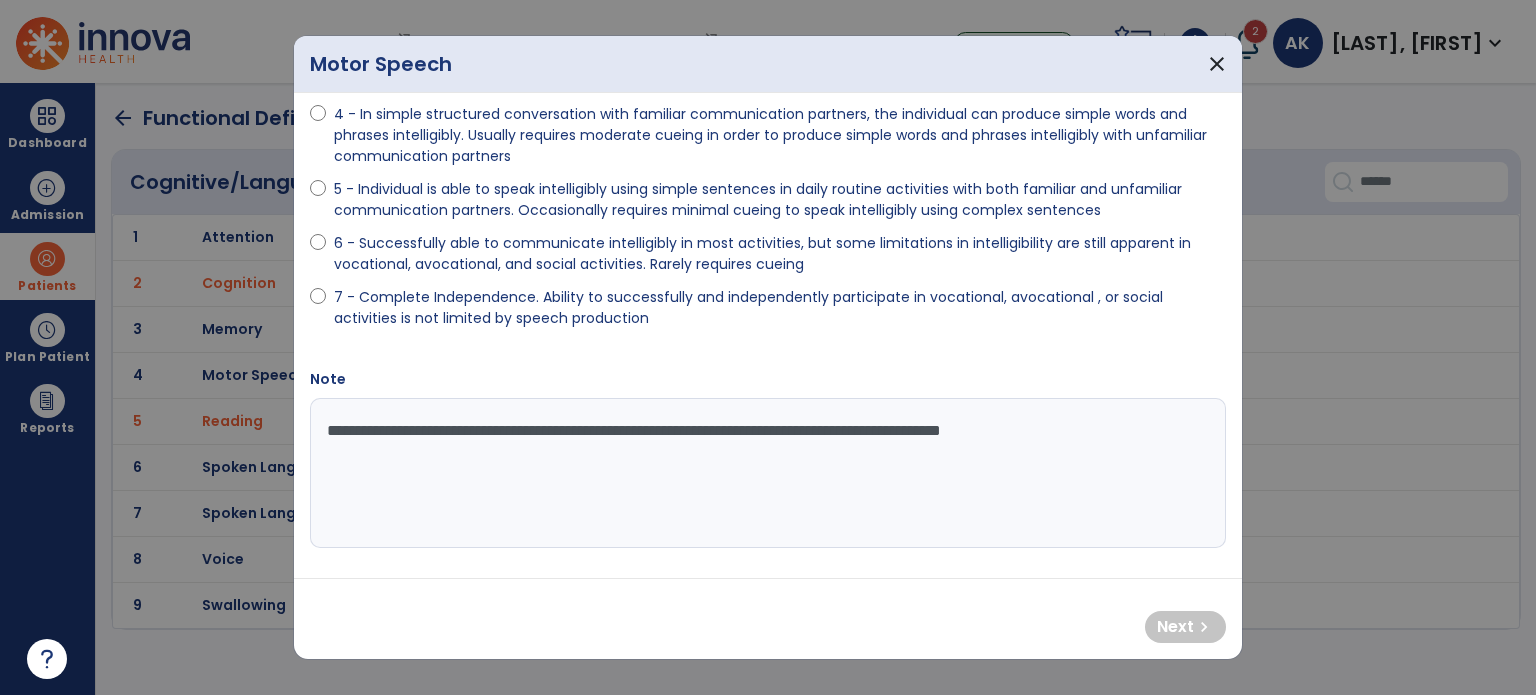 type on "**********" 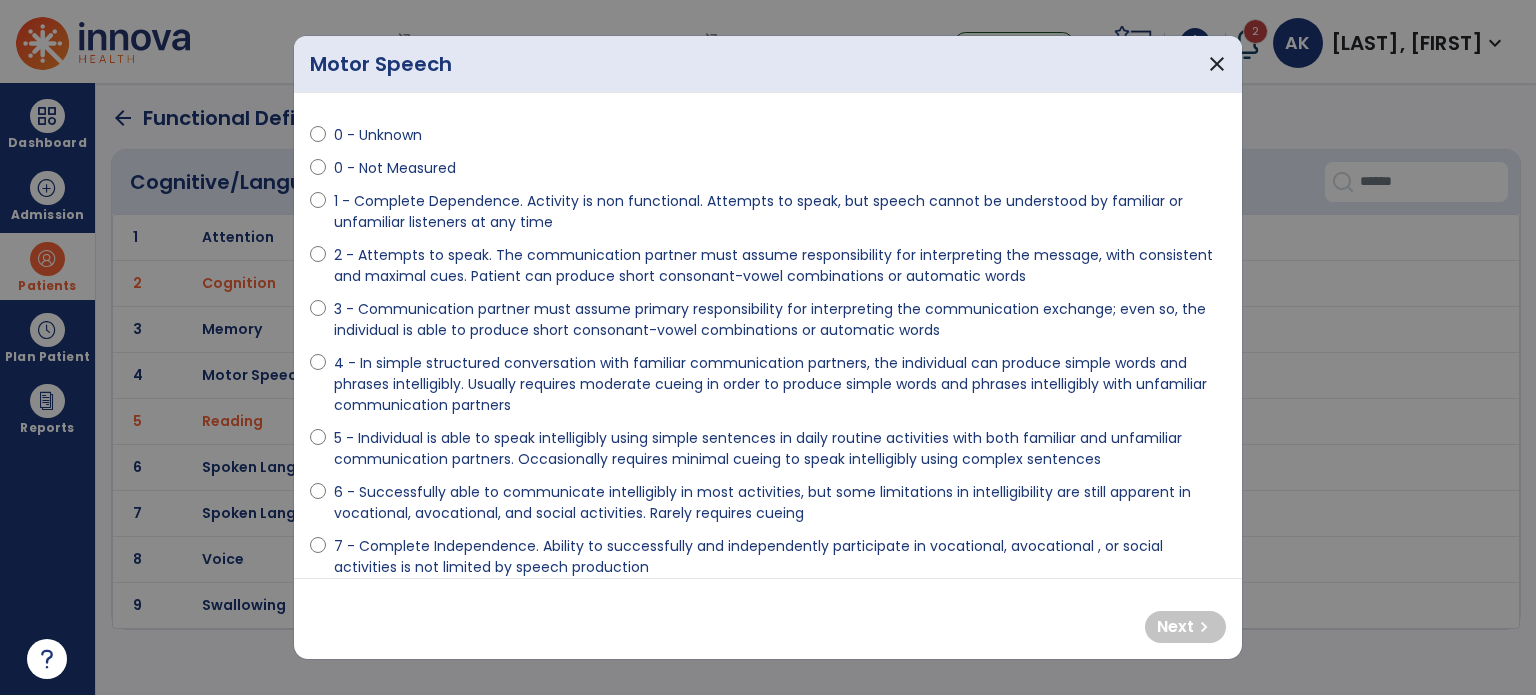 scroll, scrollTop: 0, scrollLeft: 0, axis: both 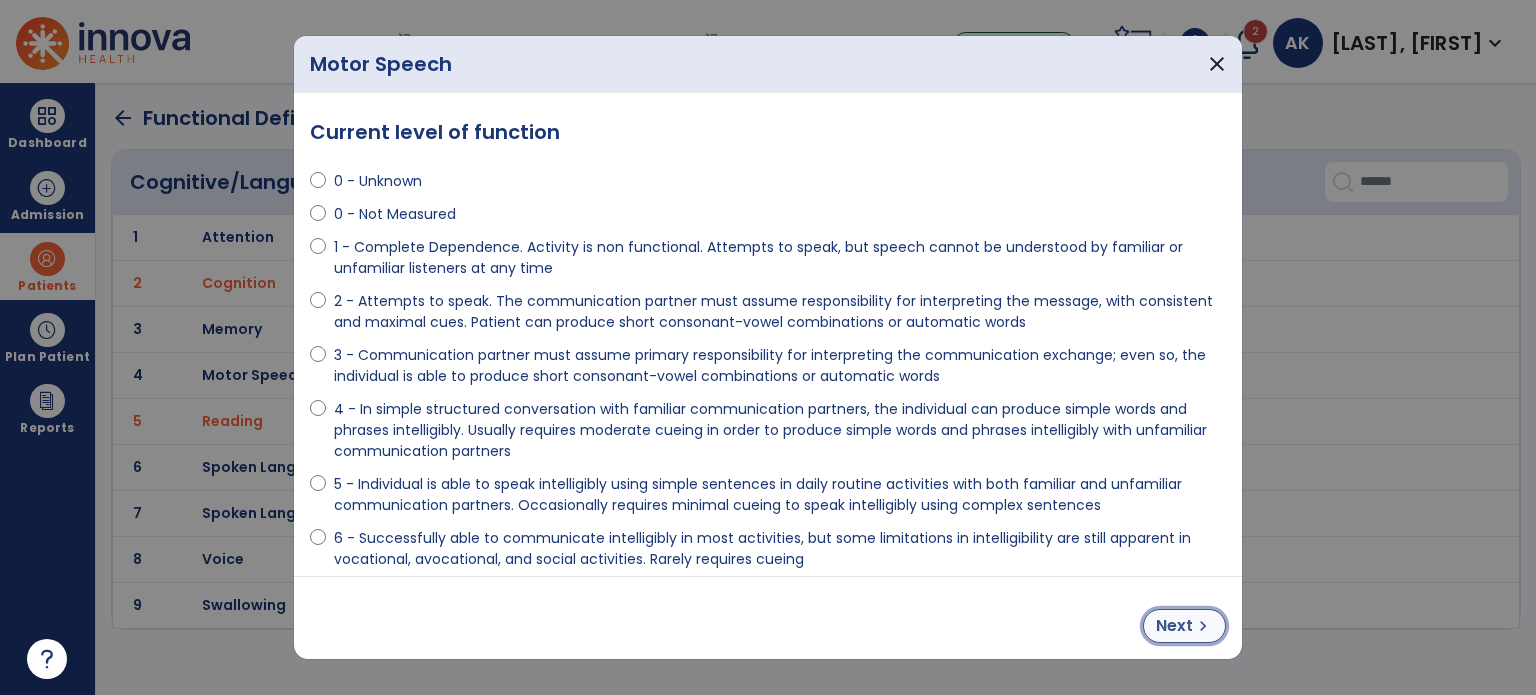 click on "Next" at bounding box center (1174, 626) 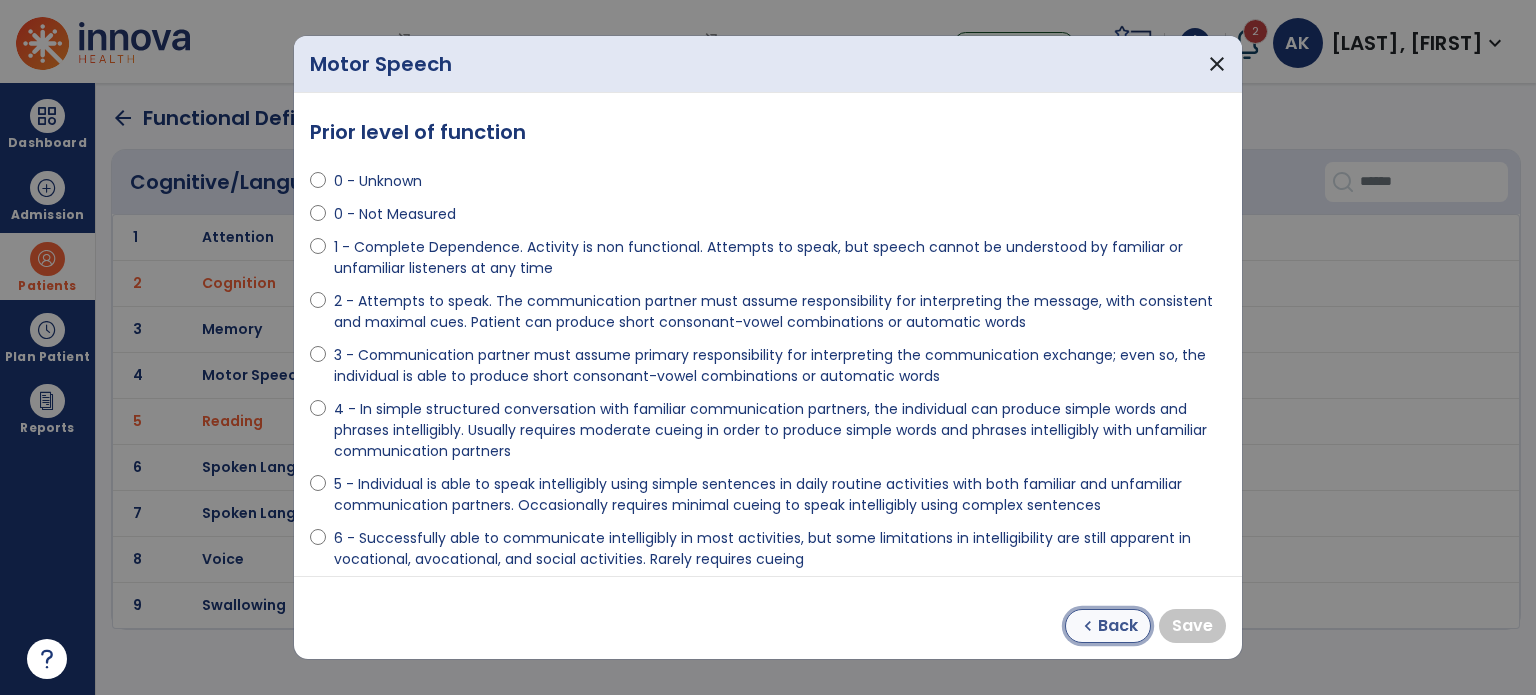 click on "chevron_left" at bounding box center [1088, 626] 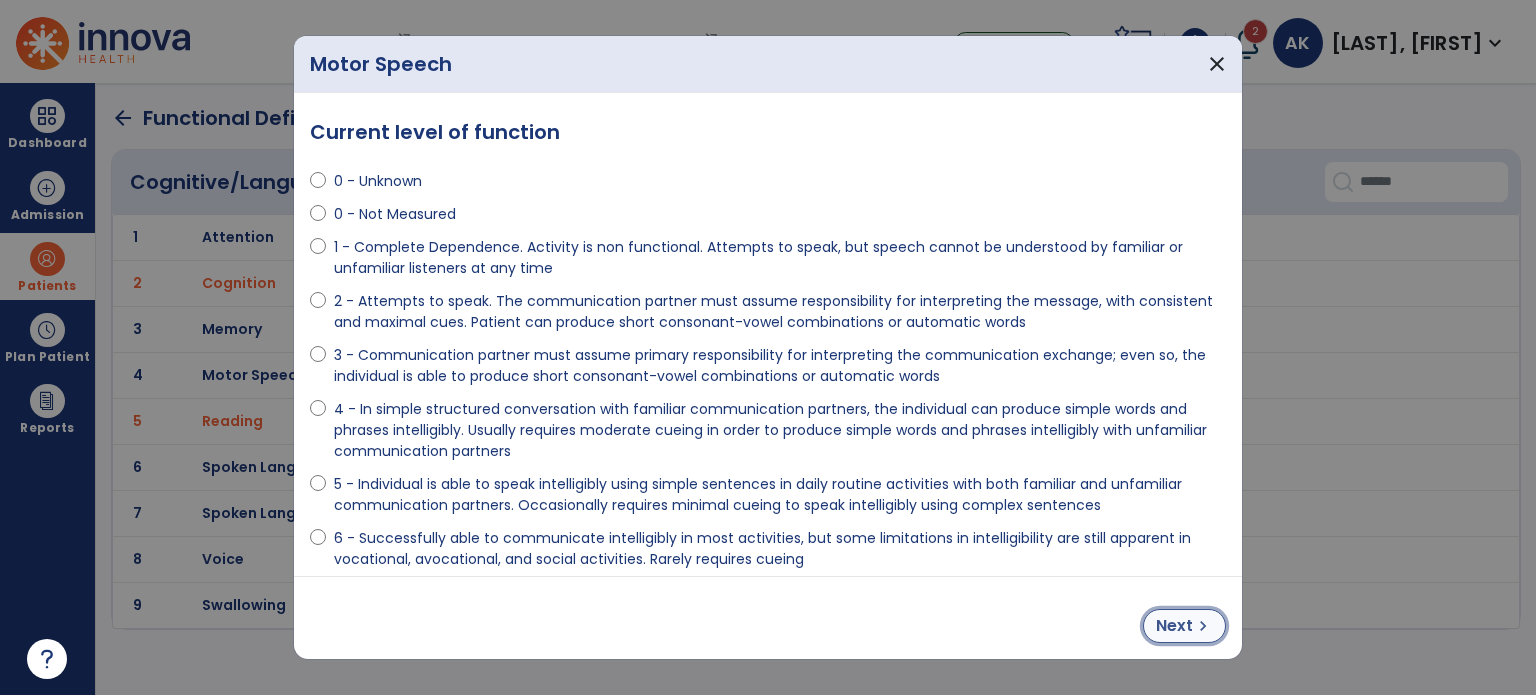 click on "chevron_right" at bounding box center (1203, 626) 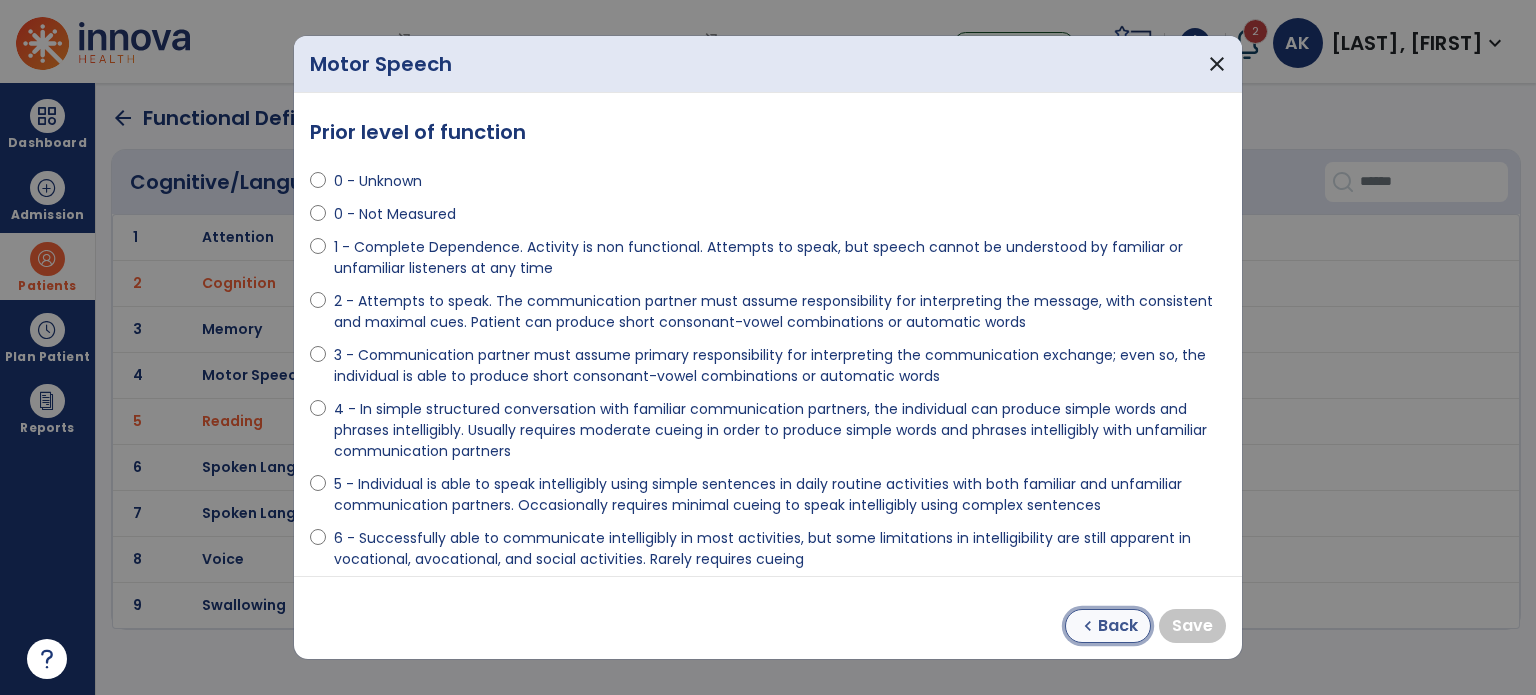 click on "Back" at bounding box center (1118, 626) 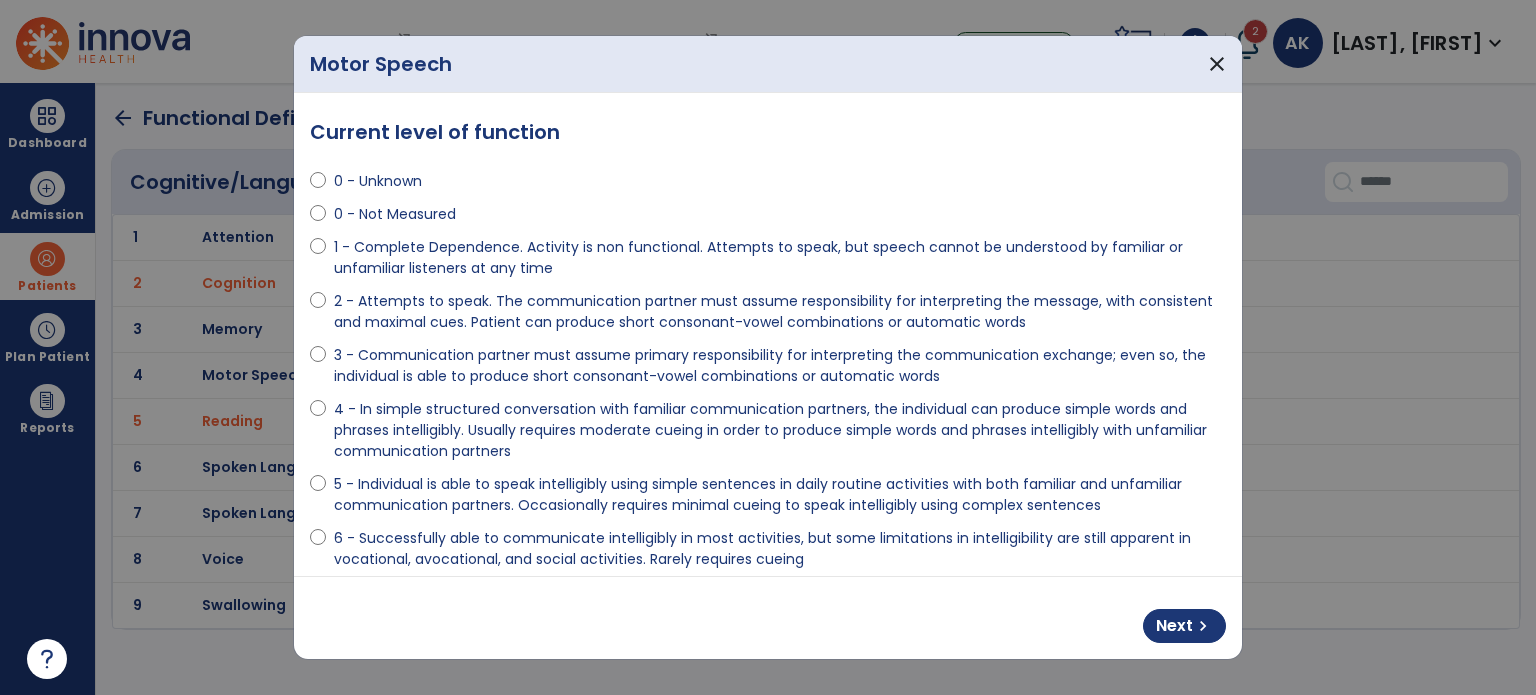 click on "Current level of function 0 - Unknown 0 - Not Measured 1 - Complete Dependence. Activity is non functional. Attempts to speak, but speech cannot be understood by familiar or unfamiliar listeners at any time 2 - Attempts to speak. The communication partner must assume responsibility for interpreting the message, with consistent and maximal cues. Patient can produce short consonant-vowel combinations or automatic words 3 - Communication partner must assume primary responsibility for interpreting the communication exchange; even so, the individual is able to produce short consonant-vowel combinations or automatic words 4 - In simple structured conversation with familiar communication partners, the individual can produce simple words and phrases intelligibly. Usually requires moderate cueing in order to produce simple words and phrases intelligibly with unfamiliar communication partners Note  Pt displayed avoidance to reading materials presented to assess functional reading and problem solving" at bounding box center (768, 334) 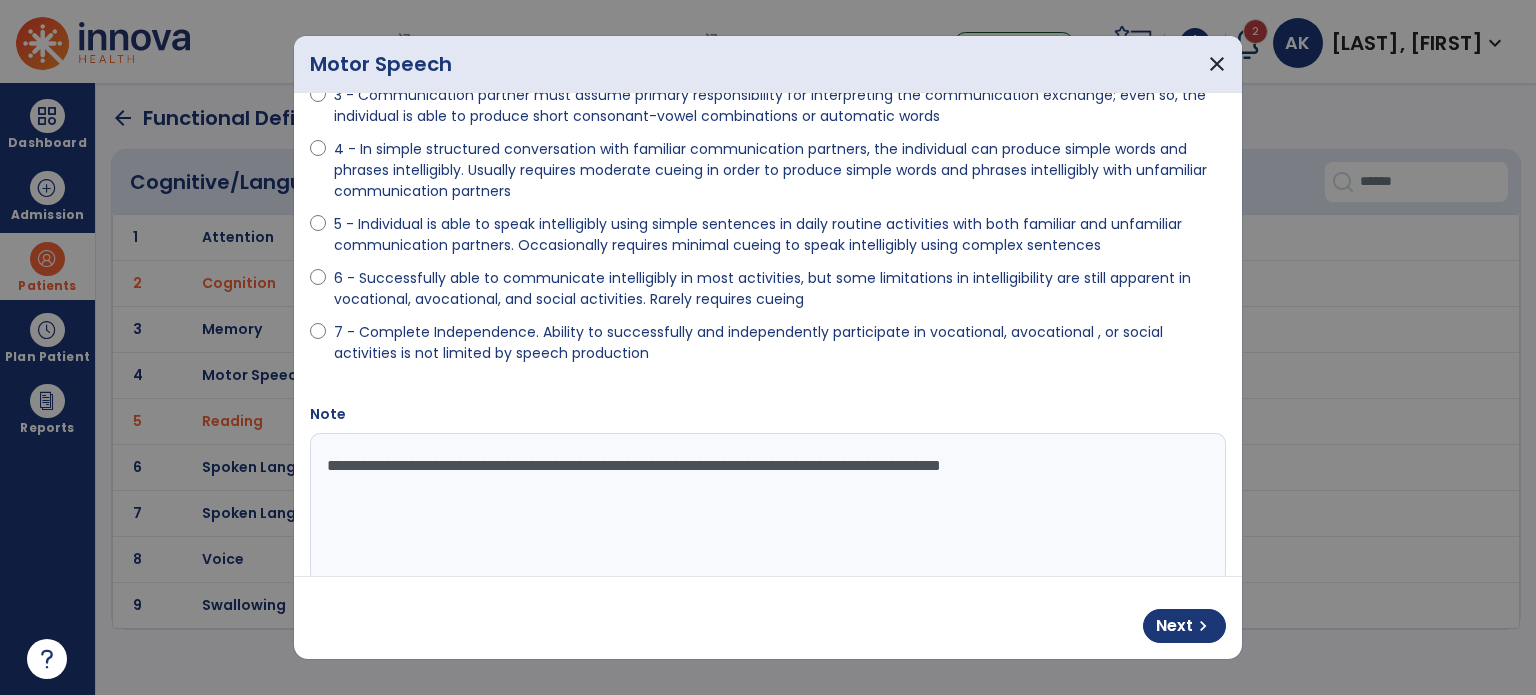 scroll, scrollTop: 296, scrollLeft: 0, axis: vertical 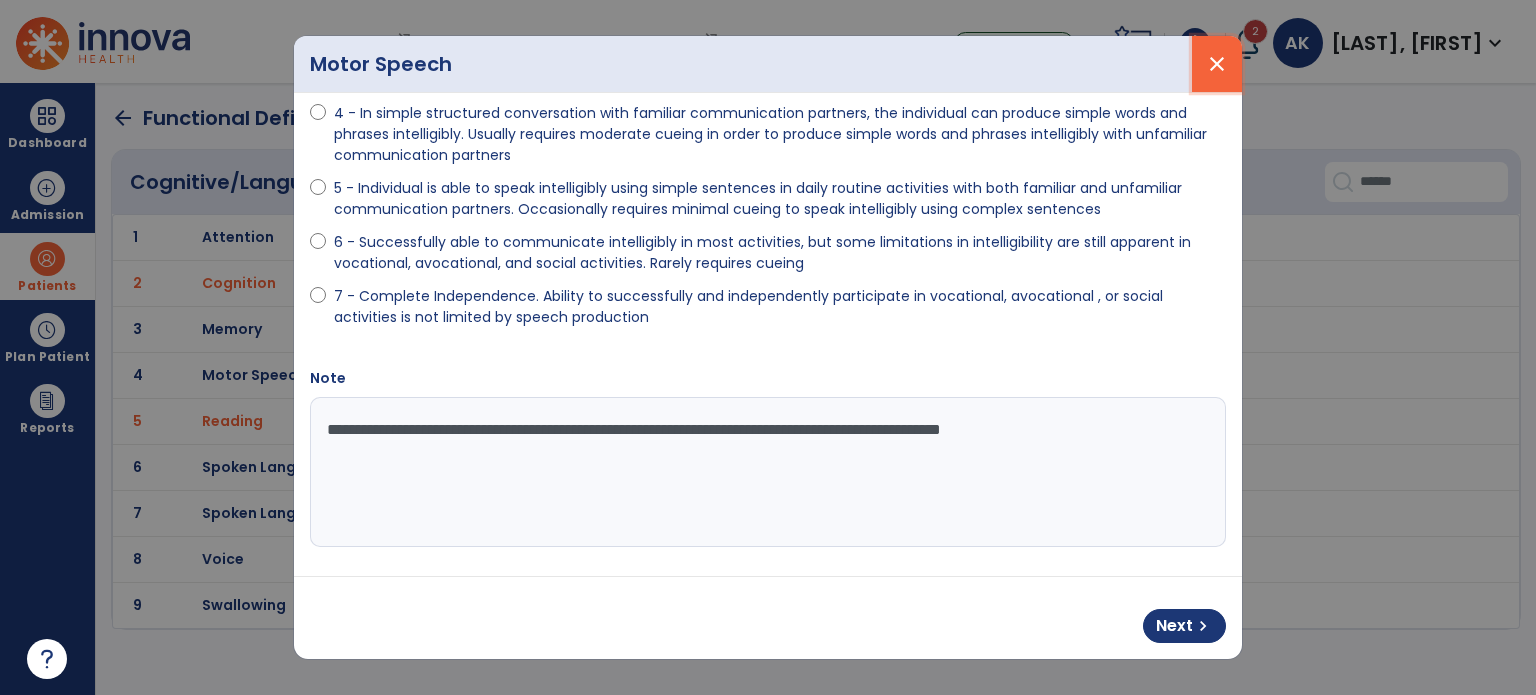 click on "close" at bounding box center (1217, 64) 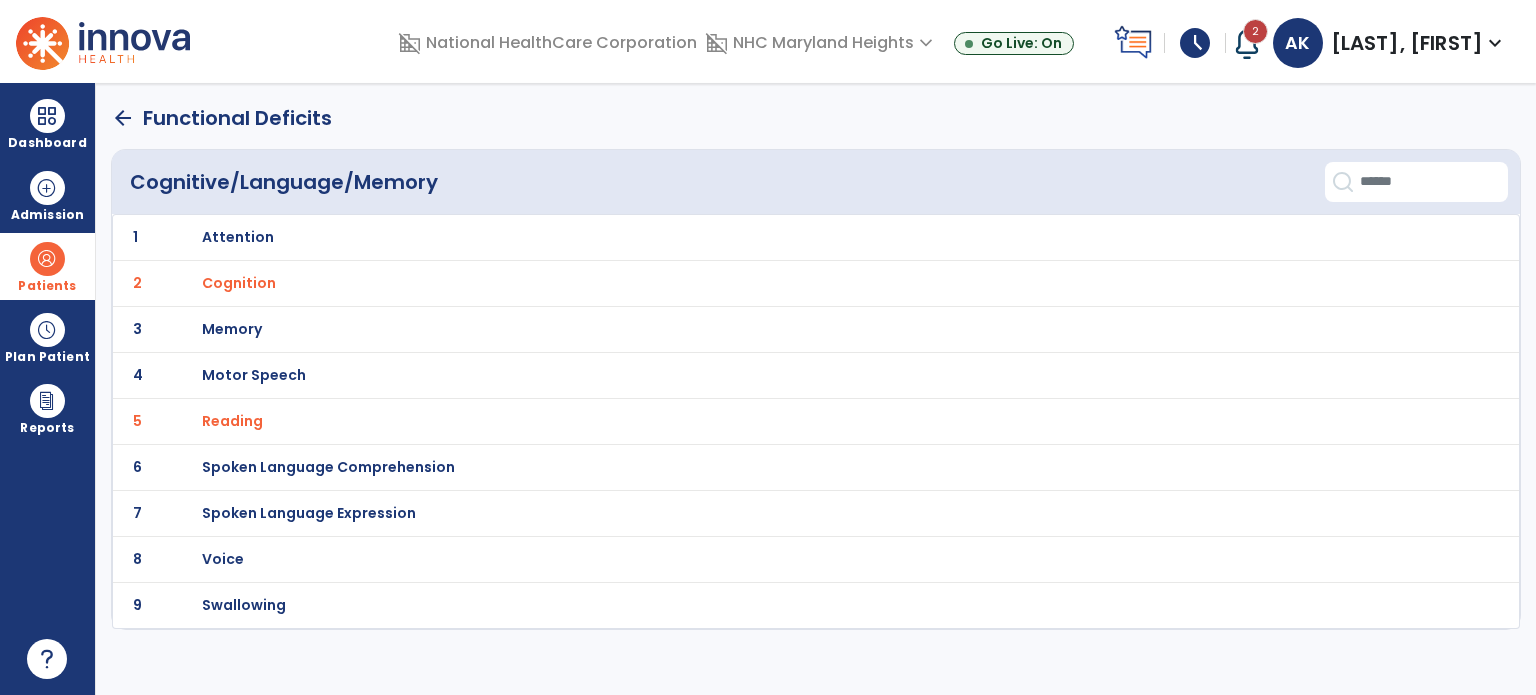 click on "Reading" at bounding box center (772, 237) 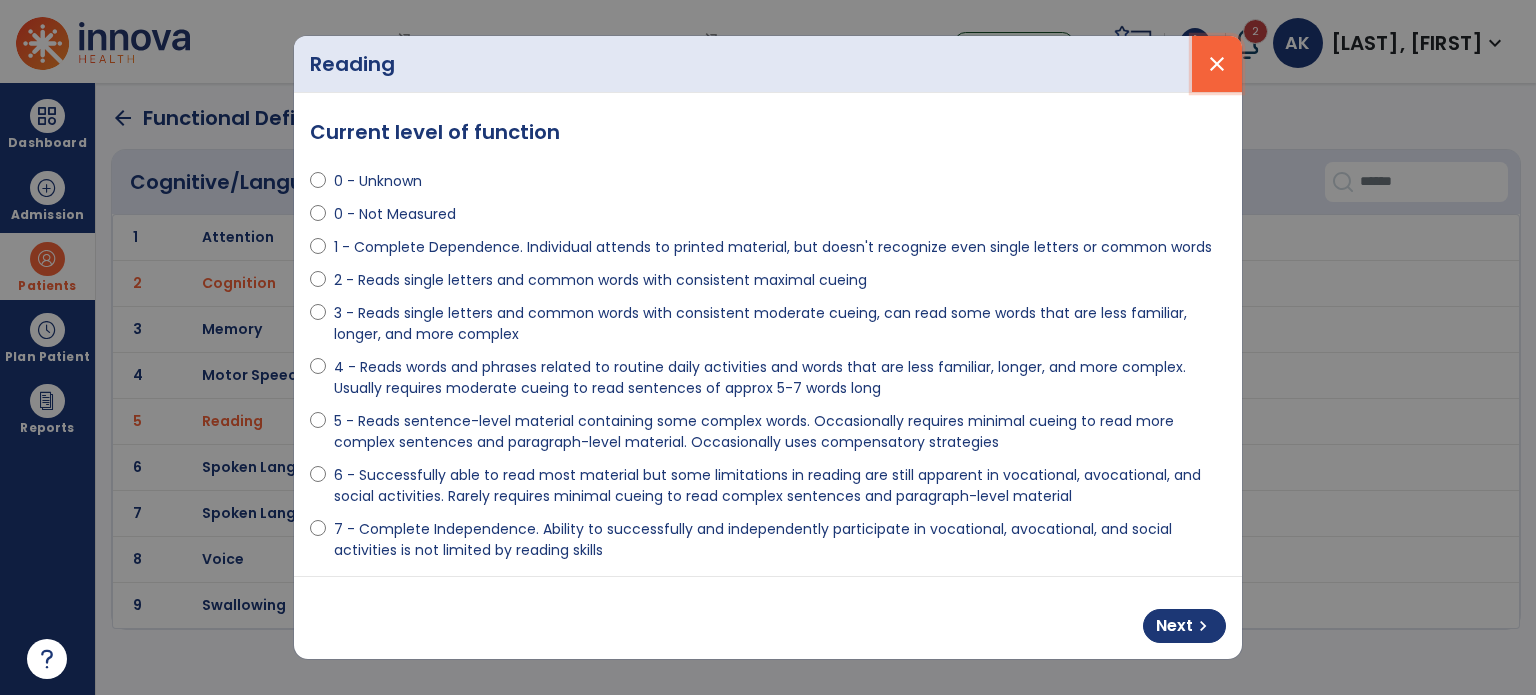 click on "close" at bounding box center [1217, 64] 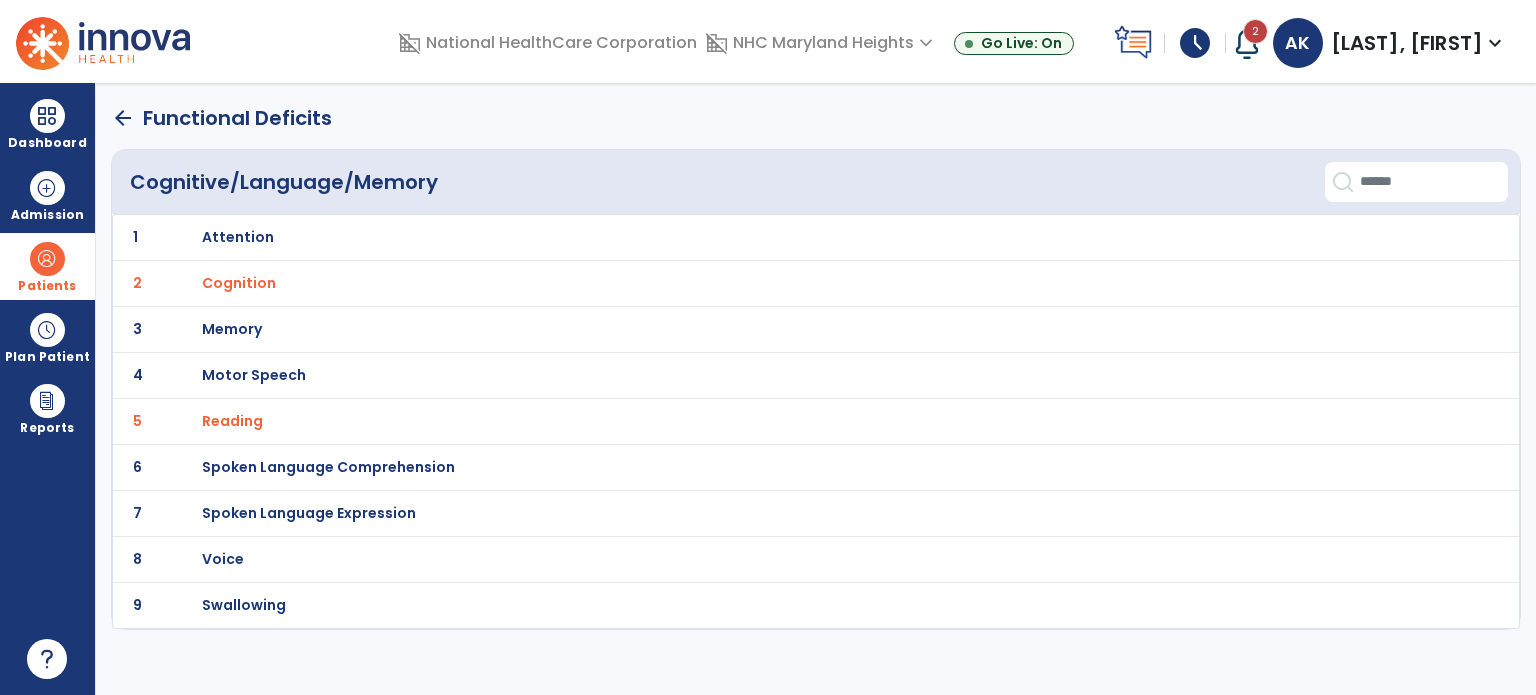 click on "Cognition" at bounding box center [772, 237] 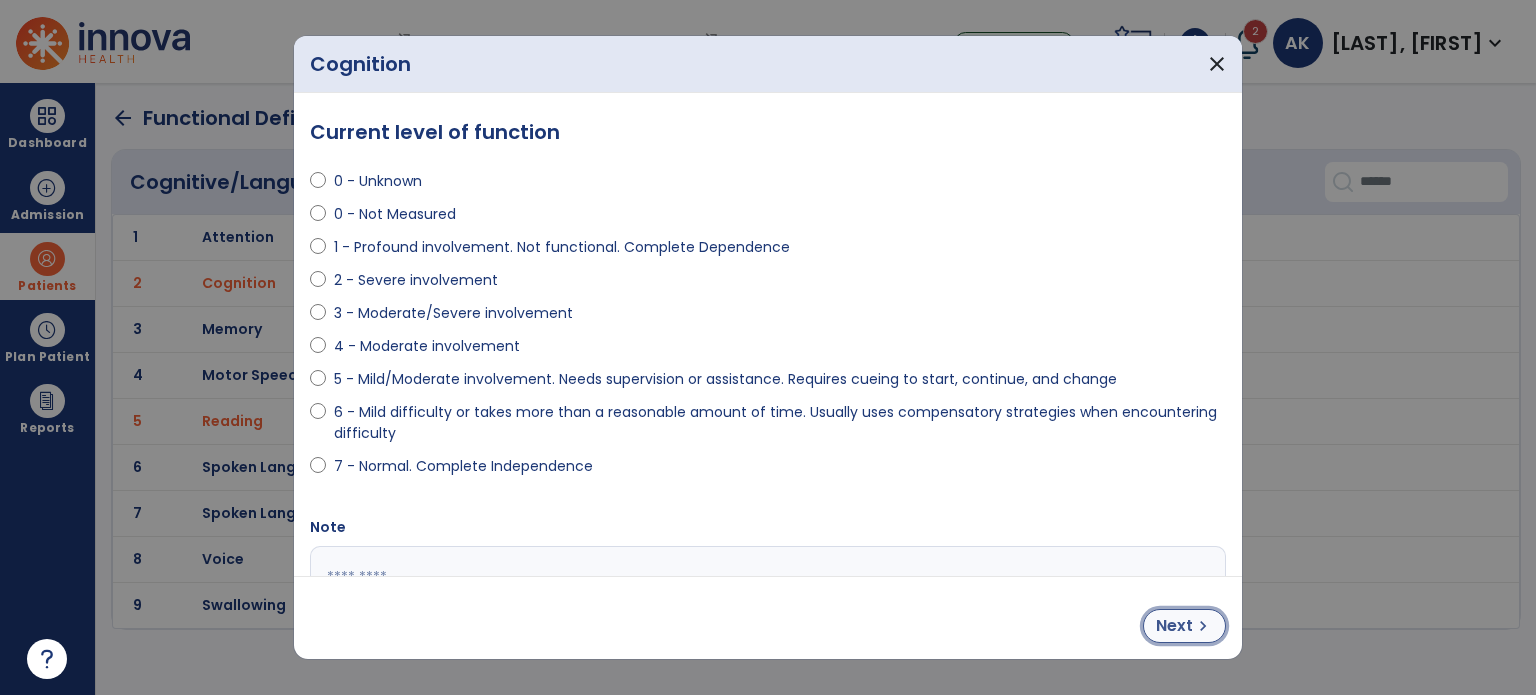 click on "Next  chevron_right" at bounding box center [1184, 626] 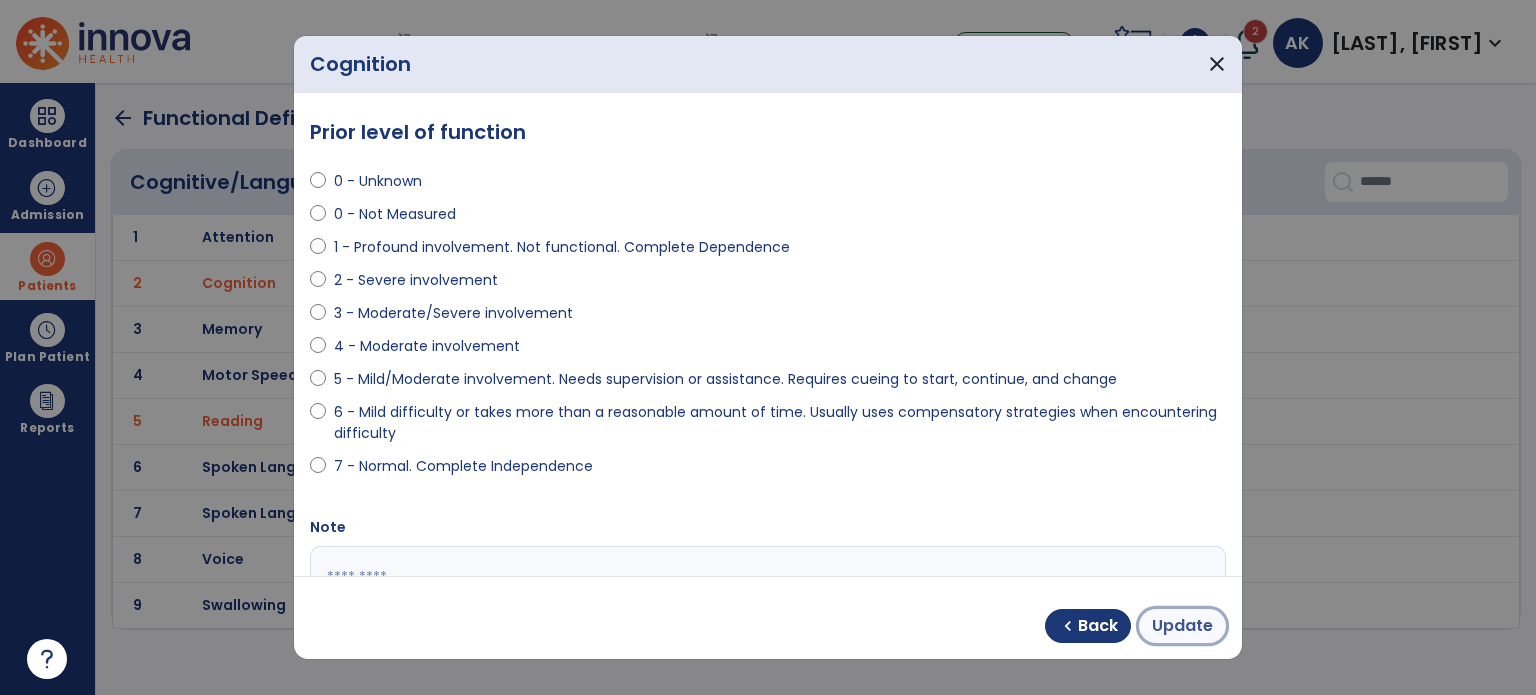 click on "Update" at bounding box center (1182, 626) 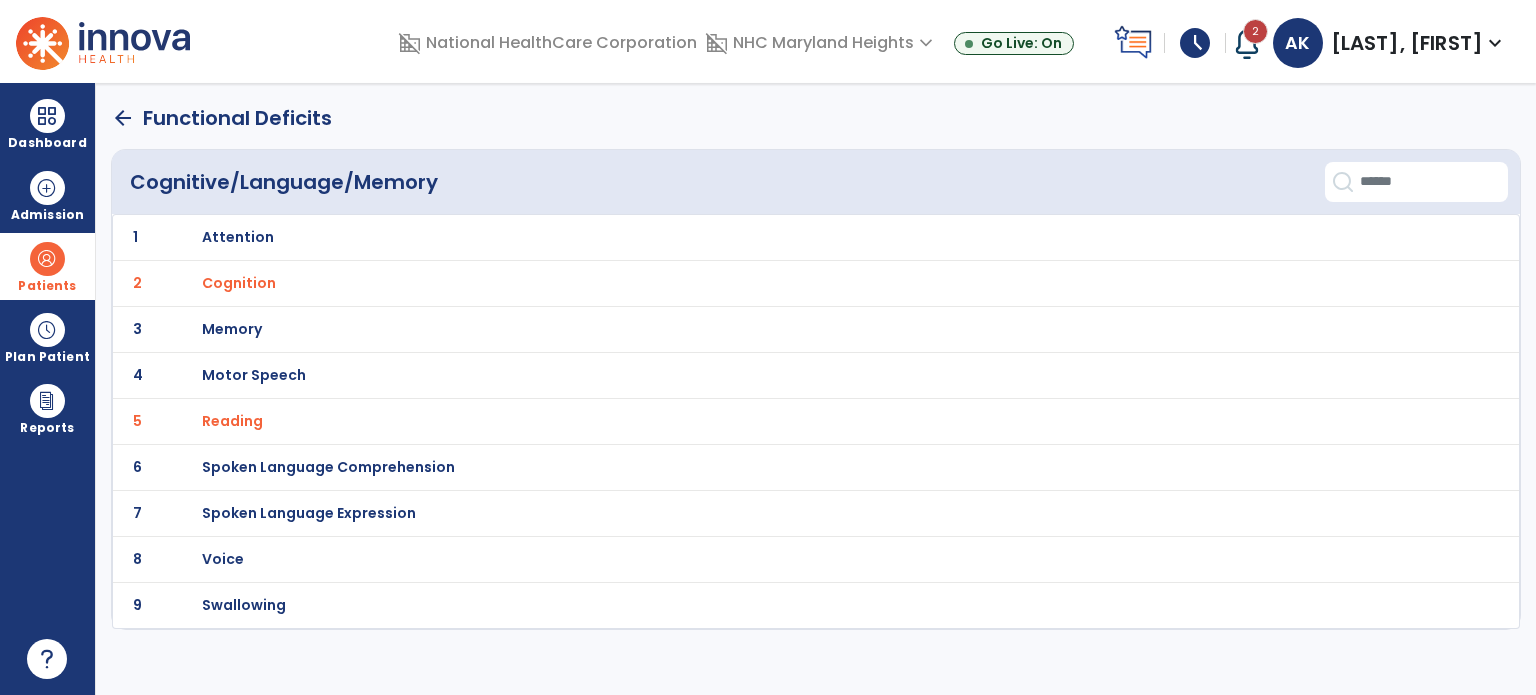 click on "Reading" at bounding box center (772, 237) 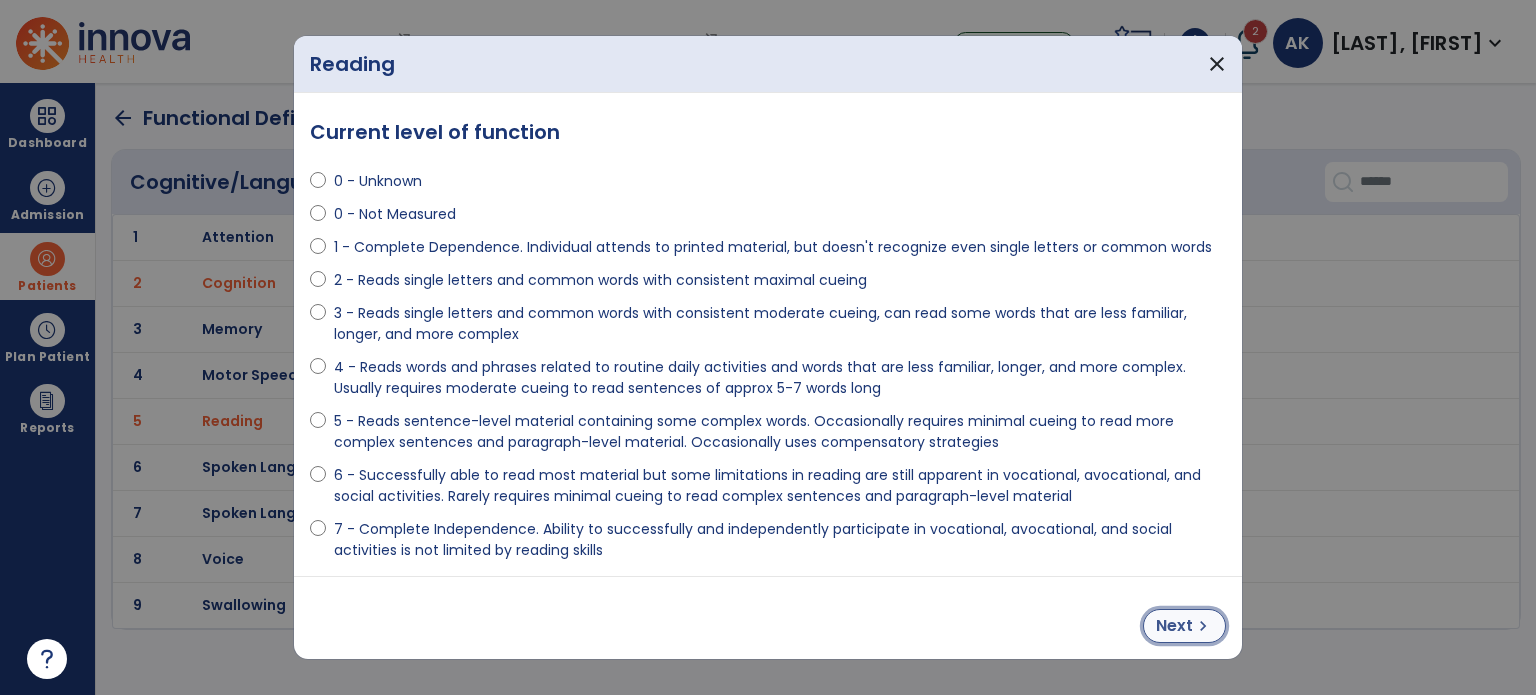 click on "Next" at bounding box center (1174, 626) 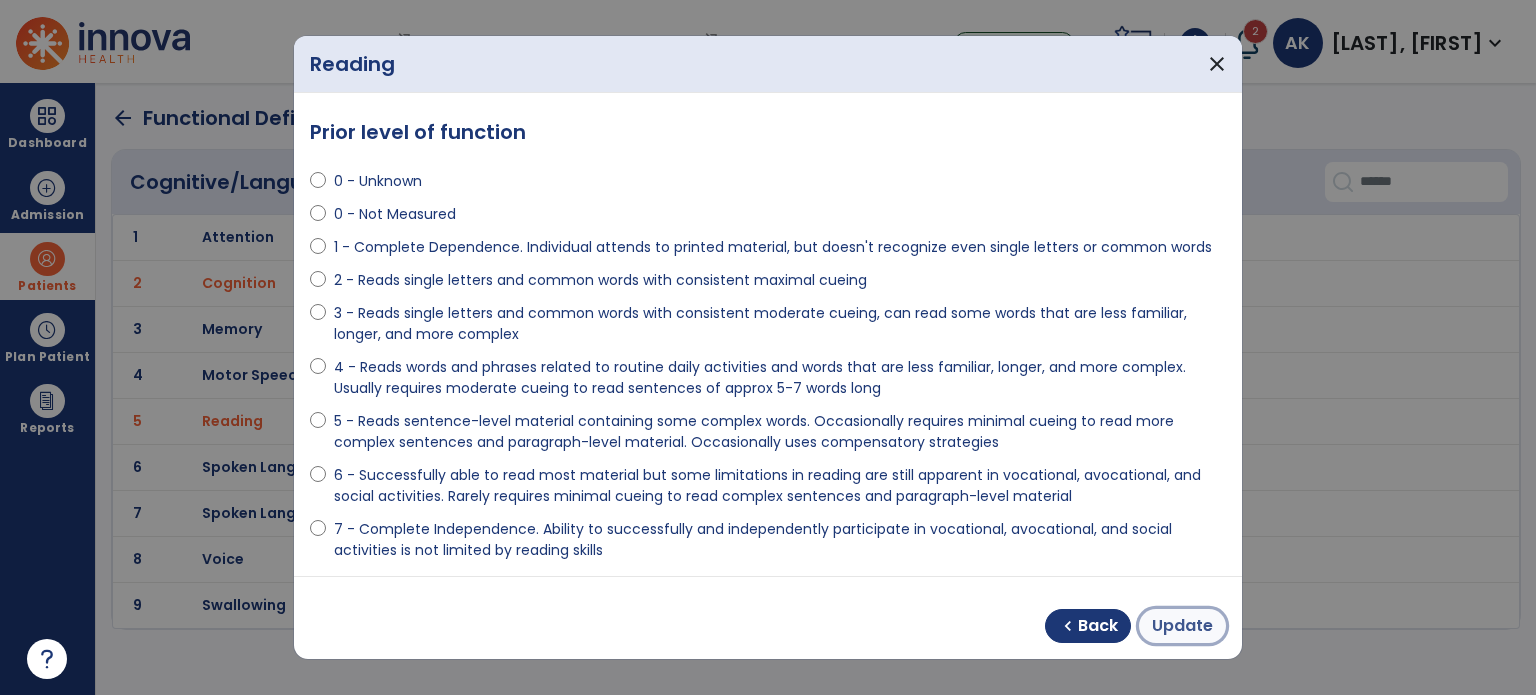 click on "Update" at bounding box center [1182, 626] 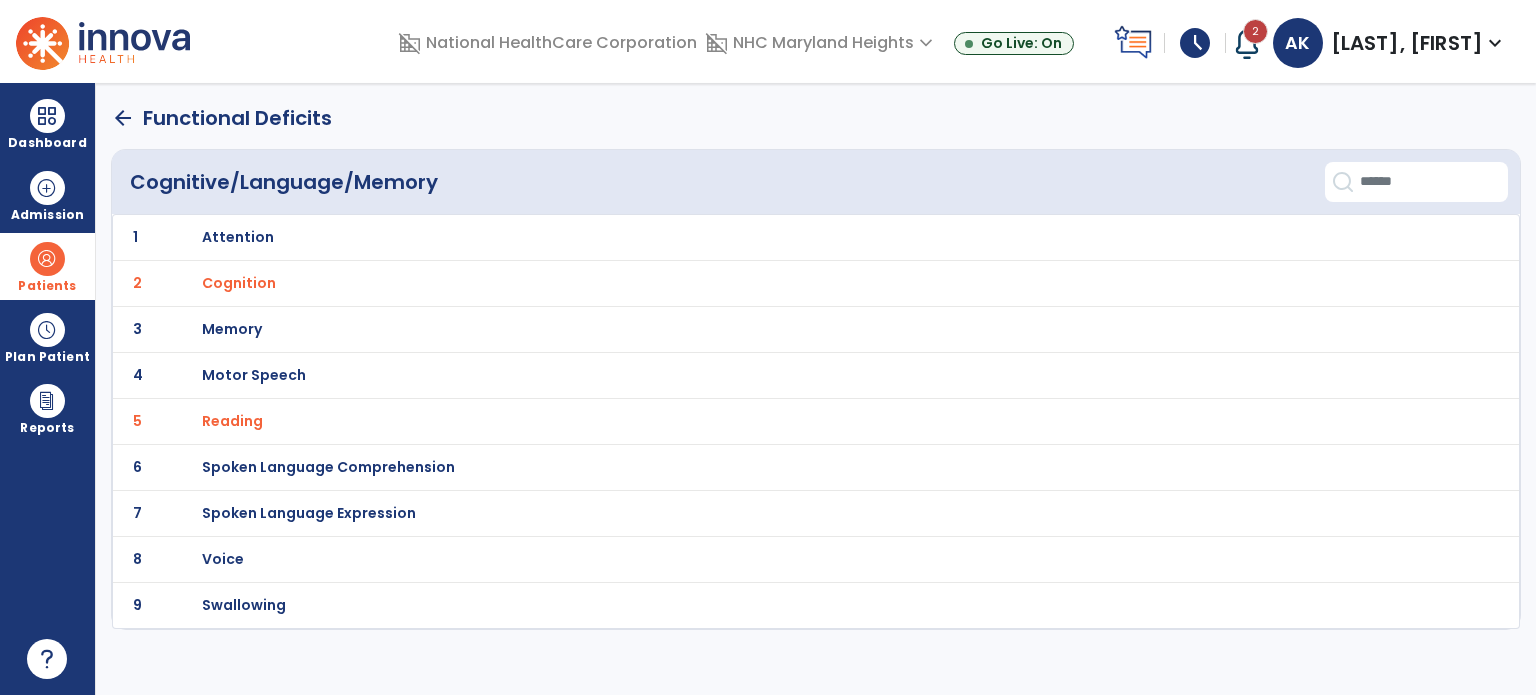drag, startPoint x: 1201, startPoint y: 634, endPoint x: 916, endPoint y: 490, distance: 319.31332 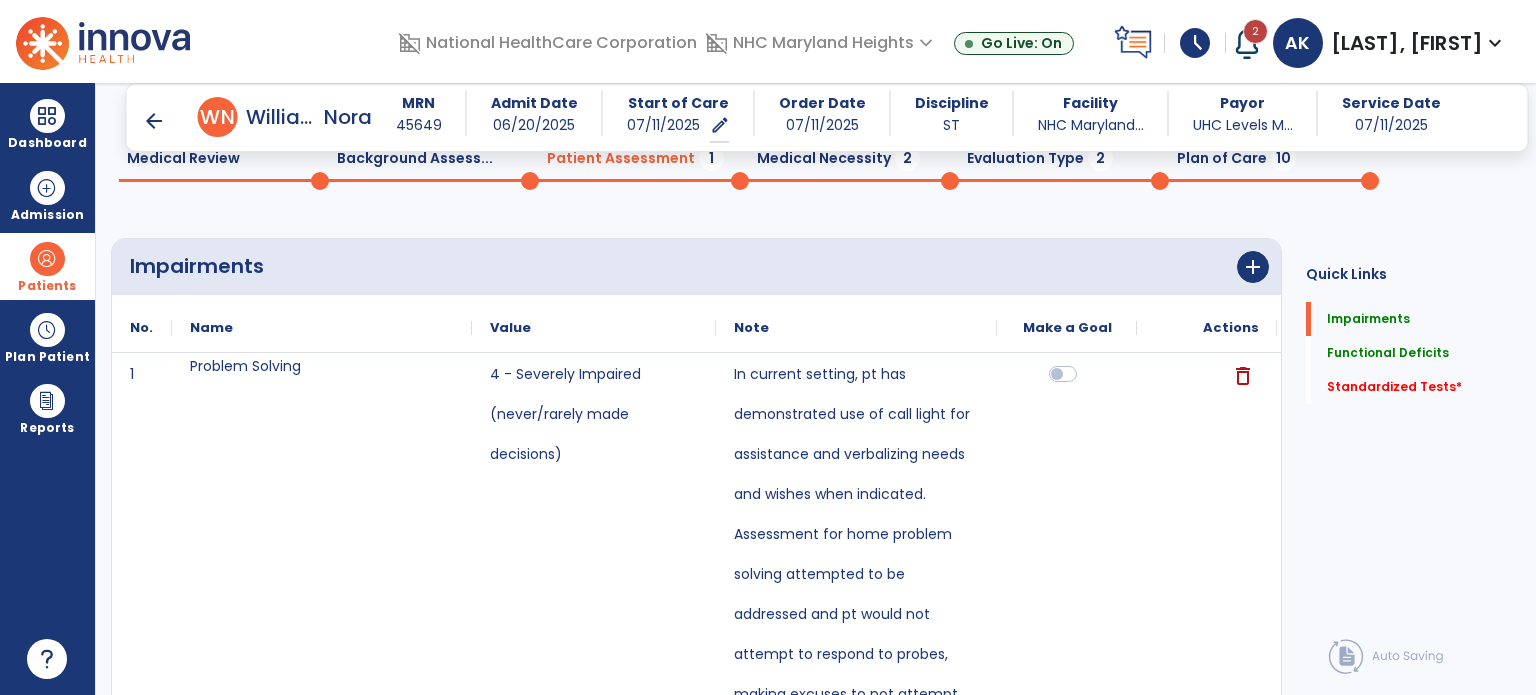 scroll, scrollTop: 164, scrollLeft: 0, axis: vertical 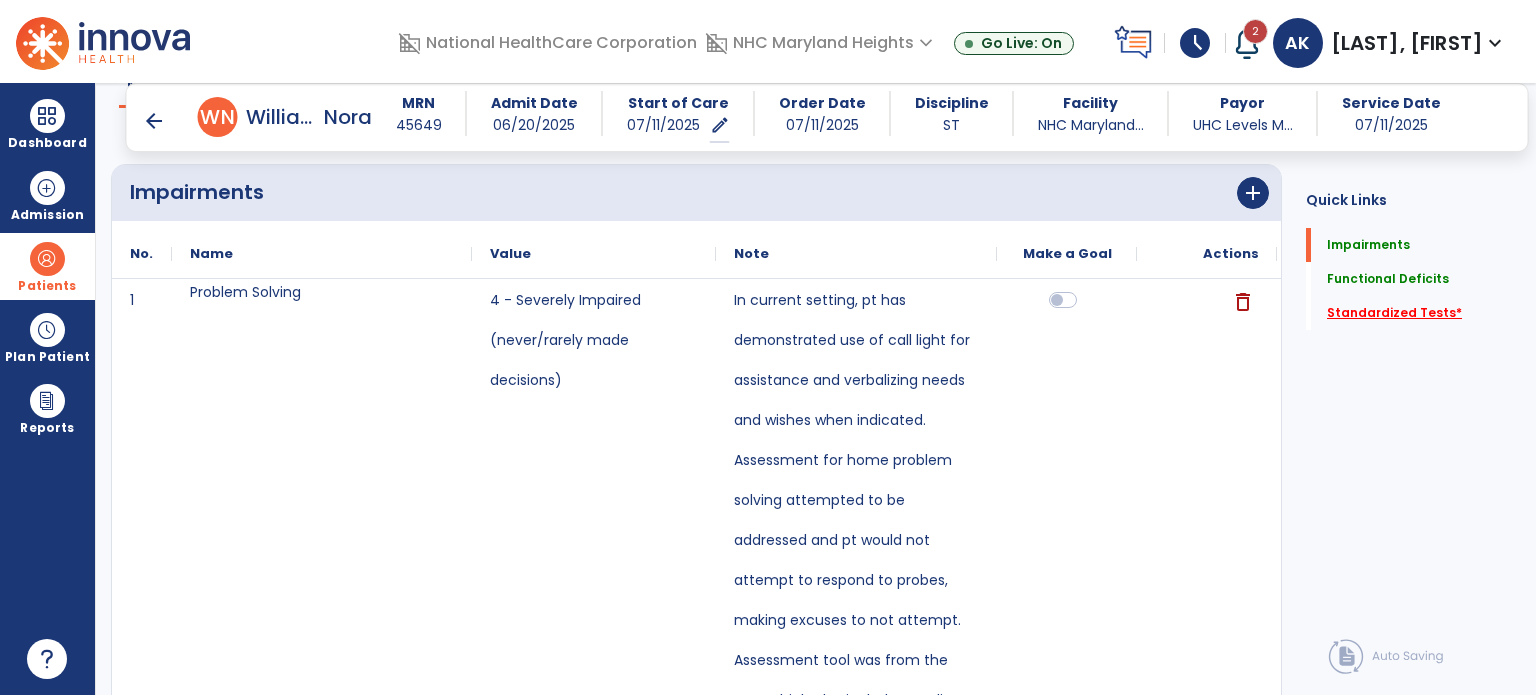 click on "Standardized Tests   *" 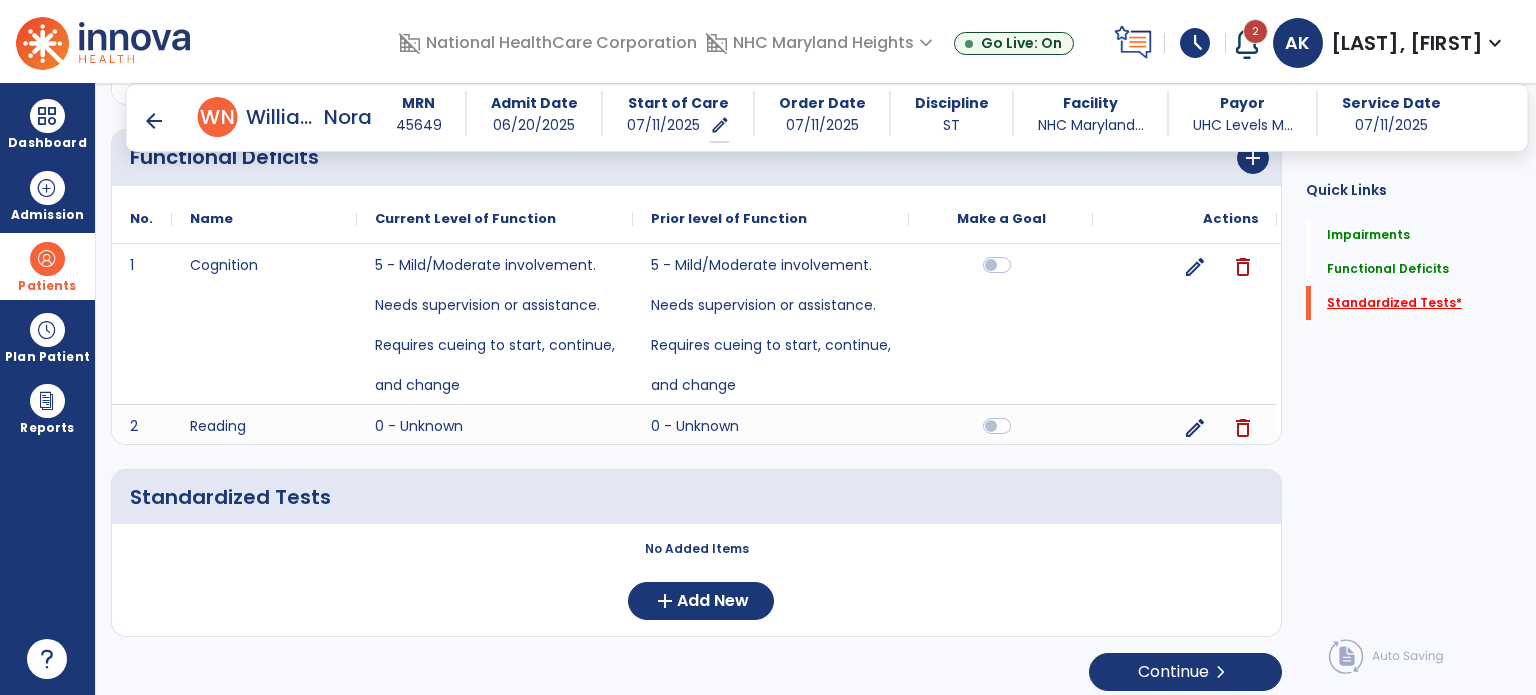 scroll, scrollTop: 1068, scrollLeft: 0, axis: vertical 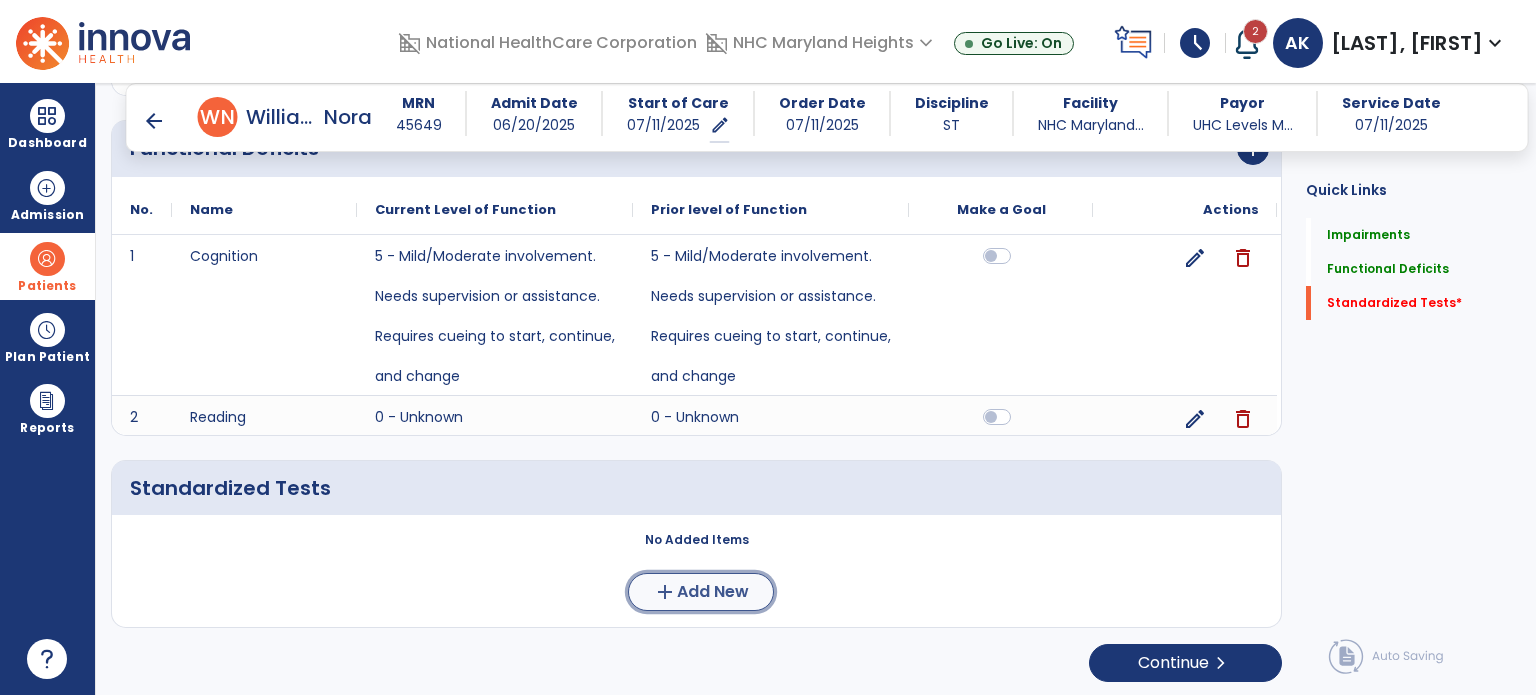 click on "Add New" 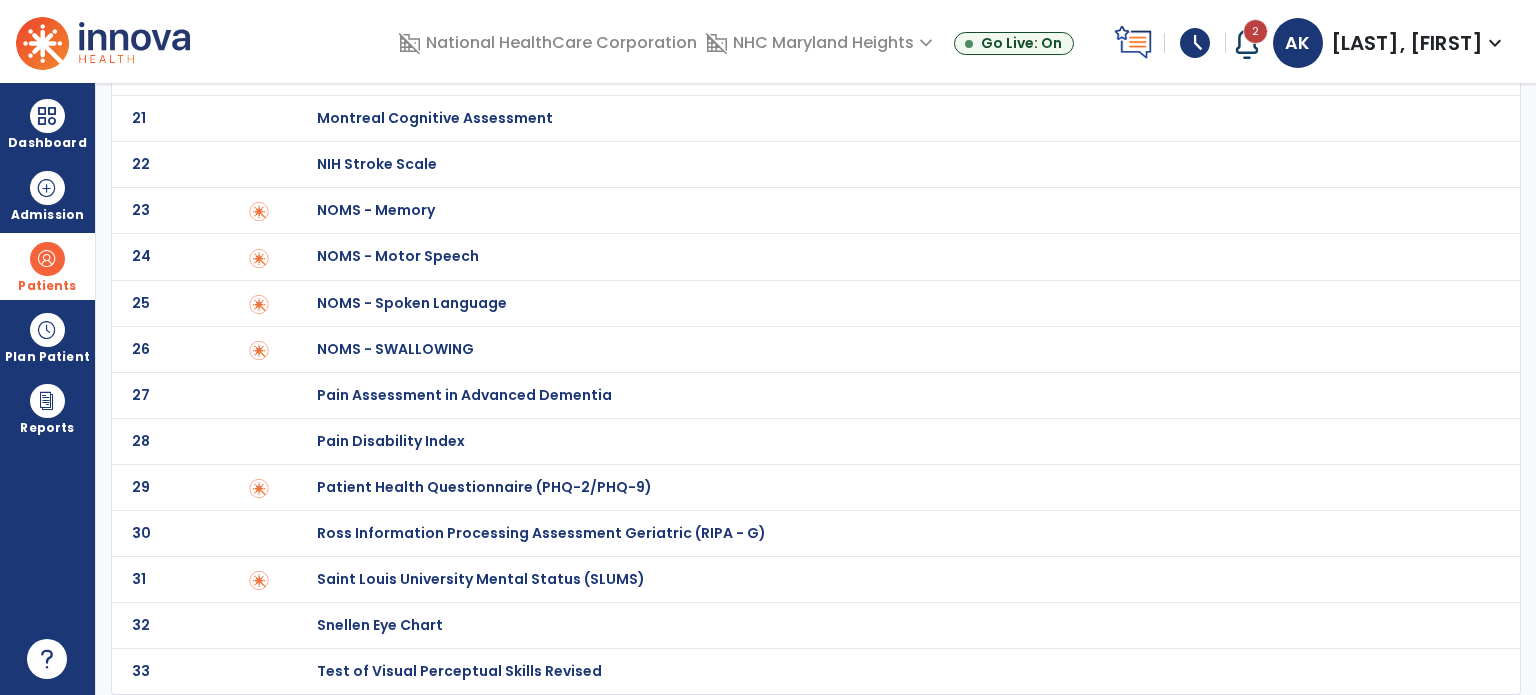 scroll, scrollTop: 0, scrollLeft: 0, axis: both 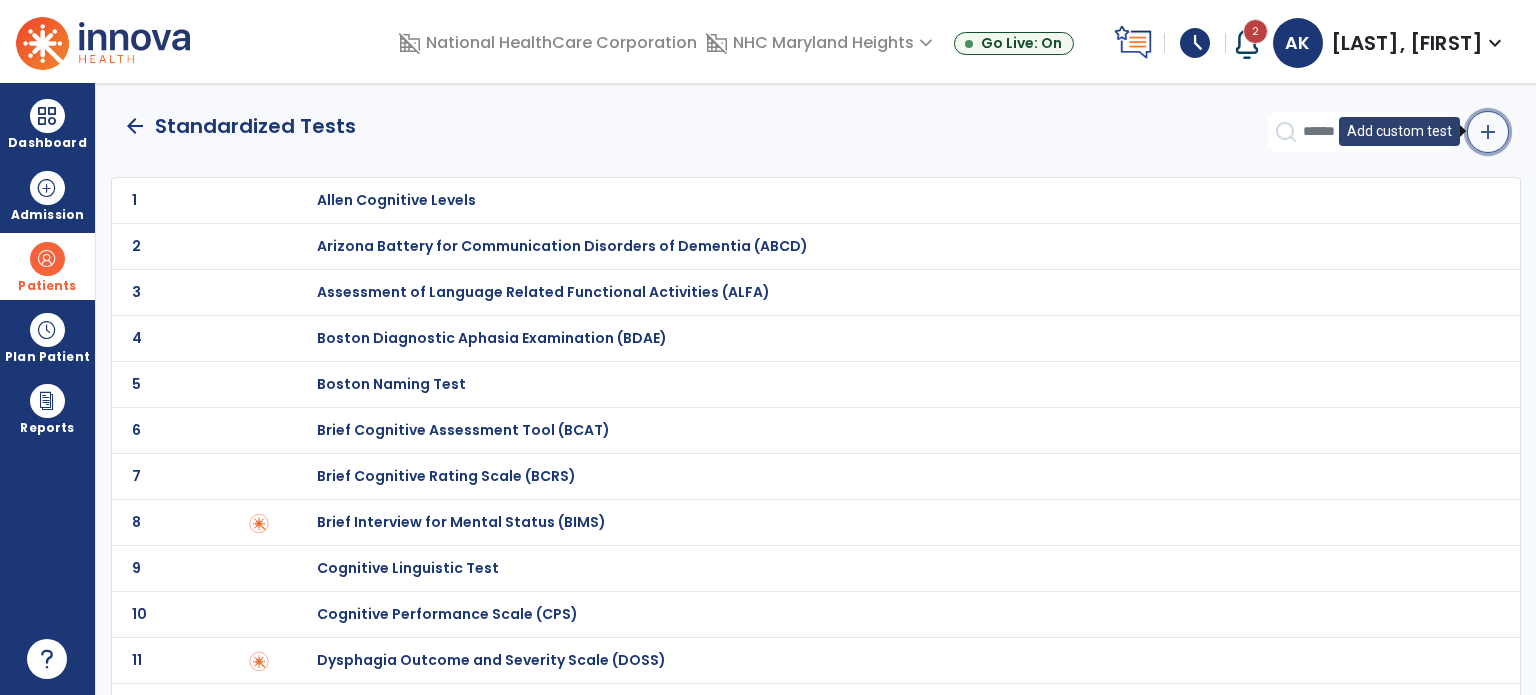 click on "add" 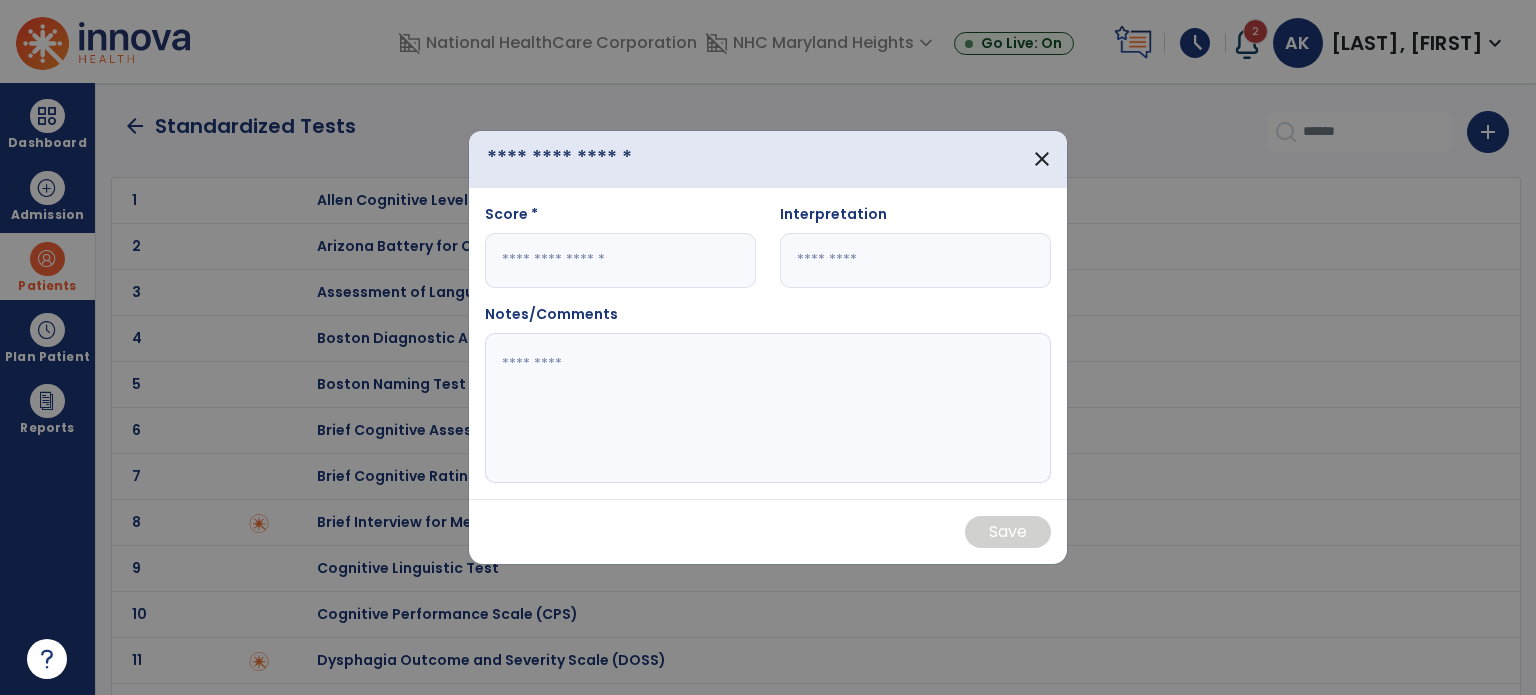 click at bounding box center (600, 159) 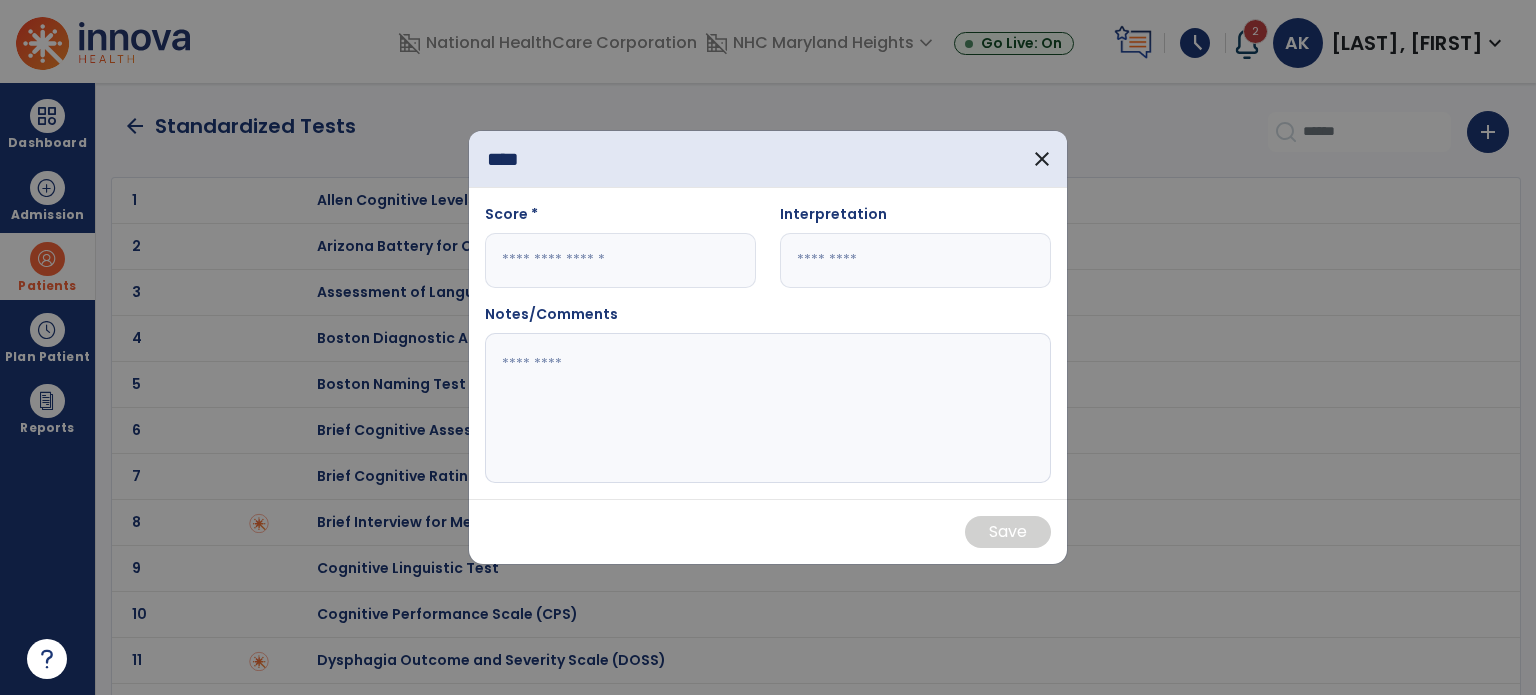 type on "****" 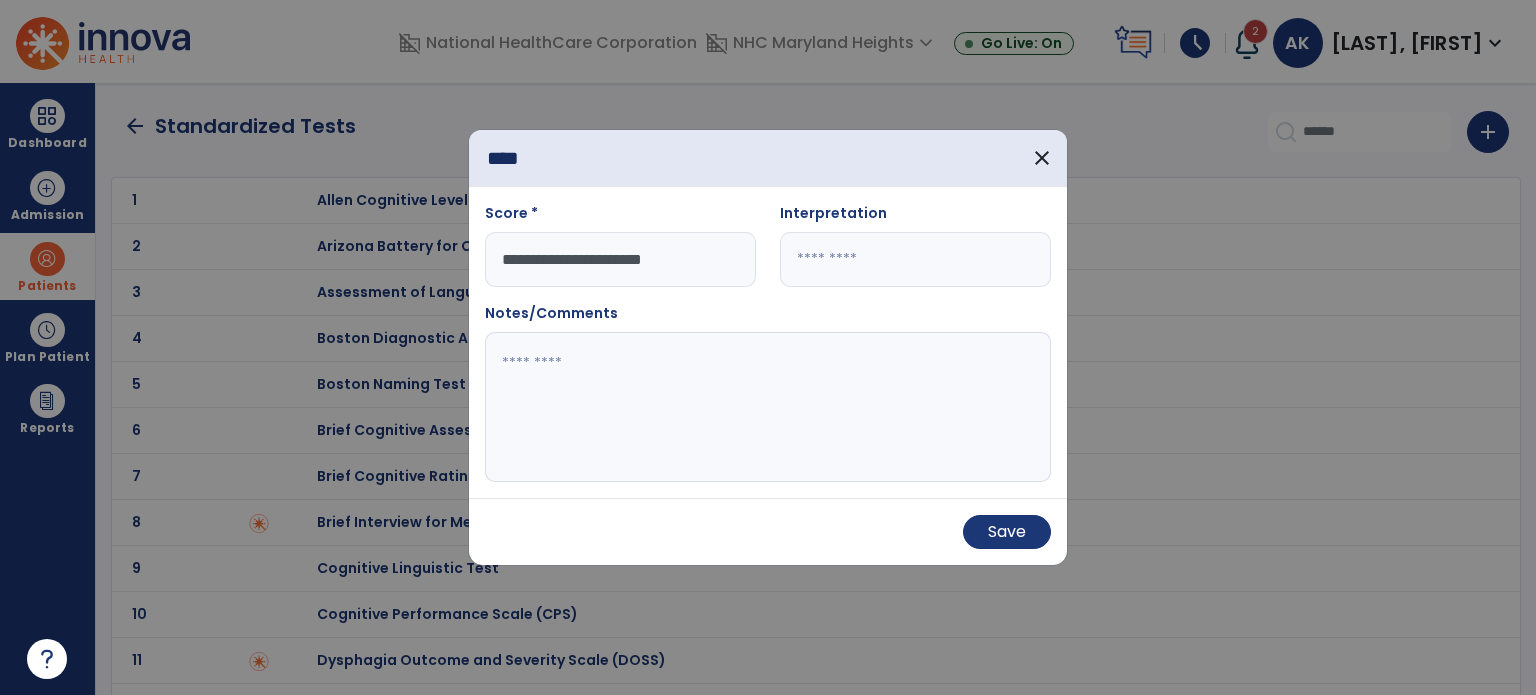 type on "**********" 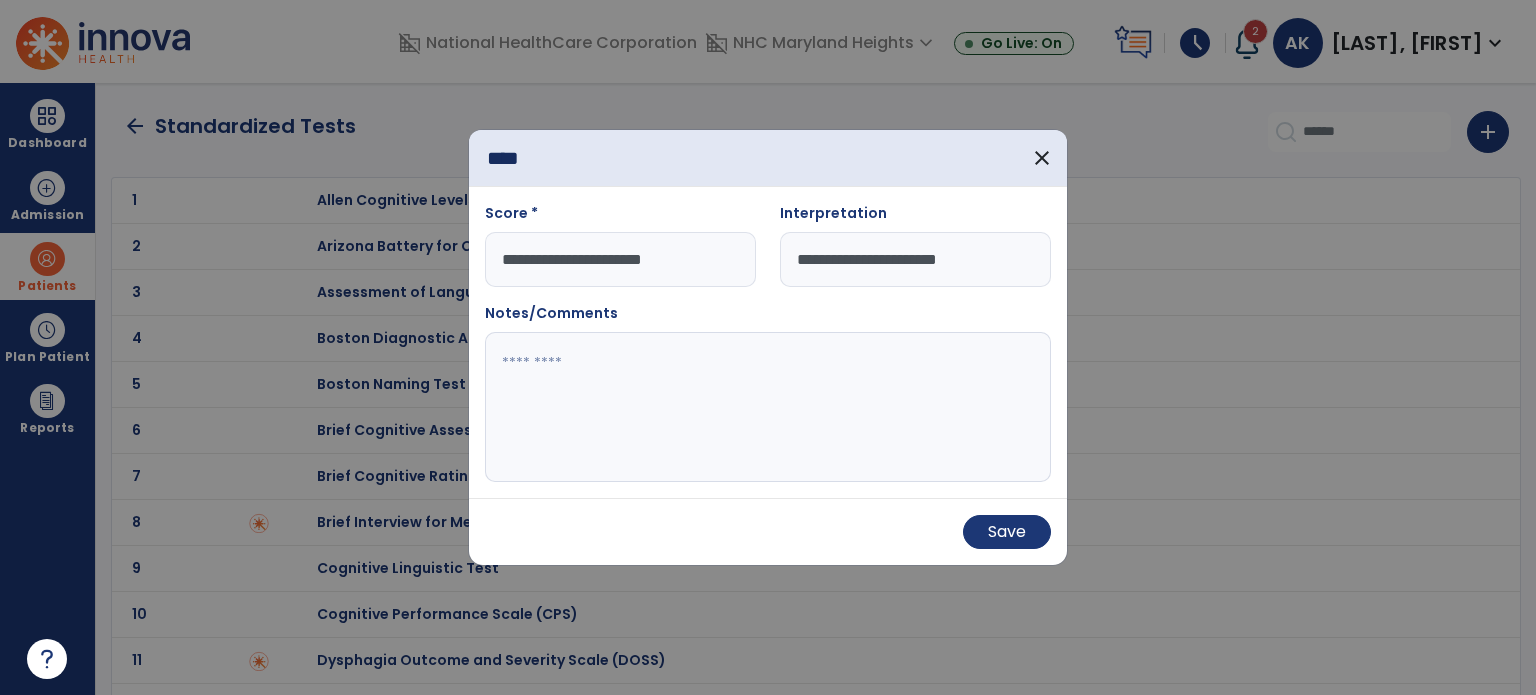 type on "**********" 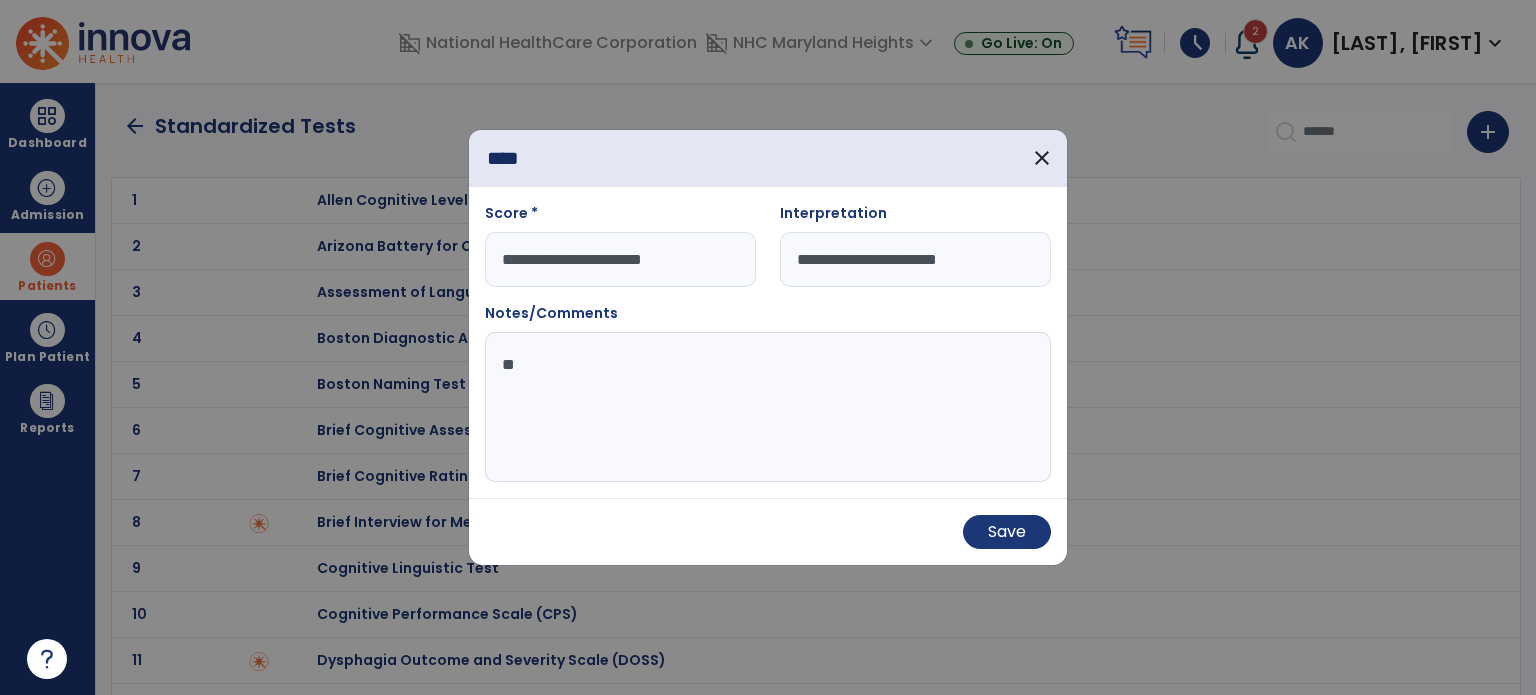 type on "*" 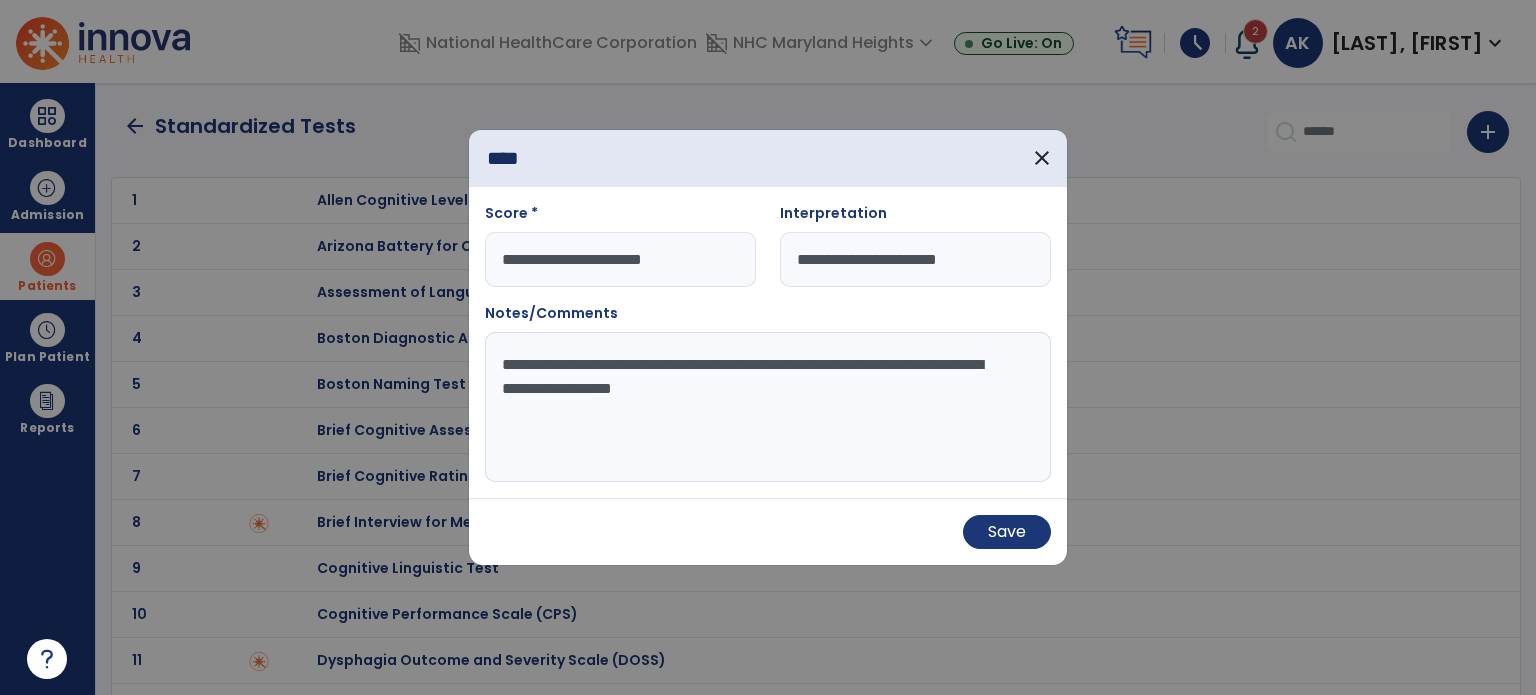 click on "**********" at bounding box center [768, 407] 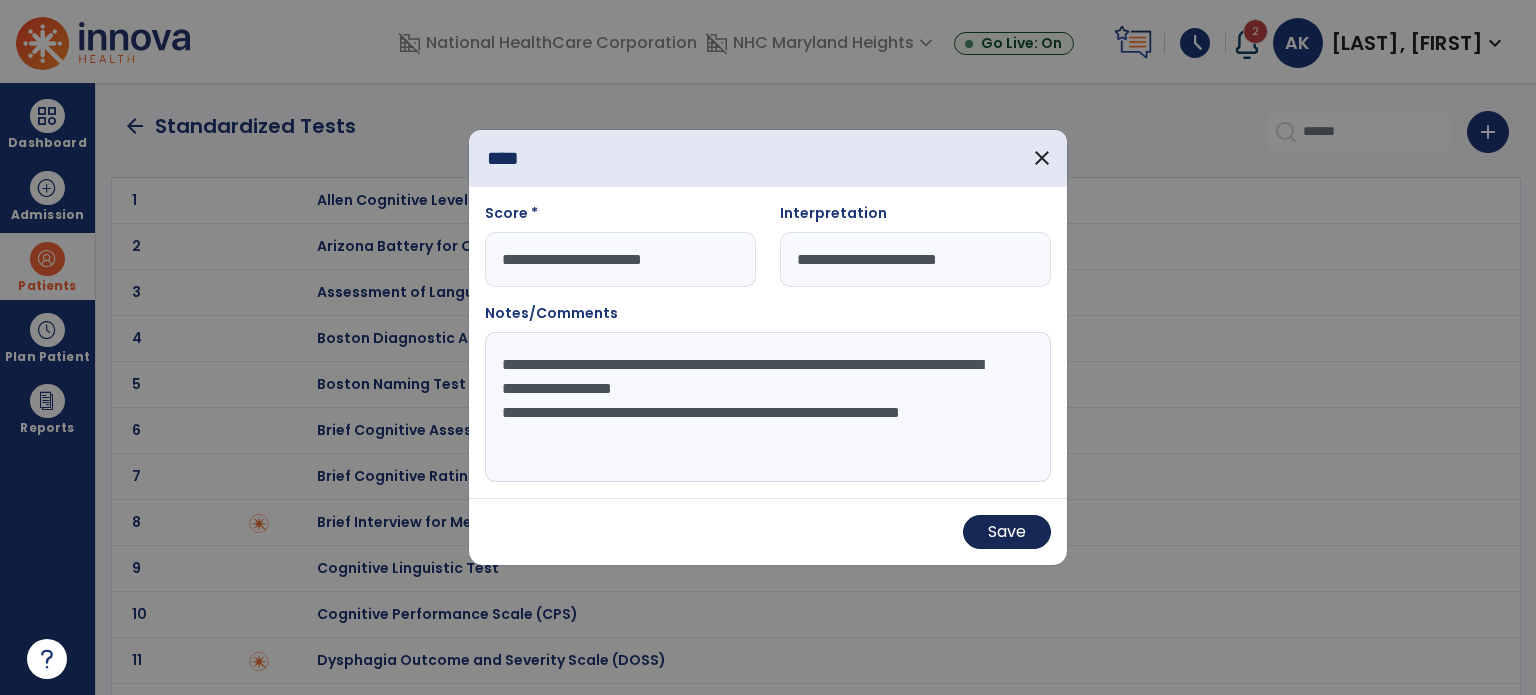 type on "**********" 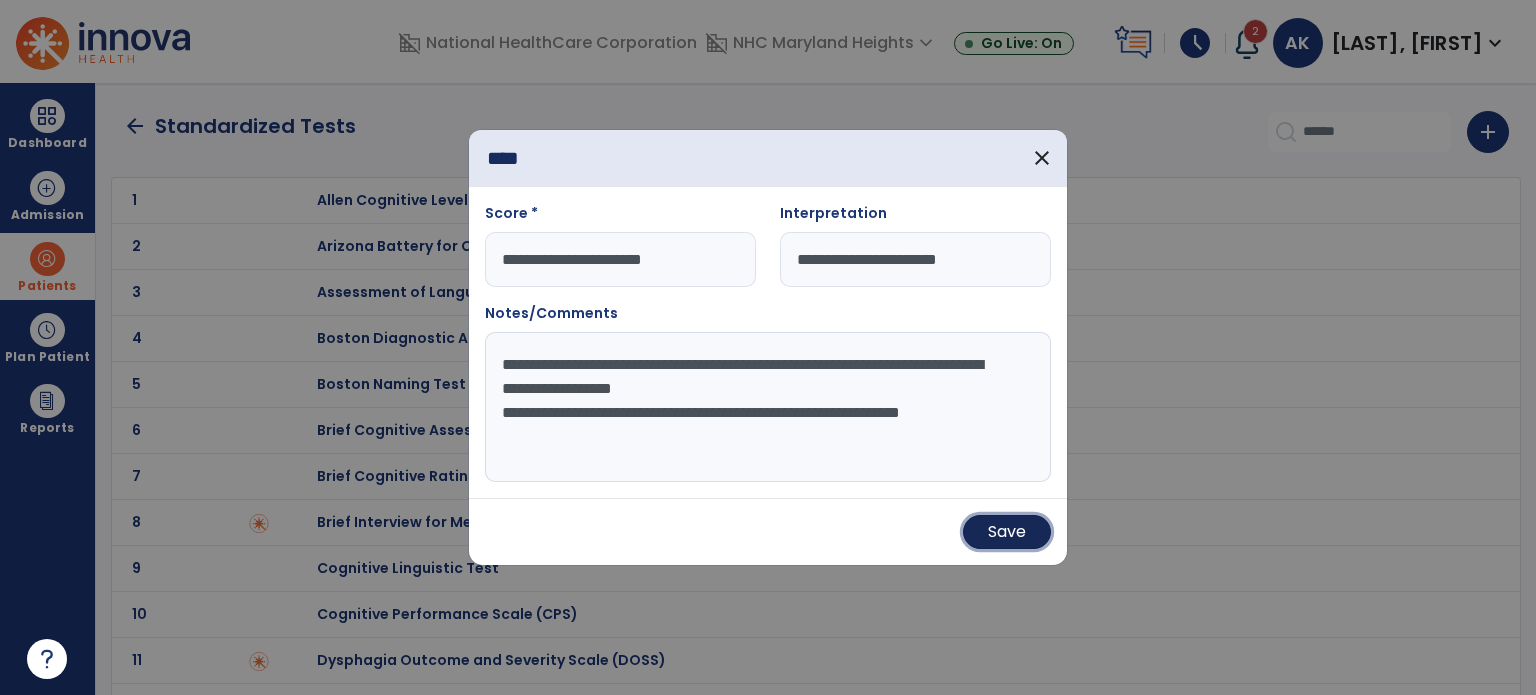 click on "Save" at bounding box center [1007, 532] 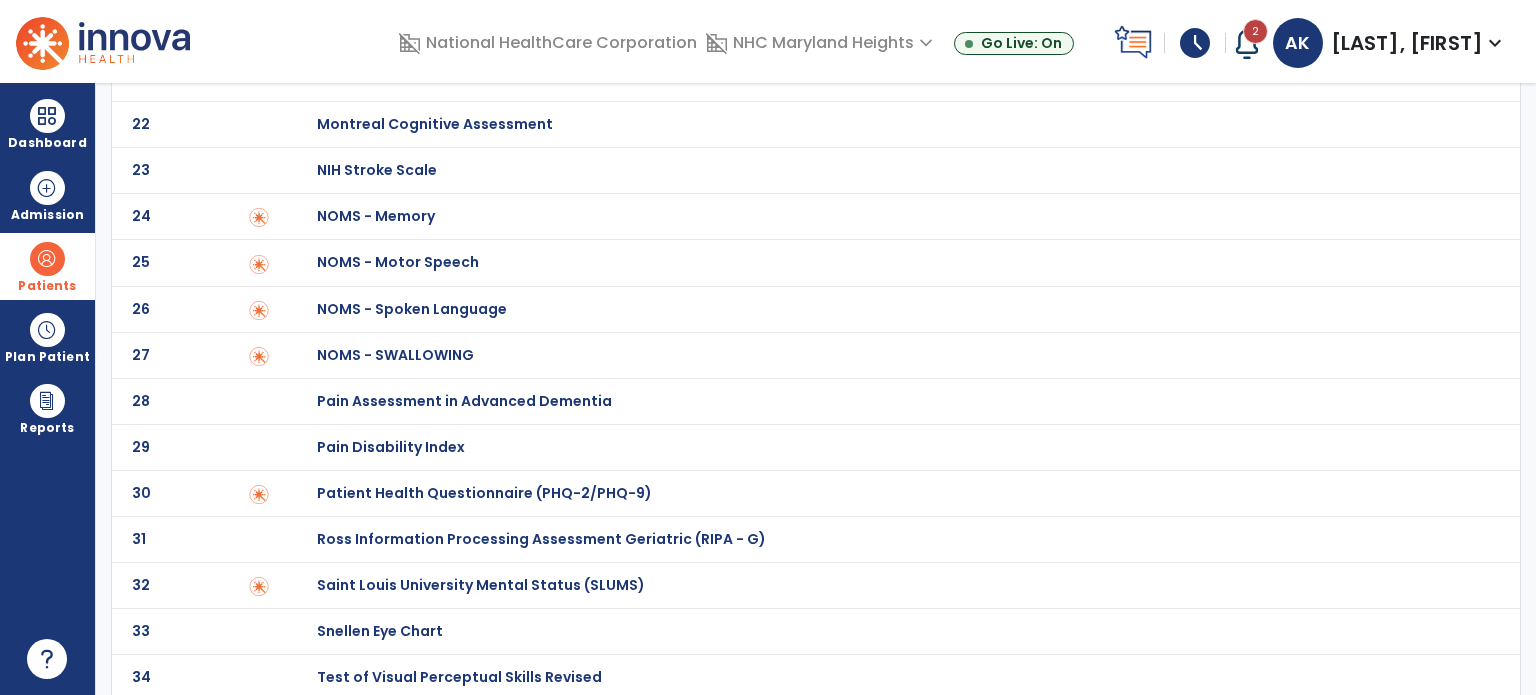 scroll, scrollTop: 0, scrollLeft: 0, axis: both 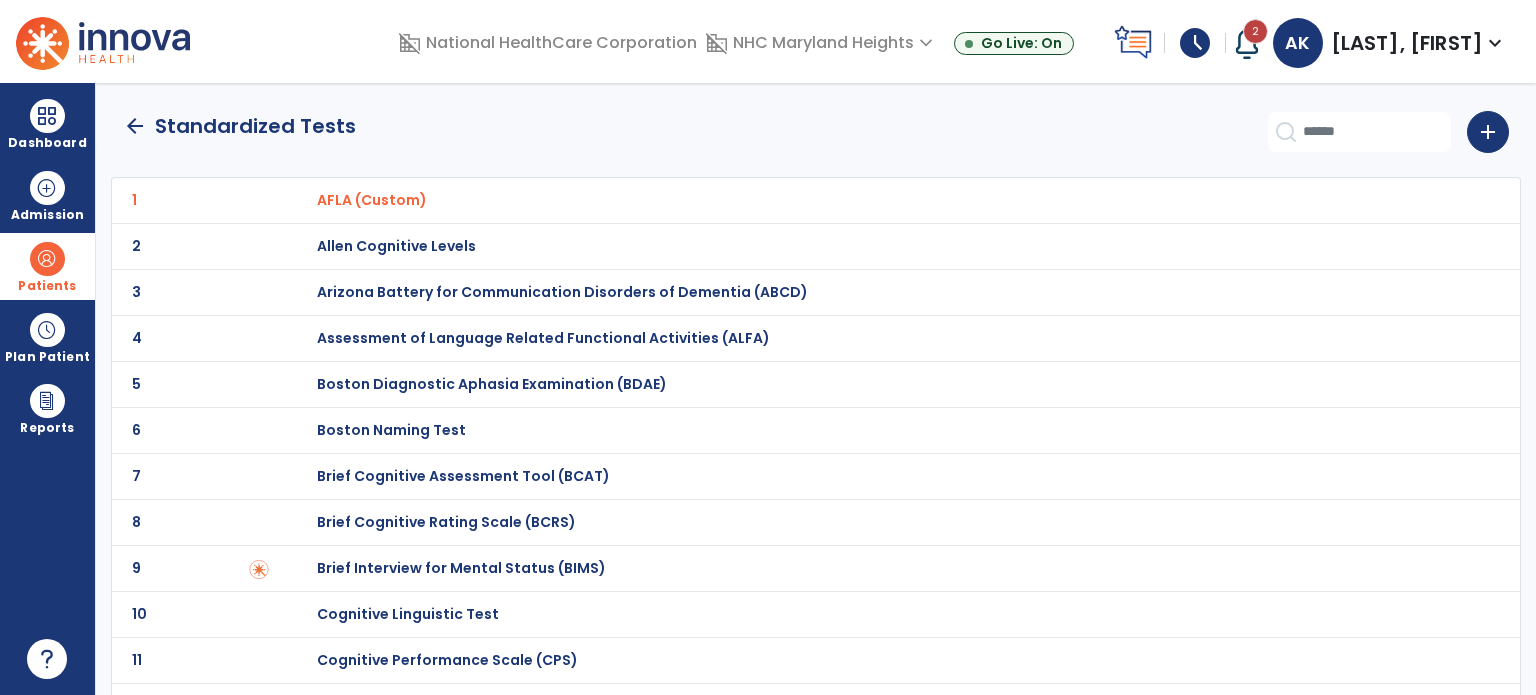 click on "arrow_back" 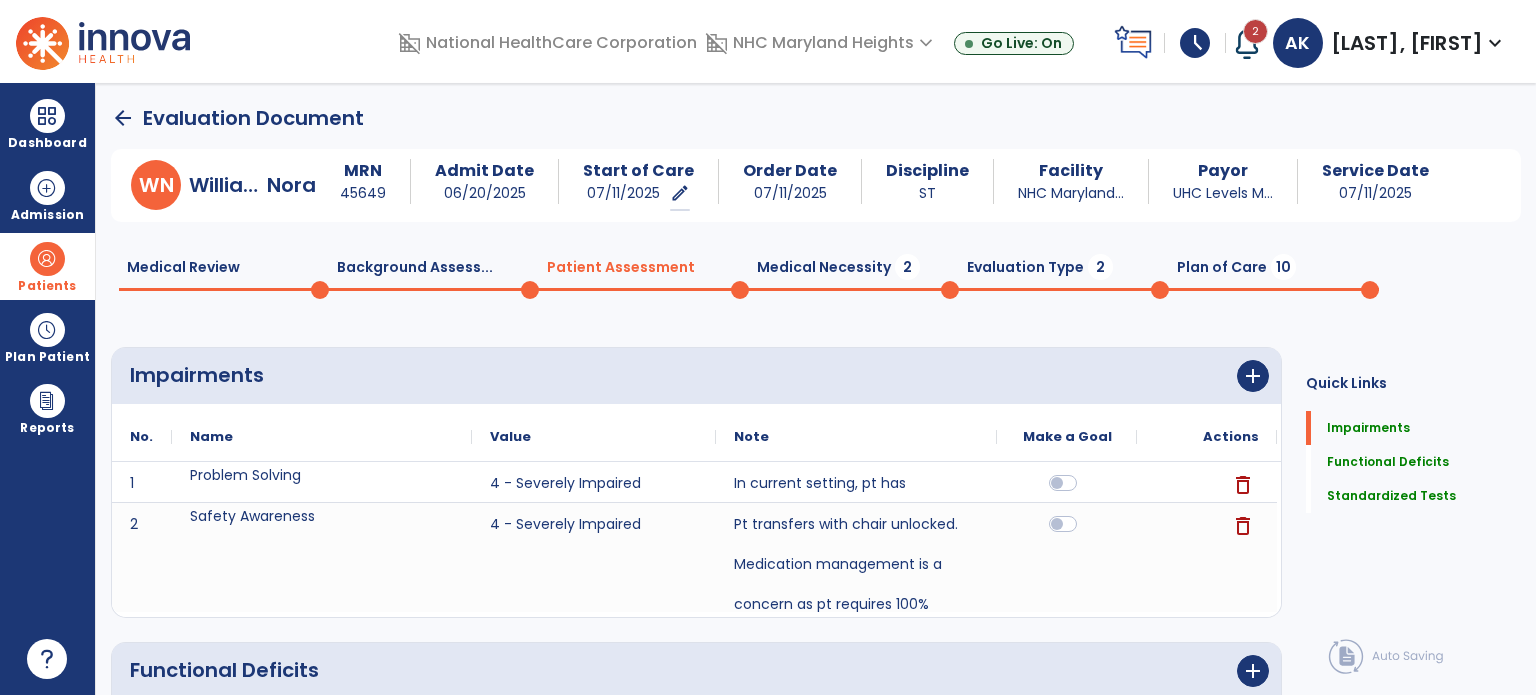scroll, scrollTop: 20, scrollLeft: 0, axis: vertical 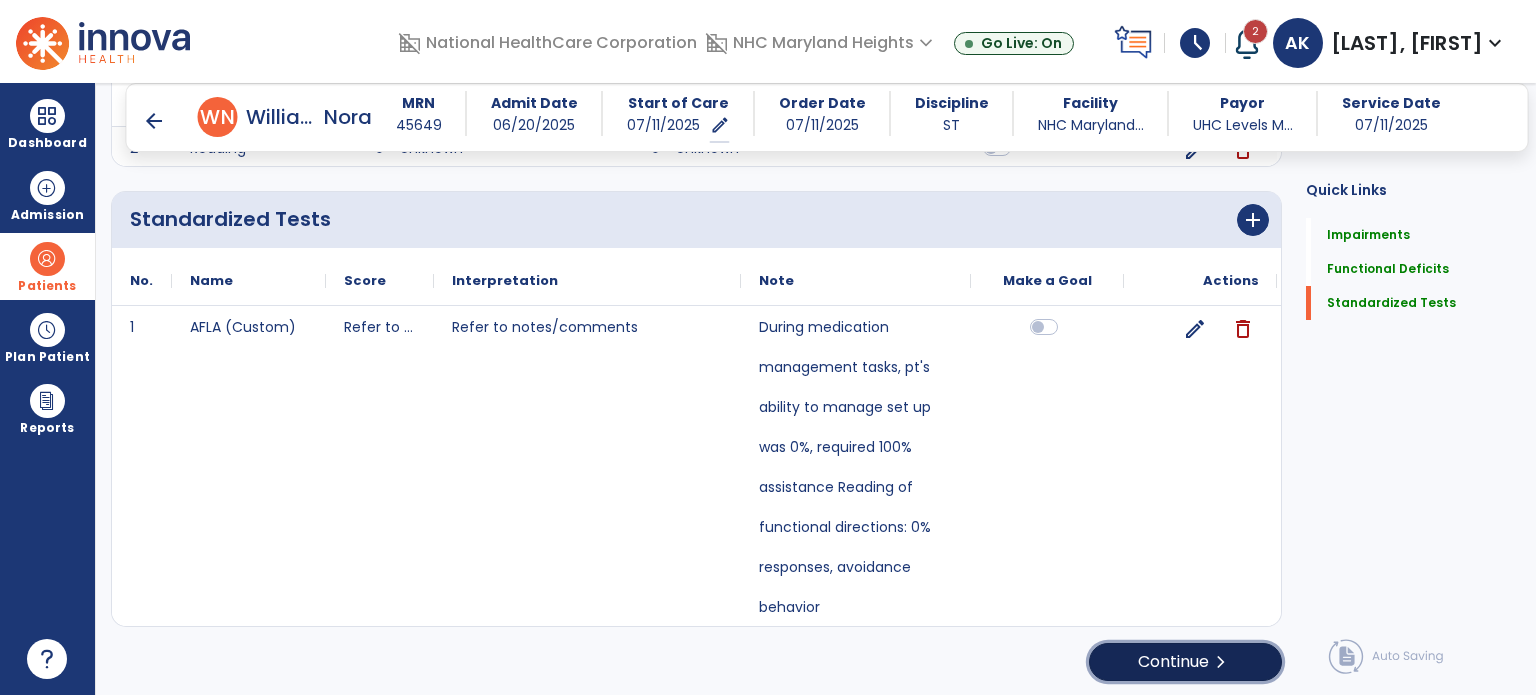 click on "Continue  chevron_right" 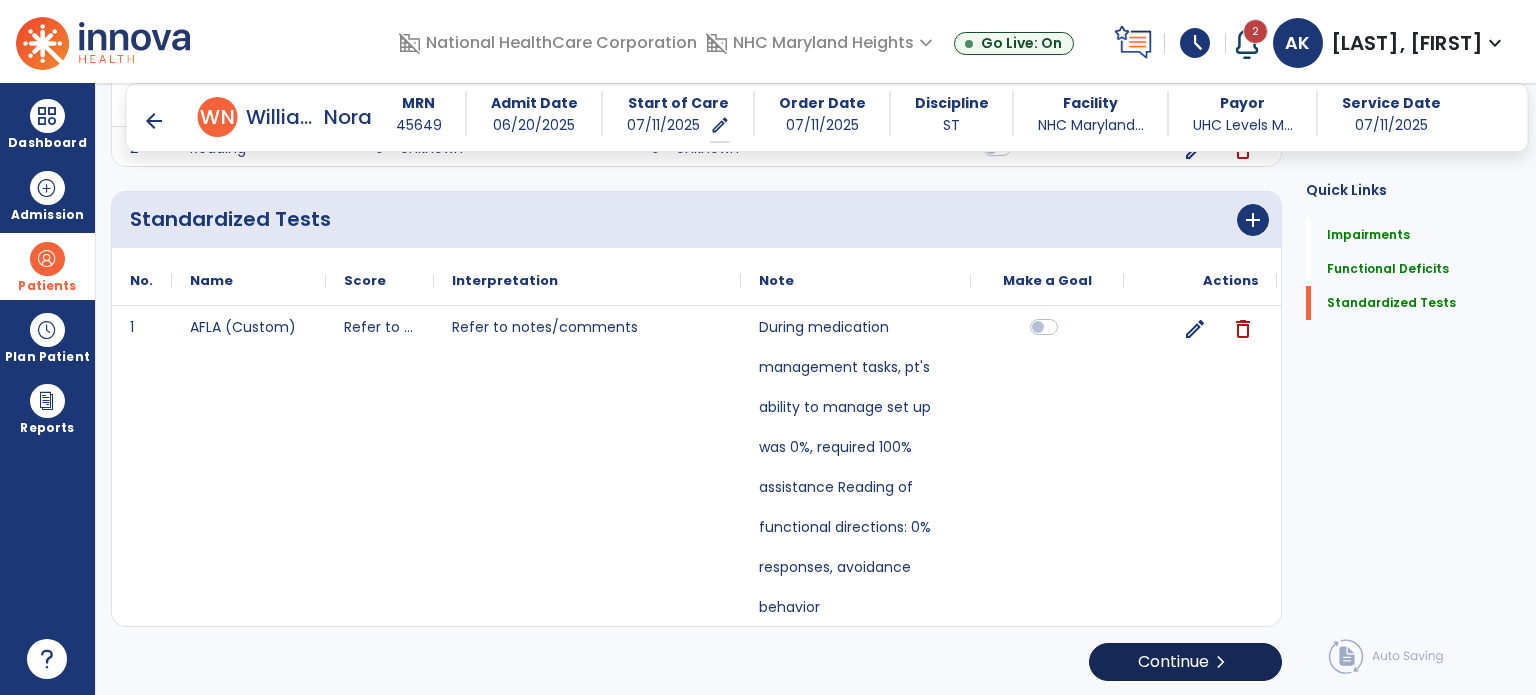 scroll, scrollTop: 0, scrollLeft: 0, axis: both 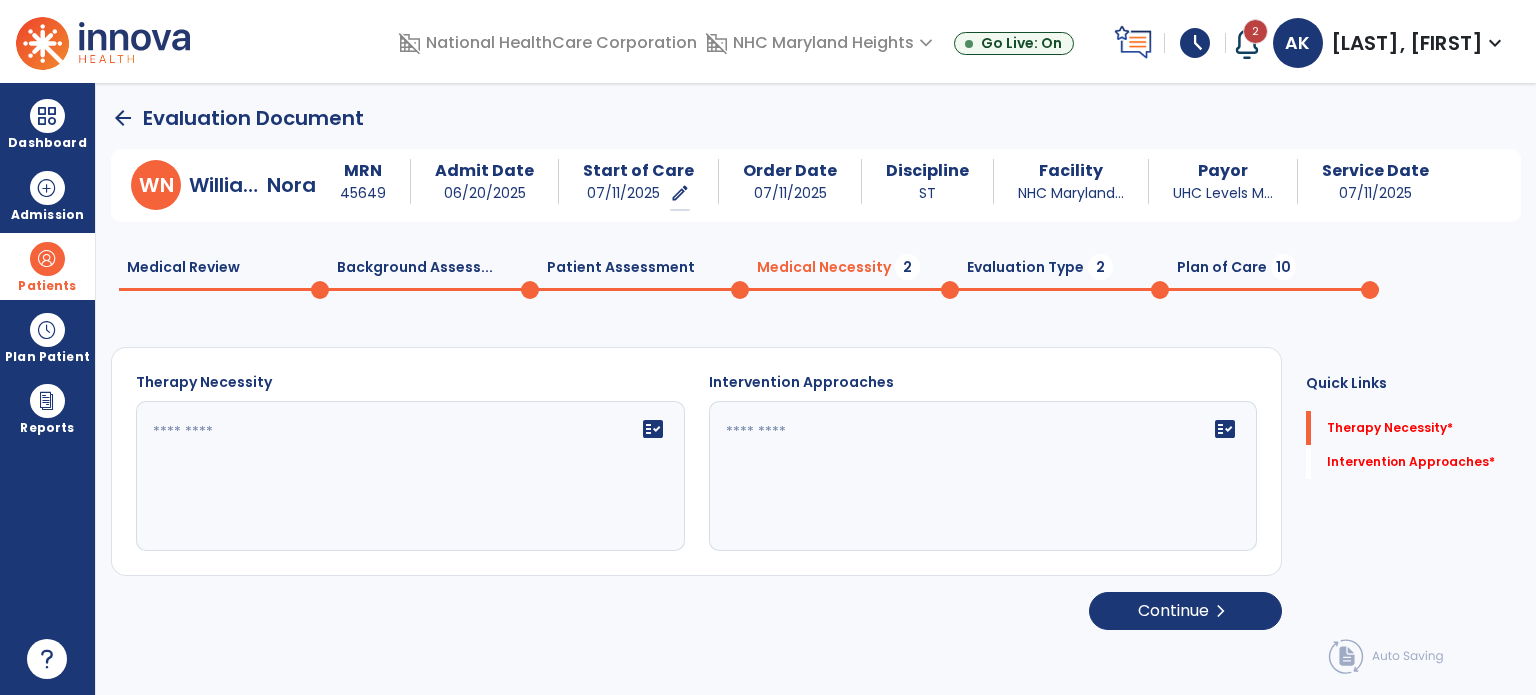 click 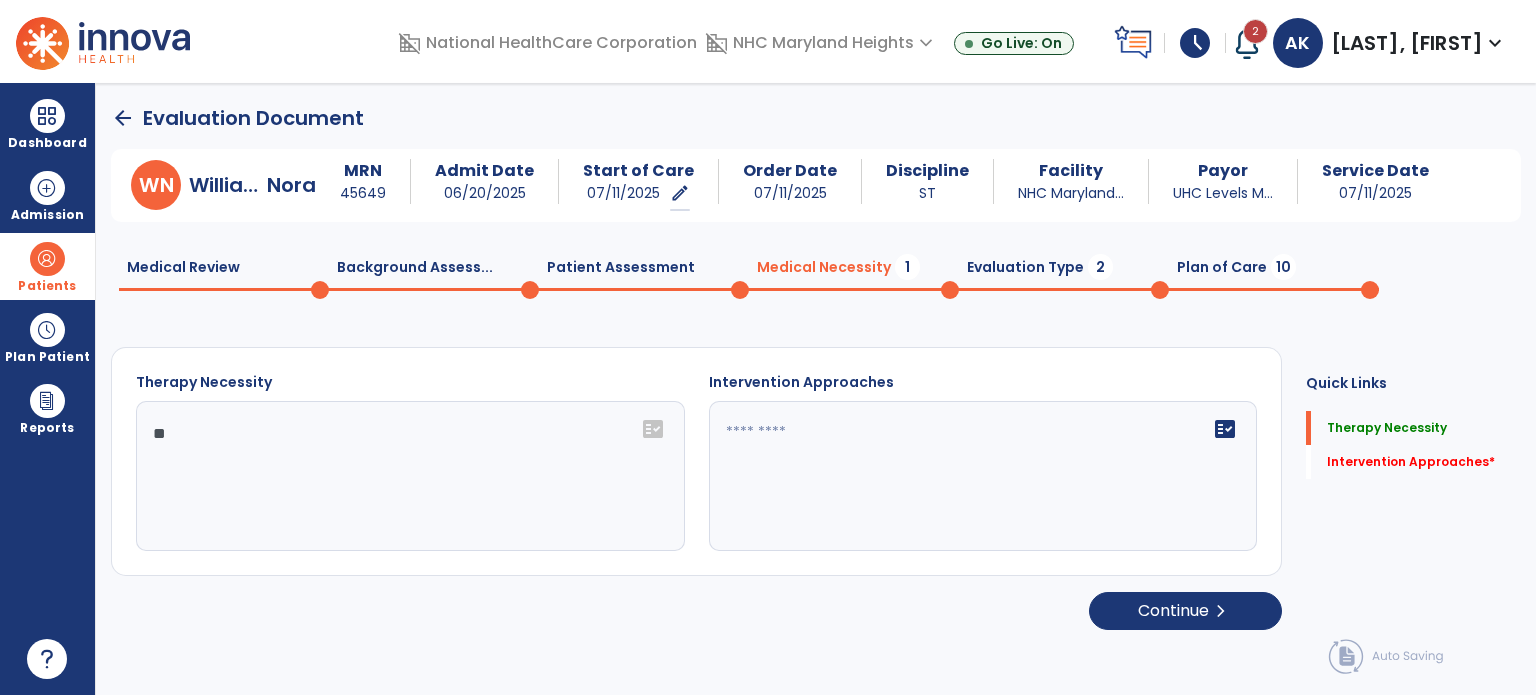 type on "*" 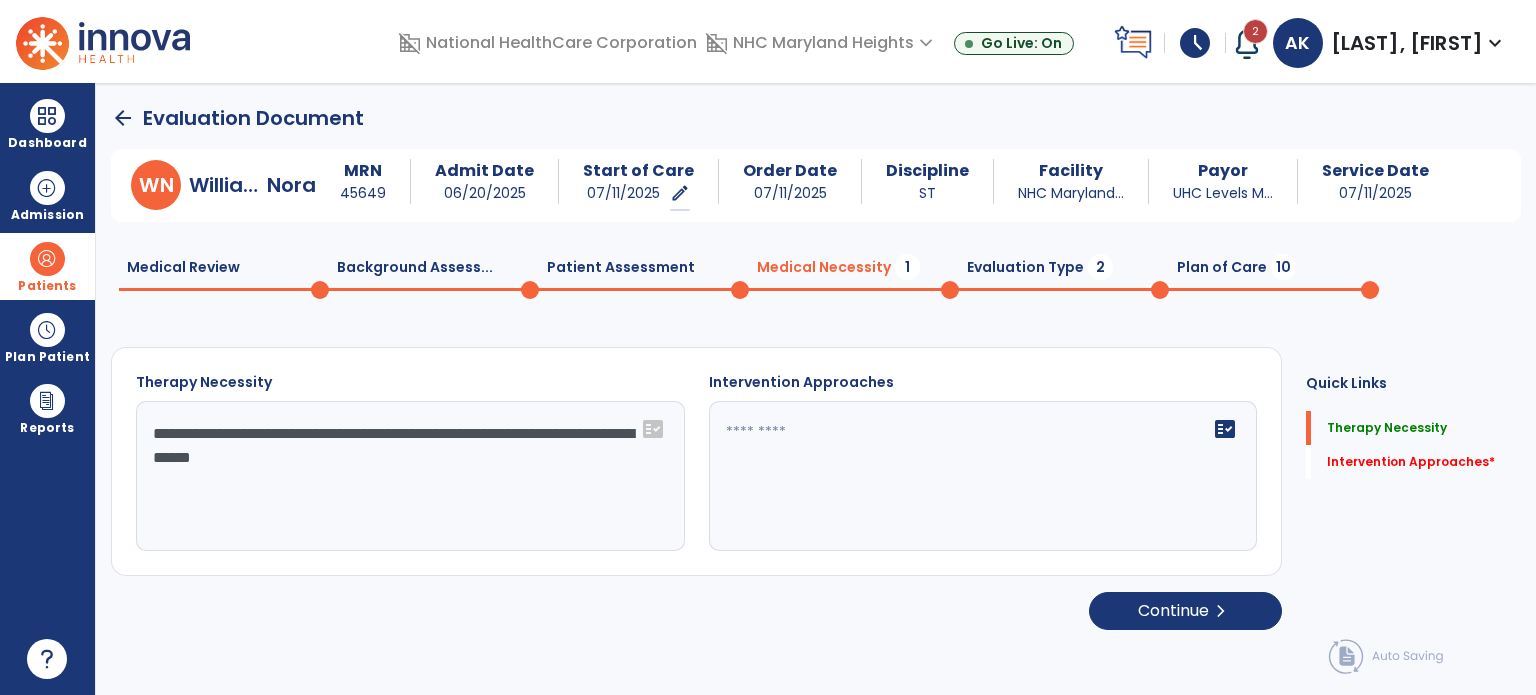 type on "**********" 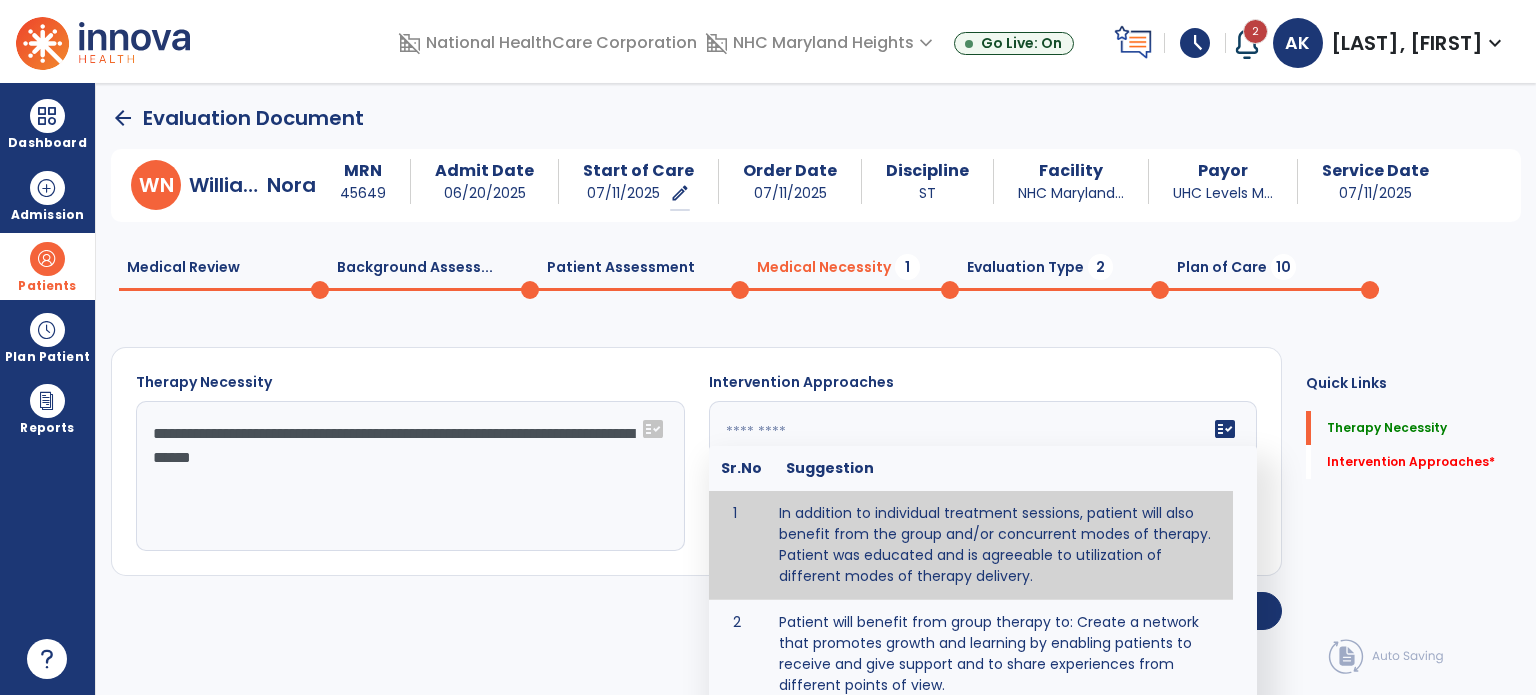 click 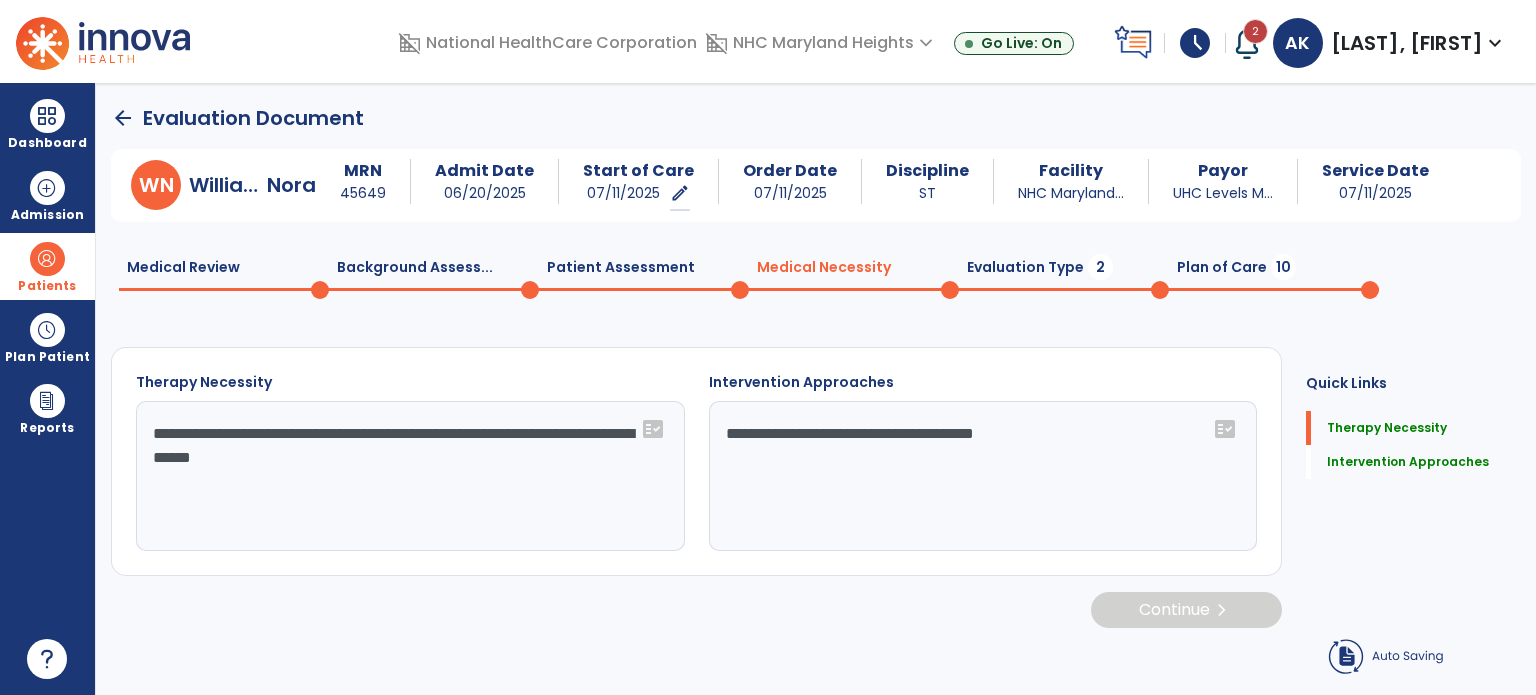 type on "**********" 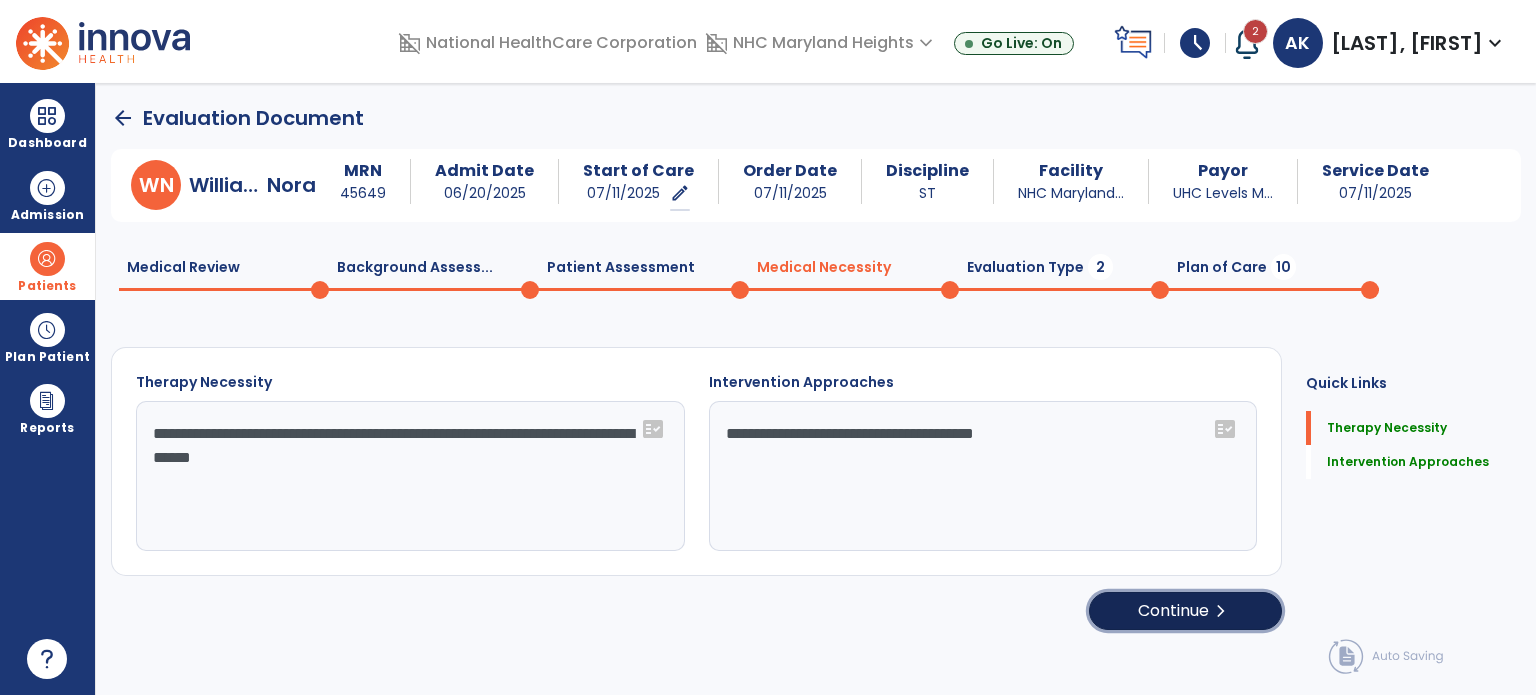 click on "Continue  chevron_right" 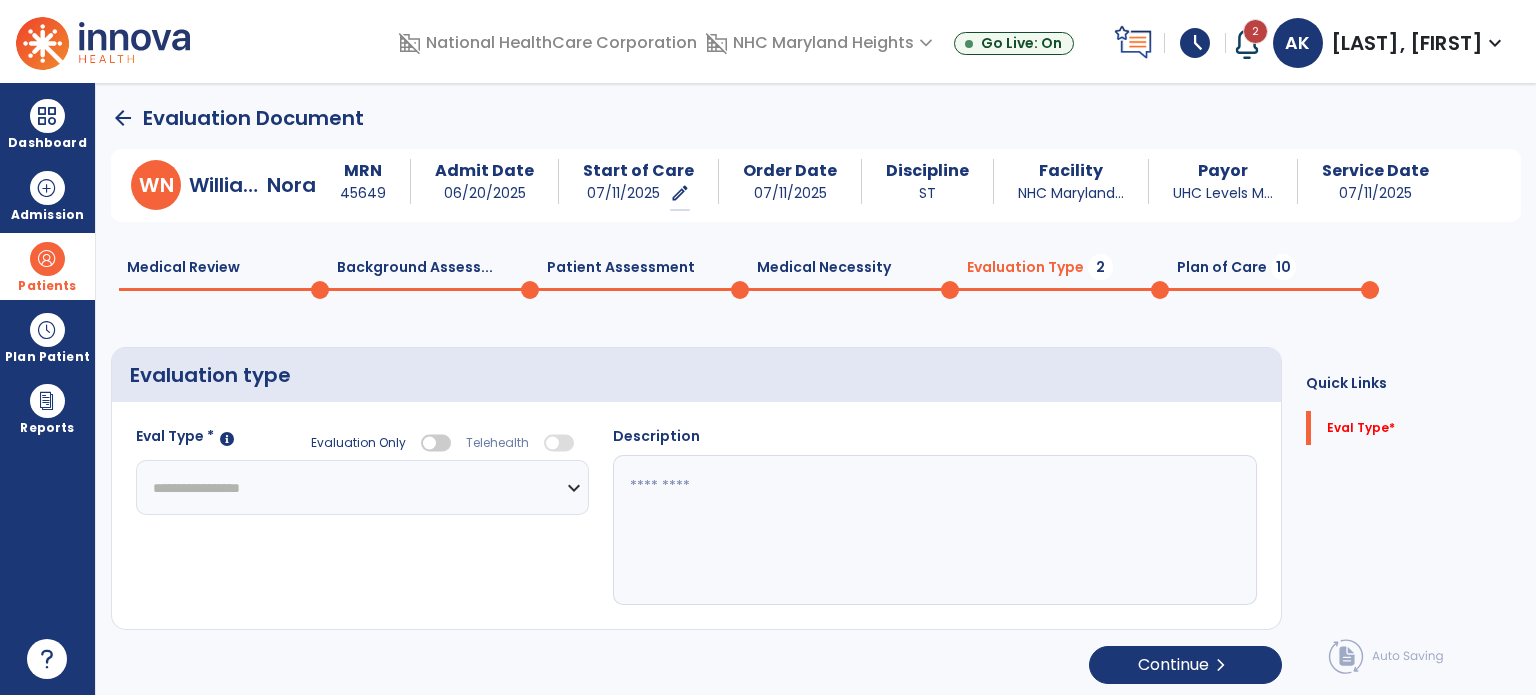 click 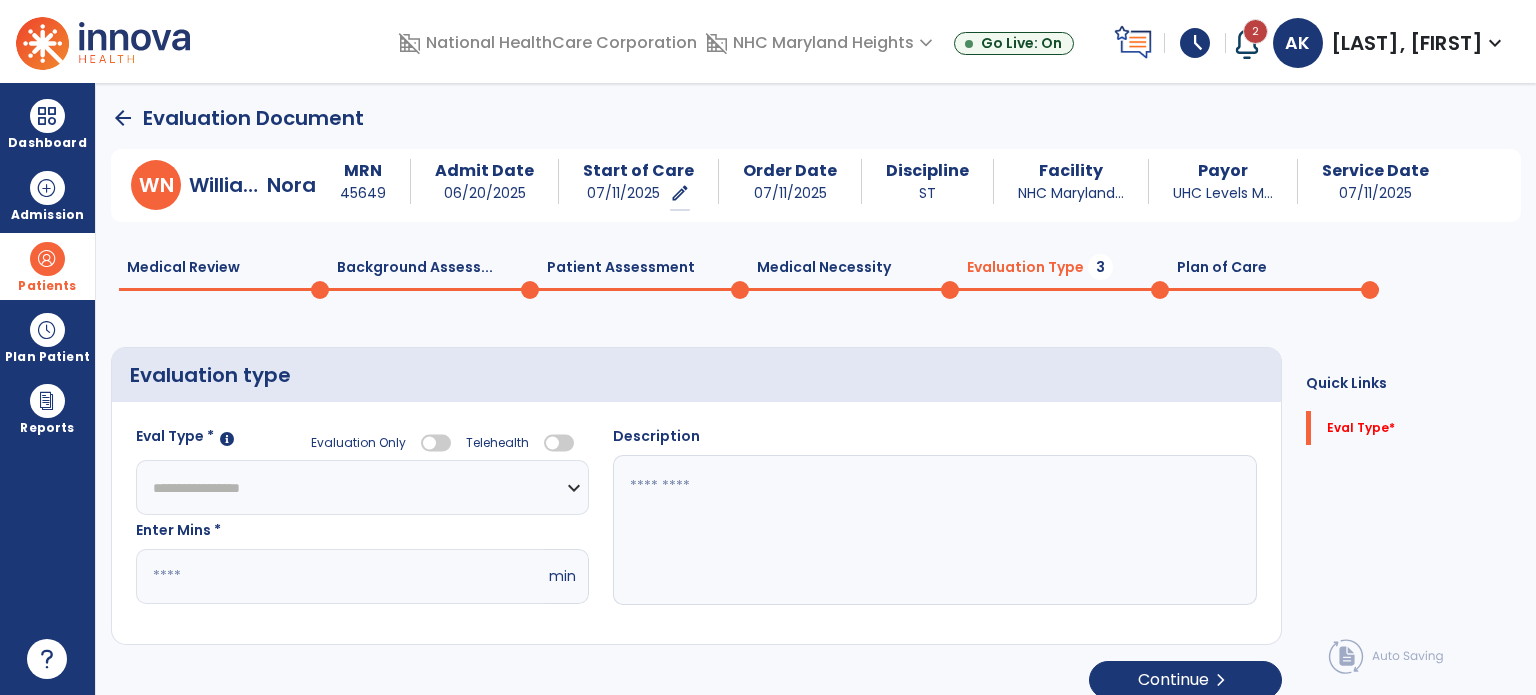 click on "**********" 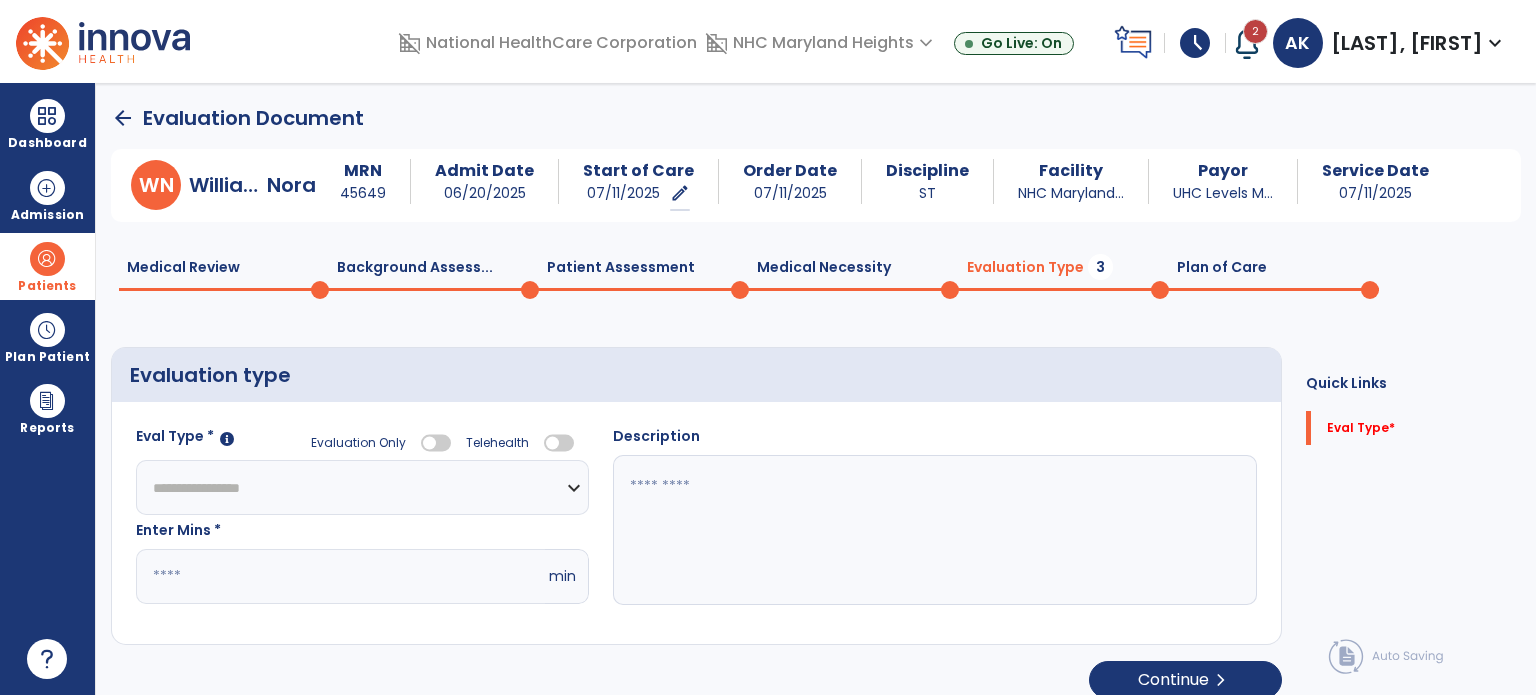 select on "**********" 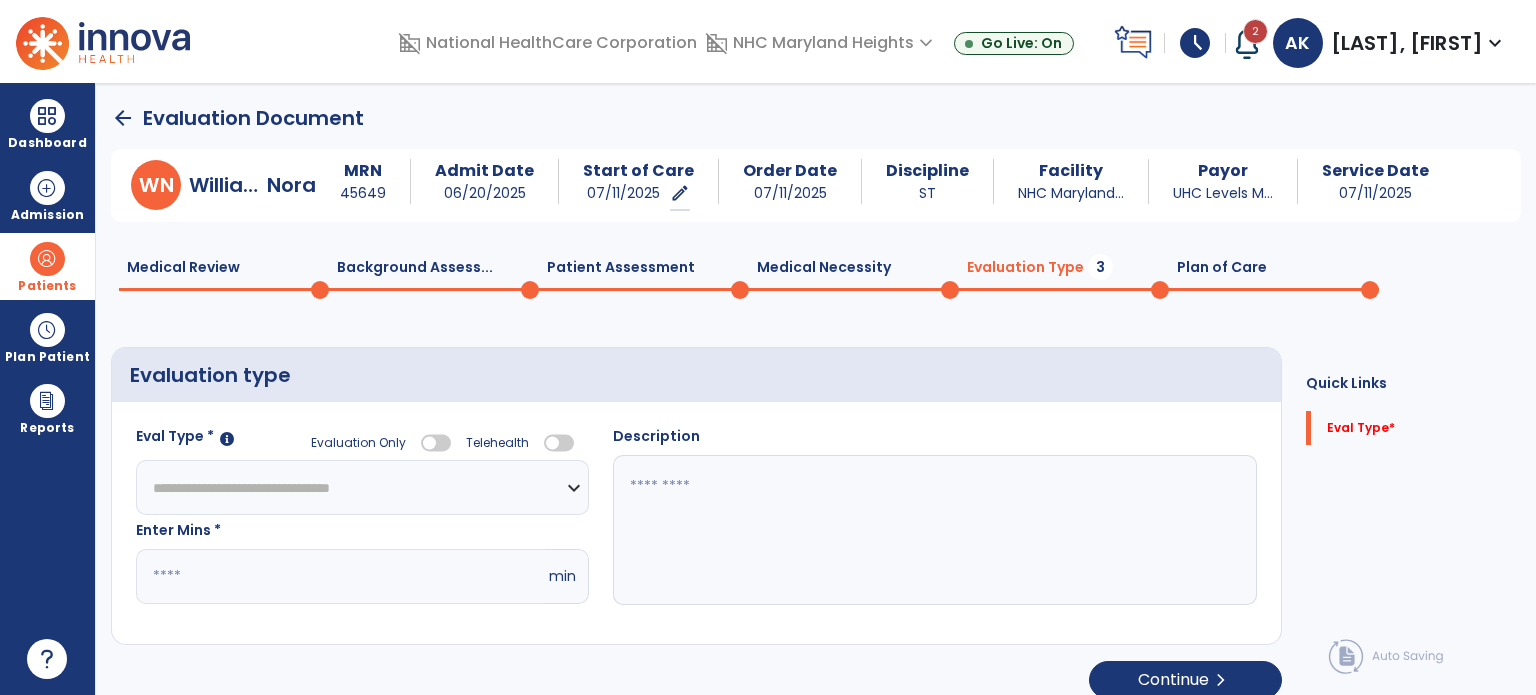 click on "**********" 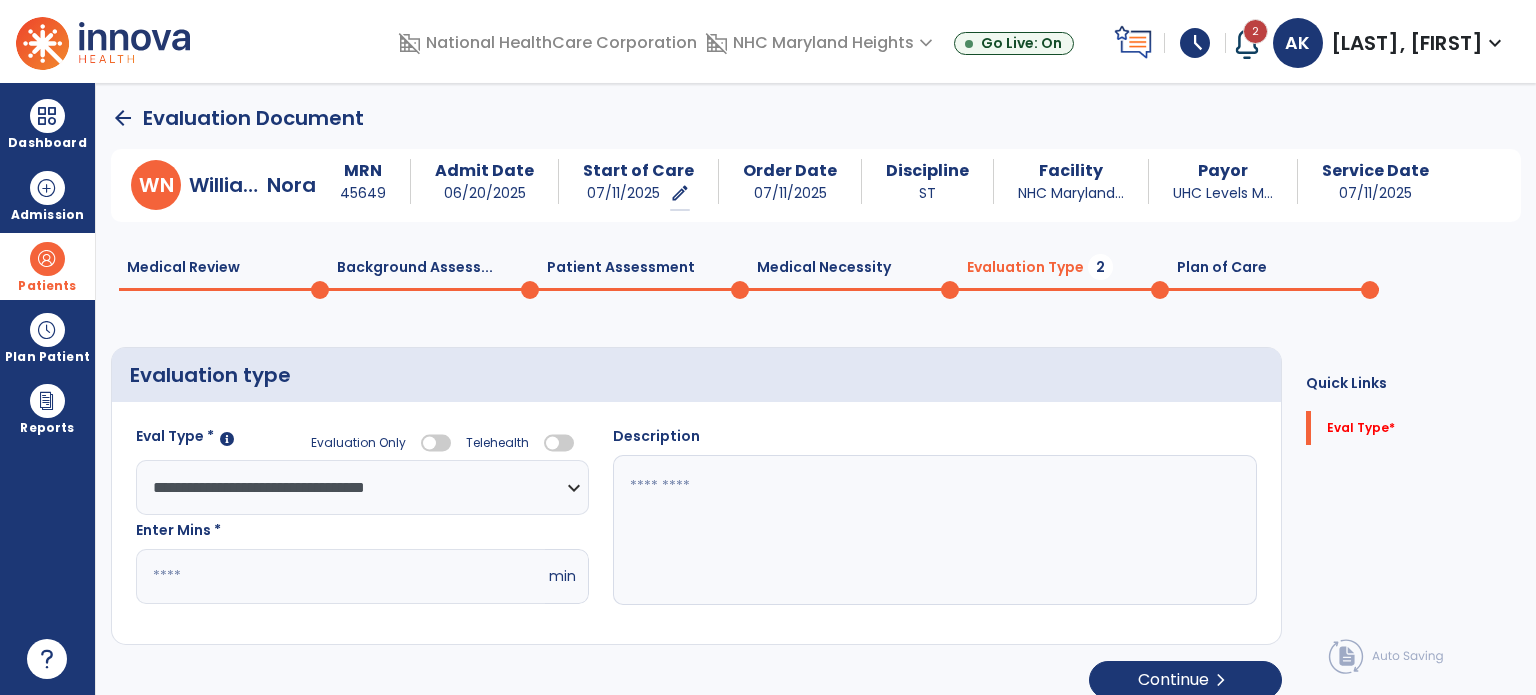 click on "*" 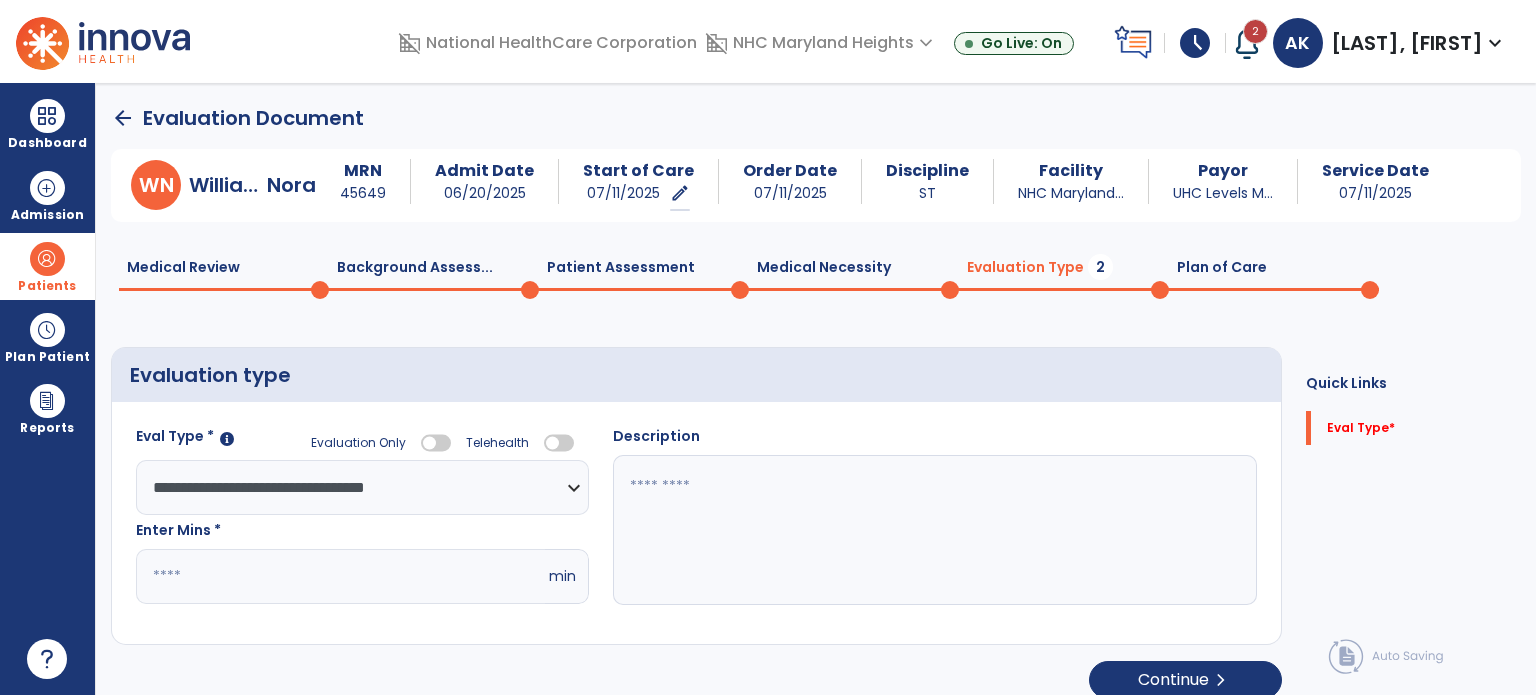 click 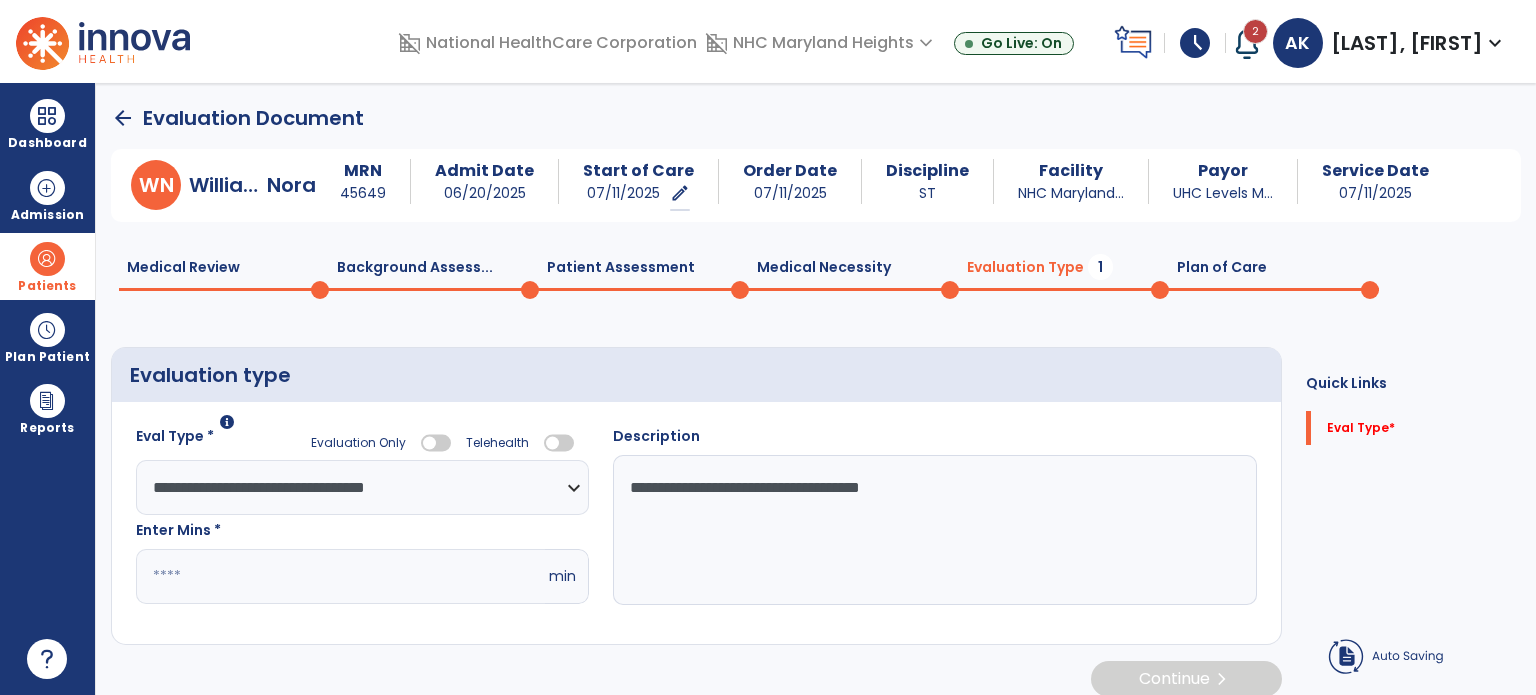 scroll, scrollTop: 19, scrollLeft: 0, axis: vertical 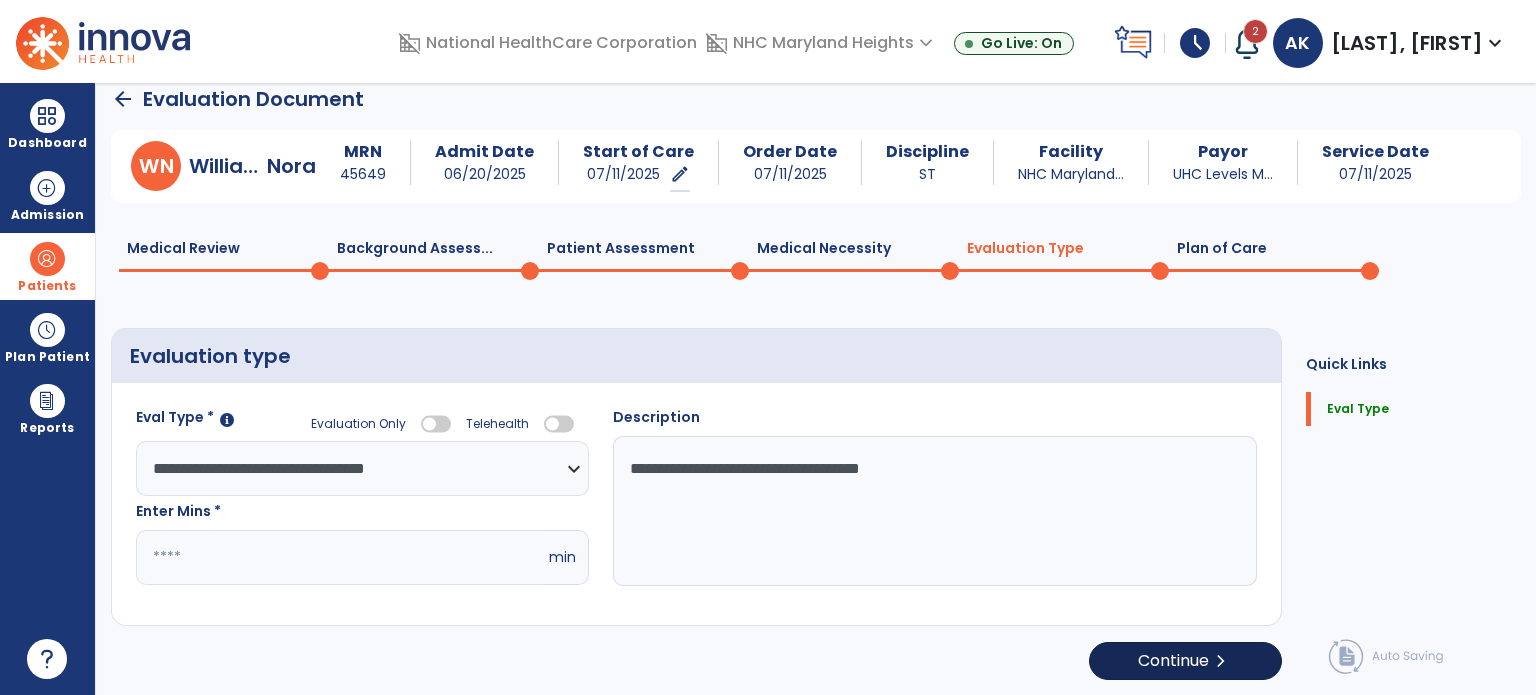 type on "**********" 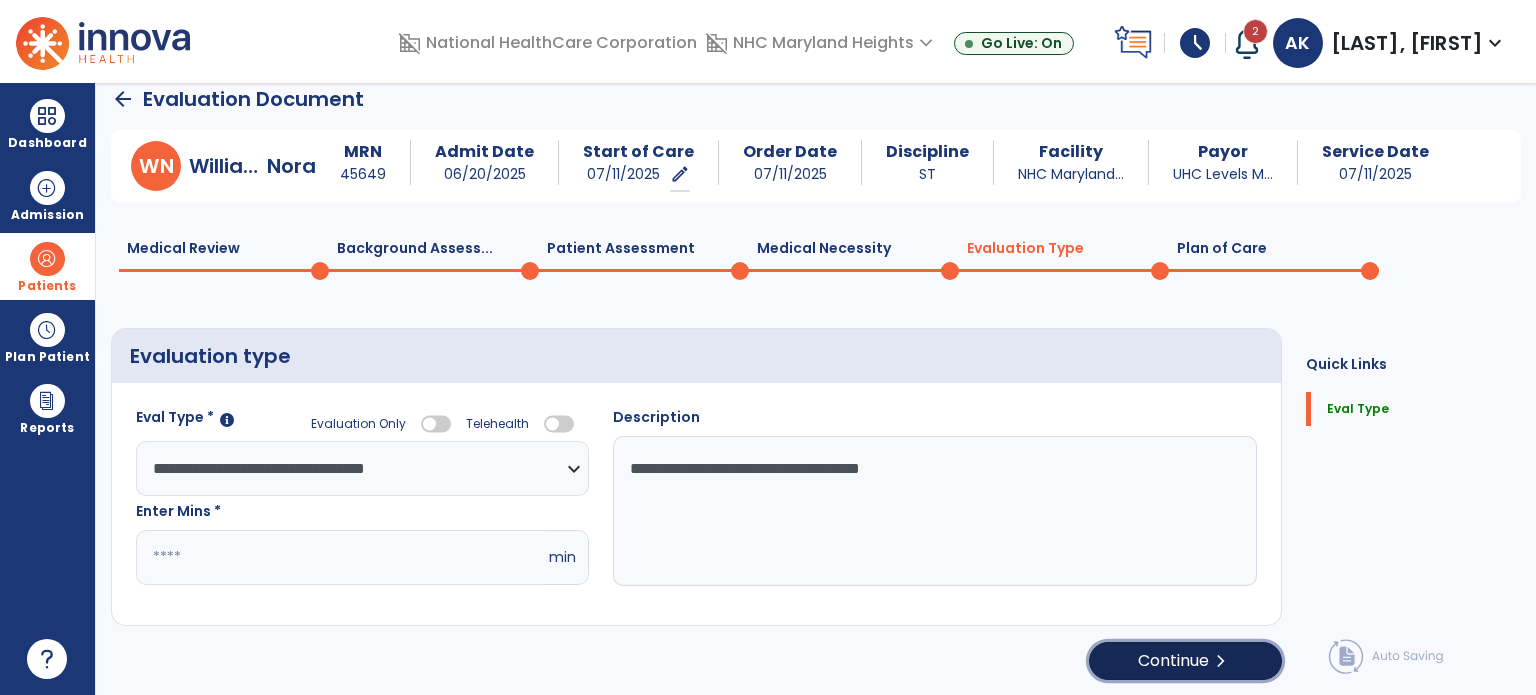 click on "Continue  chevron_right" 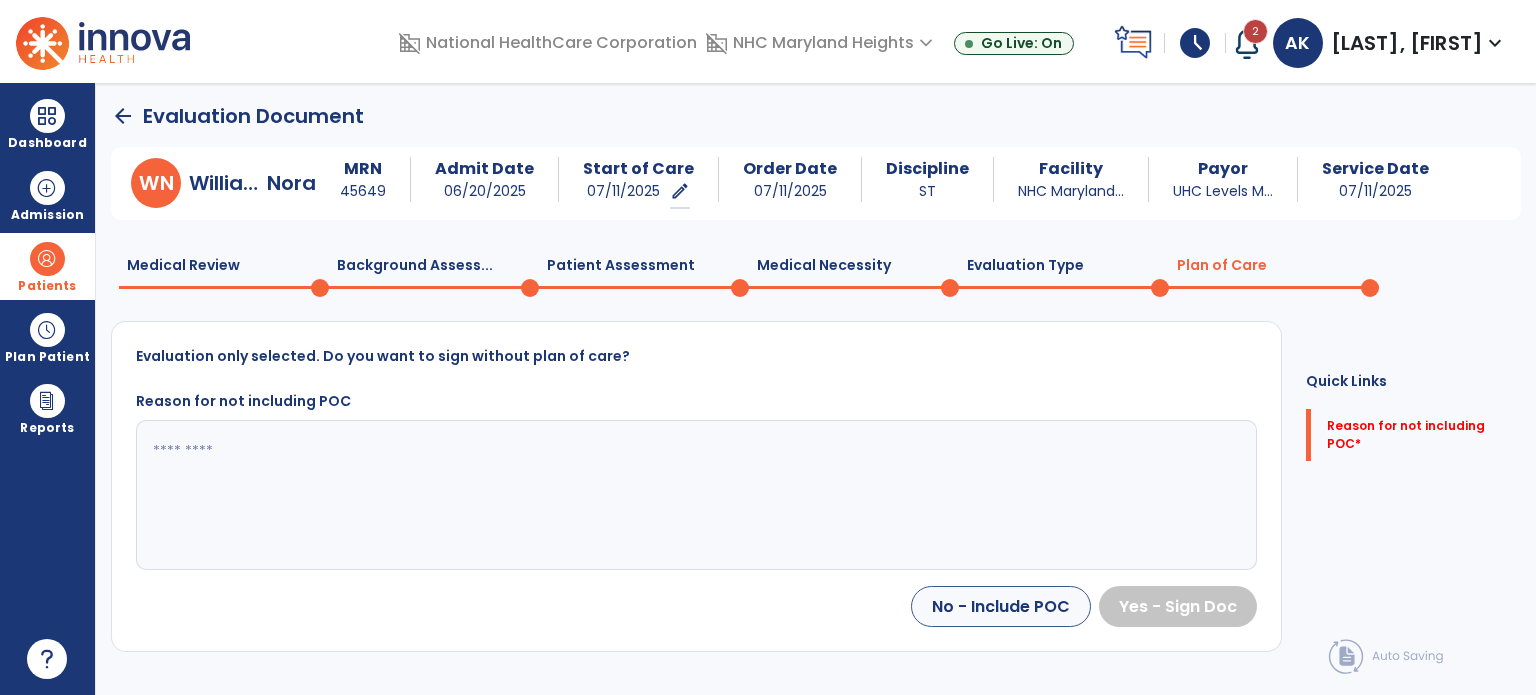 scroll, scrollTop: 0, scrollLeft: 0, axis: both 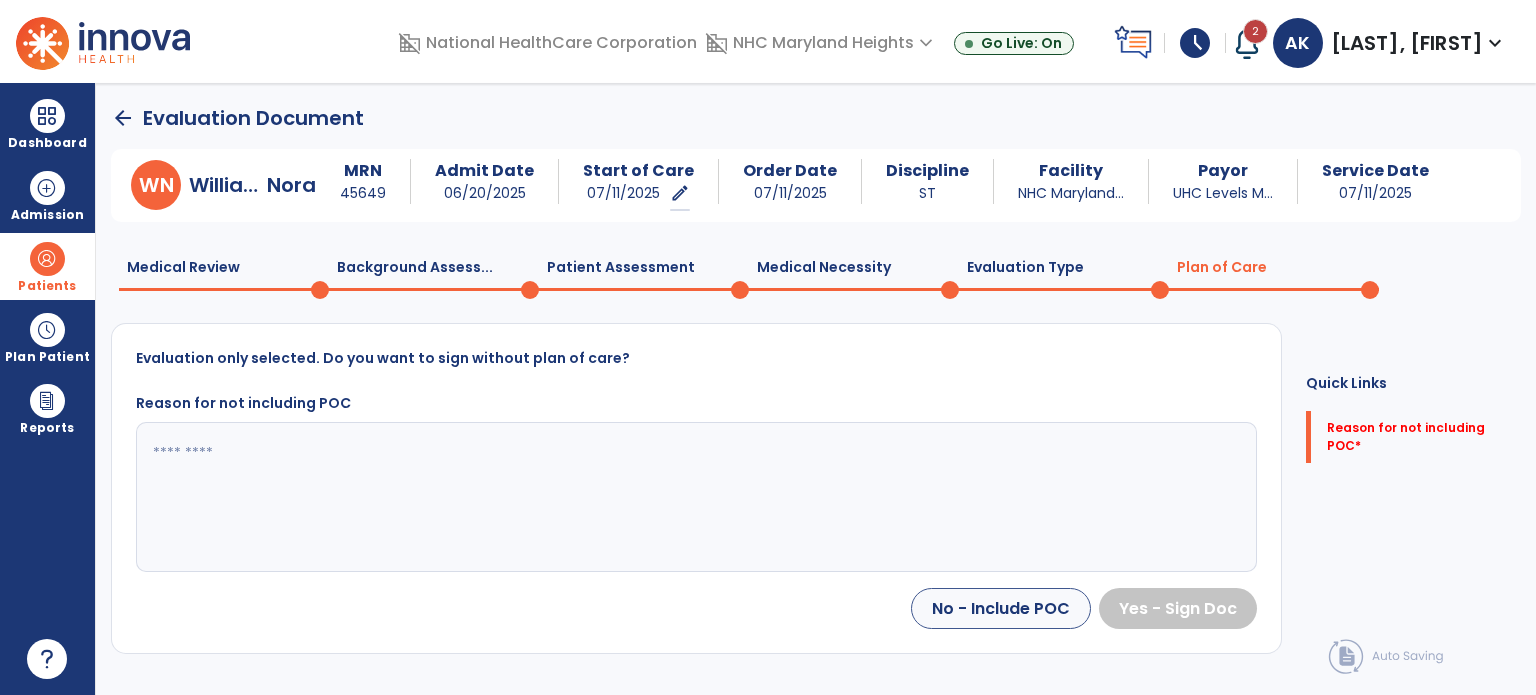 click 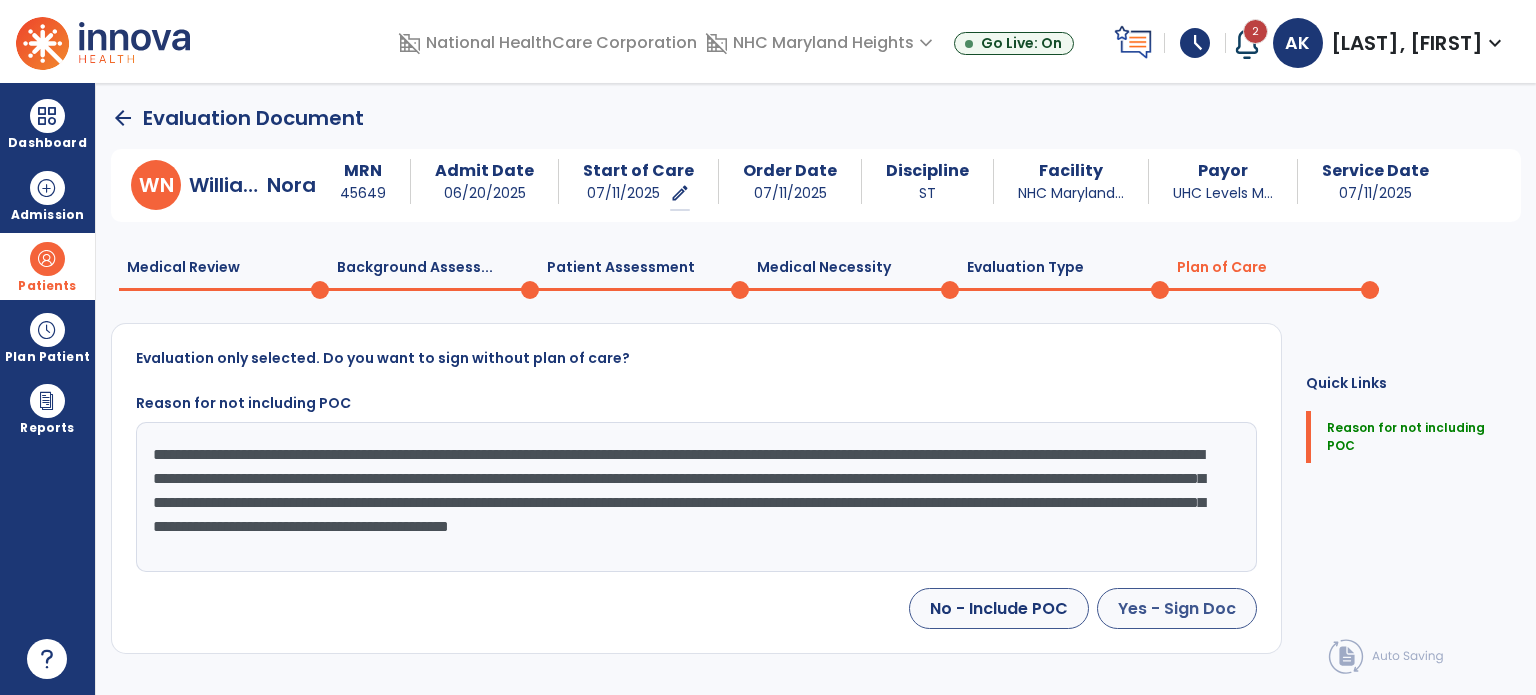 type on "**********" 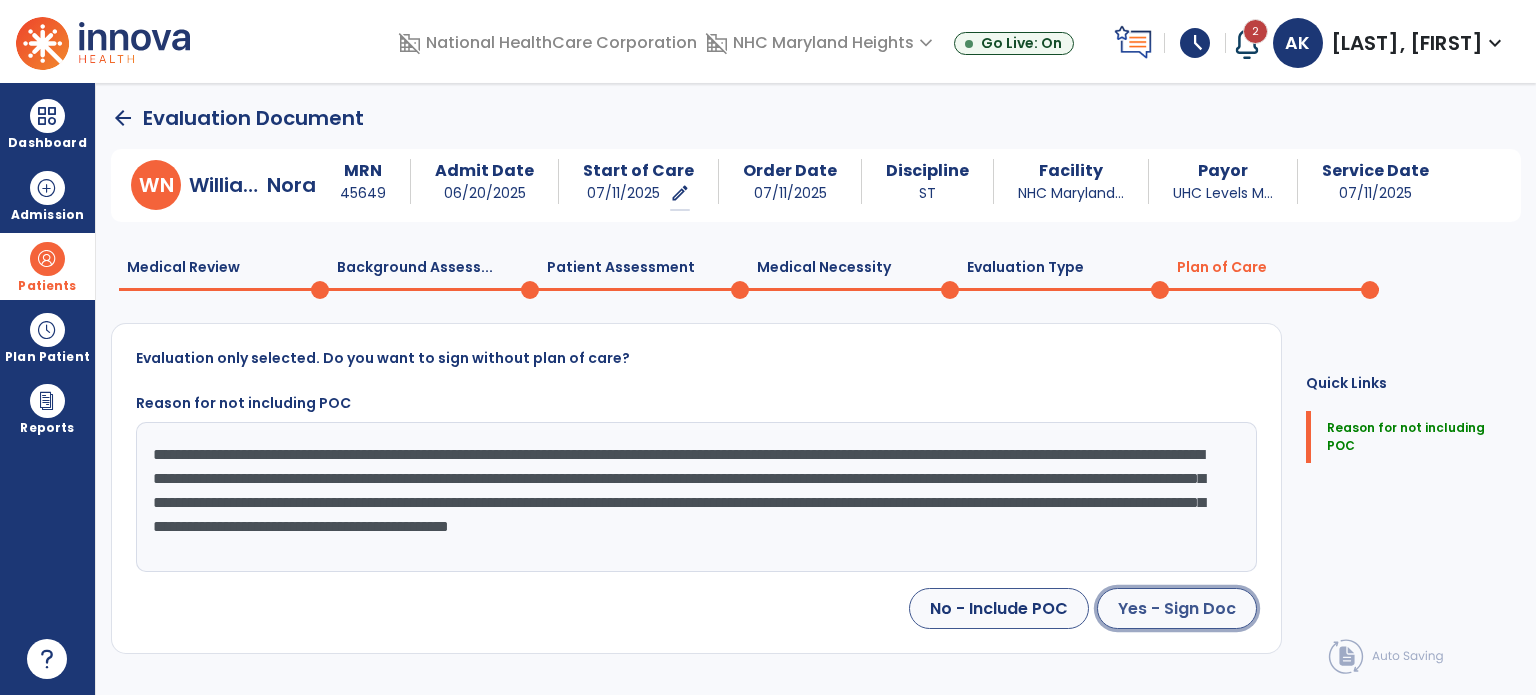click on "Yes - Sign Doc" 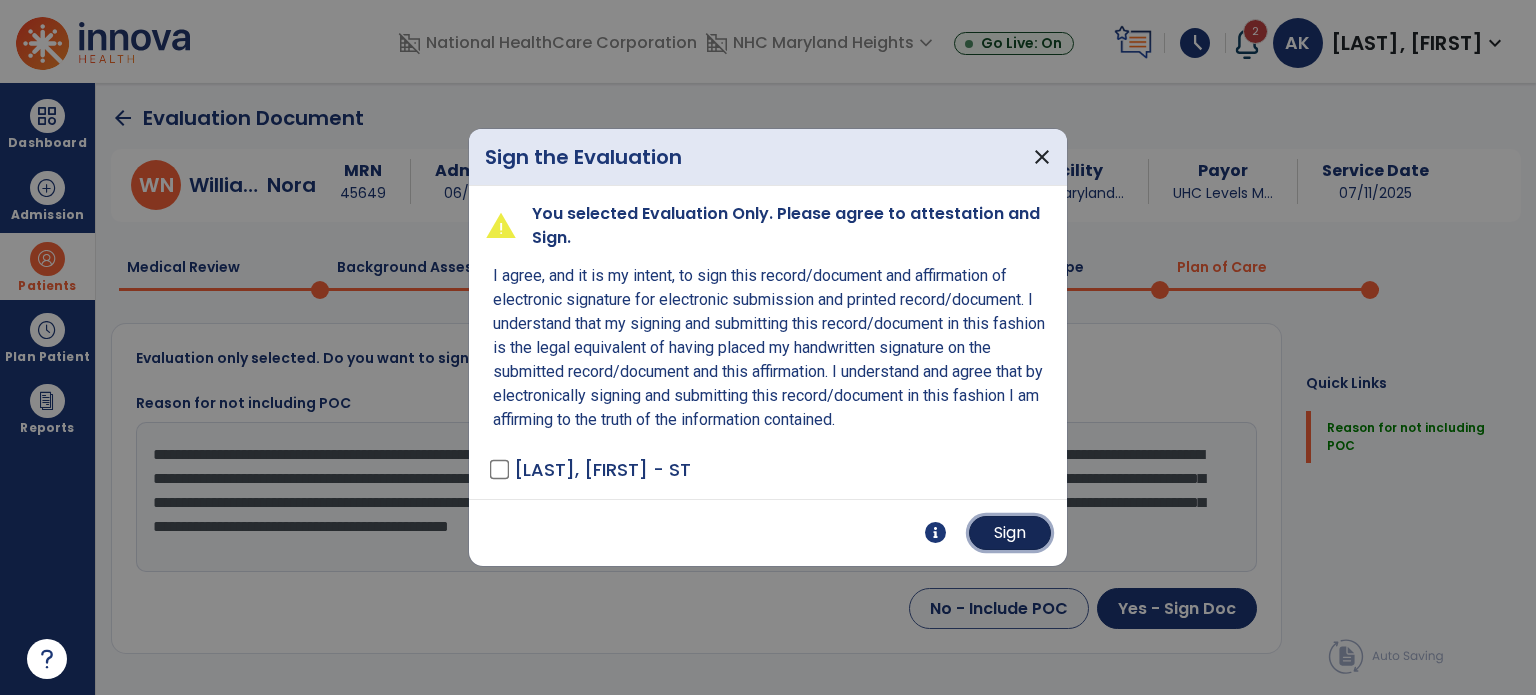click on "Sign" at bounding box center (1010, 533) 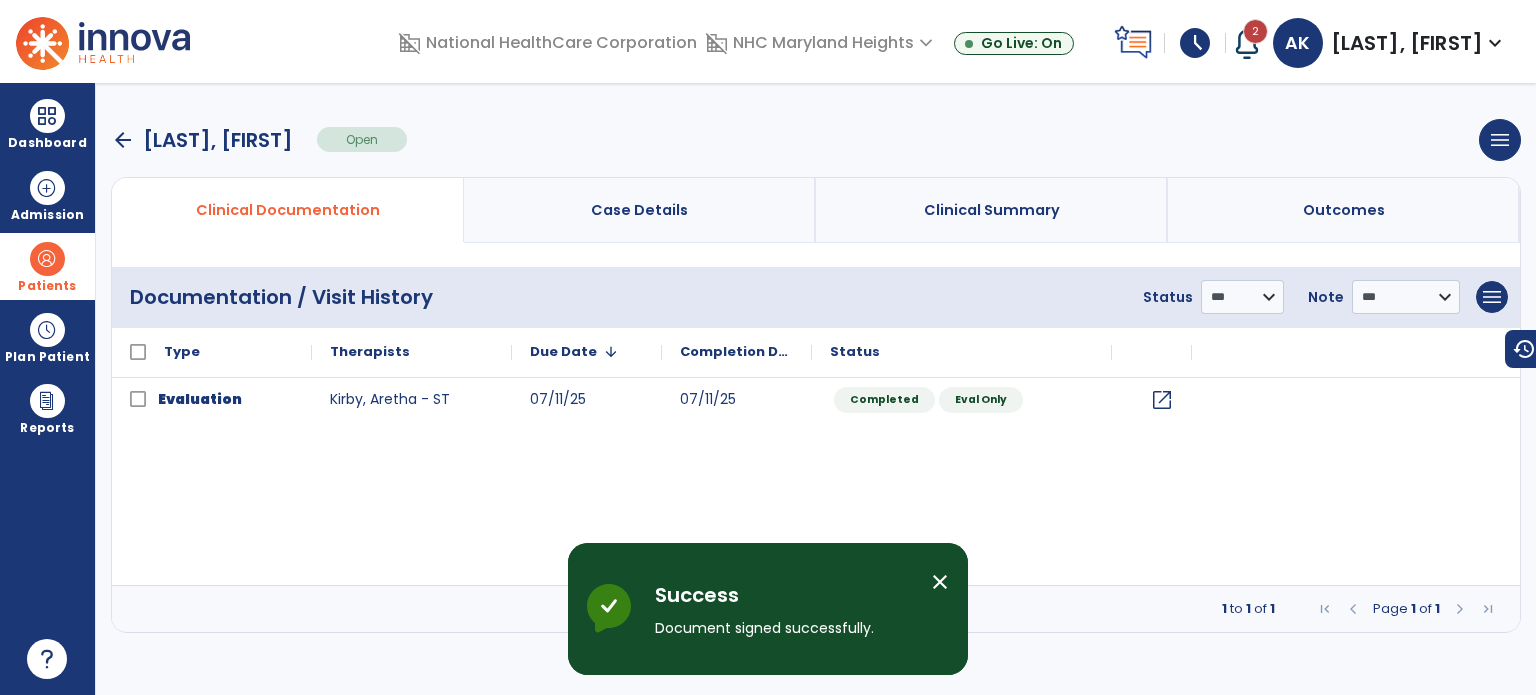 scroll, scrollTop: 0, scrollLeft: 0, axis: both 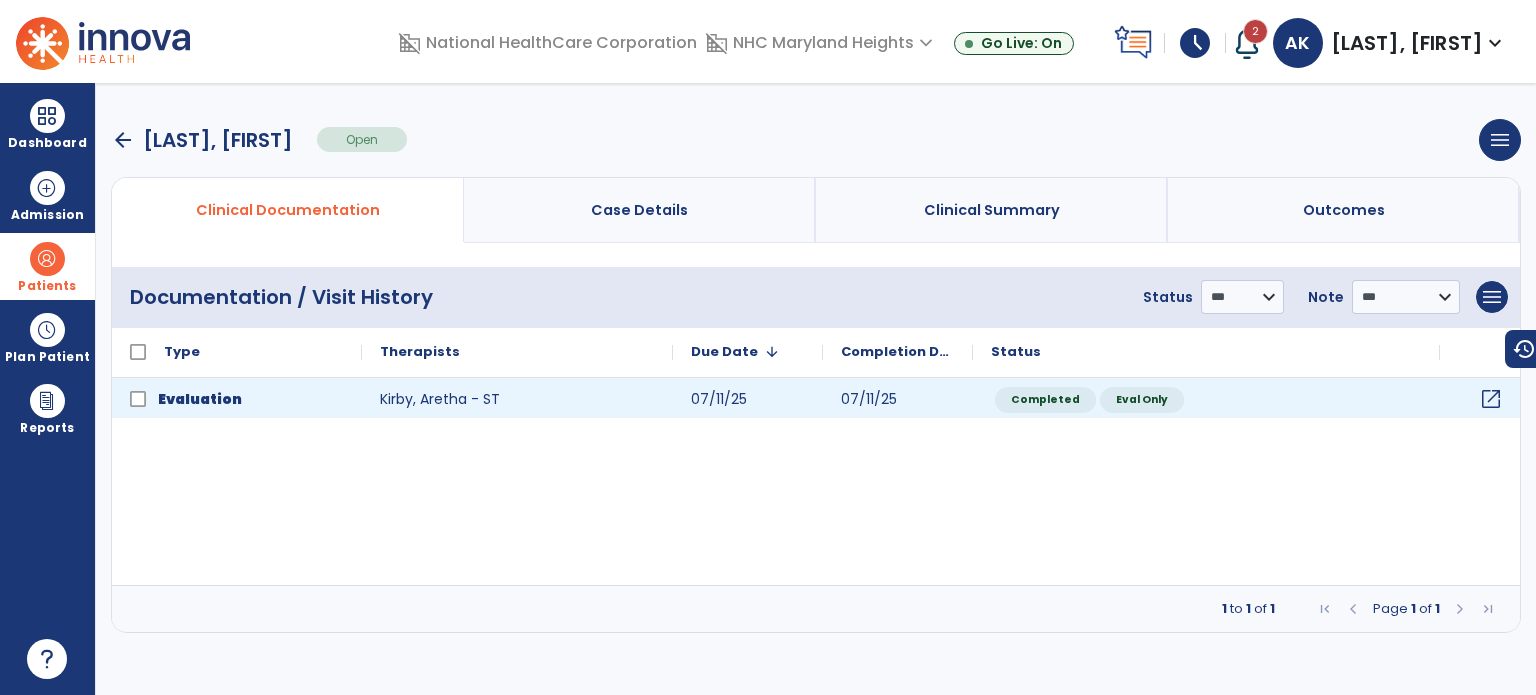 click on "open_in_new" 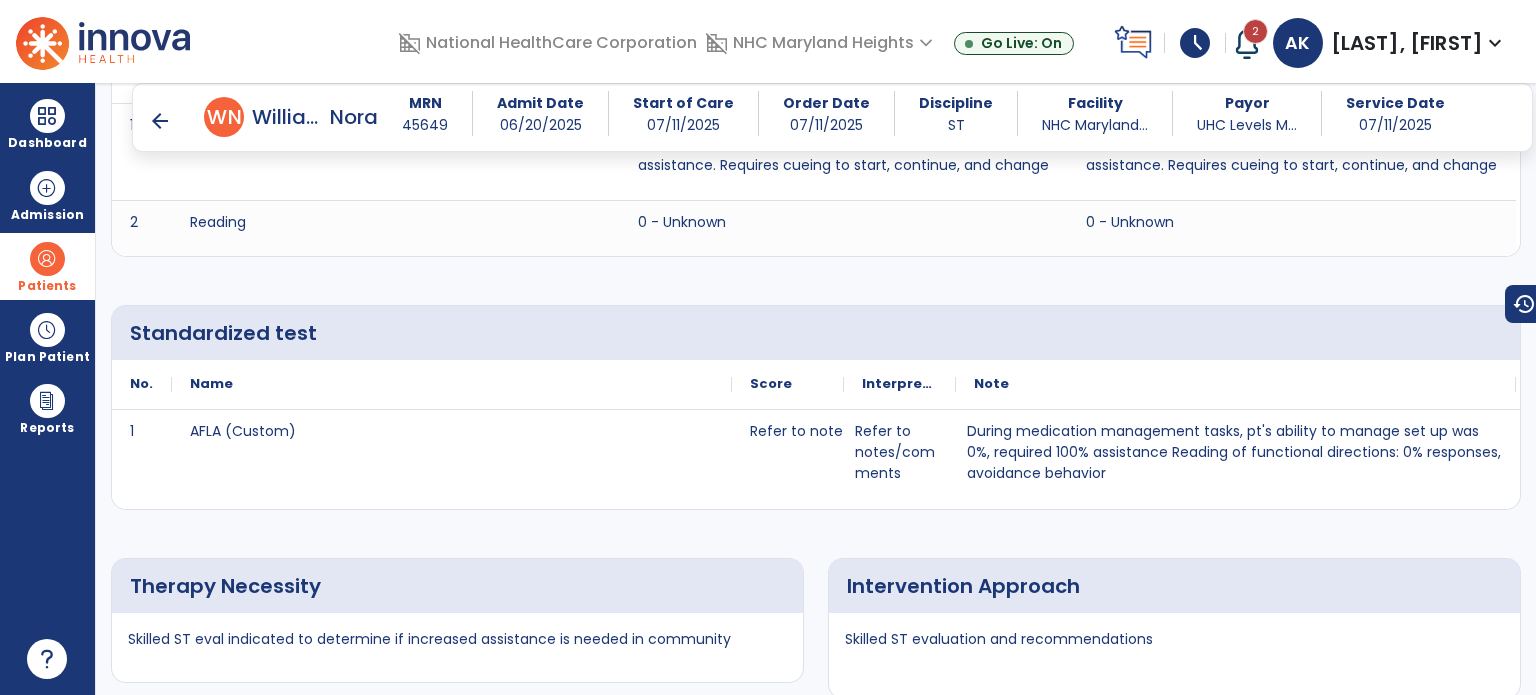 scroll, scrollTop: 3964, scrollLeft: 0, axis: vertical 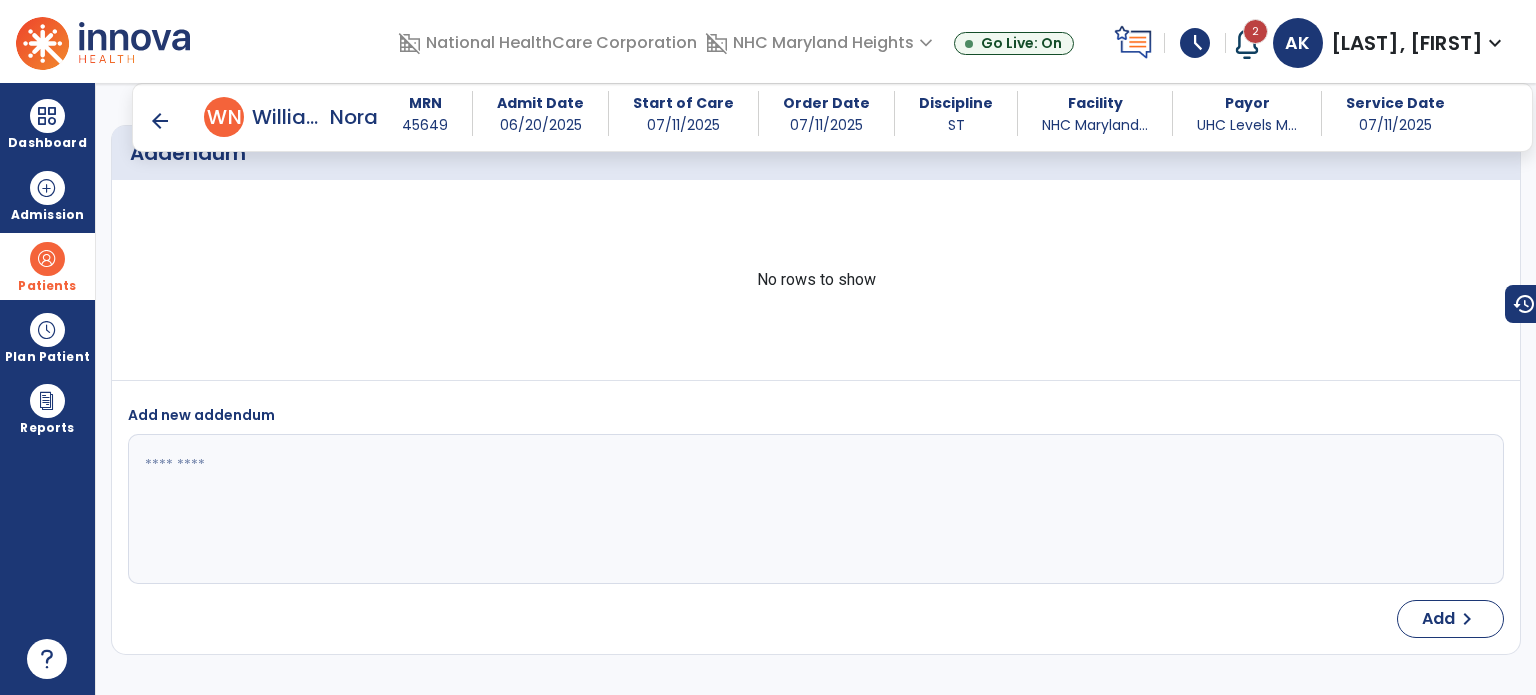 click on "arrow_back" at bounding box center [160, 121] 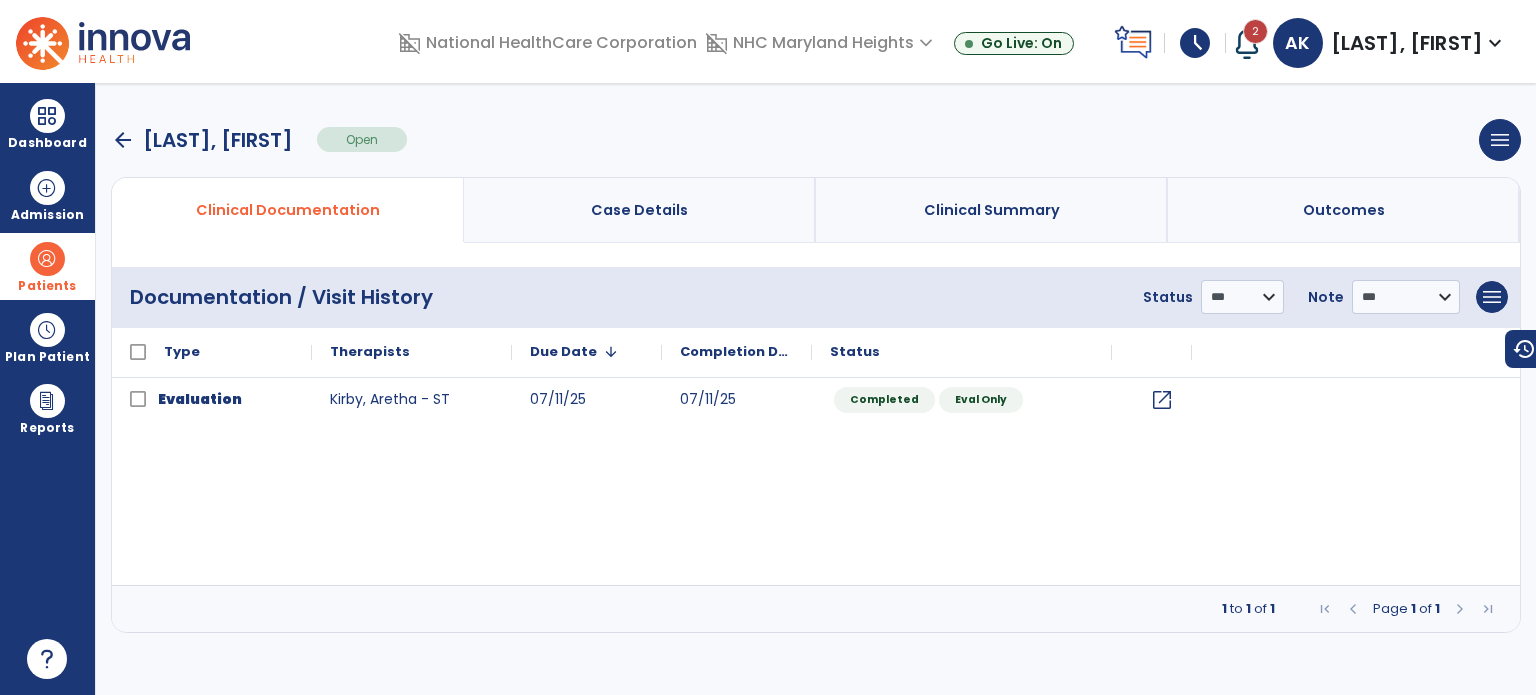 scroll, scrollTop: 0, scrollLeft: 0, axis: both 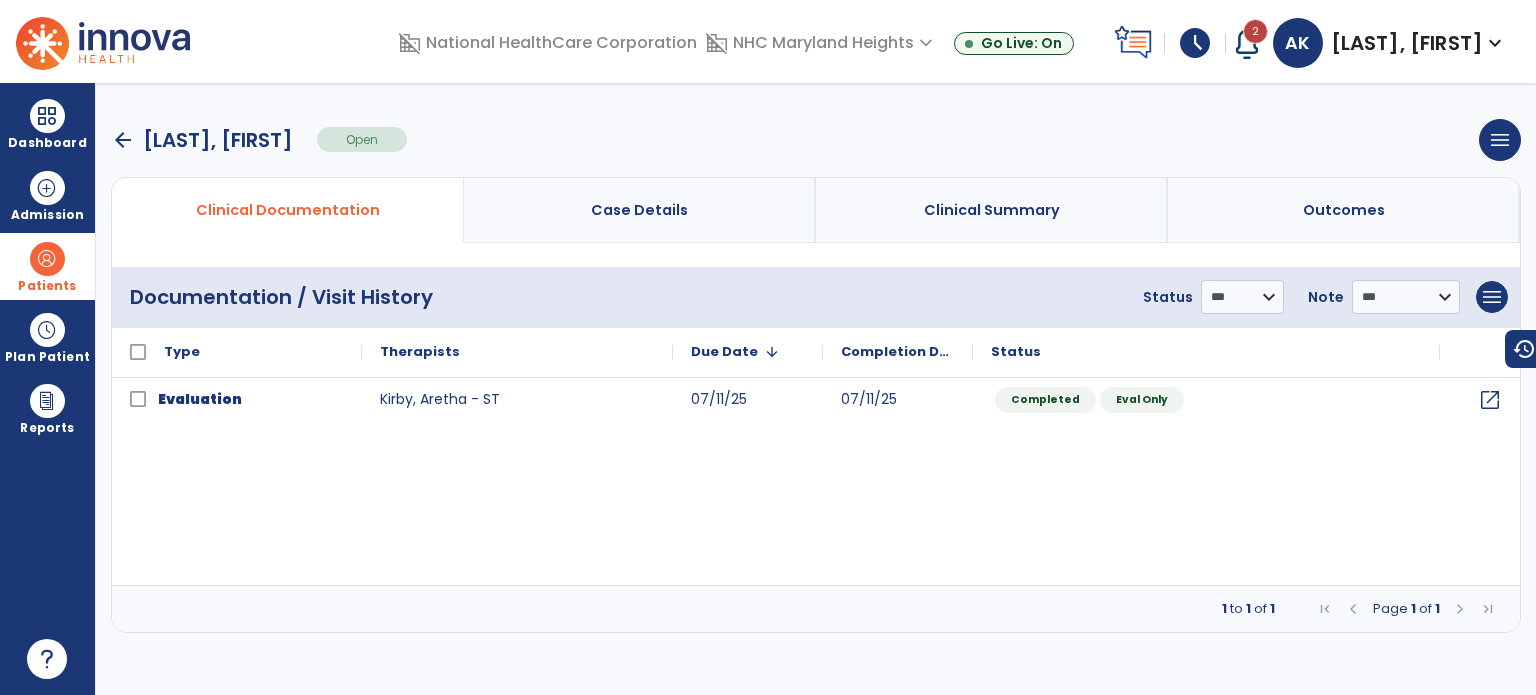 click on "arrow_back" at bounding box center [123, 140] 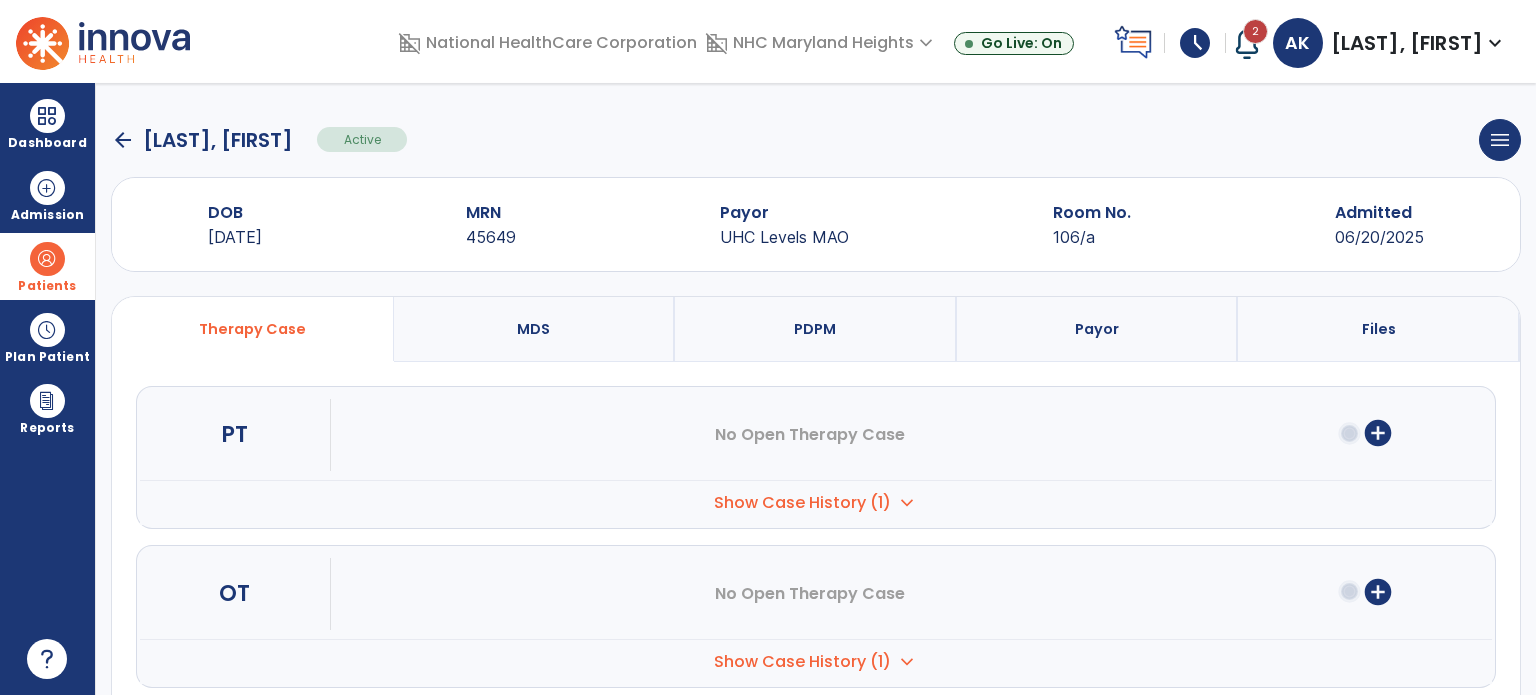 click on "arrow_back" 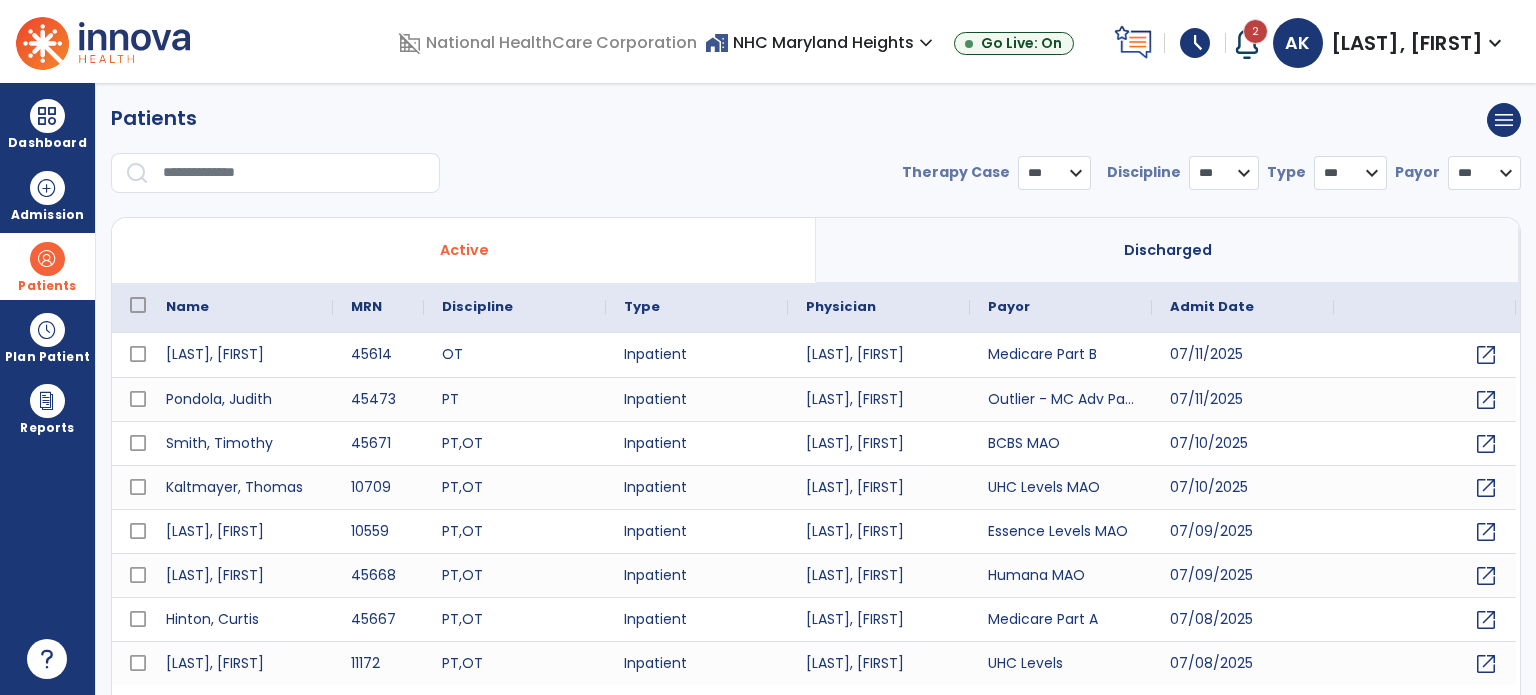 select on "***" 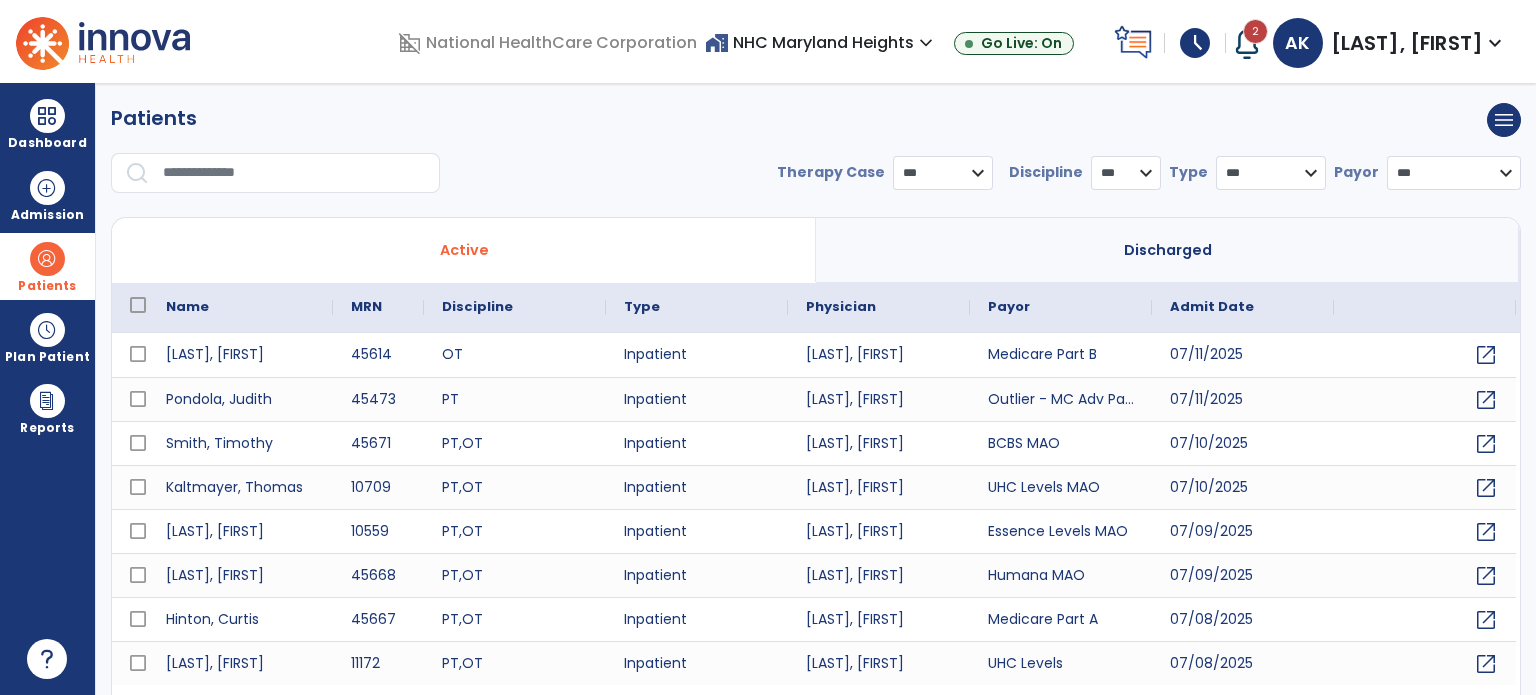 click on "* *** ** ** **" at bounding box center [1126, 173] 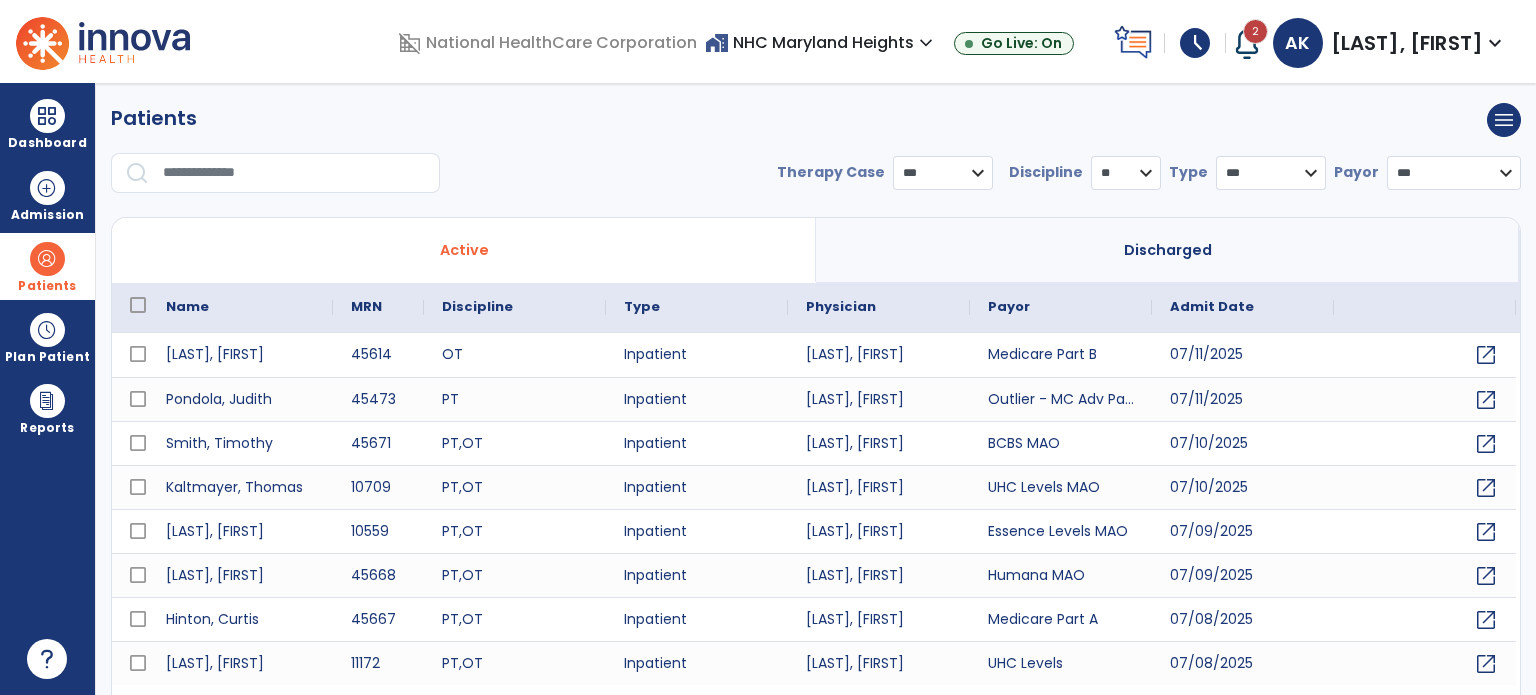 click on "* *** ** ** **" at bounding box center (1126, 173) 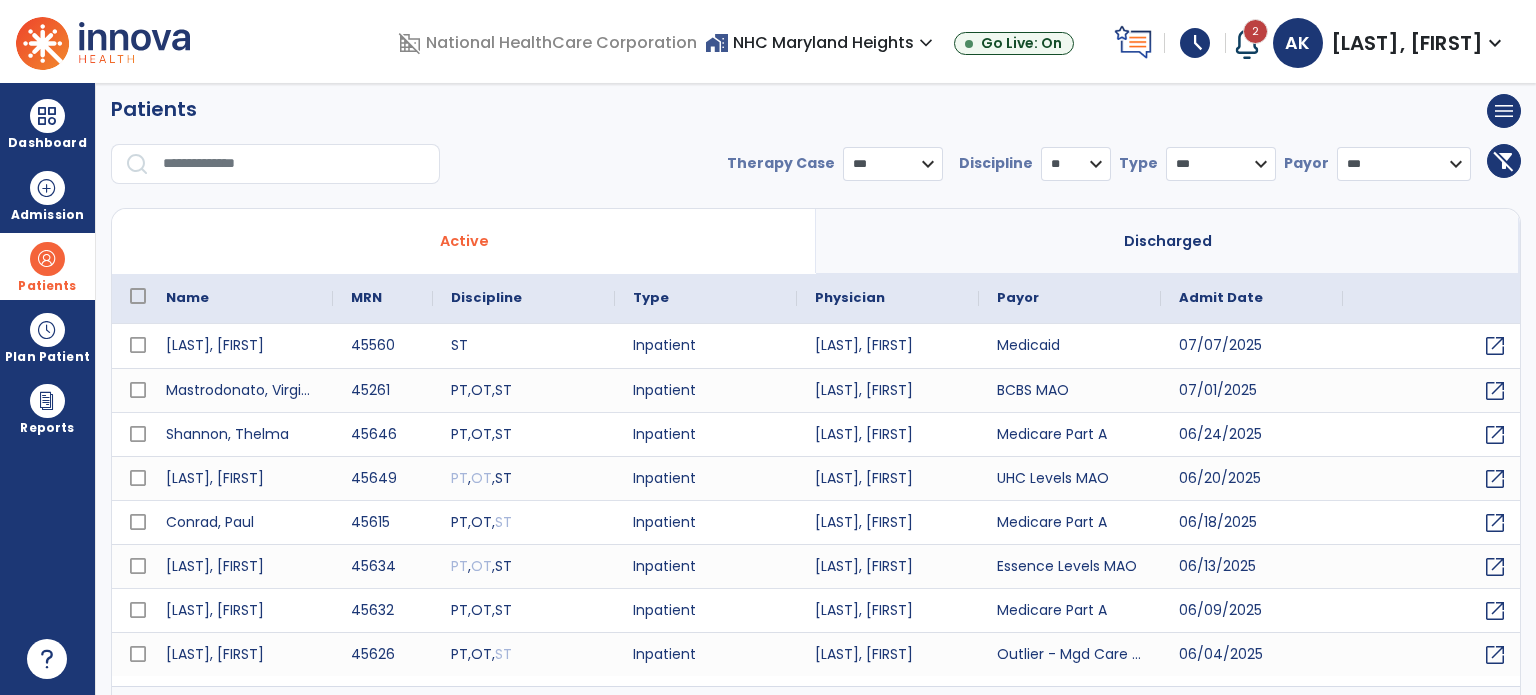scroll, scrollTop: 46, scrollLeft: 0, axis: vertical 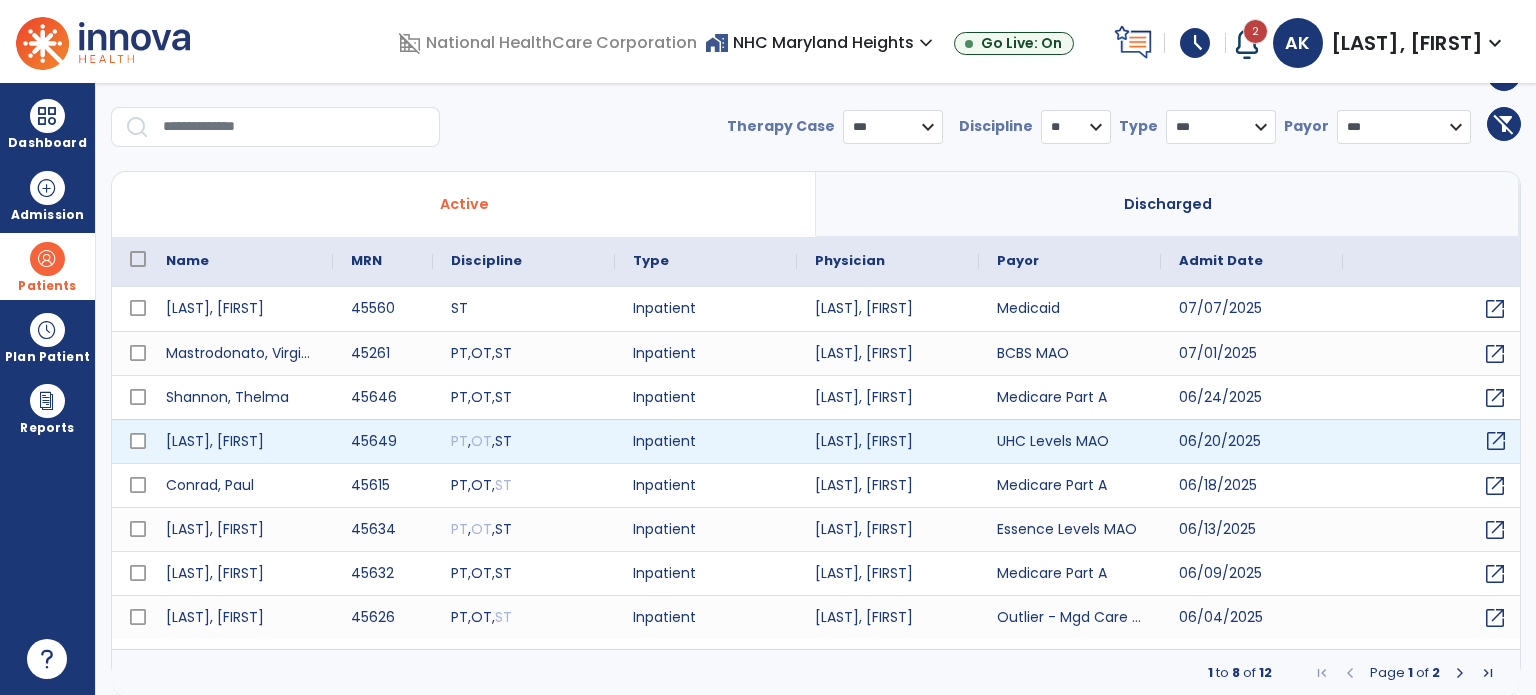 click on "open_in_new" at bounding box center [1496, 441] 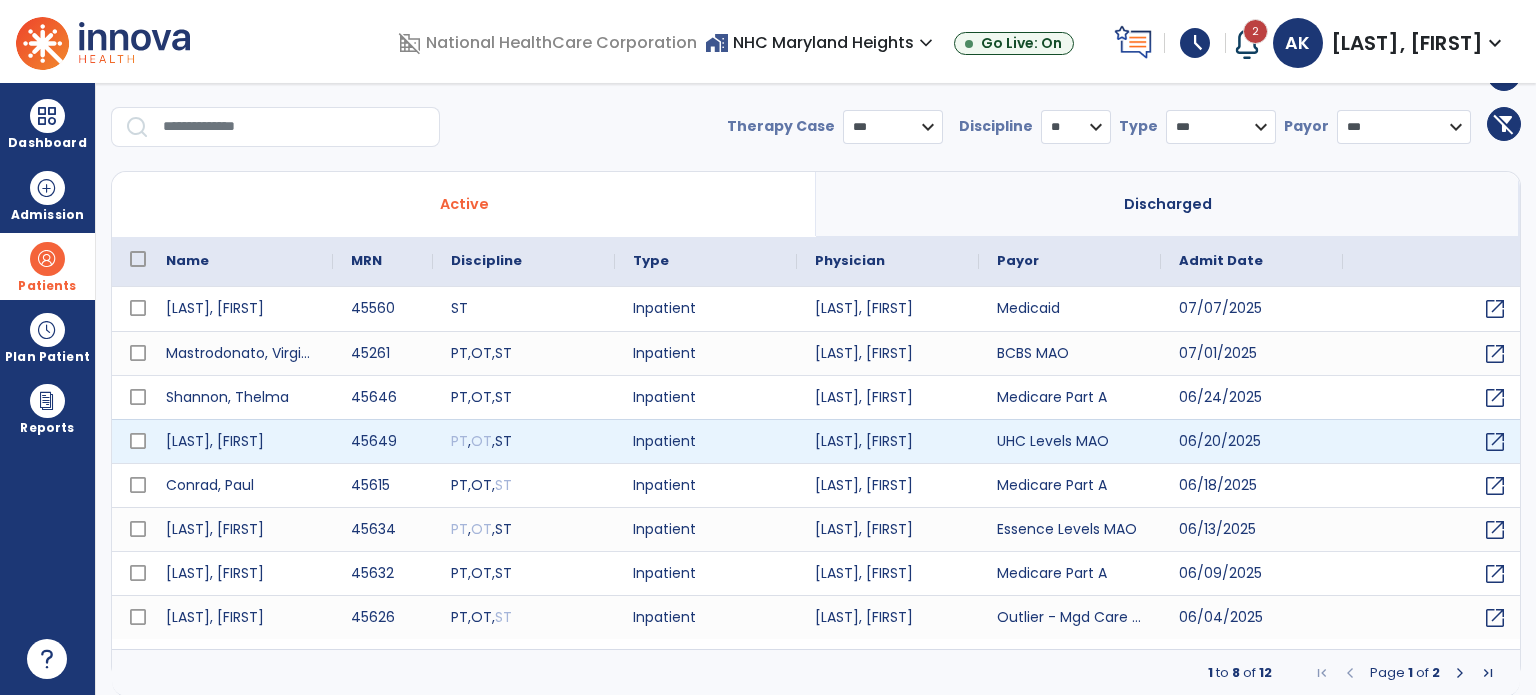 scroll, scrollTop: 0, scrollLeft: 0, axis: both 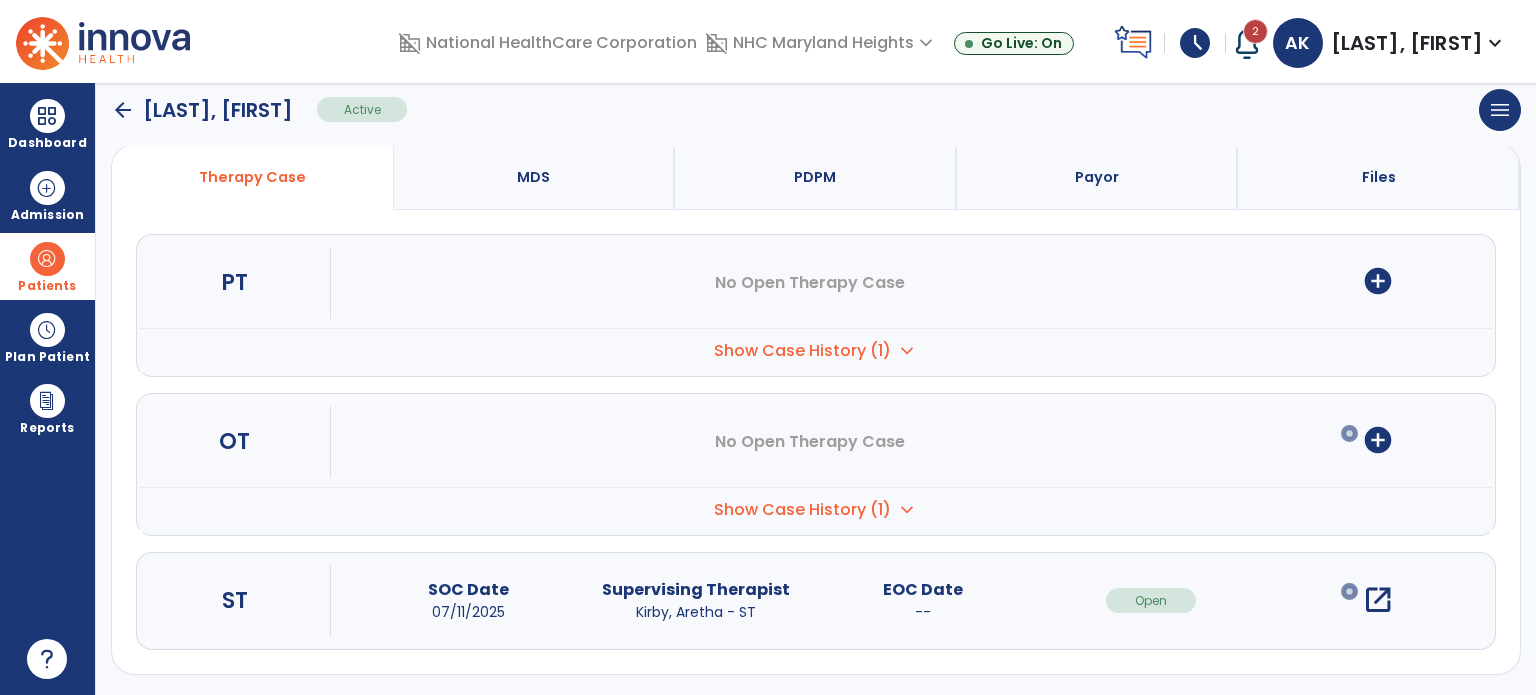 click on "open_in_new" at bounding box center (1378, 600) 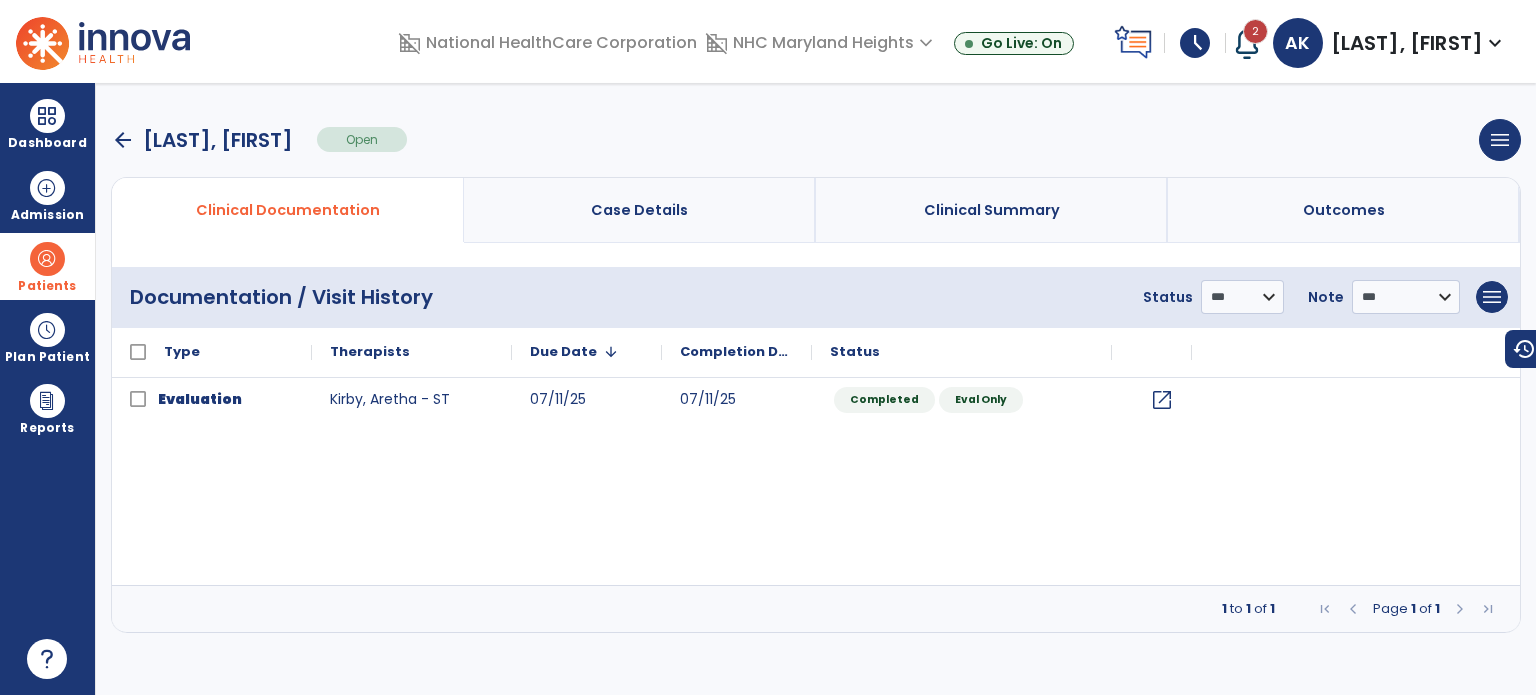 scroll, scrollTop: 0, scrollLeft: 0, axis: both 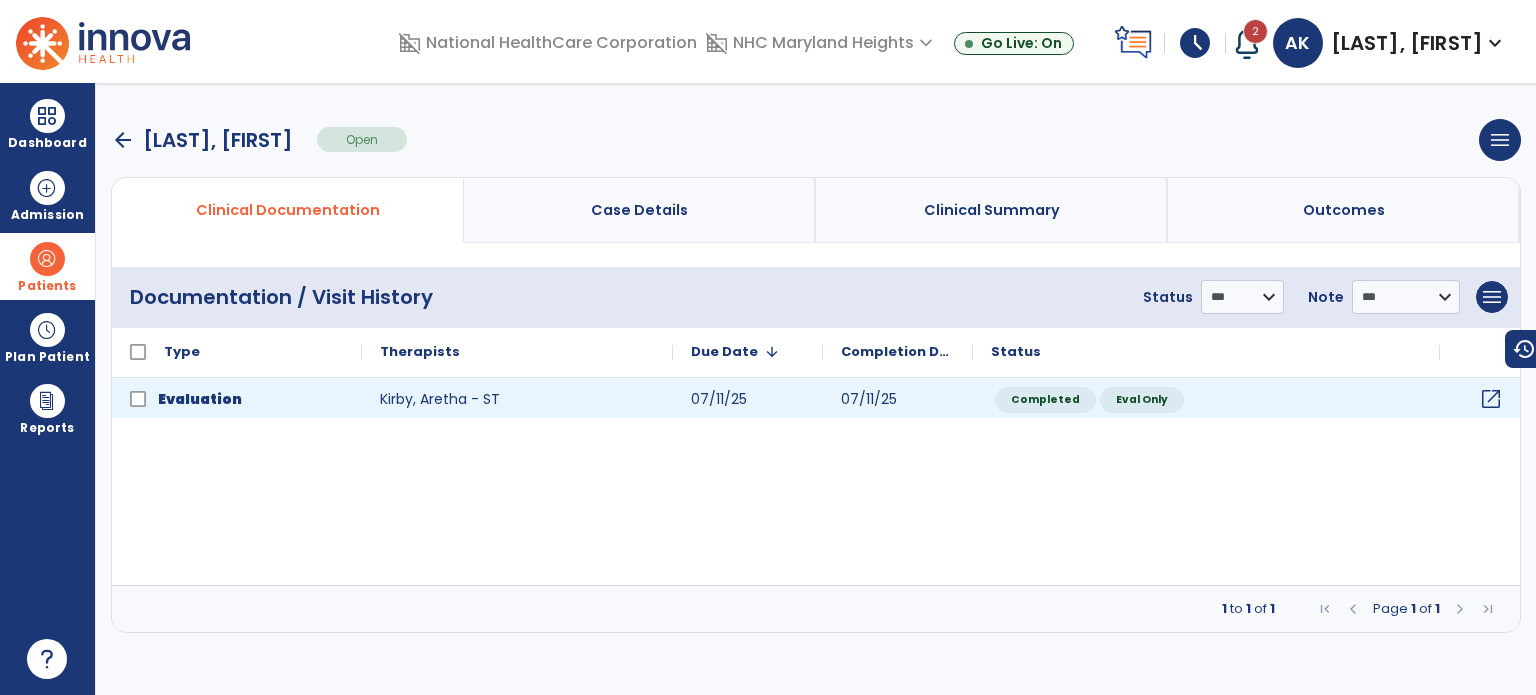 click on "open_in_new" 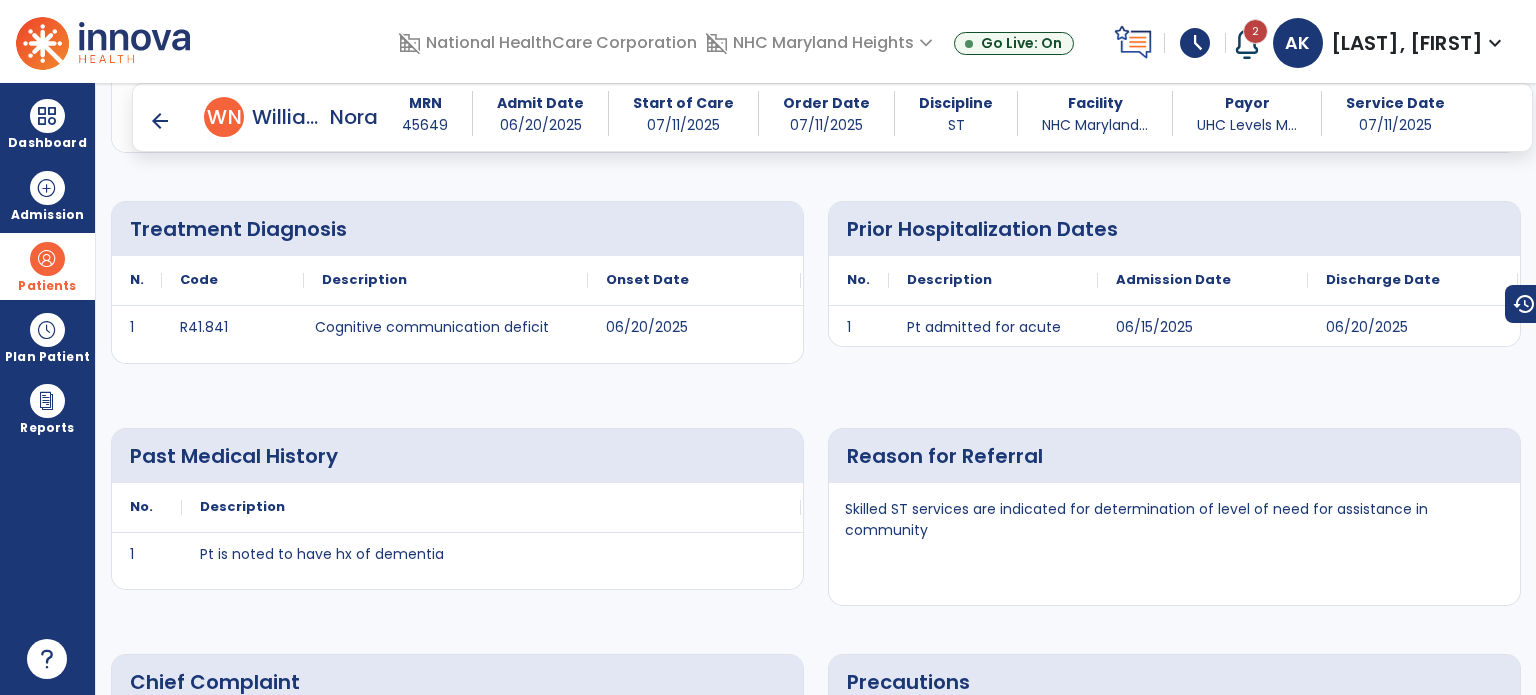 scroll, scrollTop: 561, scrollLeft: 0, axis: vertical 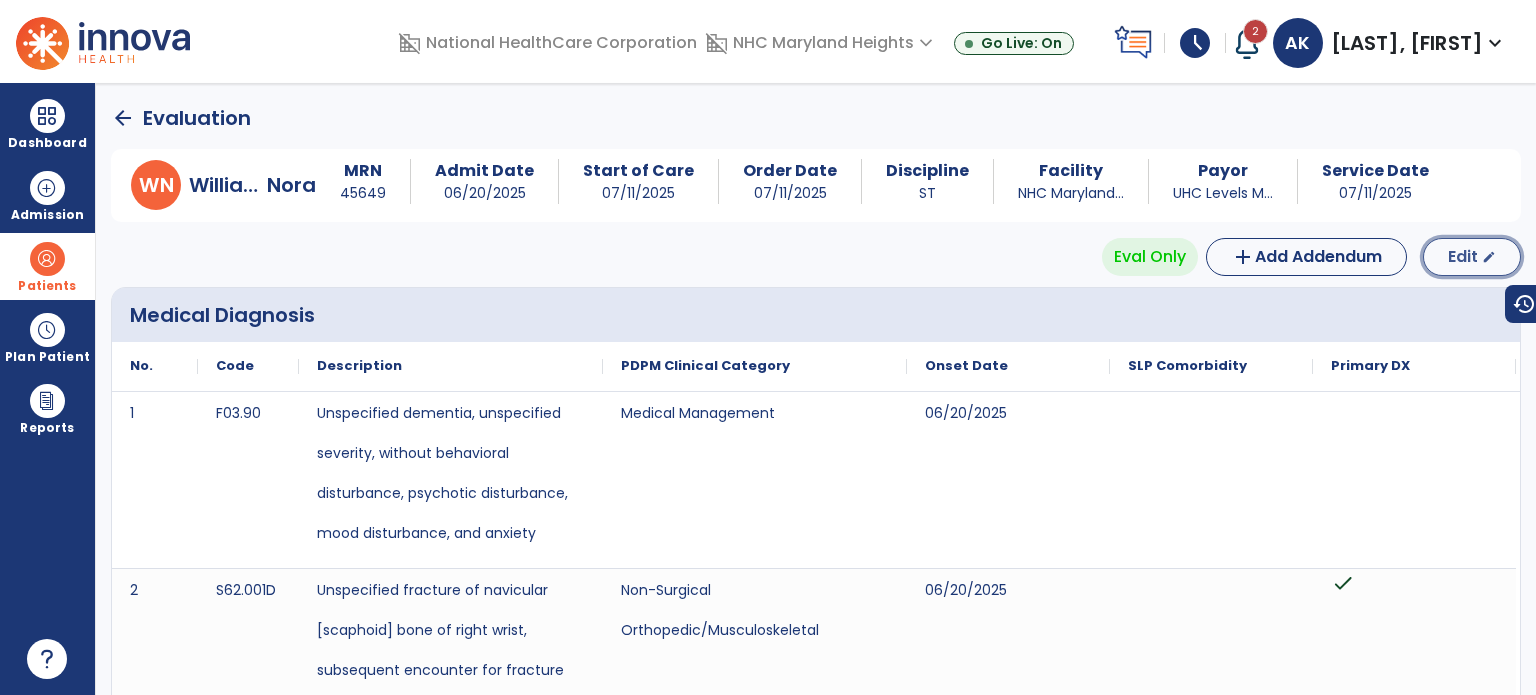 click on "Edit" 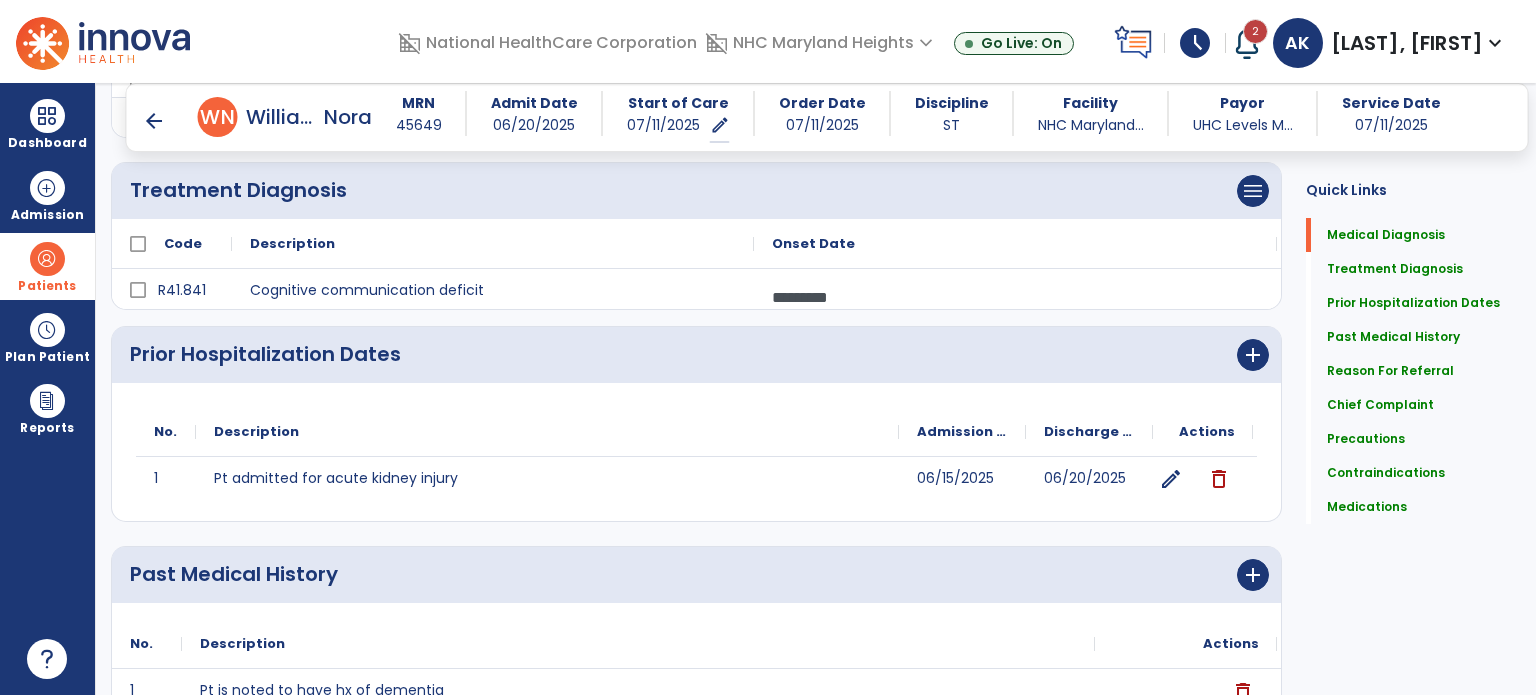 scroll, scrollTop: 456, scrollLeft: 0, axis: vertical 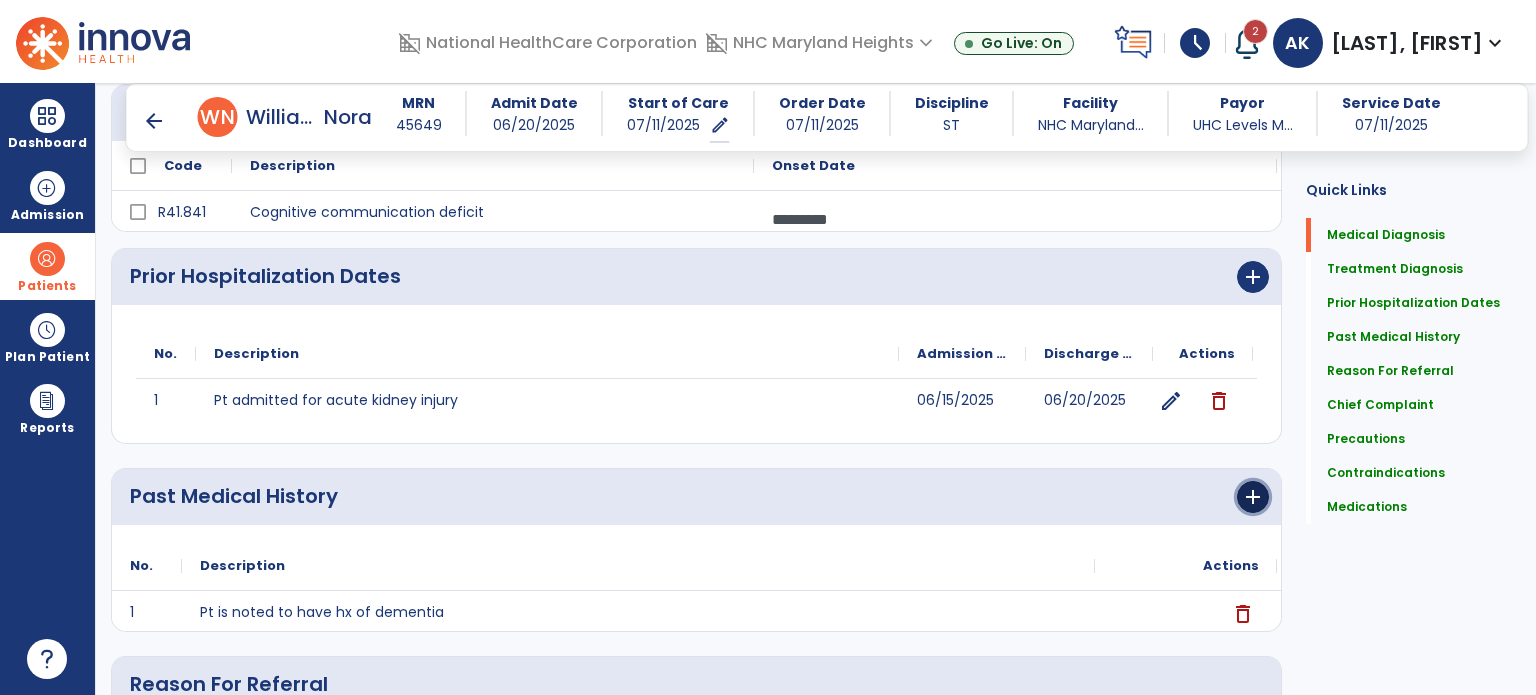 click on "add" 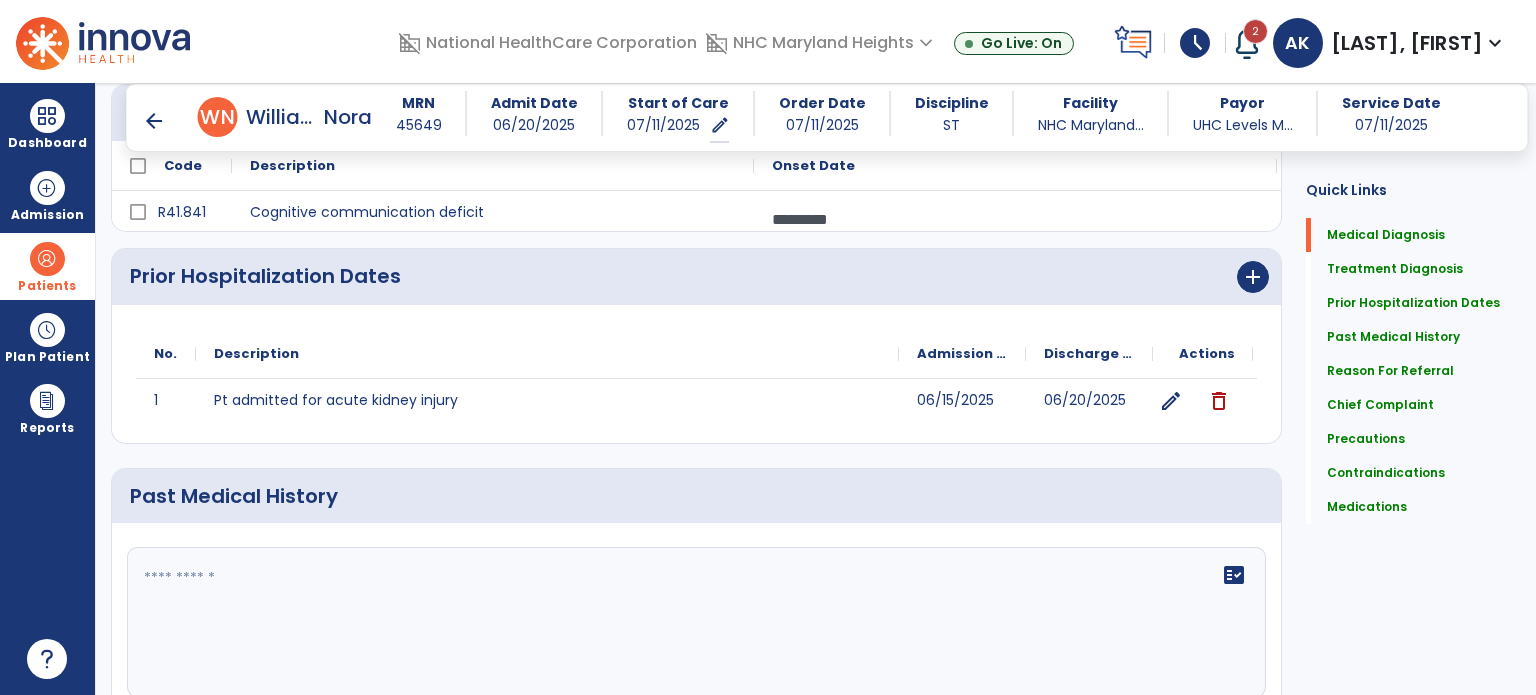 click 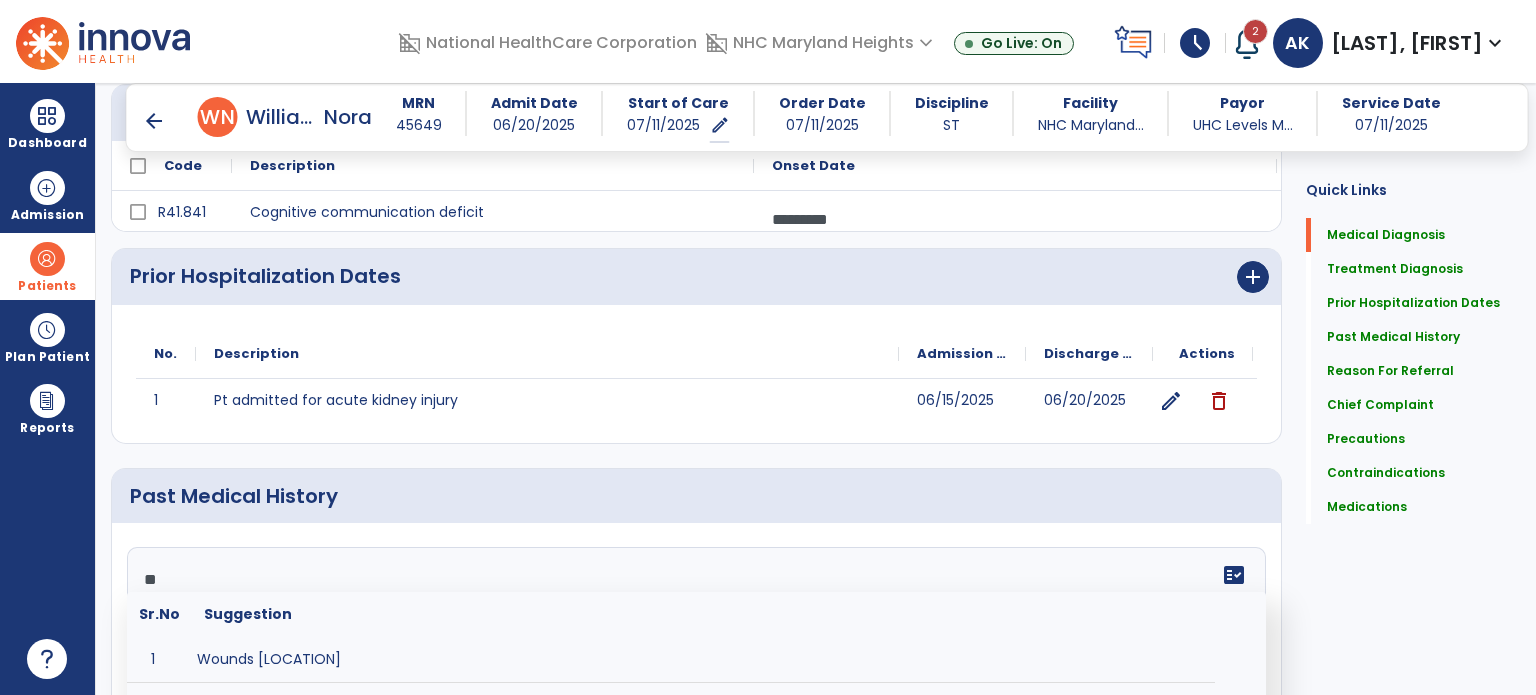 type on "*" 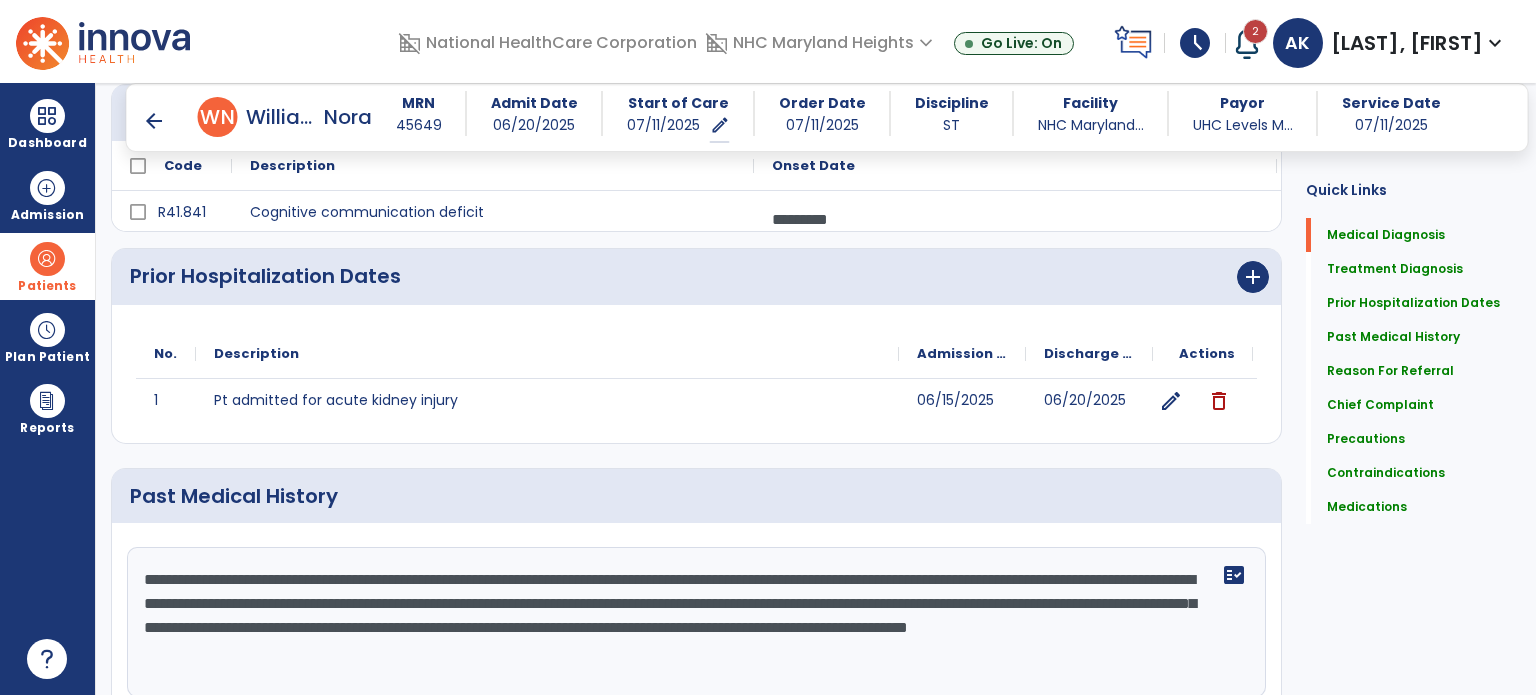 drag, startPoint x: 1529, startPoint y: 275, endPoint x: 1535, endPoint y: 392, distance: 117.15375 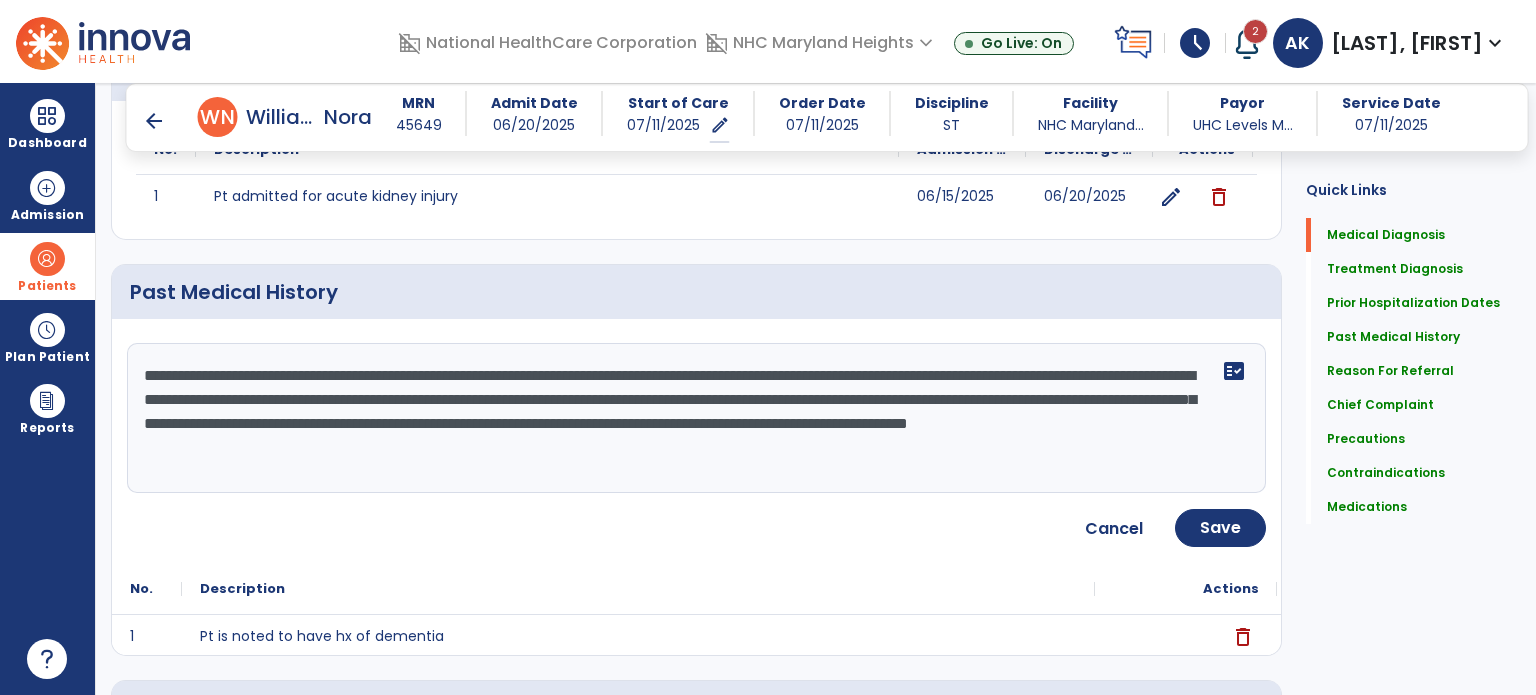 scroll, scrollTop: 695, scrollLeft: 0, axis: vertical 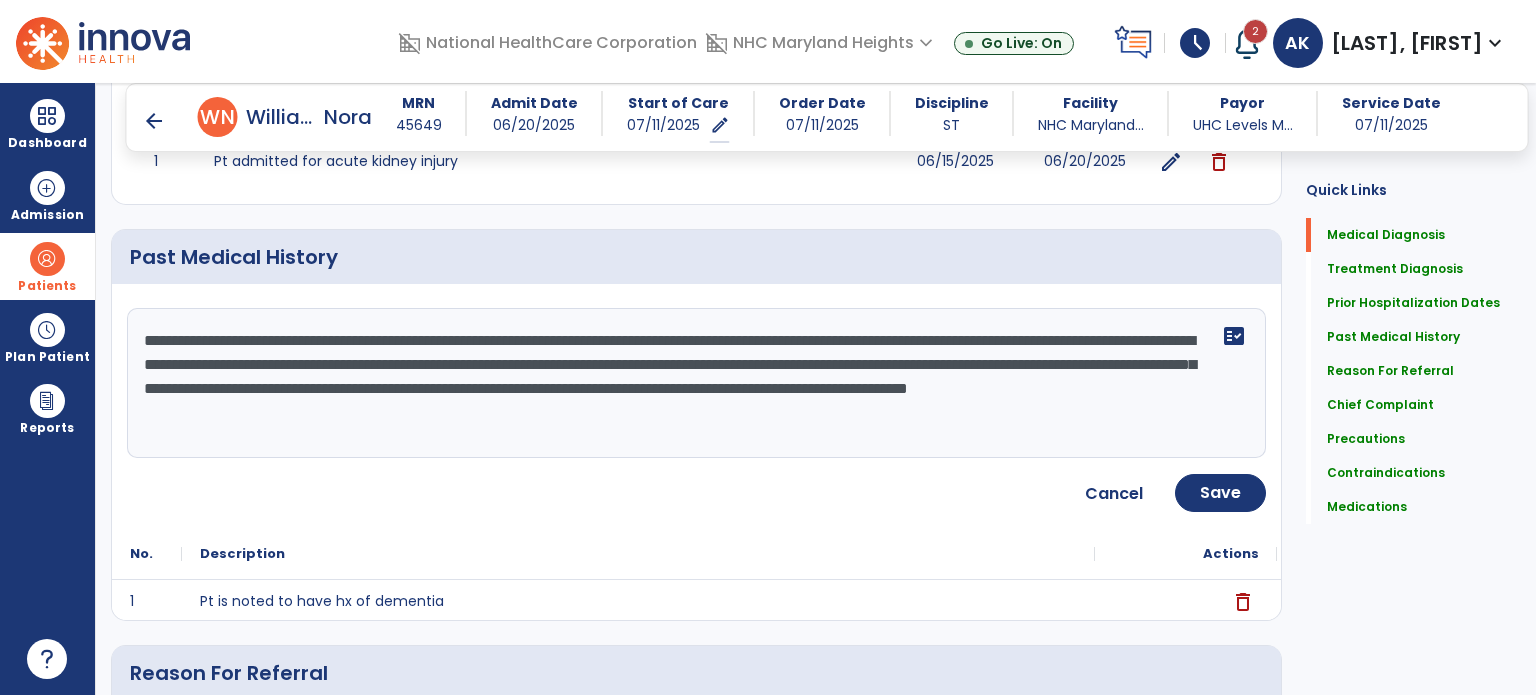 click on "**********" 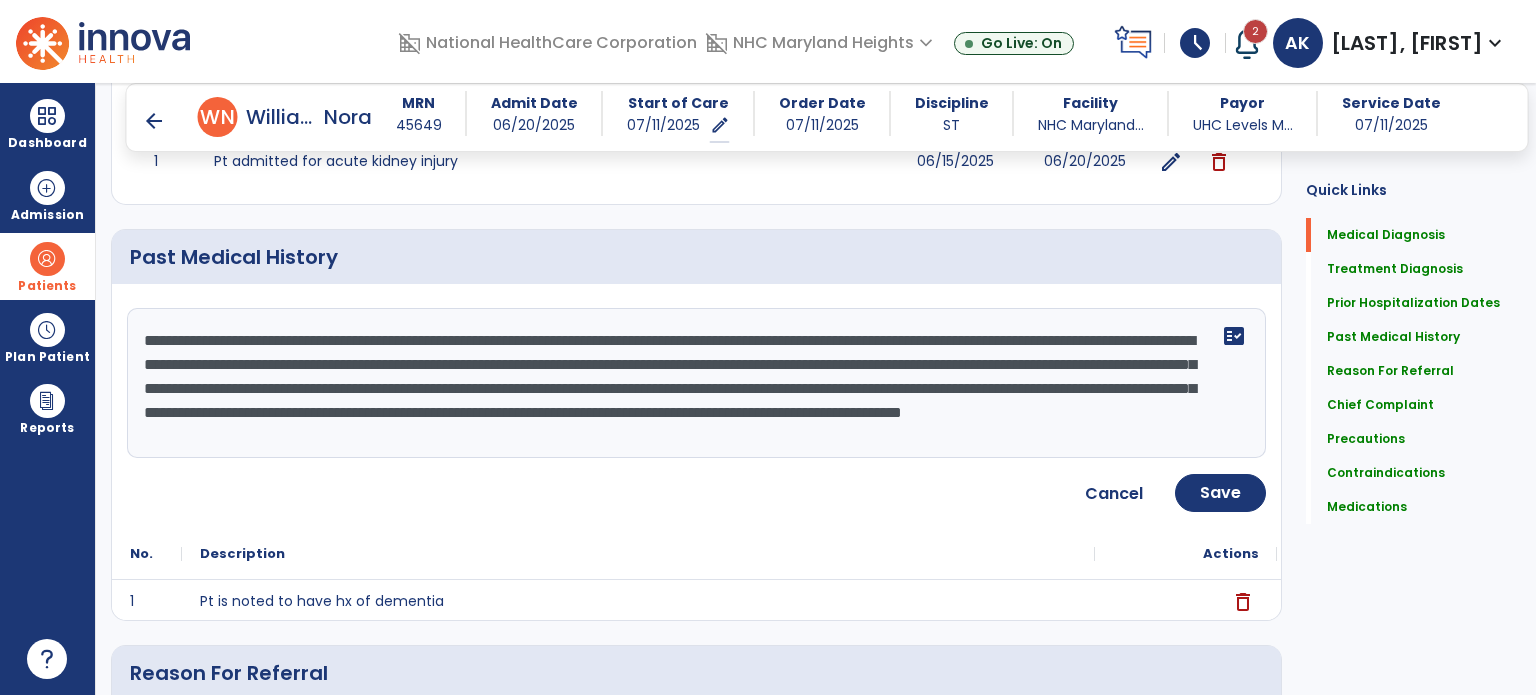 scroll, scrollTop: 16, scrollLeft: 0, axis: vertical 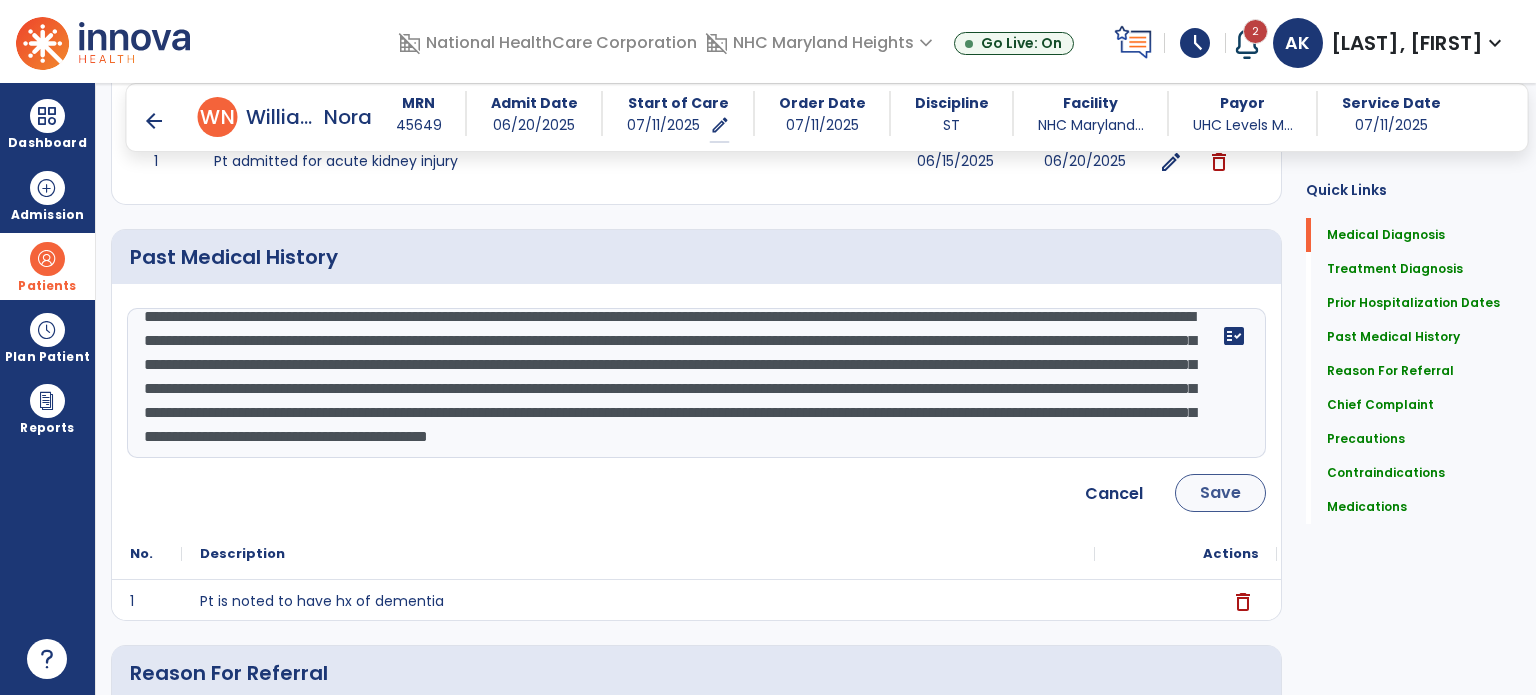 type on "**********" 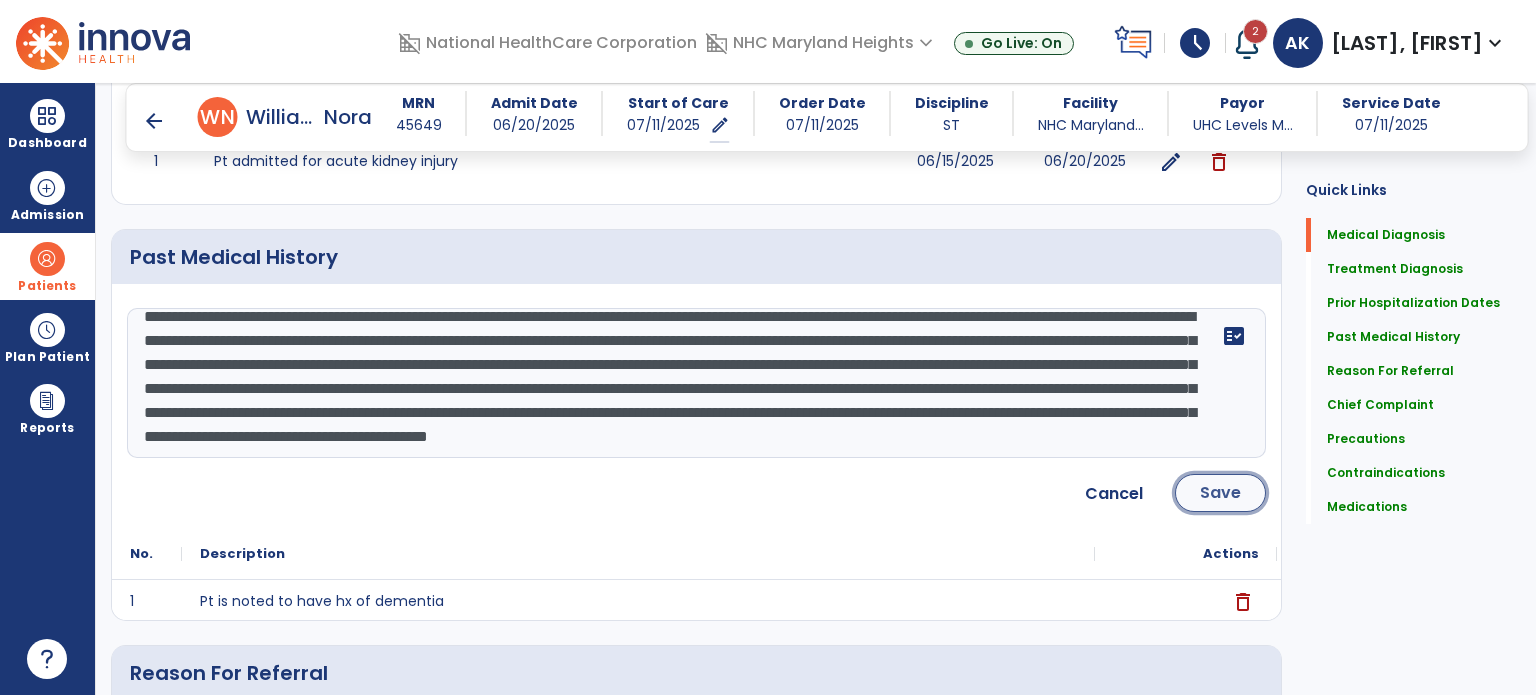 click on "Save" 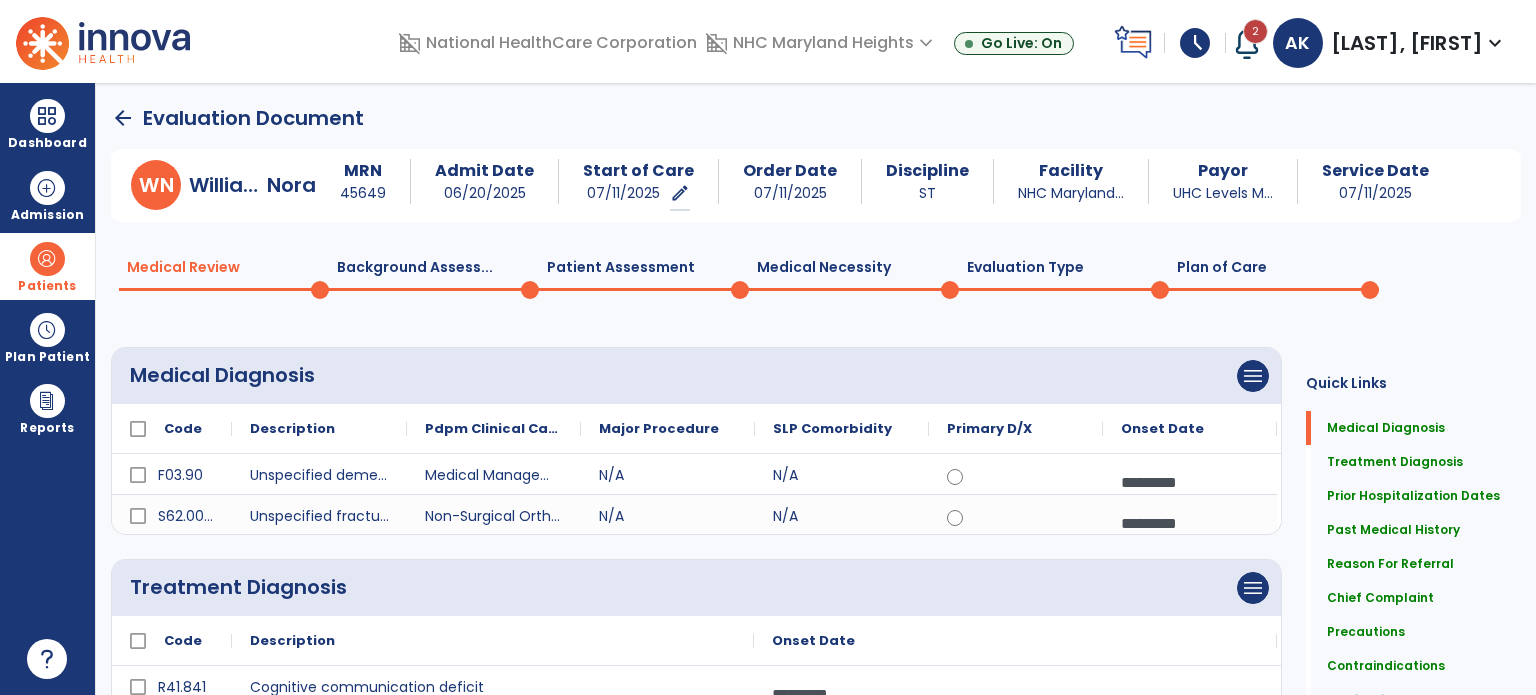 scroll, scrollTop: 1898, scrollLeft: 0, axis: vertical 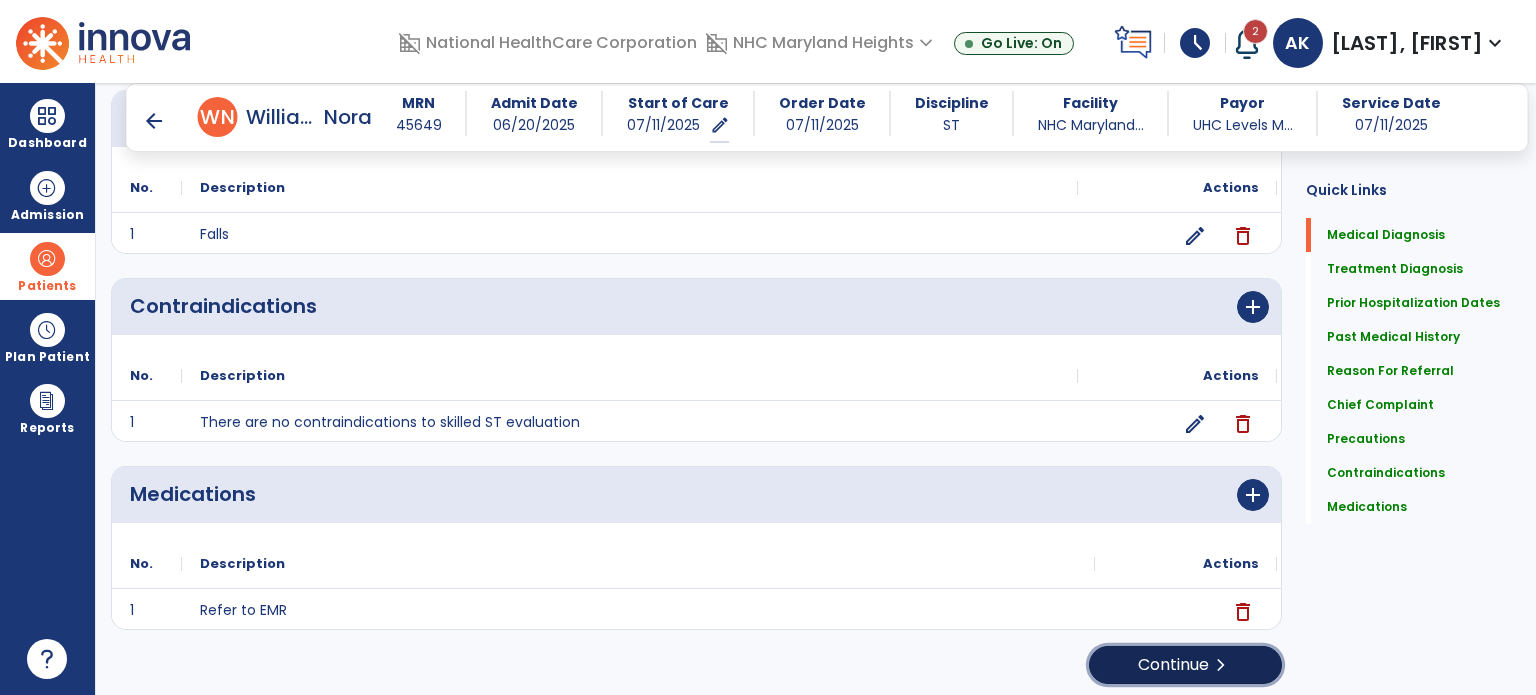 click on "Continue  chevron_right" 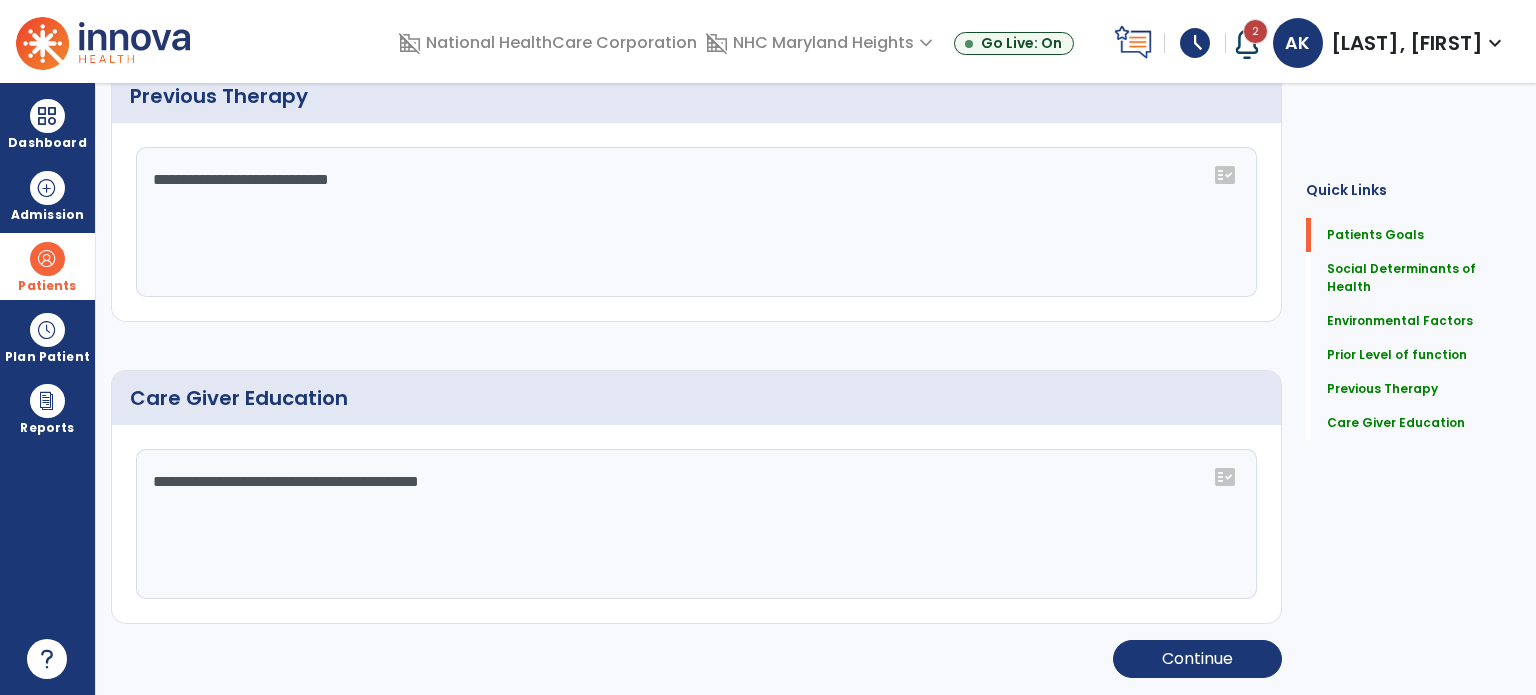 scroll, scrollTop: 0, scrollLeft: 0, axis: both 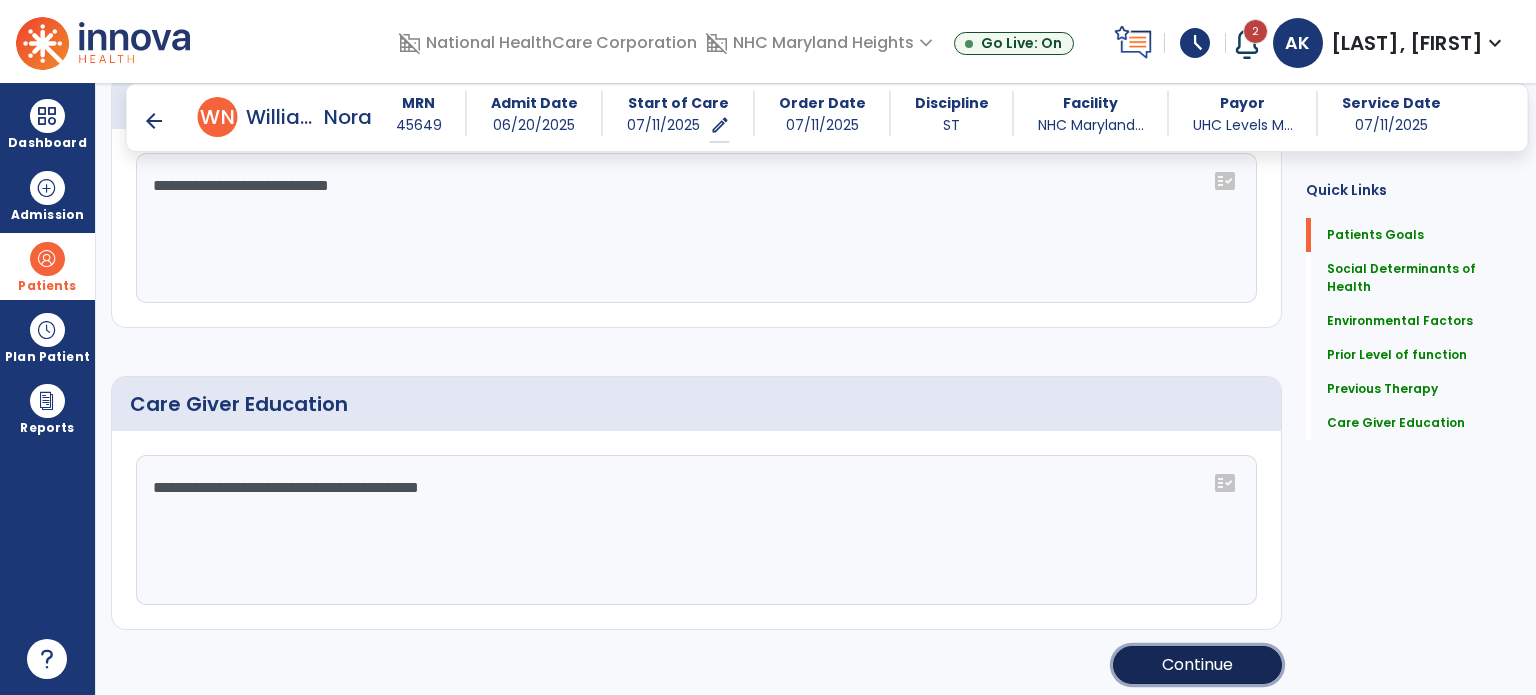 click on "Continue" 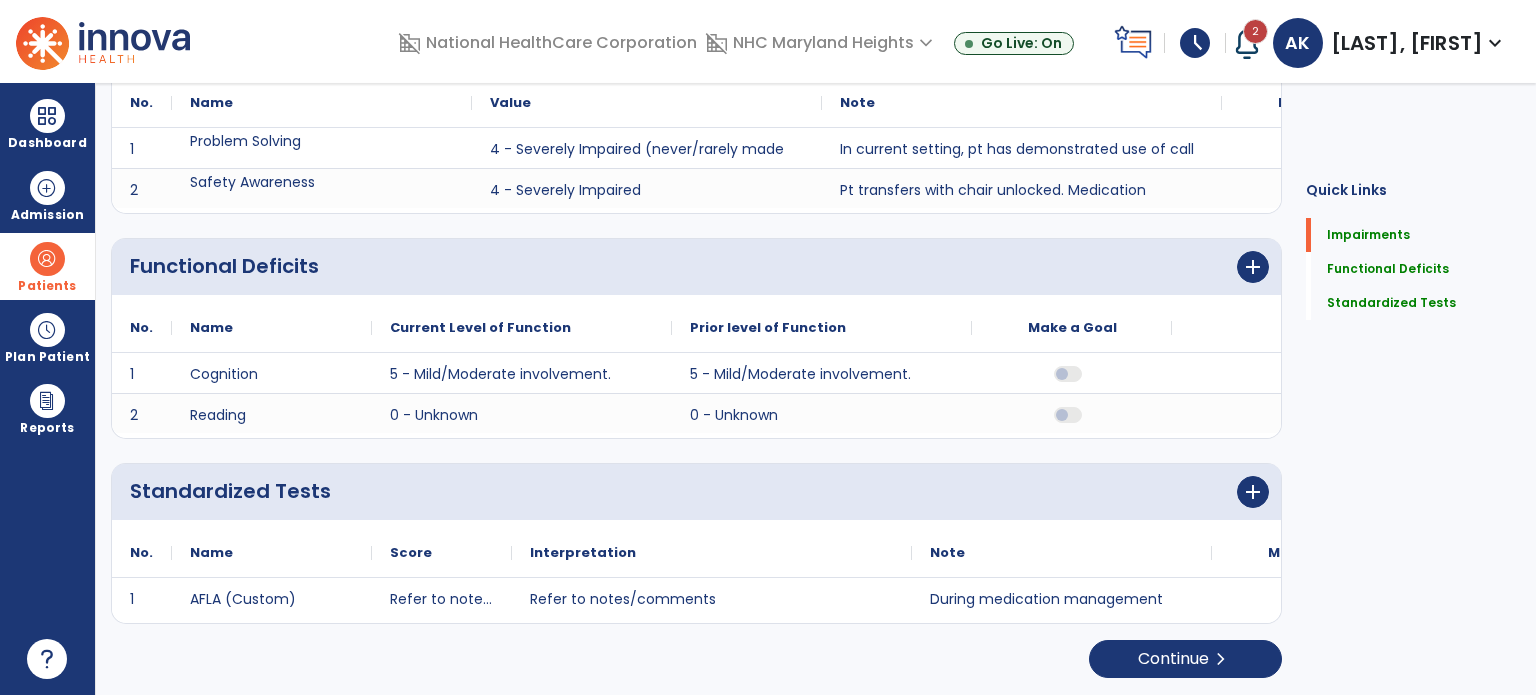 scroll, scrollTop: 0, scrollLeft: 0, axis: both 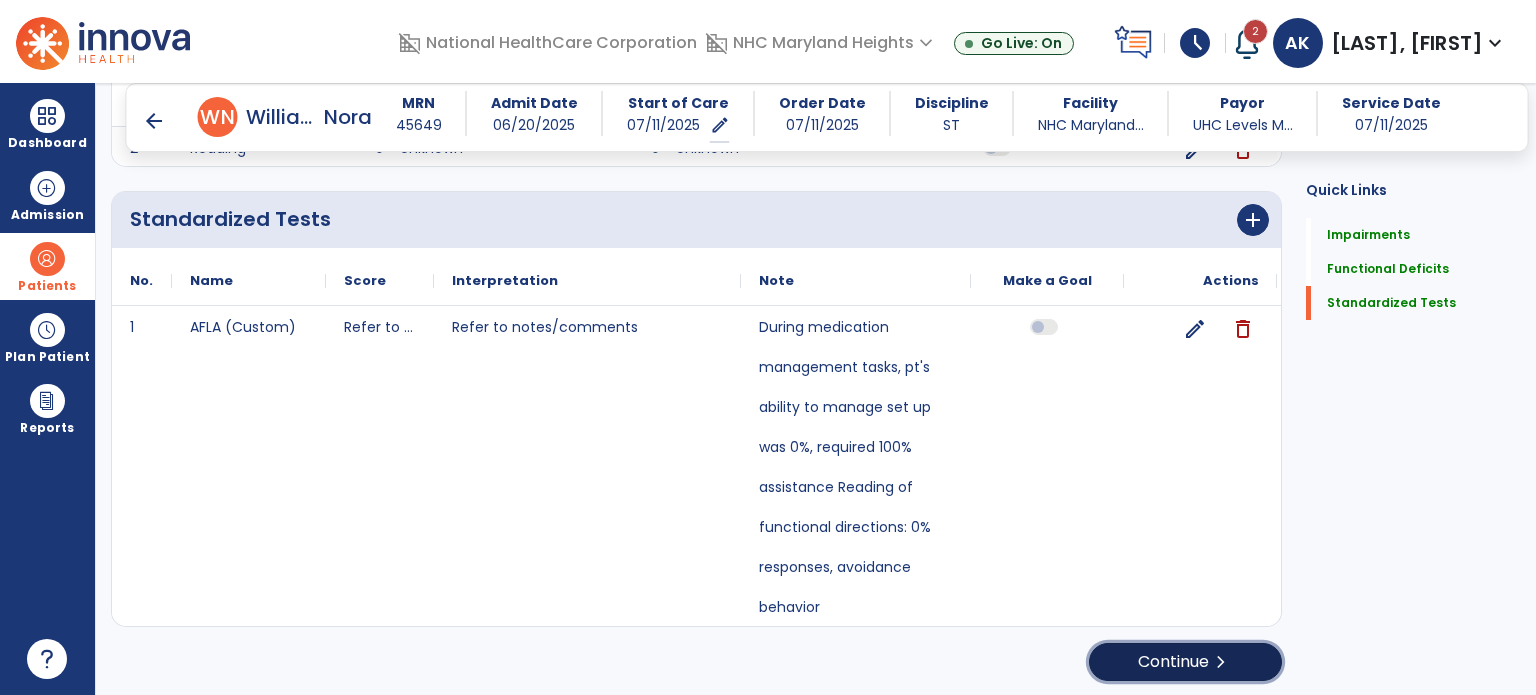 click on "Continue  chevron_right" 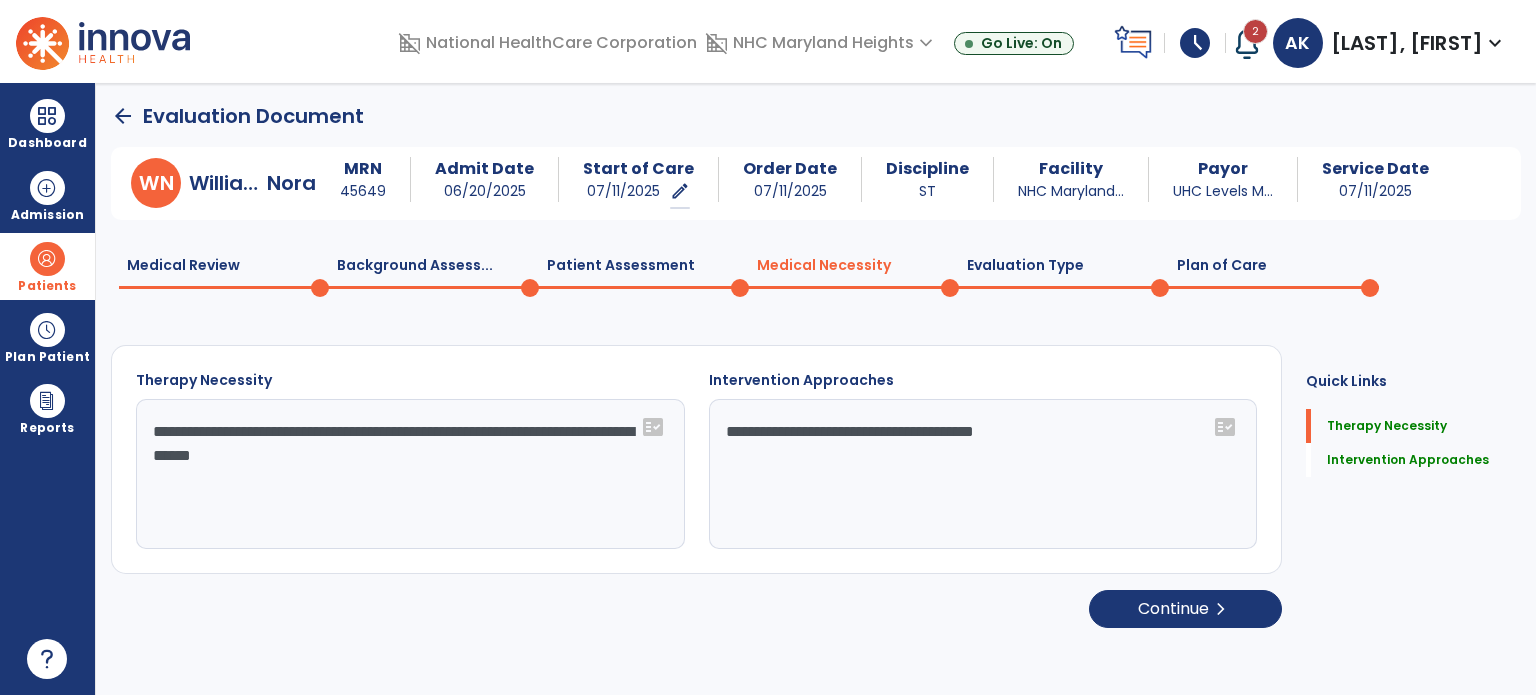 scroll, scrollTop: 0, scrollLeft: 0, axis: both 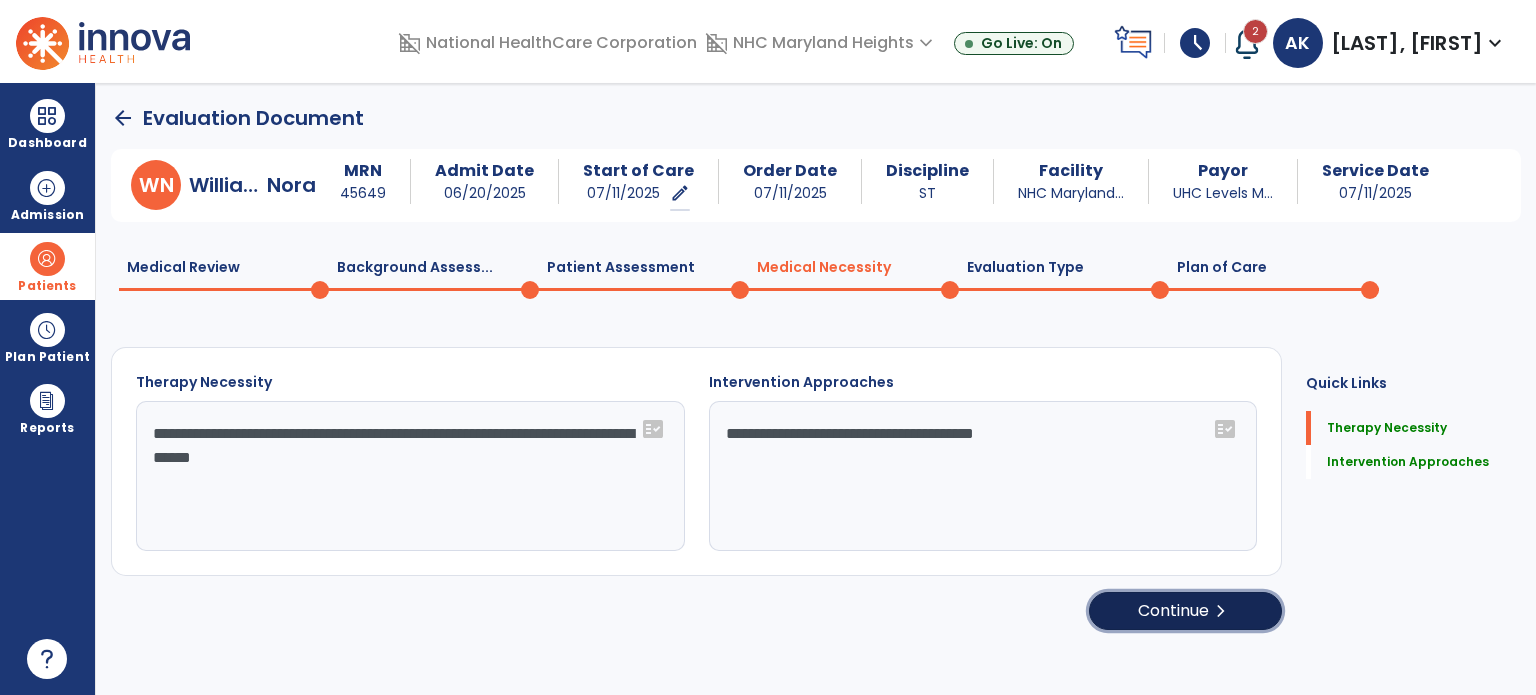 click on "Continue  chevron_right" 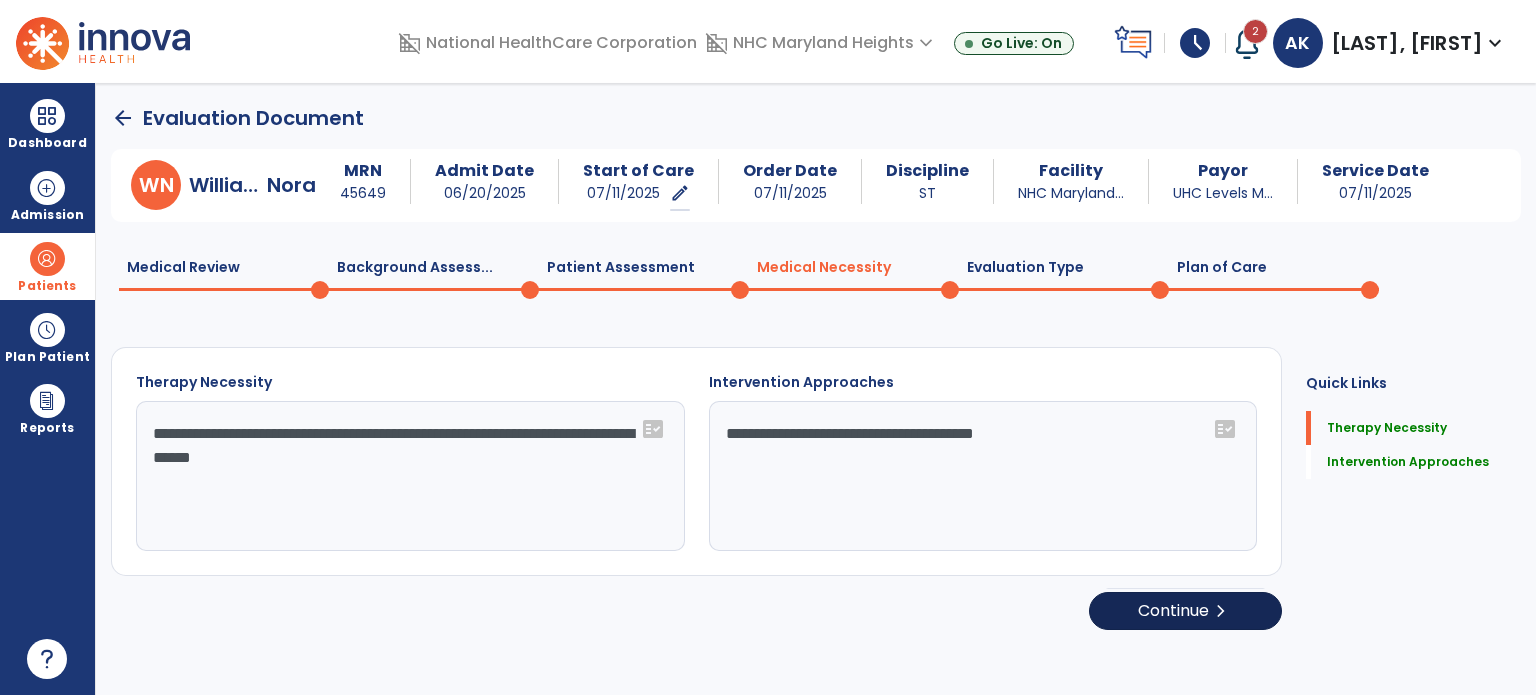 select on "**********" 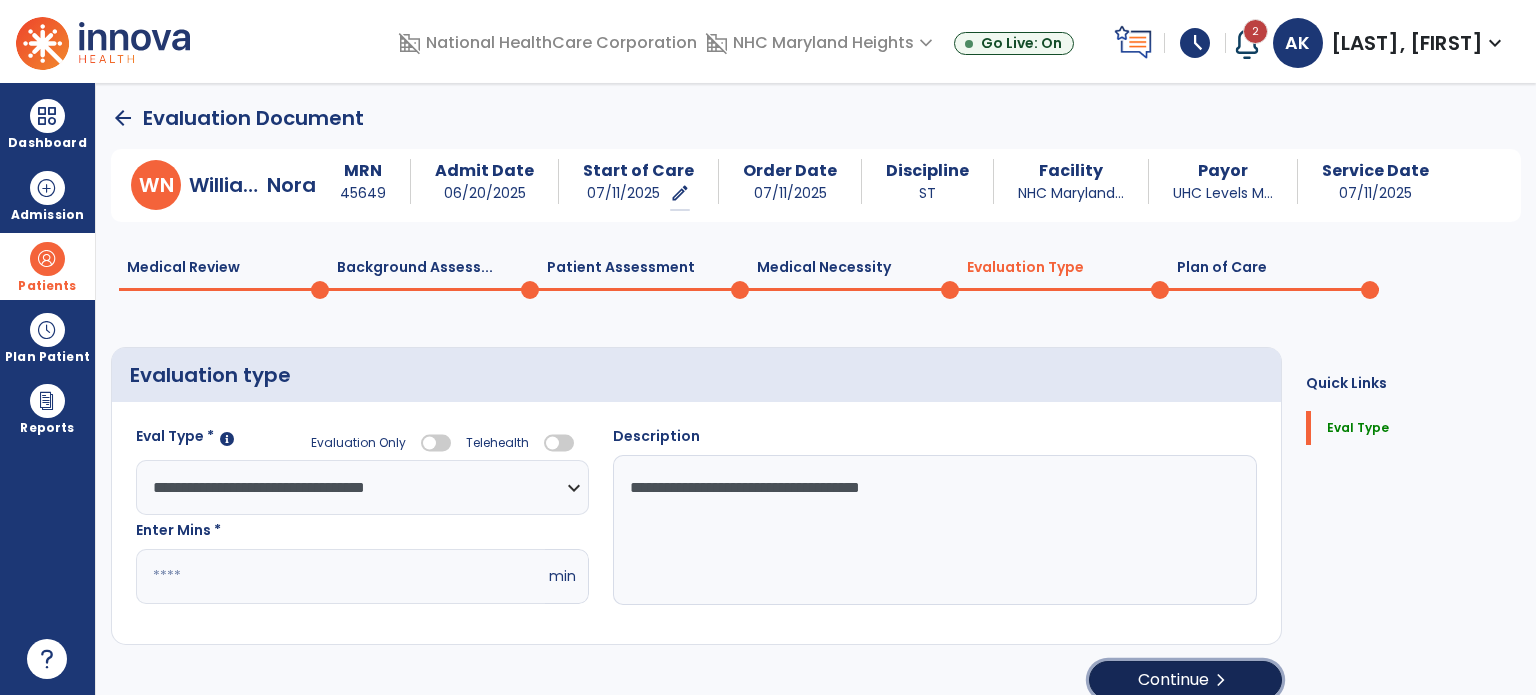 click on "Continue  chevron_right" 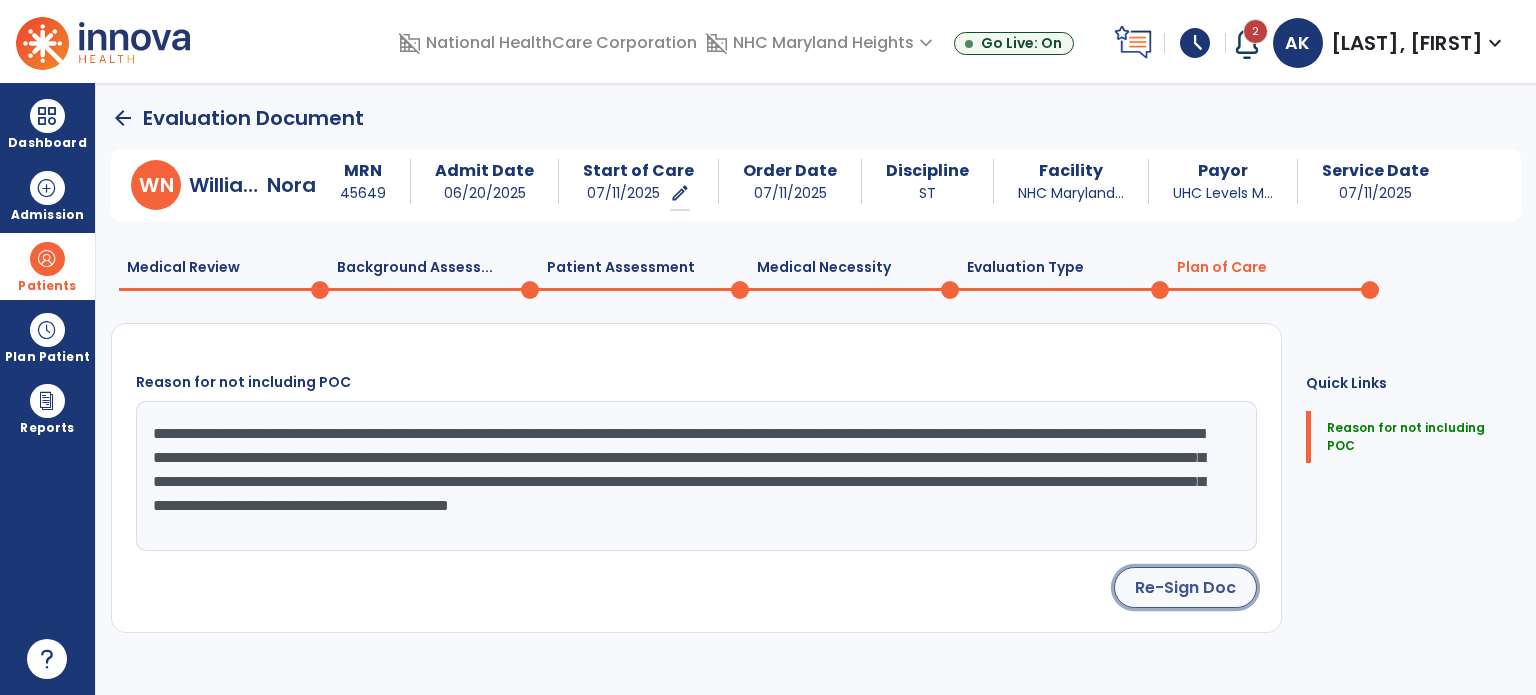 click on "Re-Sign Doc" 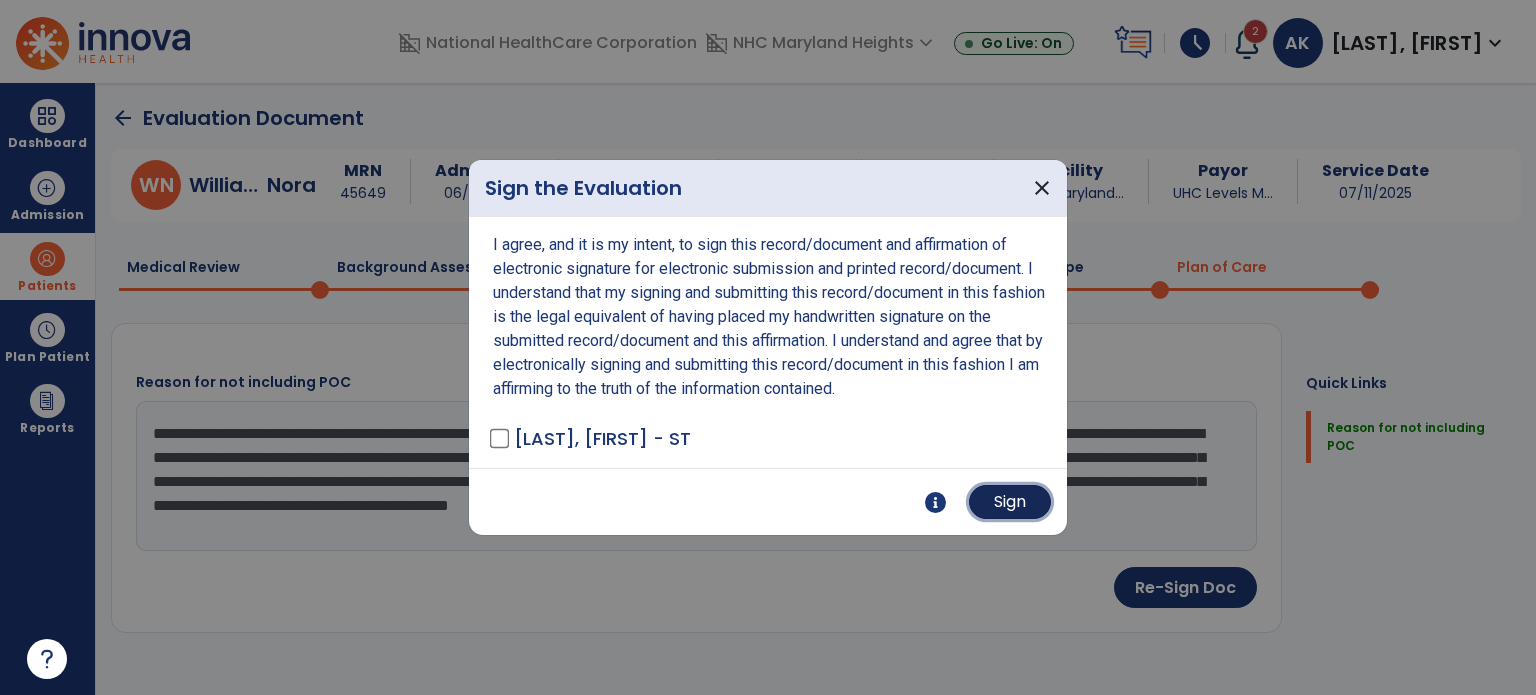 click on "Sign" at bounding box center [1010, 502] 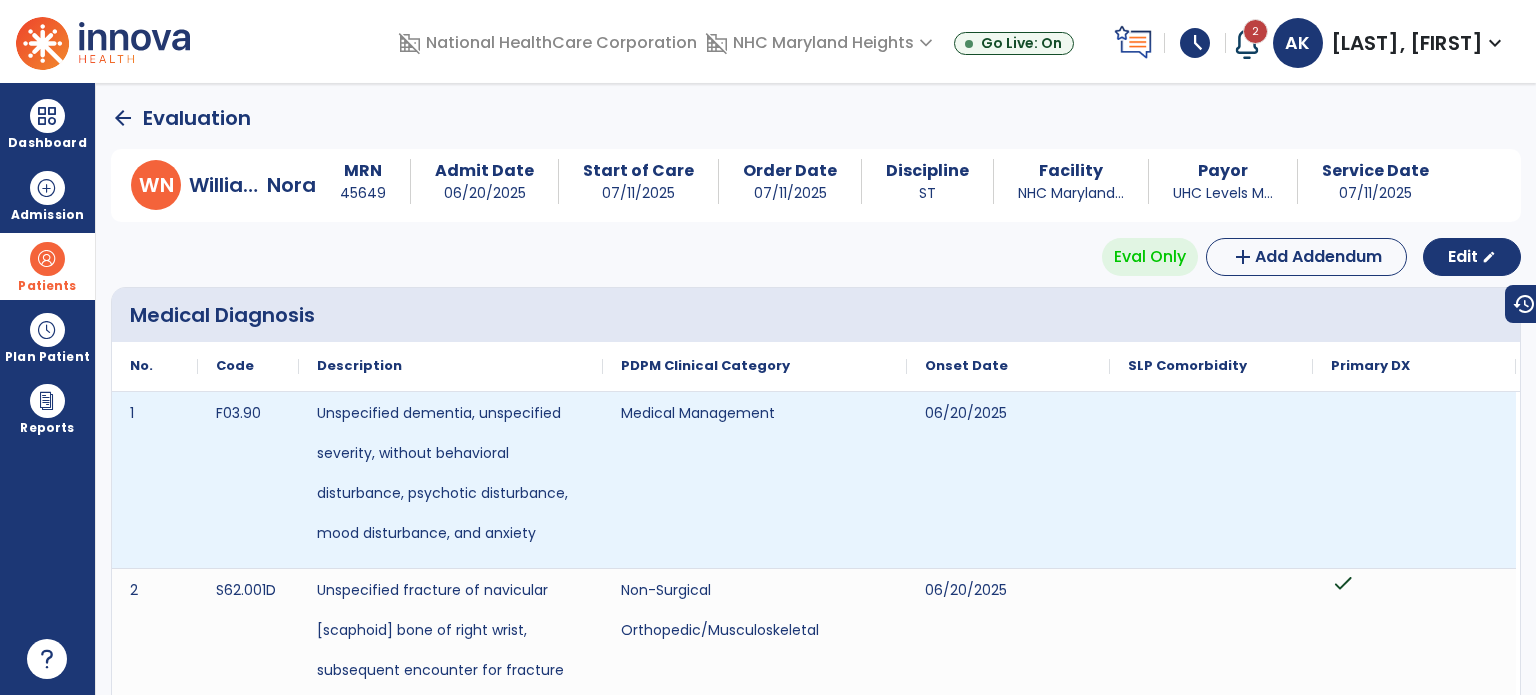 click on "W  N  Williams,   Nora  MRN 45649 Admit Date 06/20/2025 Start of Care 07/11/2025 Order Date 07/11/2025 Discipline ST Facility NHC Maryland... Payor UHC Levels M... Service Date 07/11/2025" at bounding box center (816, 185) 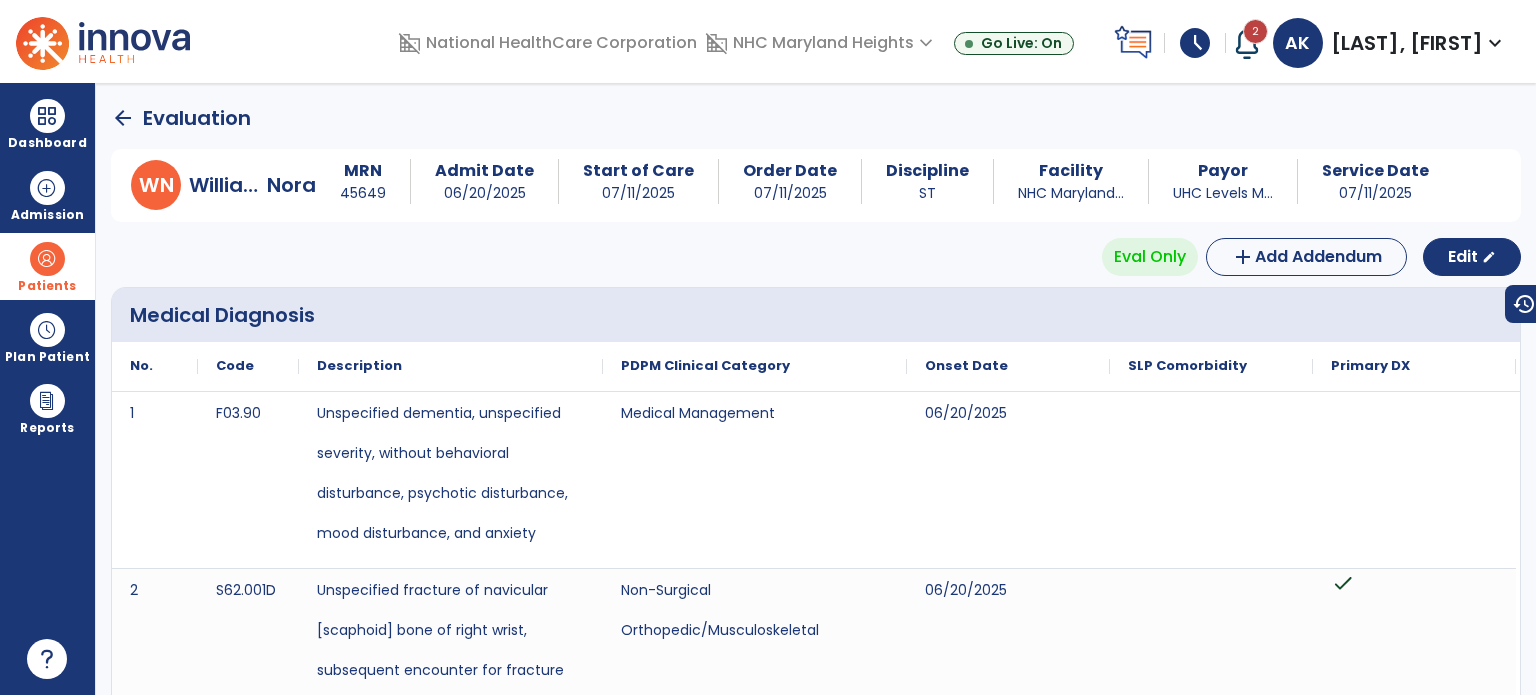click on "arrow_back" 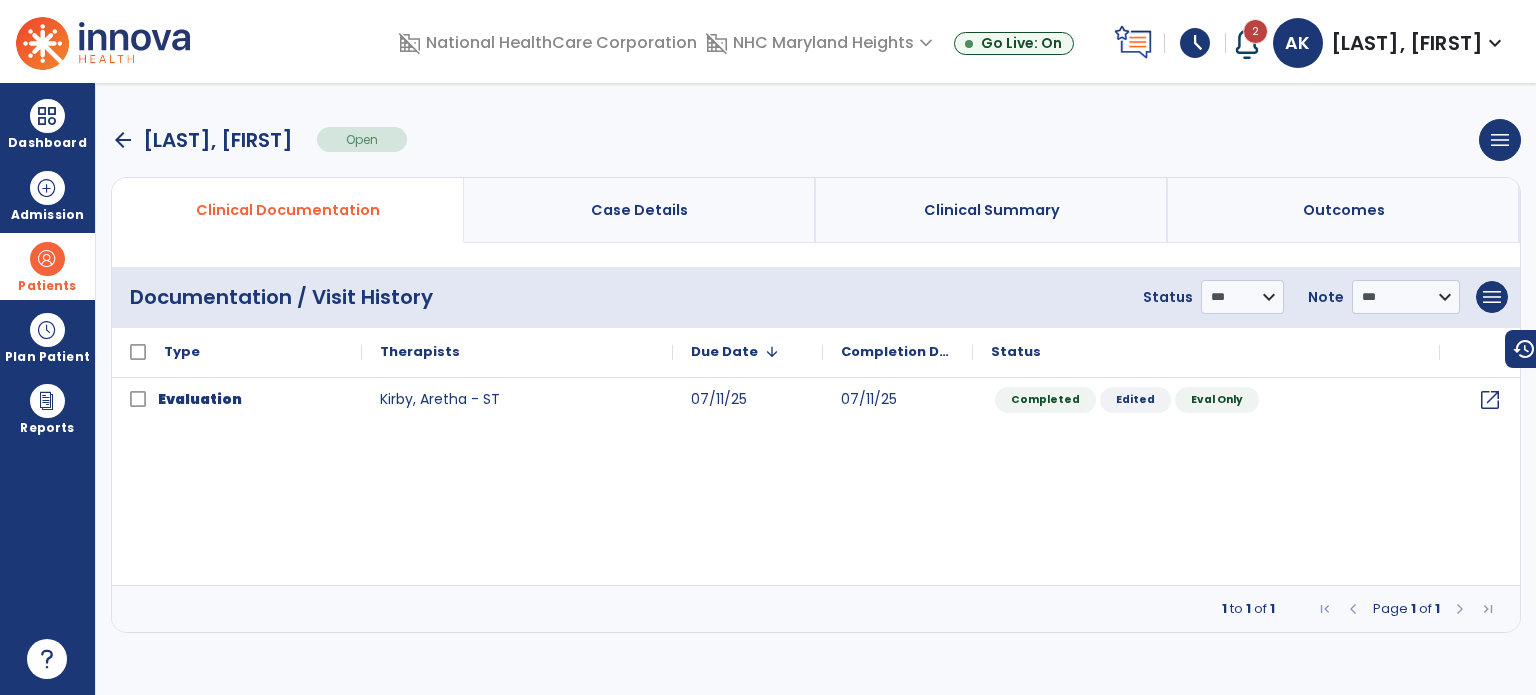 click on "arrow_back" at bounding box center (123, 140) 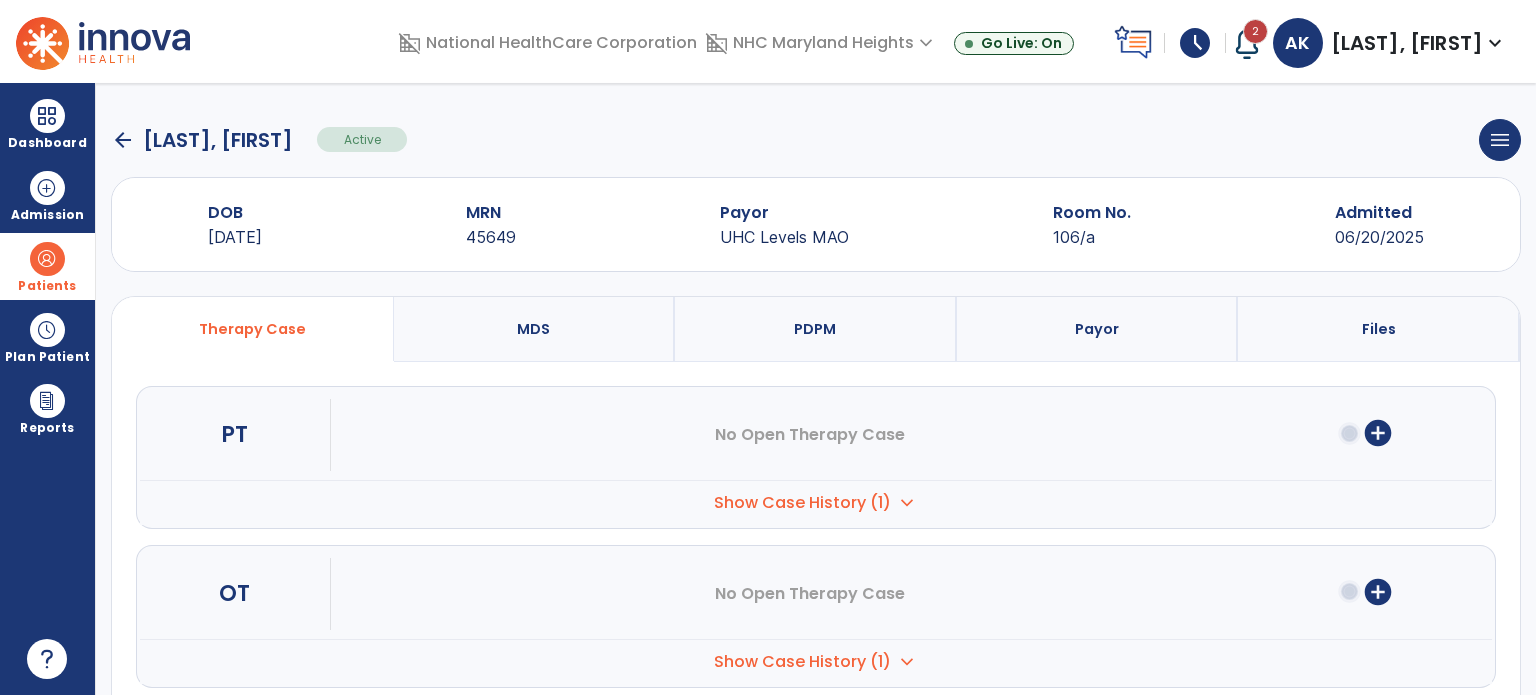 click on "arrow_back" 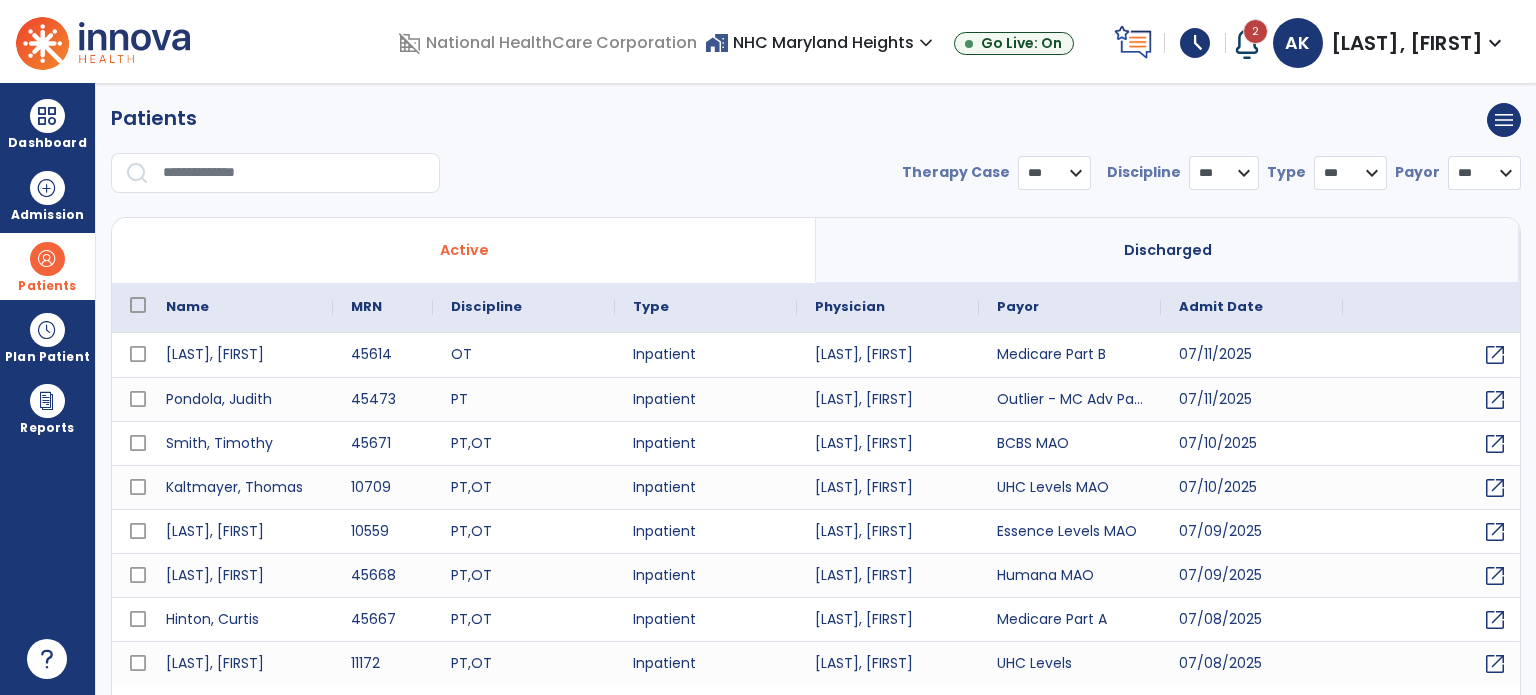 select on "***" 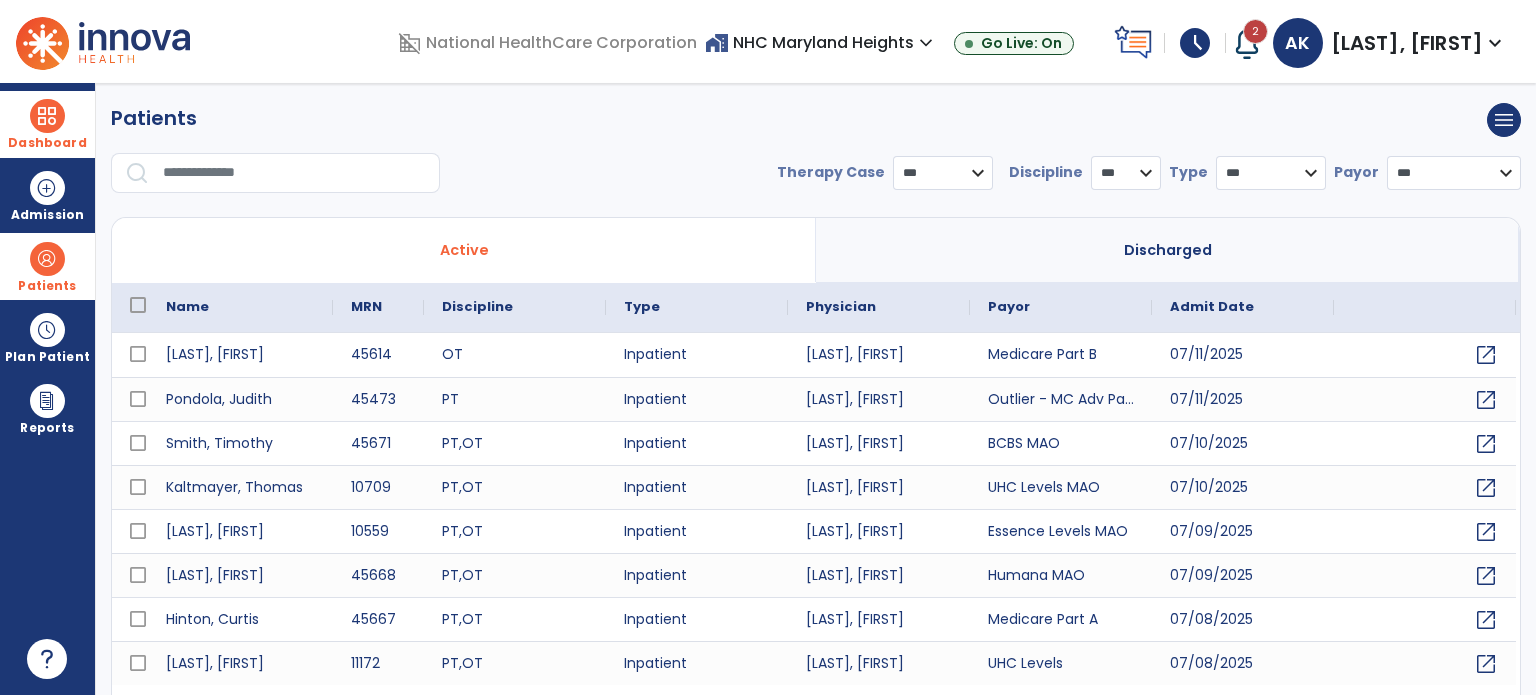 click at bounding box center [47, 116] 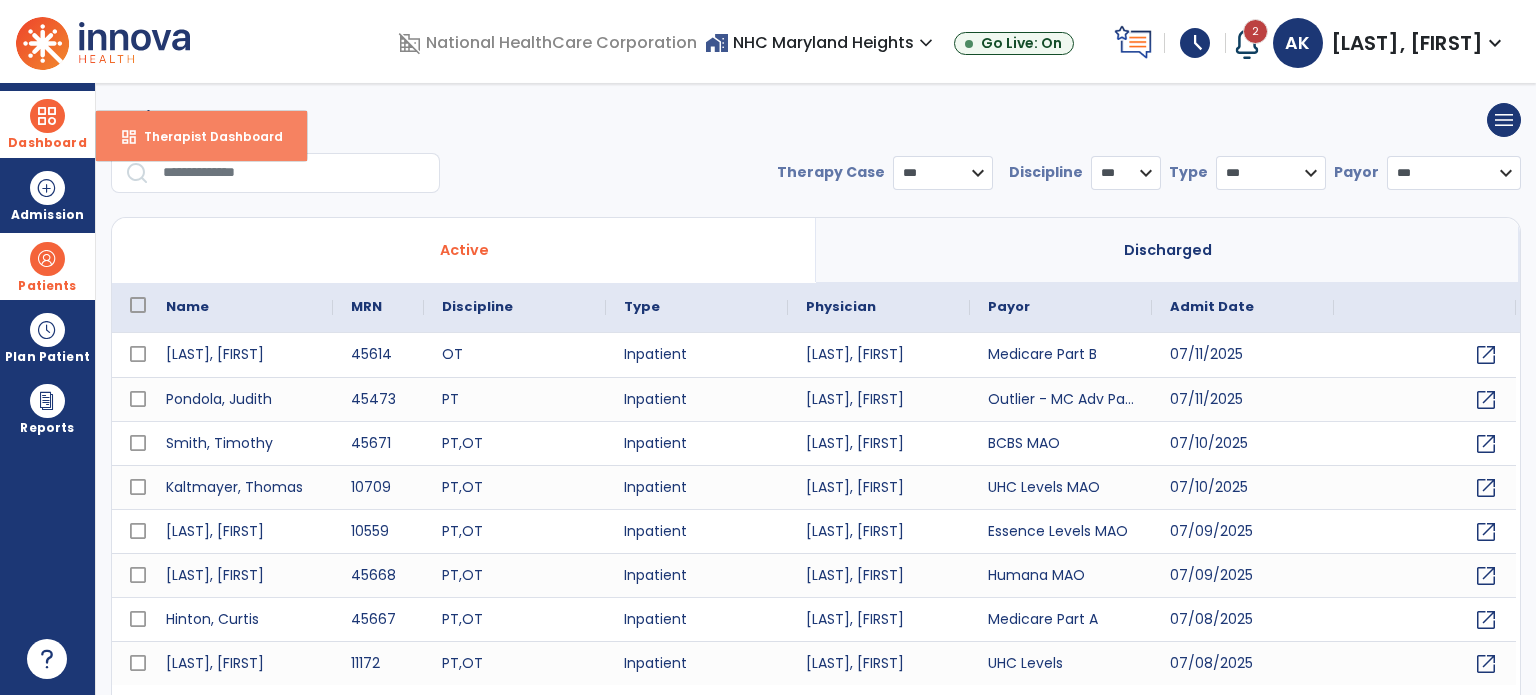 click on "dashboard  Therapist Dashboard" at bounding box center [201, 136] 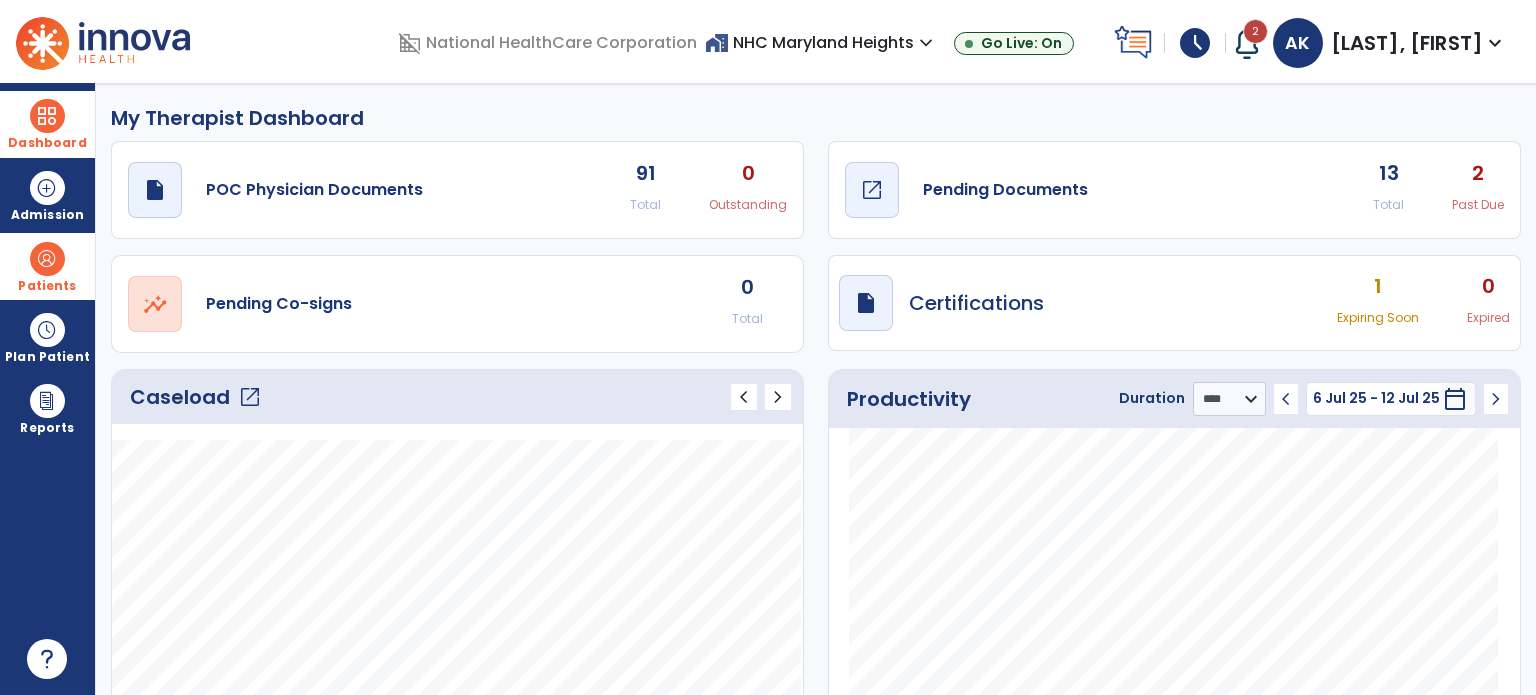 click on "open_in_new" 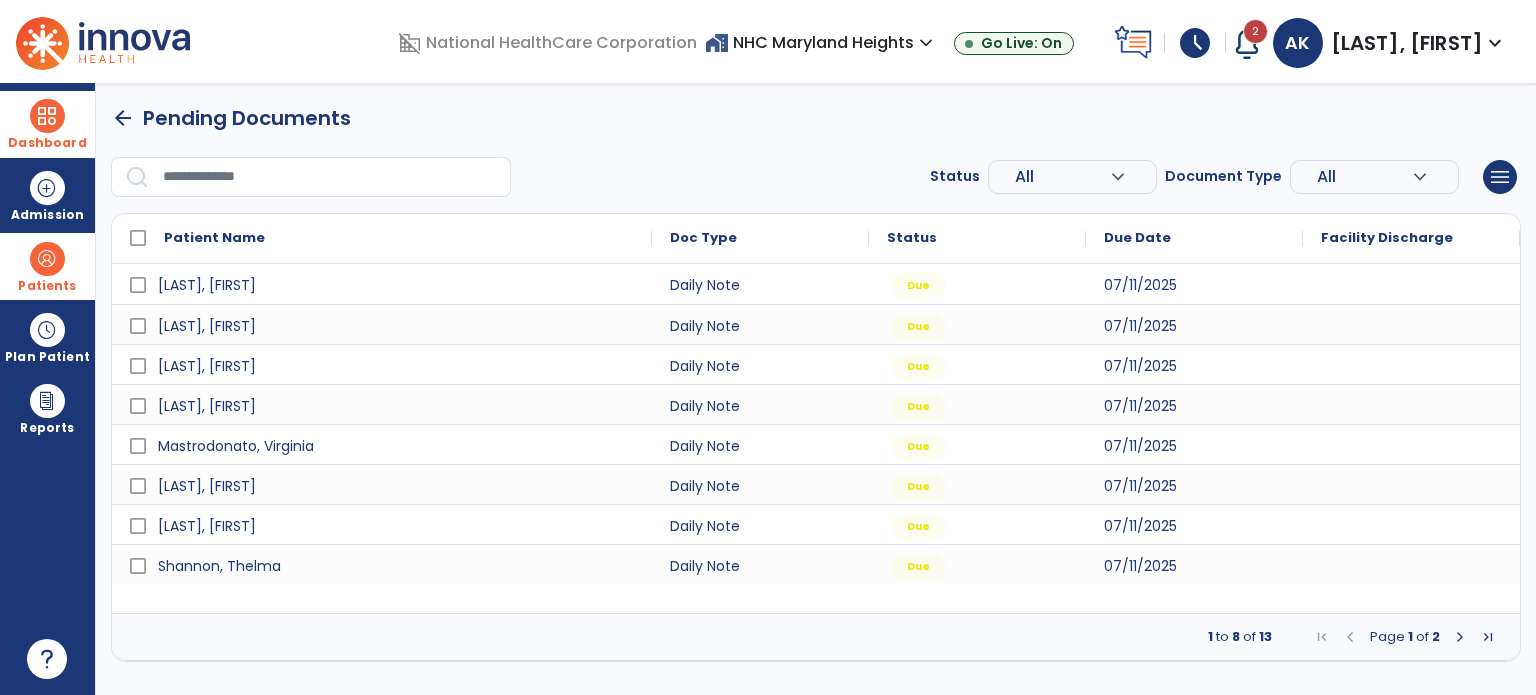click at bounding box center (1460, 637) 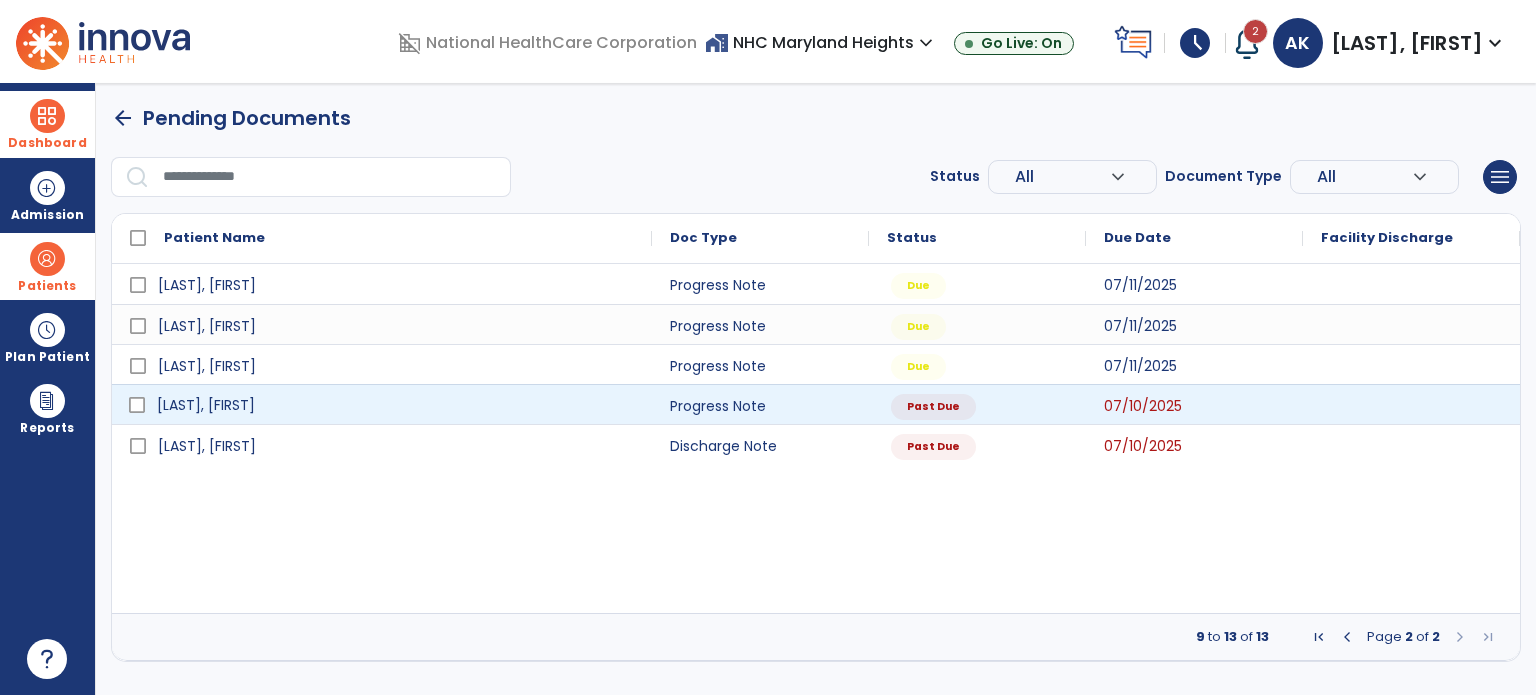 click on "[LAST], [FIRST]" at bounding box center (396, 405) 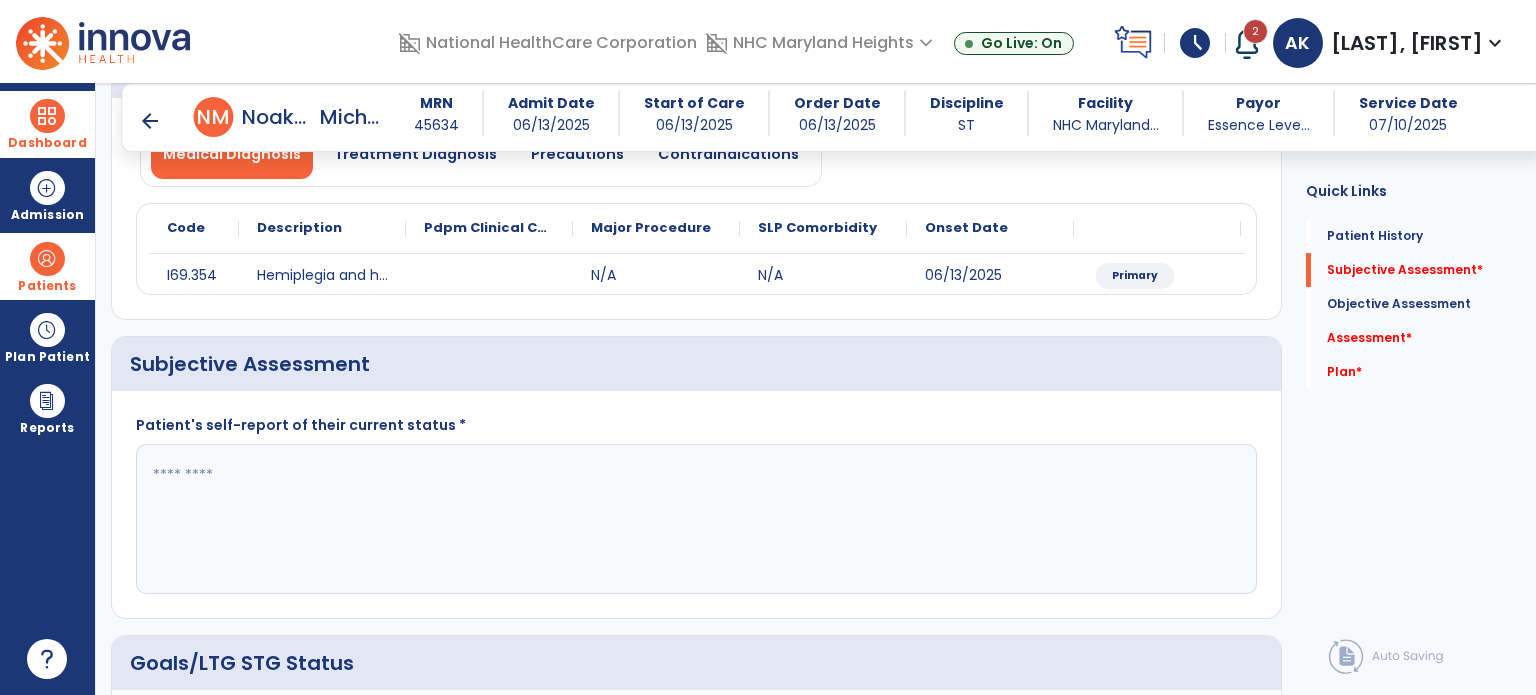 scroll, scrollTop: 256, scrollLeft: 0, axis: vertical 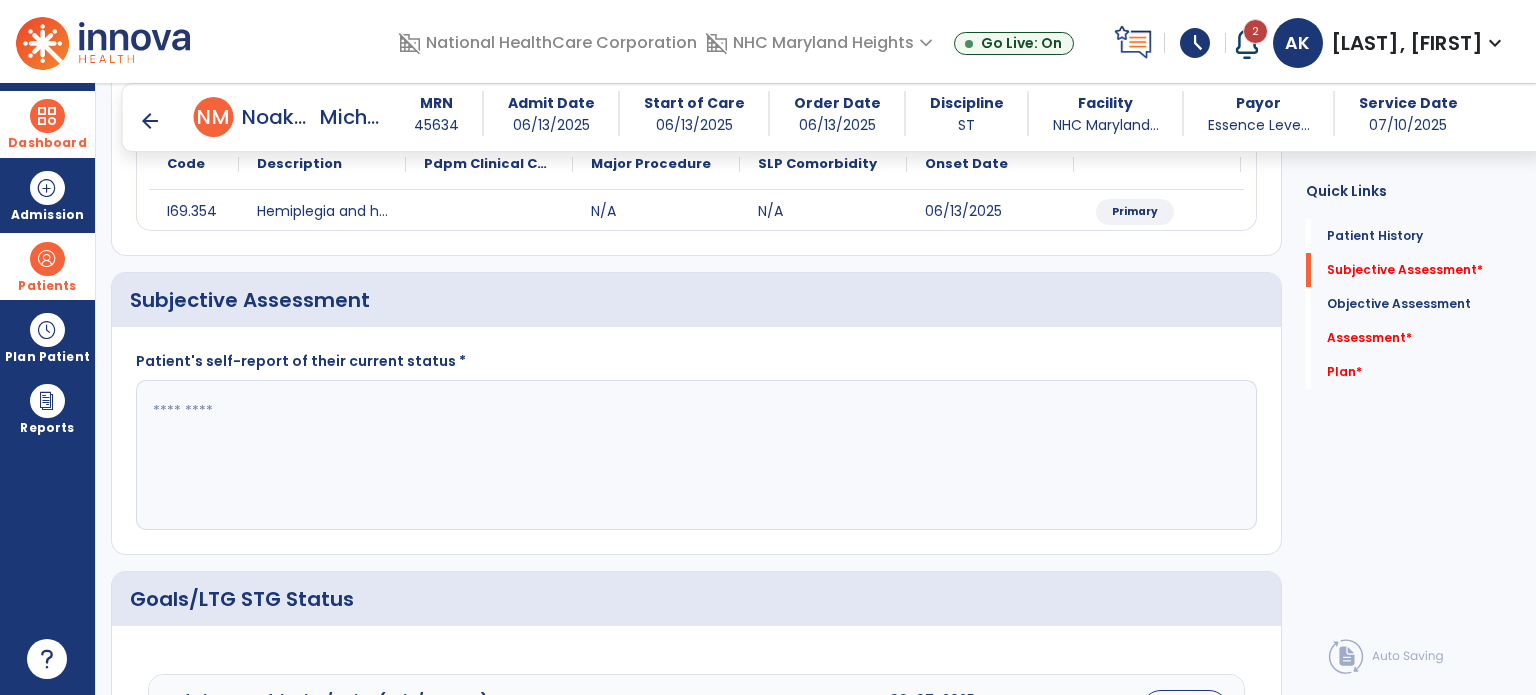 click 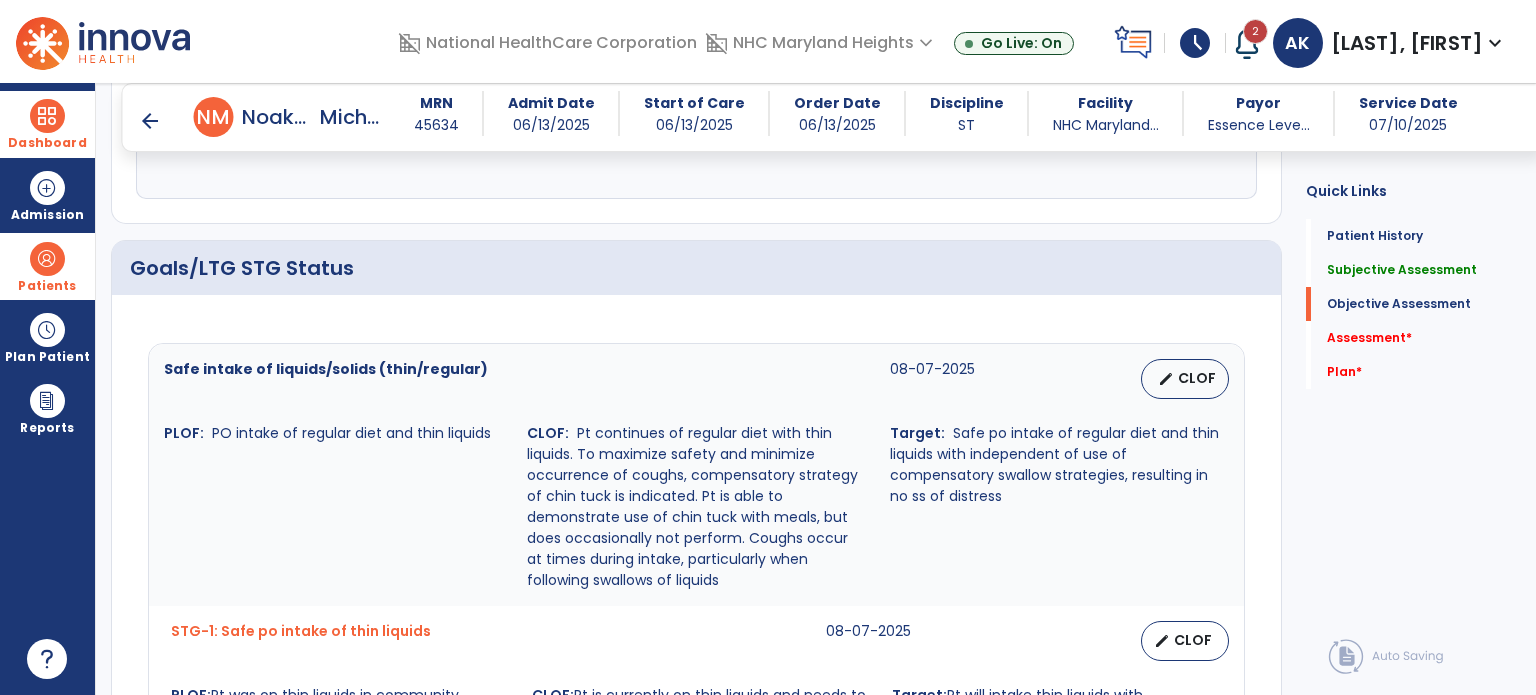scroll, scrollTop: 740, scrollLeft: 0, axis: vertical 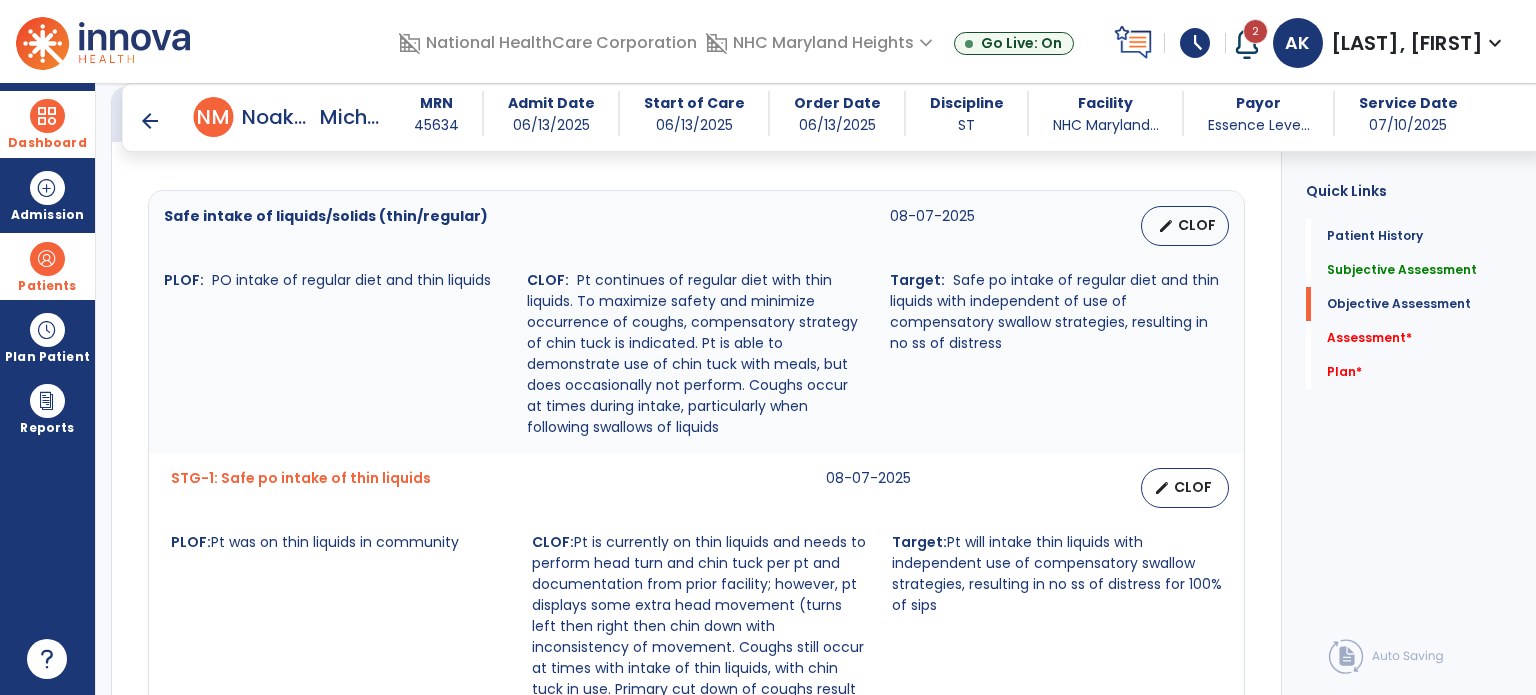 type on "**********" 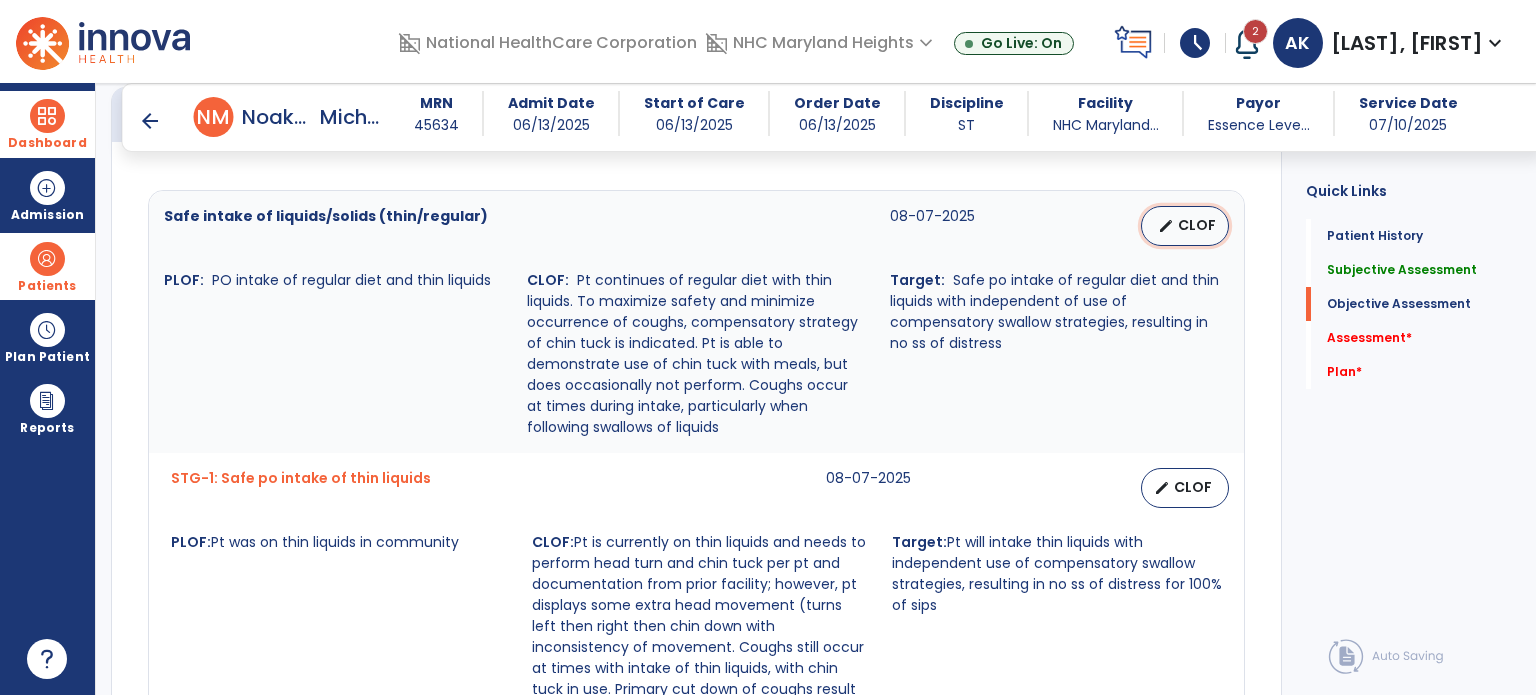 click on "CLOF" at bounding box center [1197, 225] 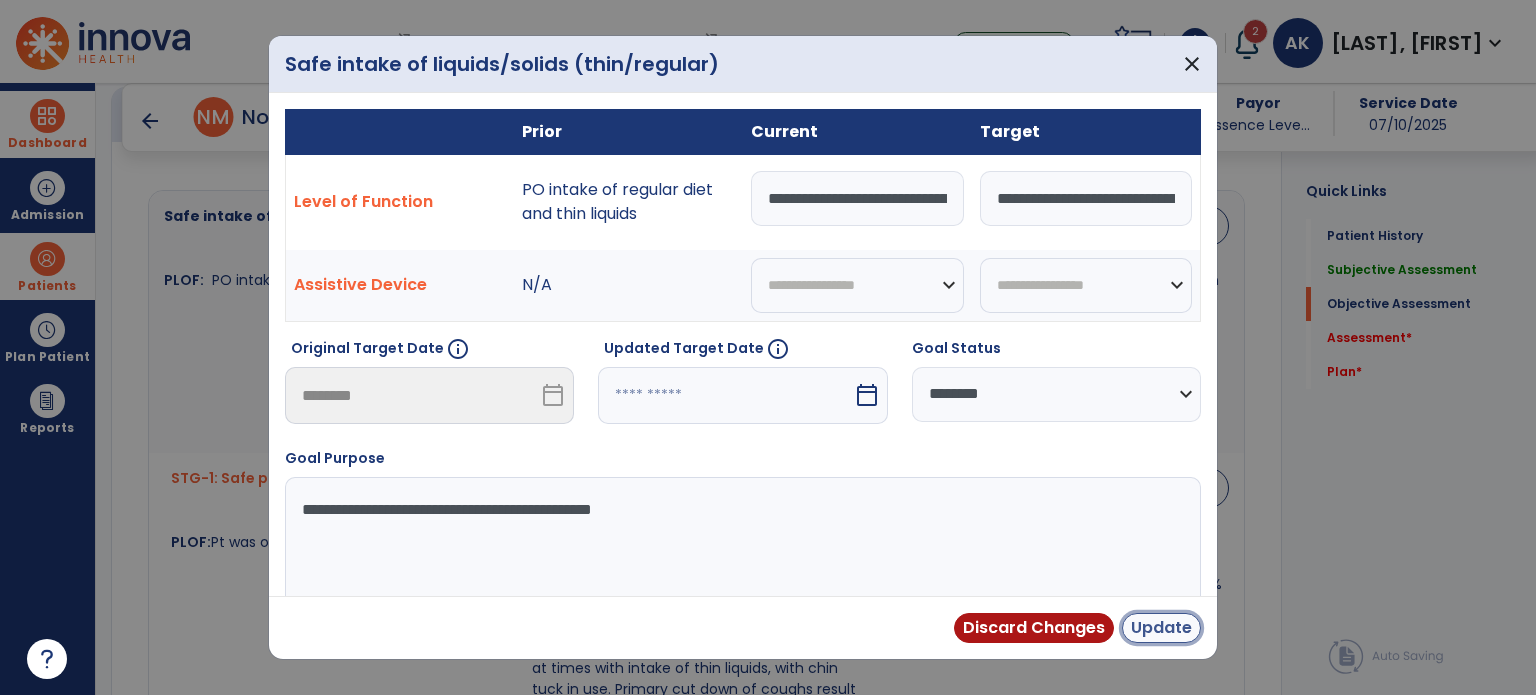 click on "Update" at bounding box center [1161, 628] 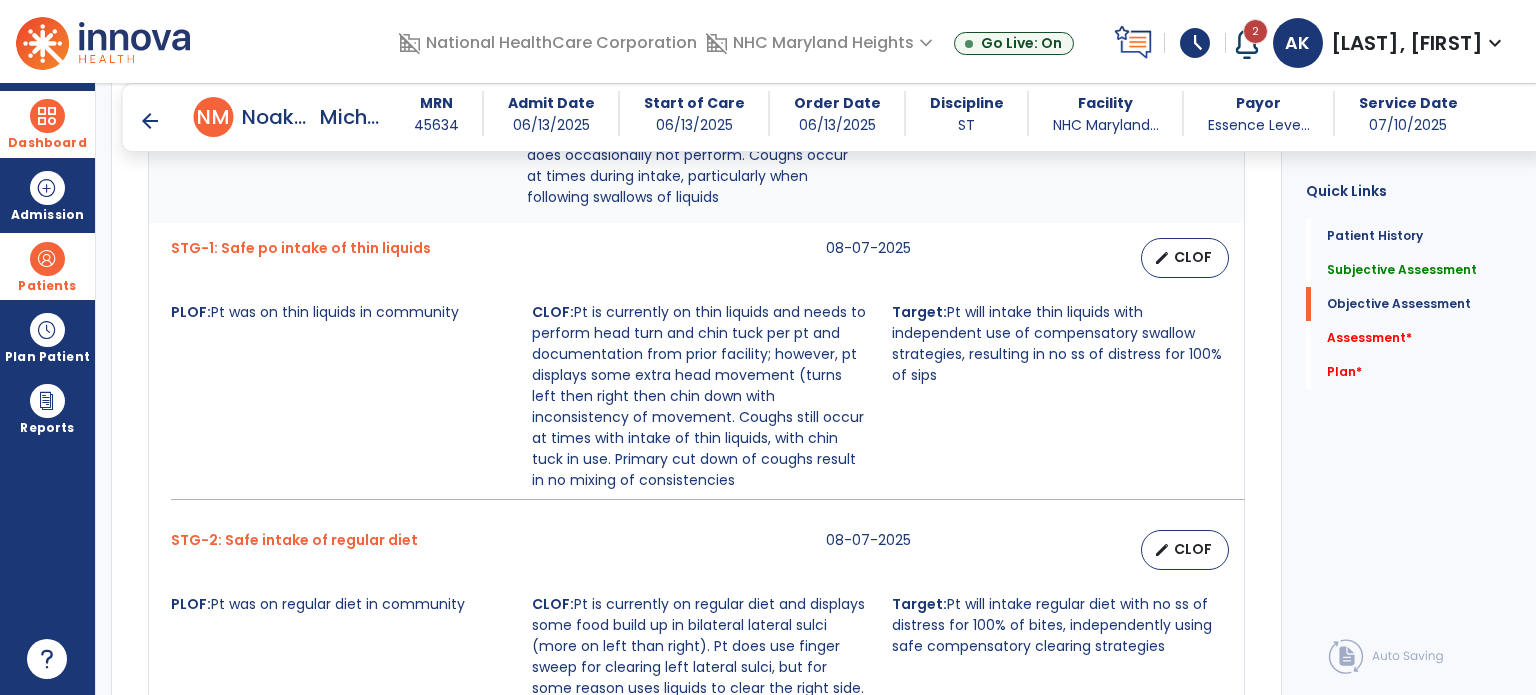 scroll, scrollTop: 997, scrollLeft: 0, axis: vertical 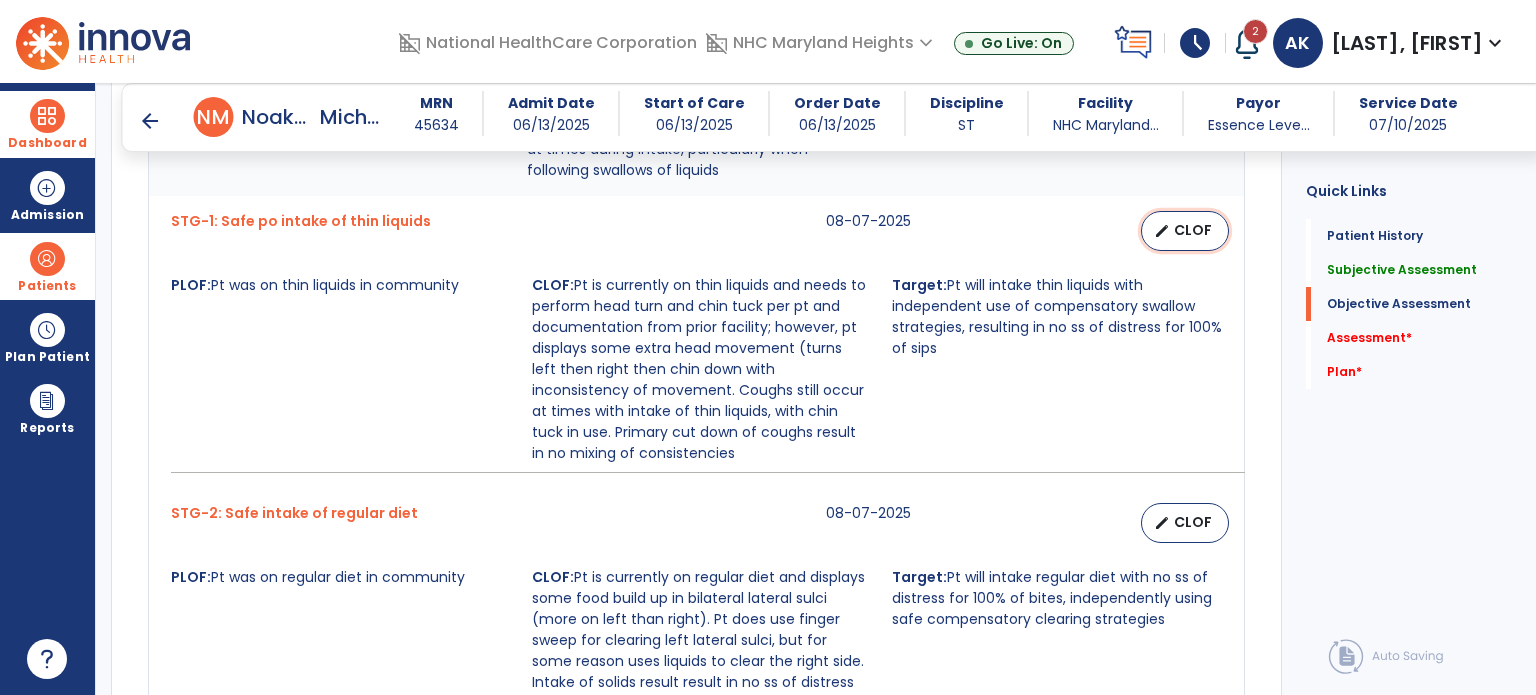 click on "CLOF" at bounding box center [1193, 230] 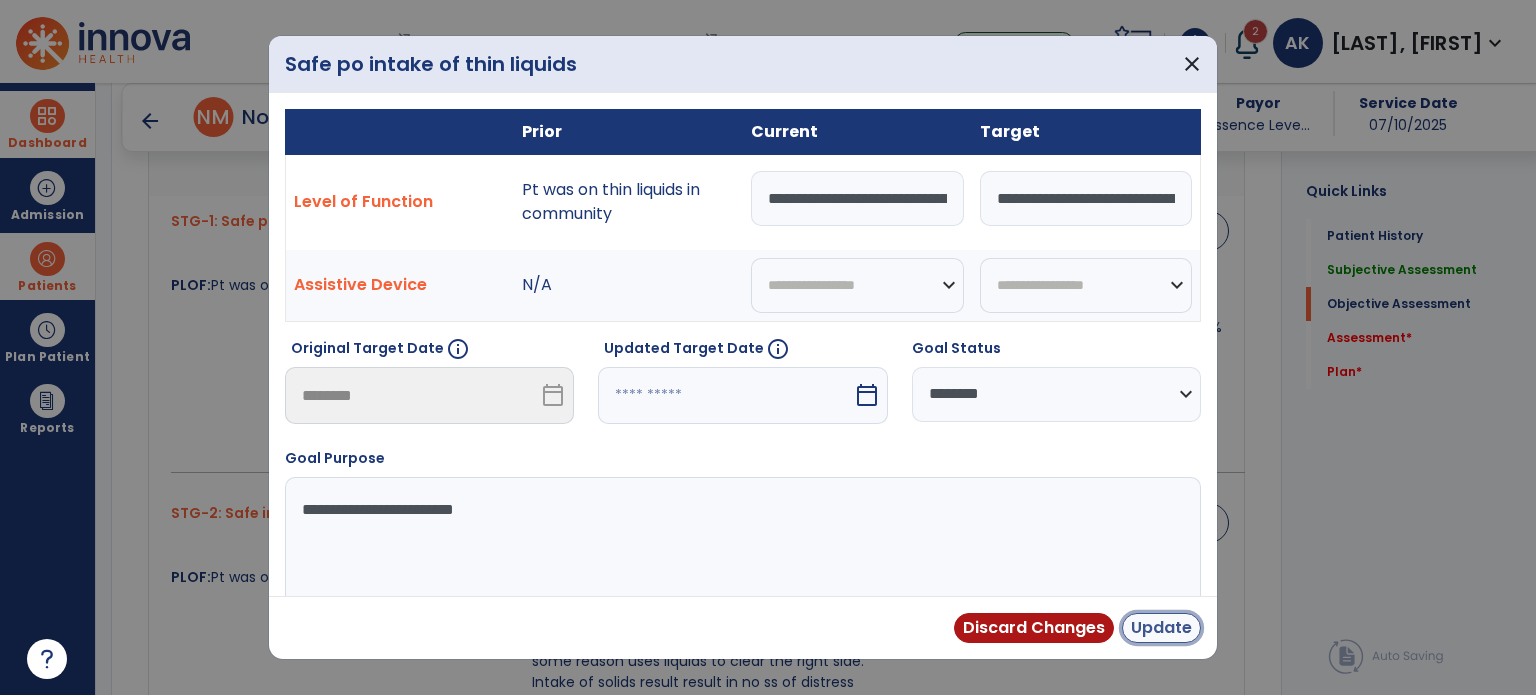 click on "Update" at bounding box center [1161, 628] 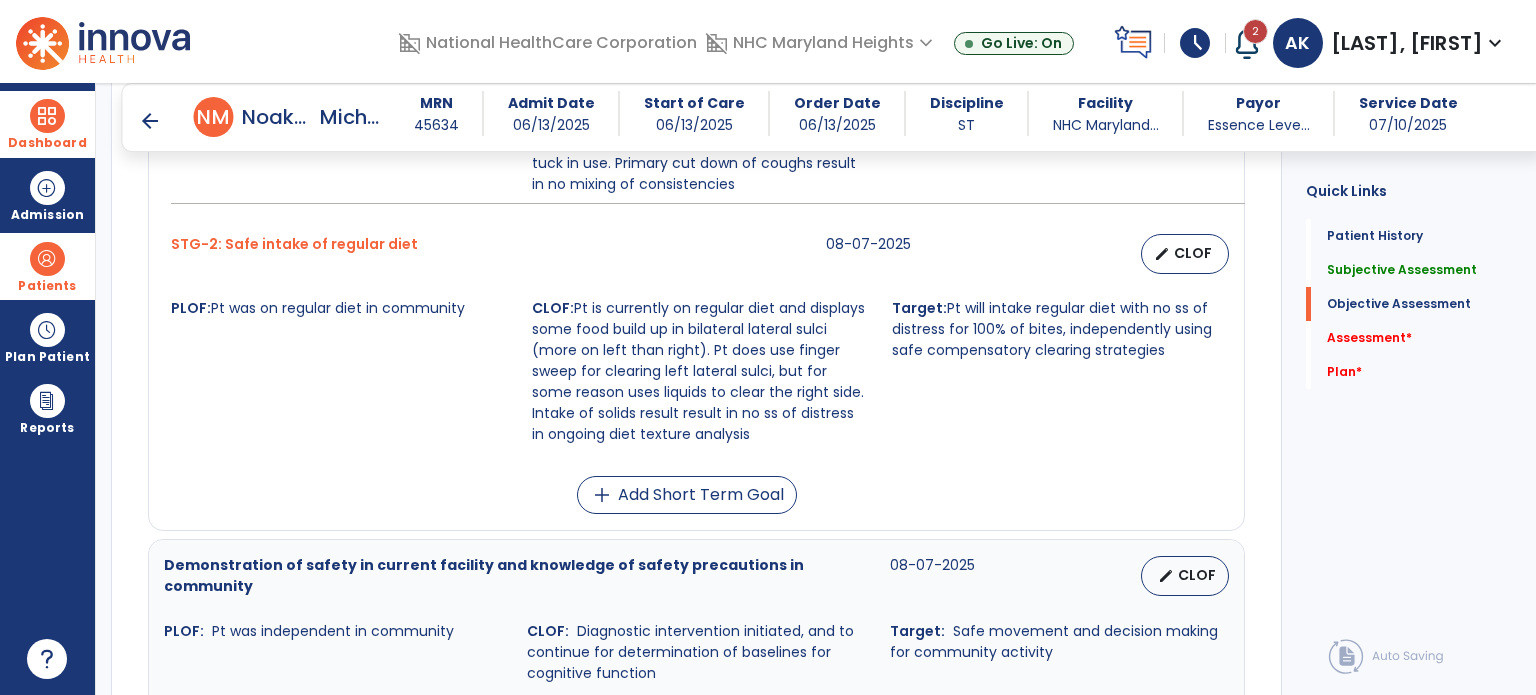 scroll, scrollTop: 1320, scrollLeft: 0, axis: vertical 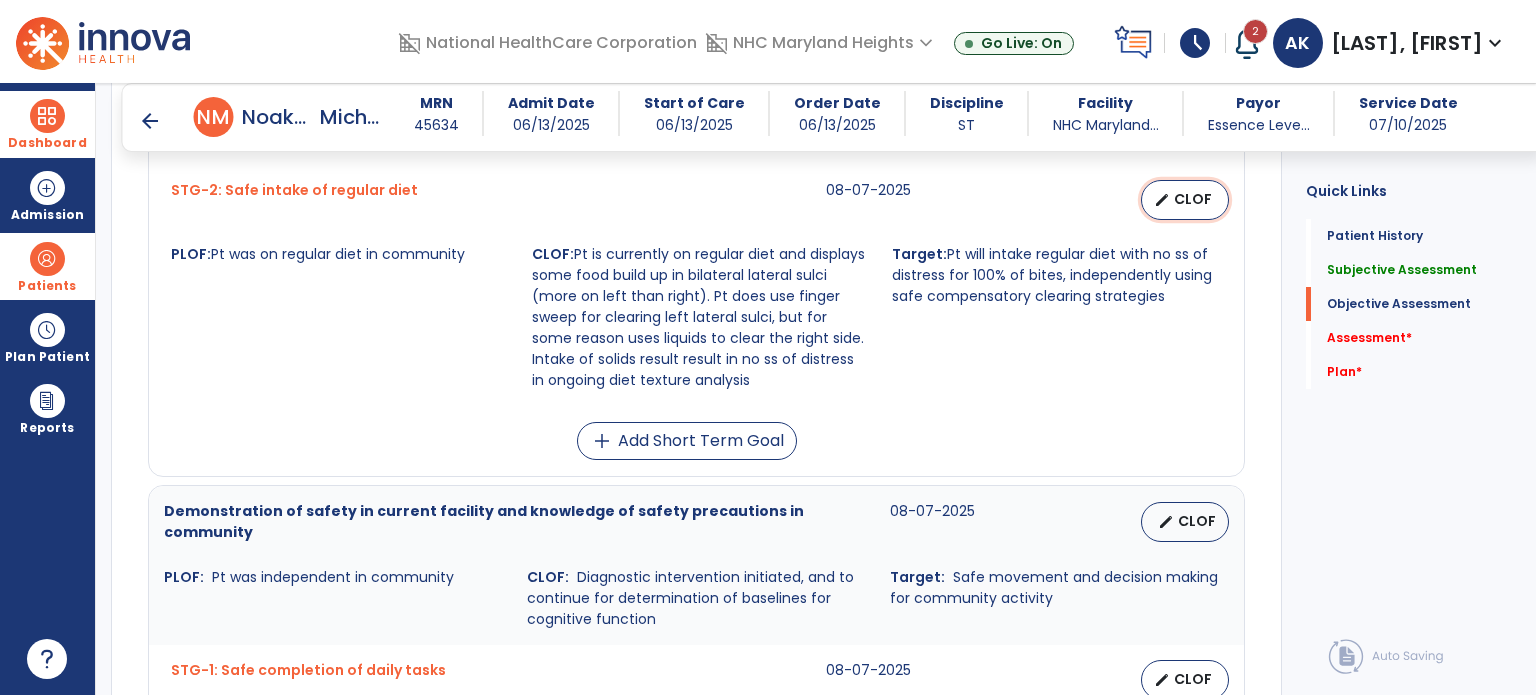 click on "CLOF" at bounding box center (1193, 199) 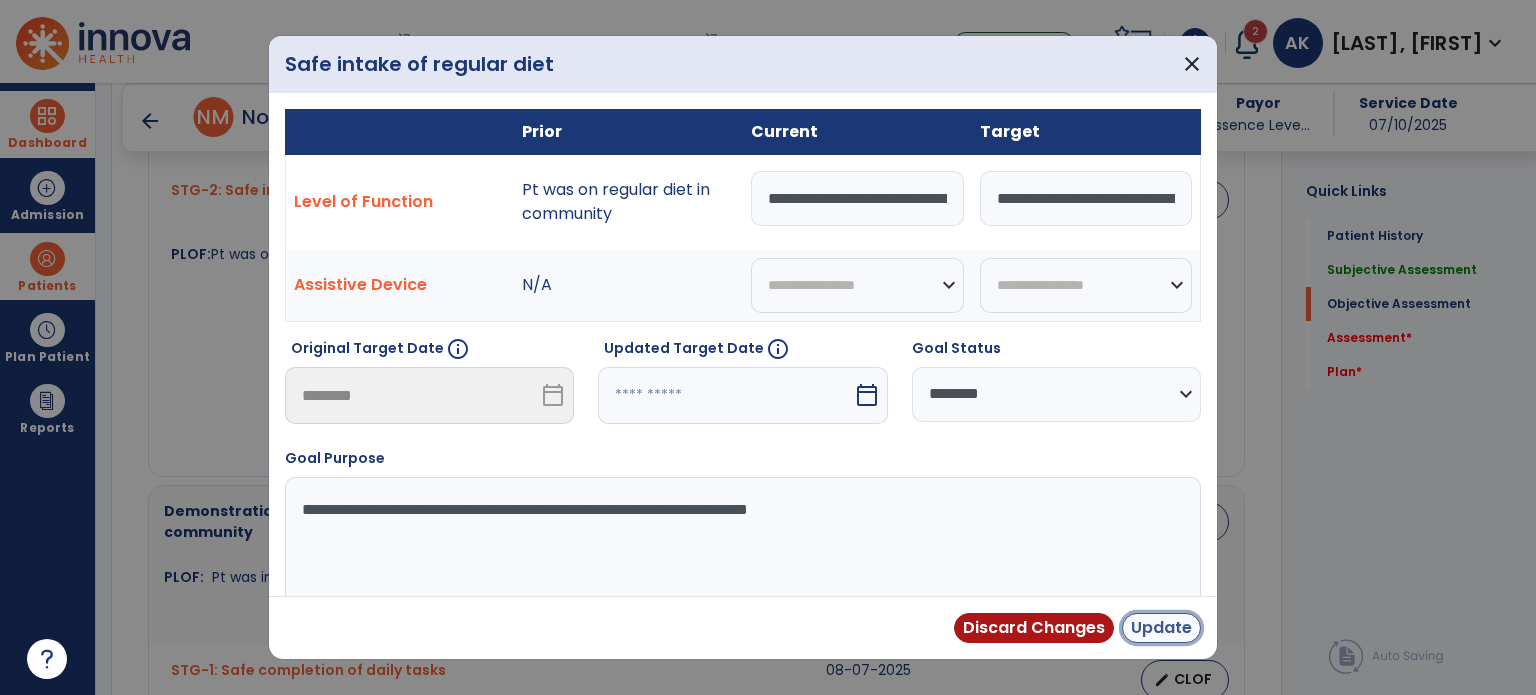 click on "Update" at bounding box center [1161, 628] 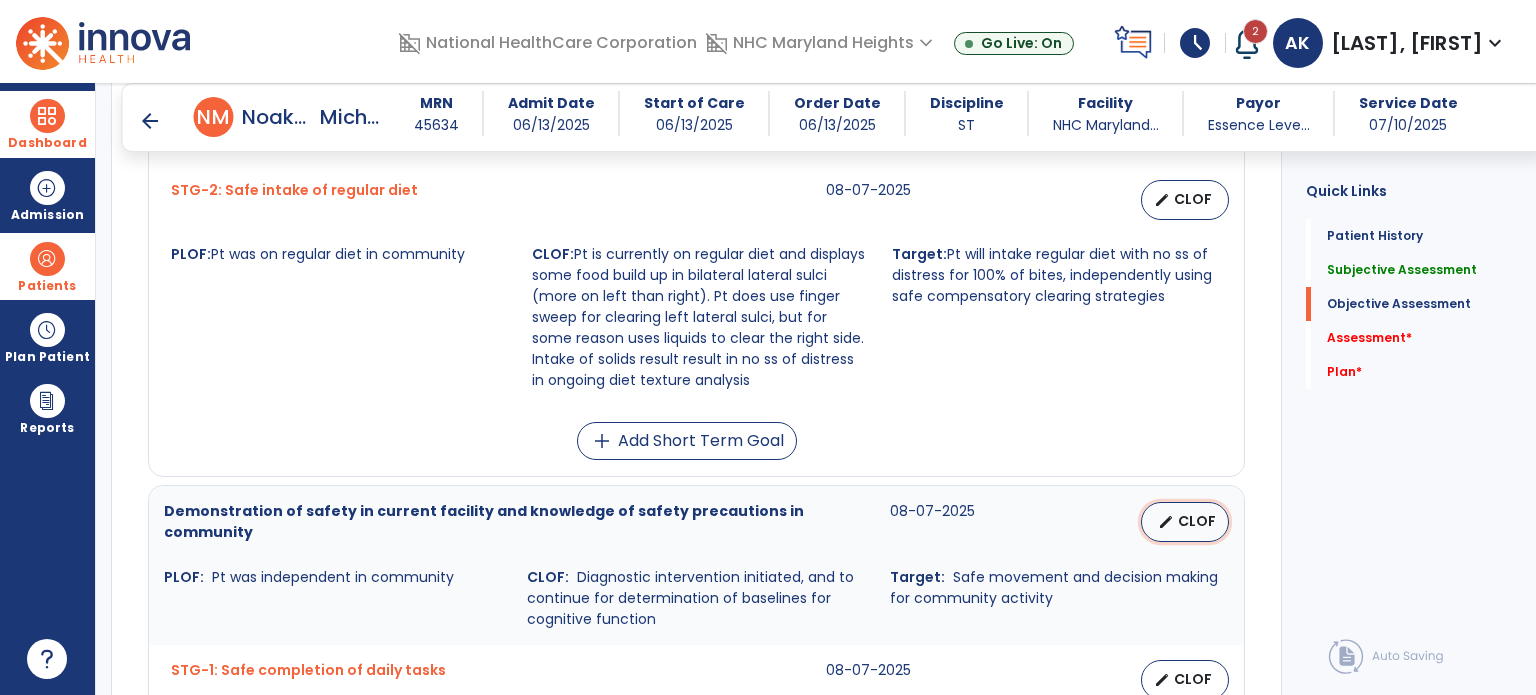 click on "CLOF" at bounding box center [1197, 521] 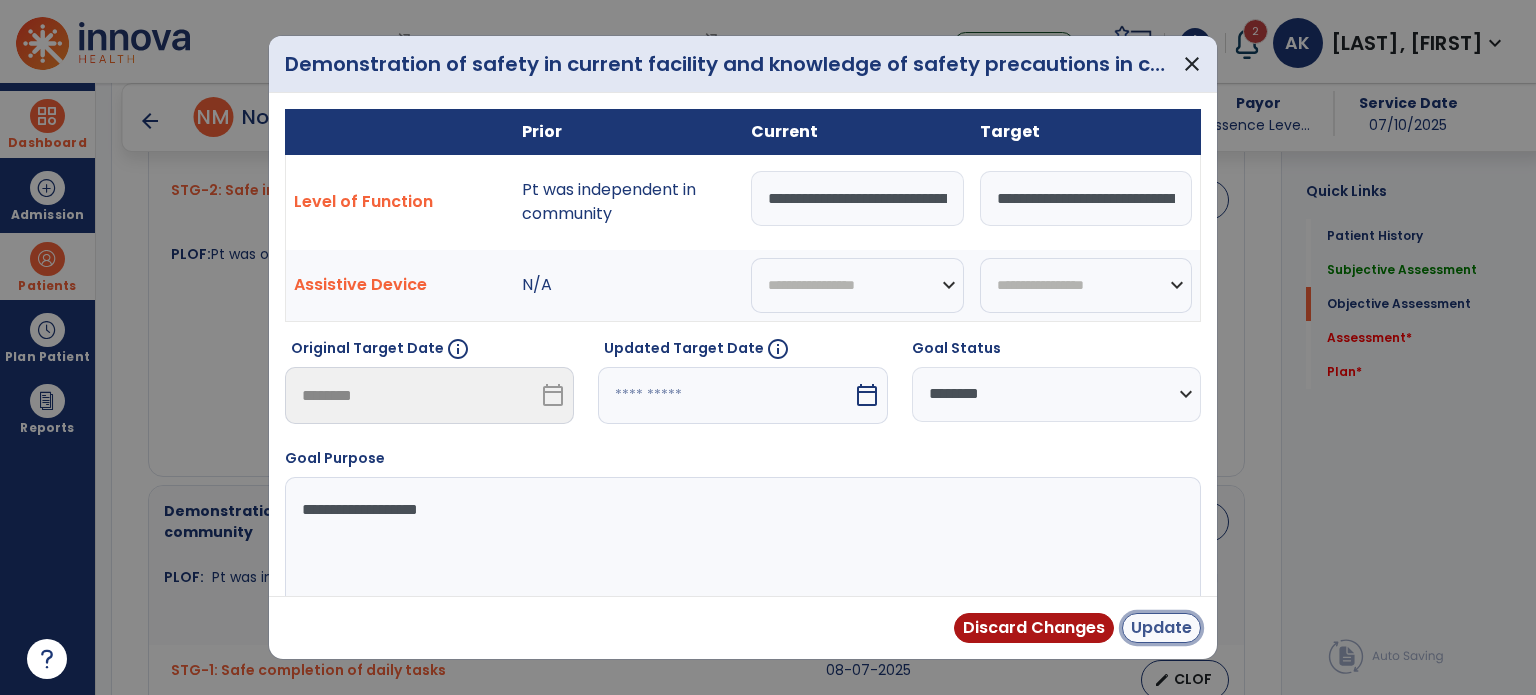 click on "Update" at bounding box center [1161, 628] 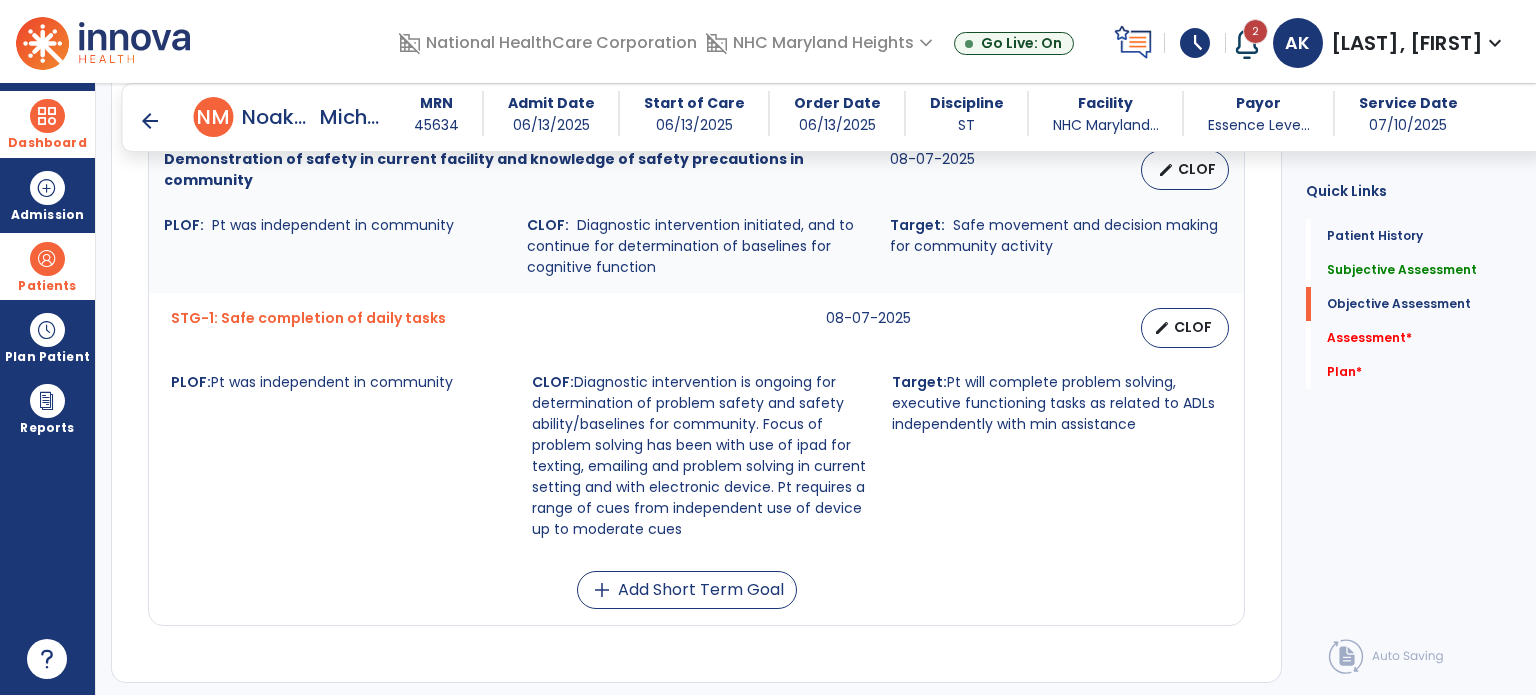 scroll, scrollTop: 1680, scrollLeft: 0, axis: vertical 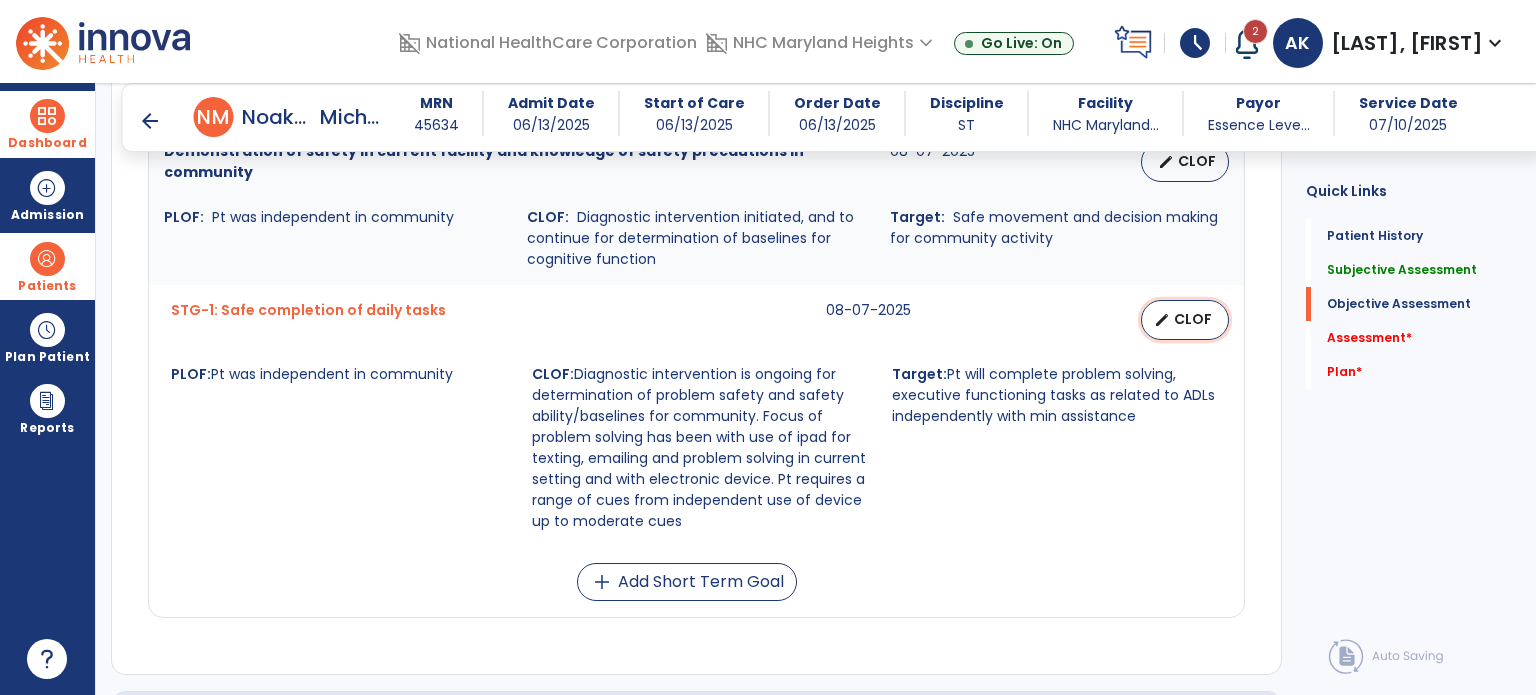 click on "CLOF" at bounding box center [1193, 319] 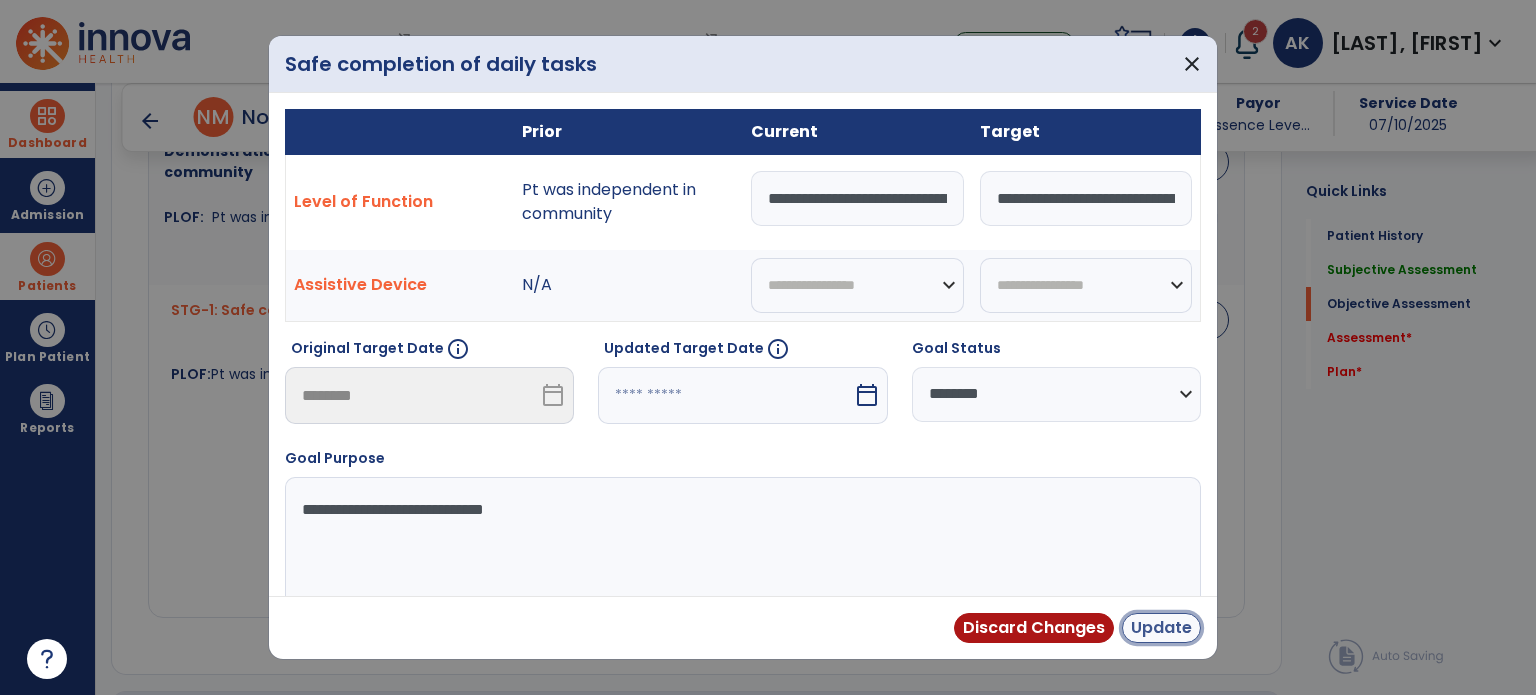 click on "Update" at bounding box center (1161, 628) 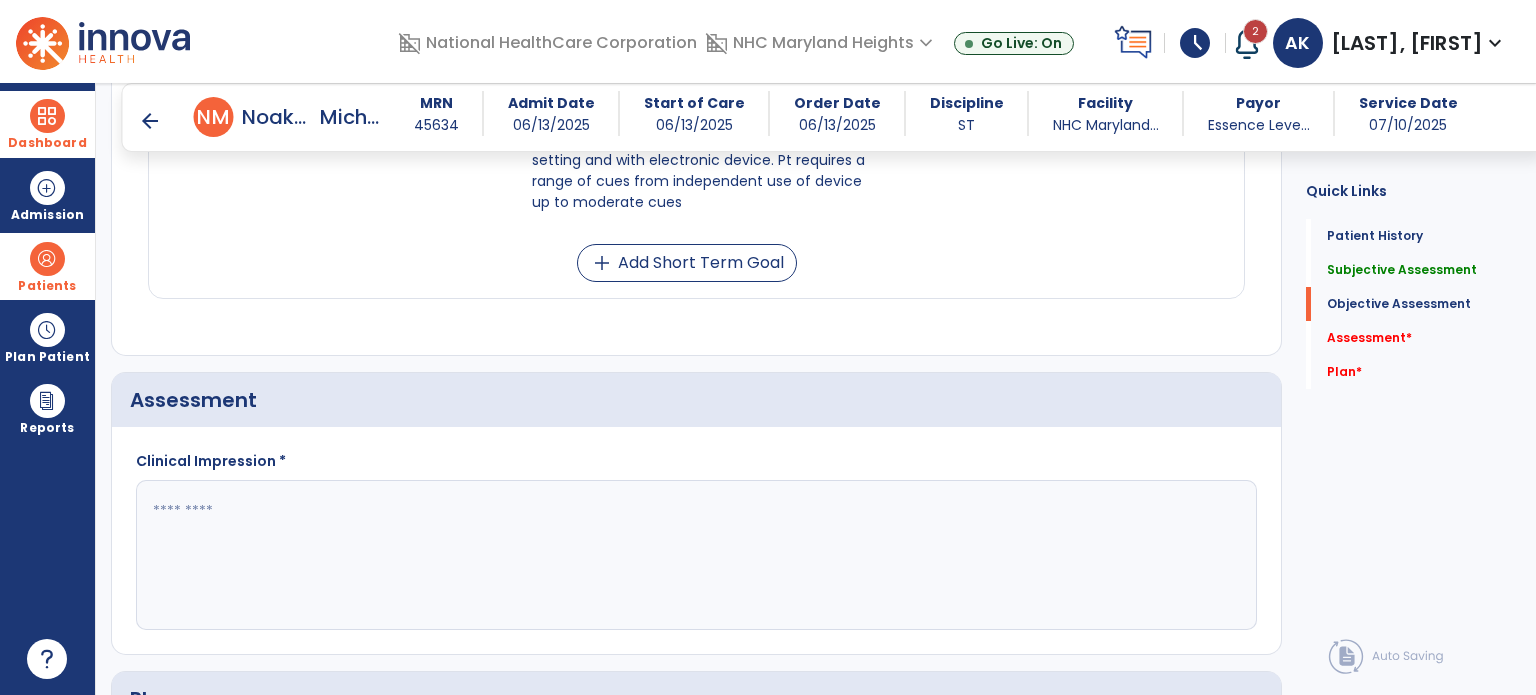 scroll, scrollTop: 2087, scrollLeft: 0, axis: vertical 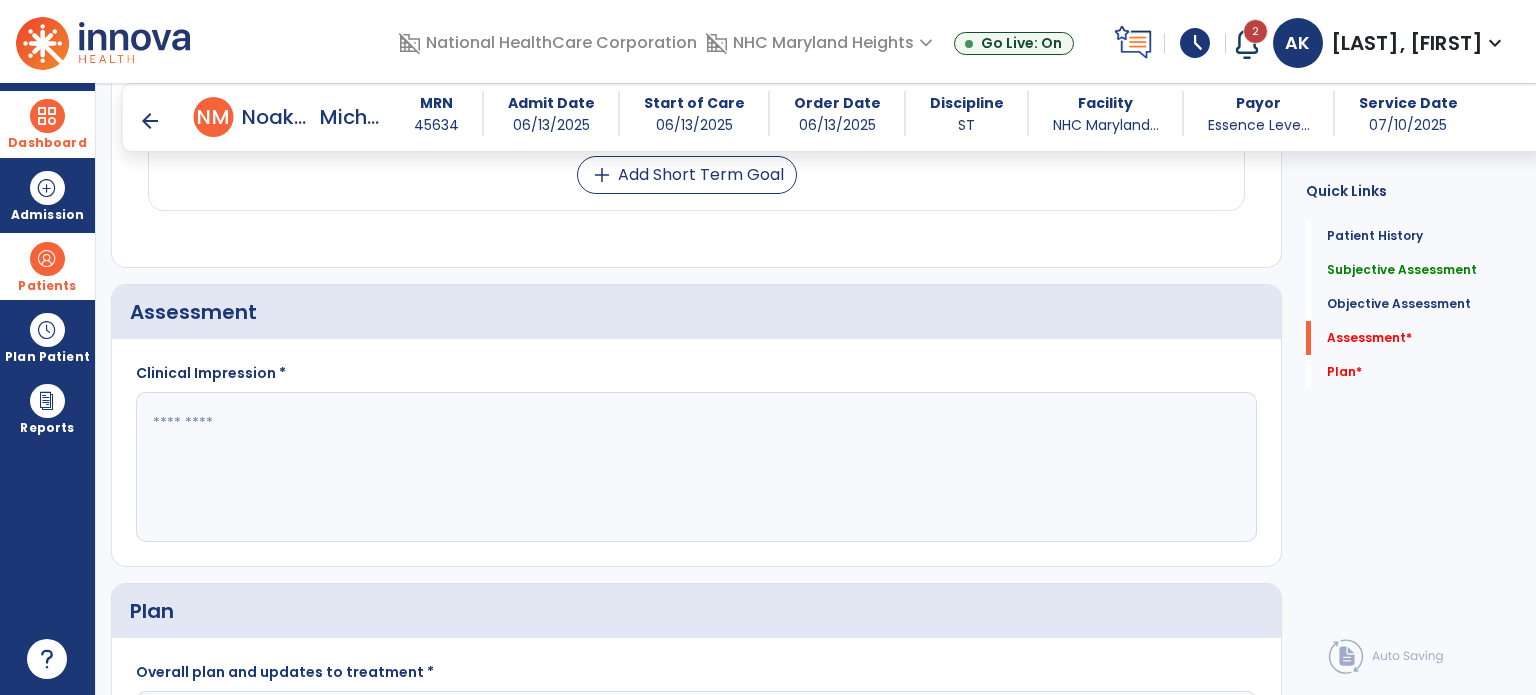click 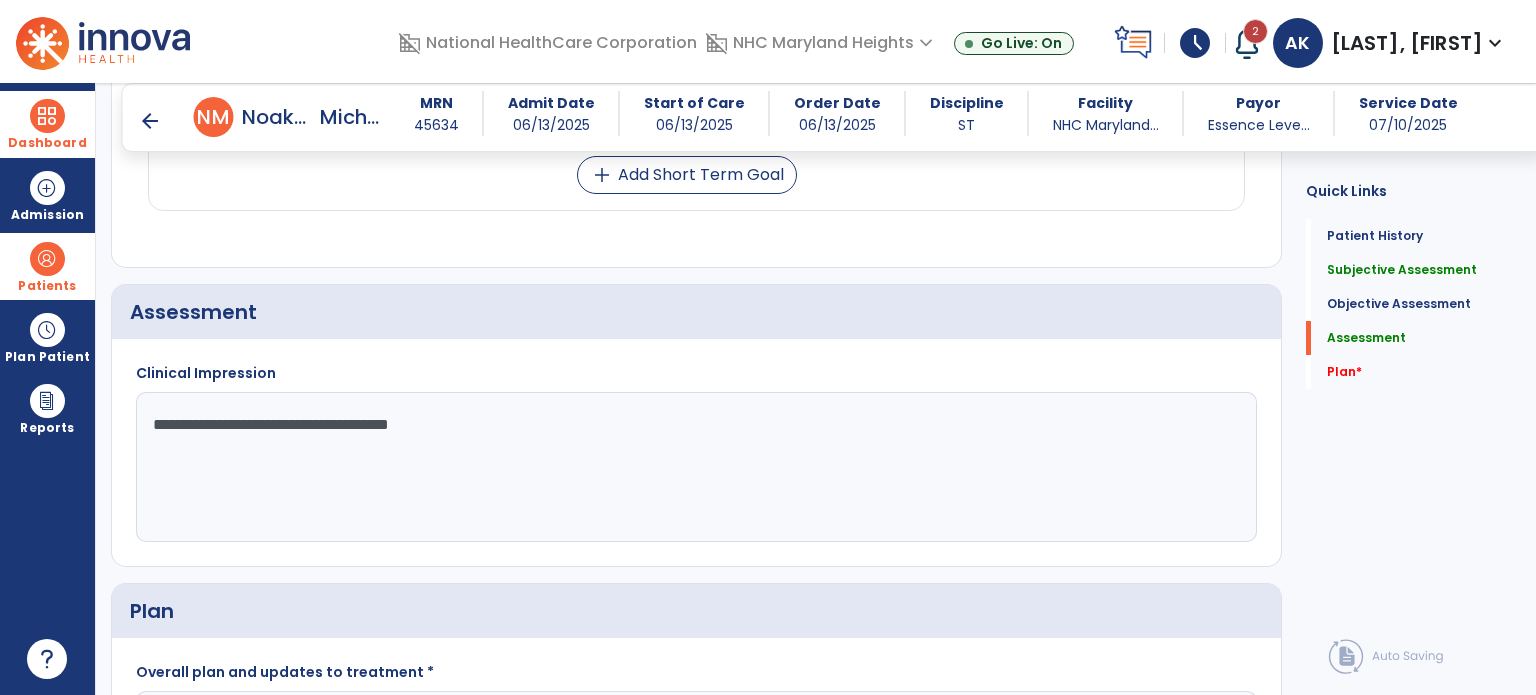 click on "**********" 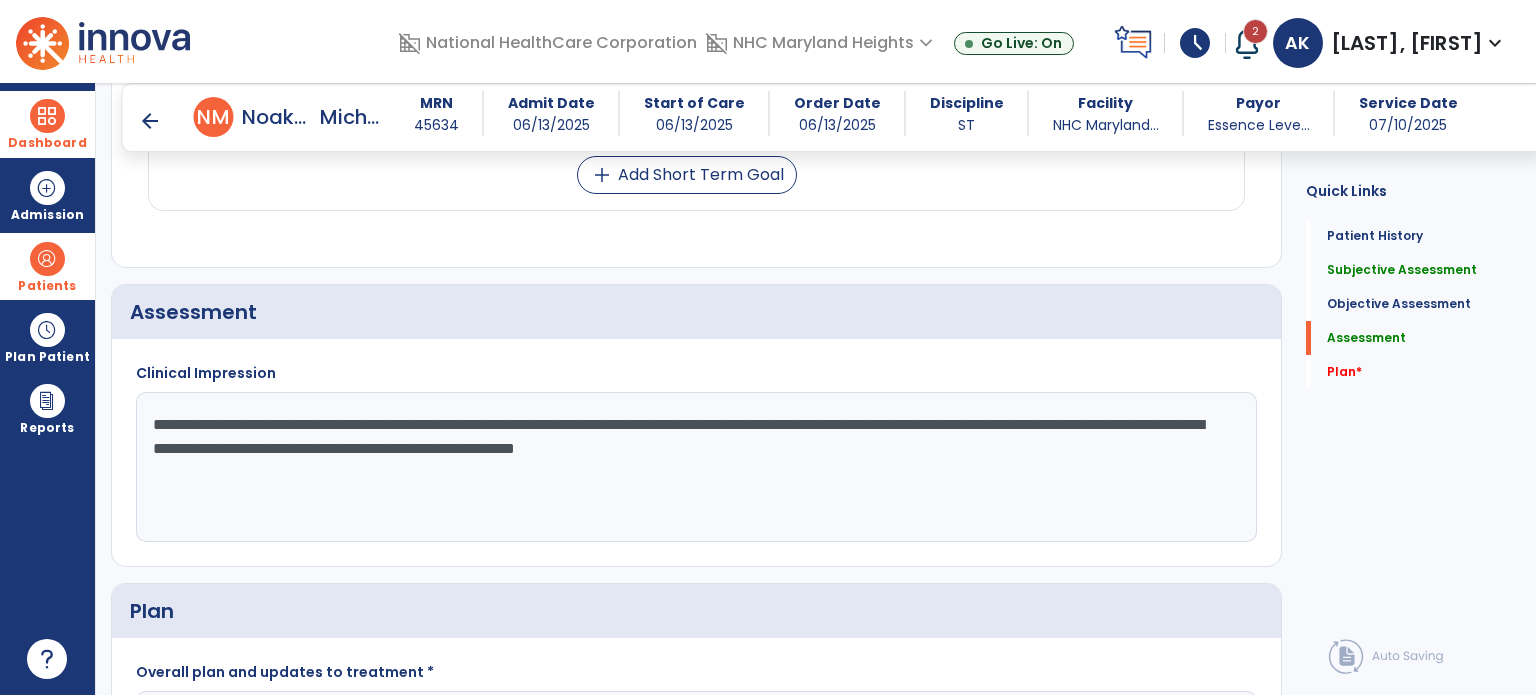 click on "**********" 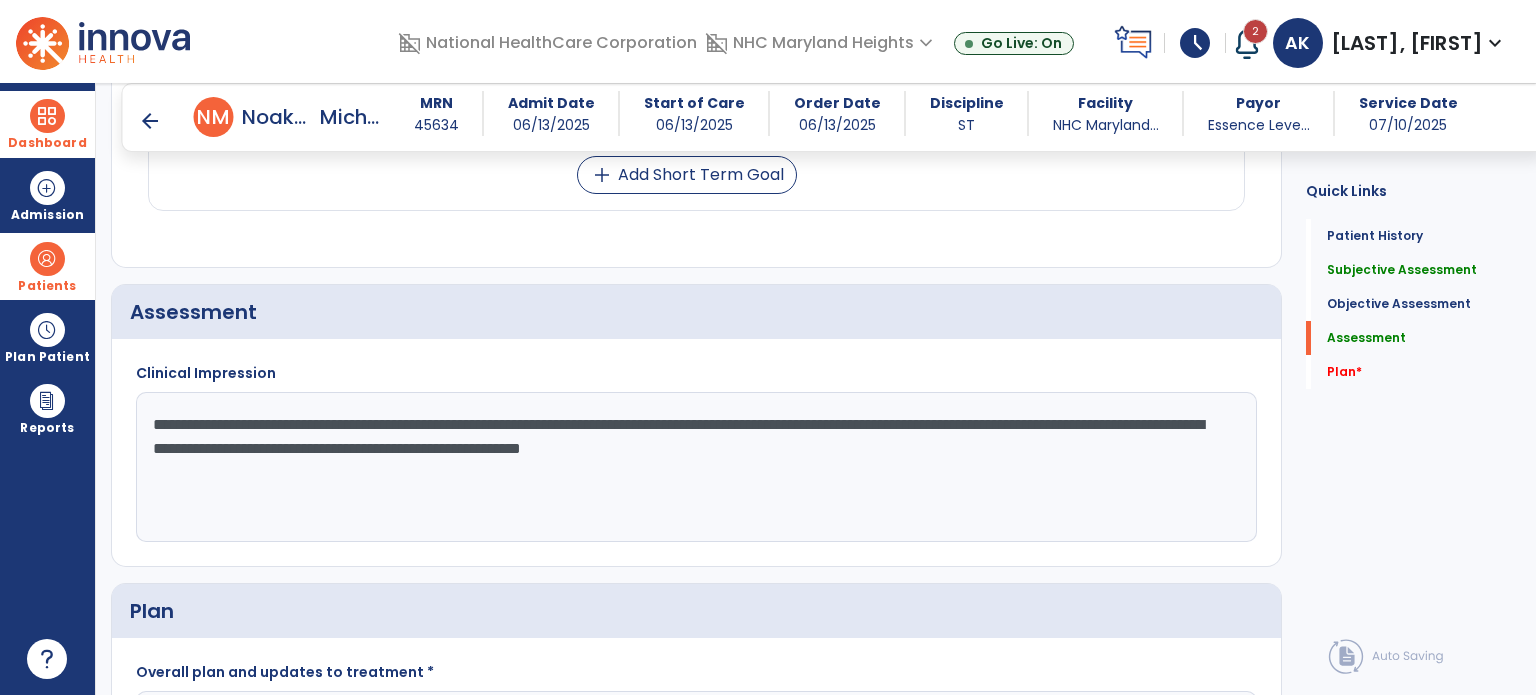 click on "**********" 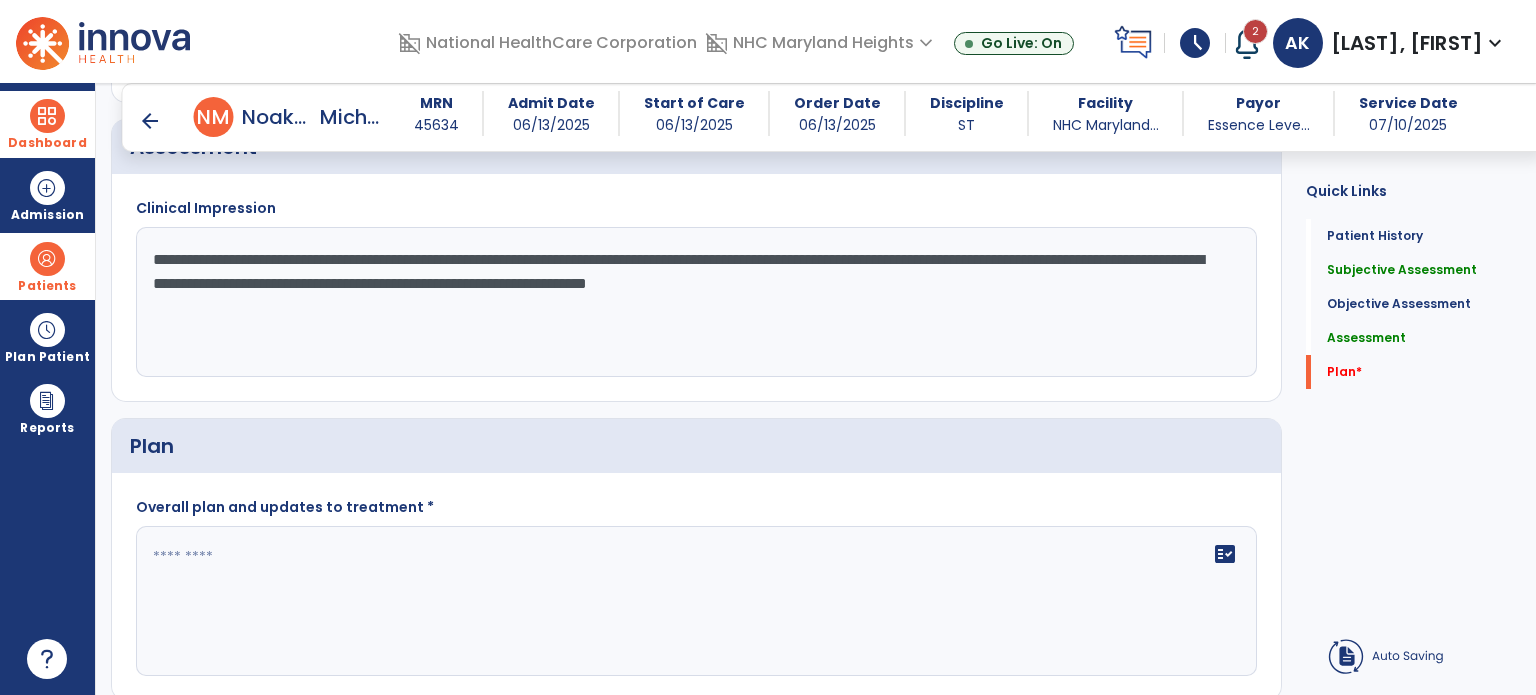 scroll, scrollTop: 2321, scrollLeft: 0, axis: vertical 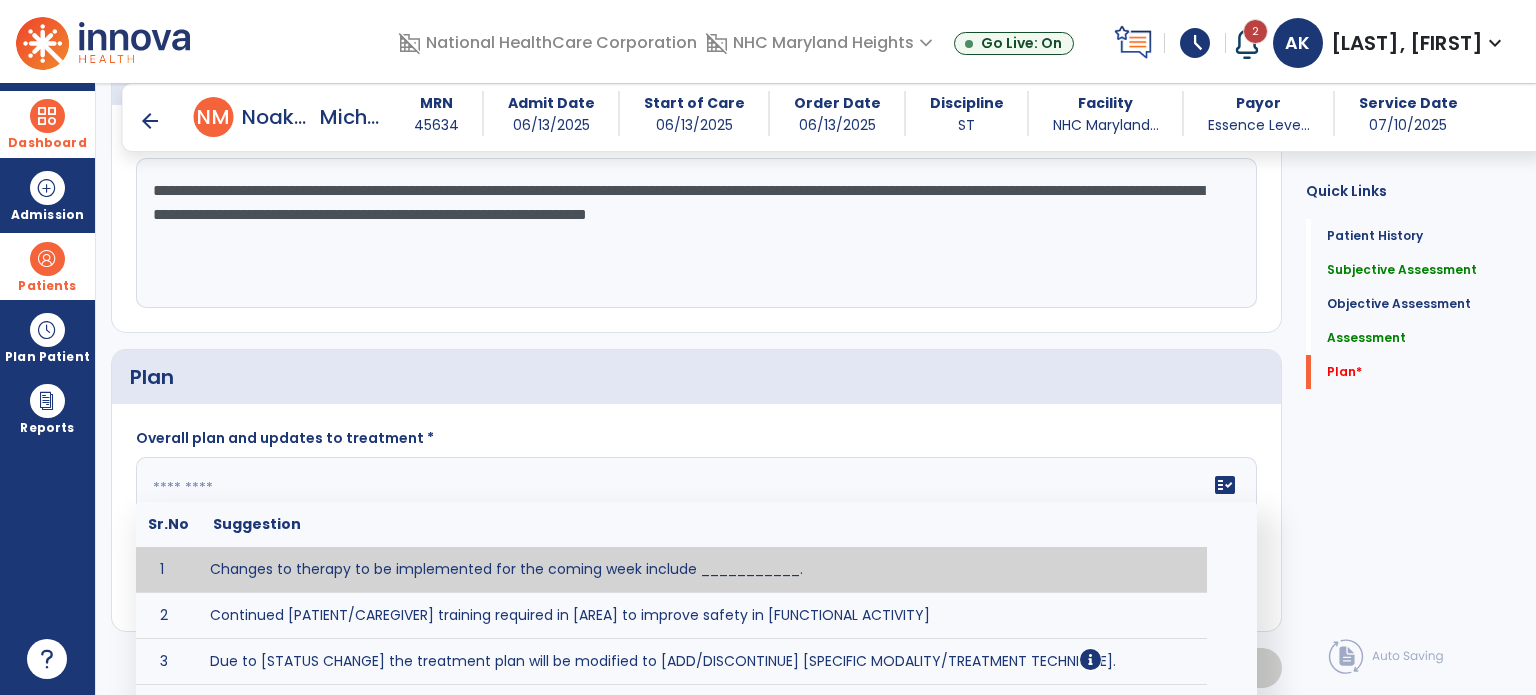 click on "fact_check  Sr.No Suggestion 1 Changes to therapy to be implemented for the coming week include ___________. 2 Continued [PATIENT/CAREGIVER] training required in [AREA] to improve safety in [FUNCTIONAL ACTIVITY] 3 Due to [STATUS CHANGE] the treatment plan will be modified to [ADD/DISCONTINUE] [SPECIFIC MODALITY/TREATMENT TECHNIQUE]. 4 Goals related to ___________ have been met.  Will add new STG's to address _______ in the upcoming week. 5 Updated precautions include ________. 6 Progress treatment to include ____________. 7 Requires further [PATIENT/CAREGIVER] training in ______ to improve safety in ________. 8 Short term goals related to _________ have been met and new short term goals to be added as appropriate for patient. 9 STGs have been met, will now focus on LTGs. 10 The plan for next week's visits include [INTERVENTIONS] with the objective of improving [IMPAIRMENTS] to continue to progress toward long term goal(s). 11 12 13 Changes to therapy to be implemented for the coming week include ___________." 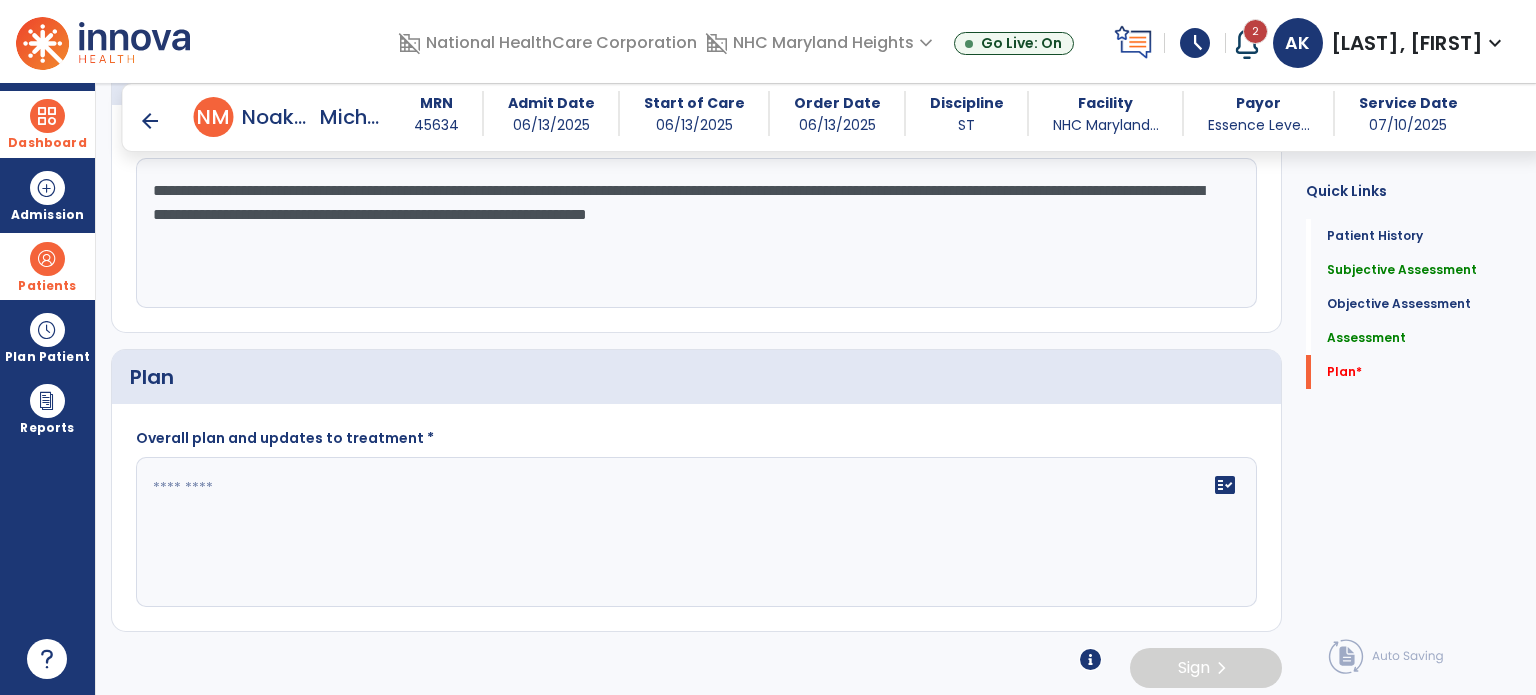 click on "**********" 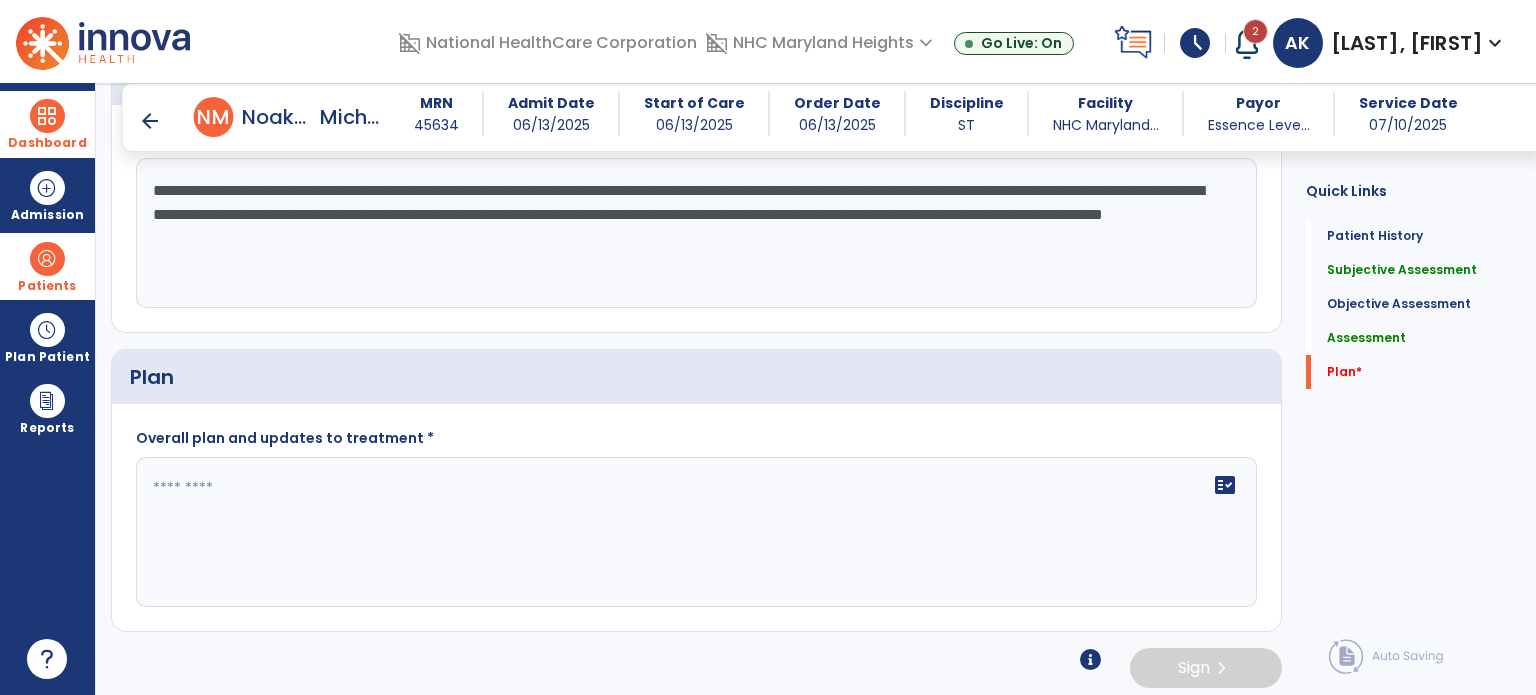 type on "**********" 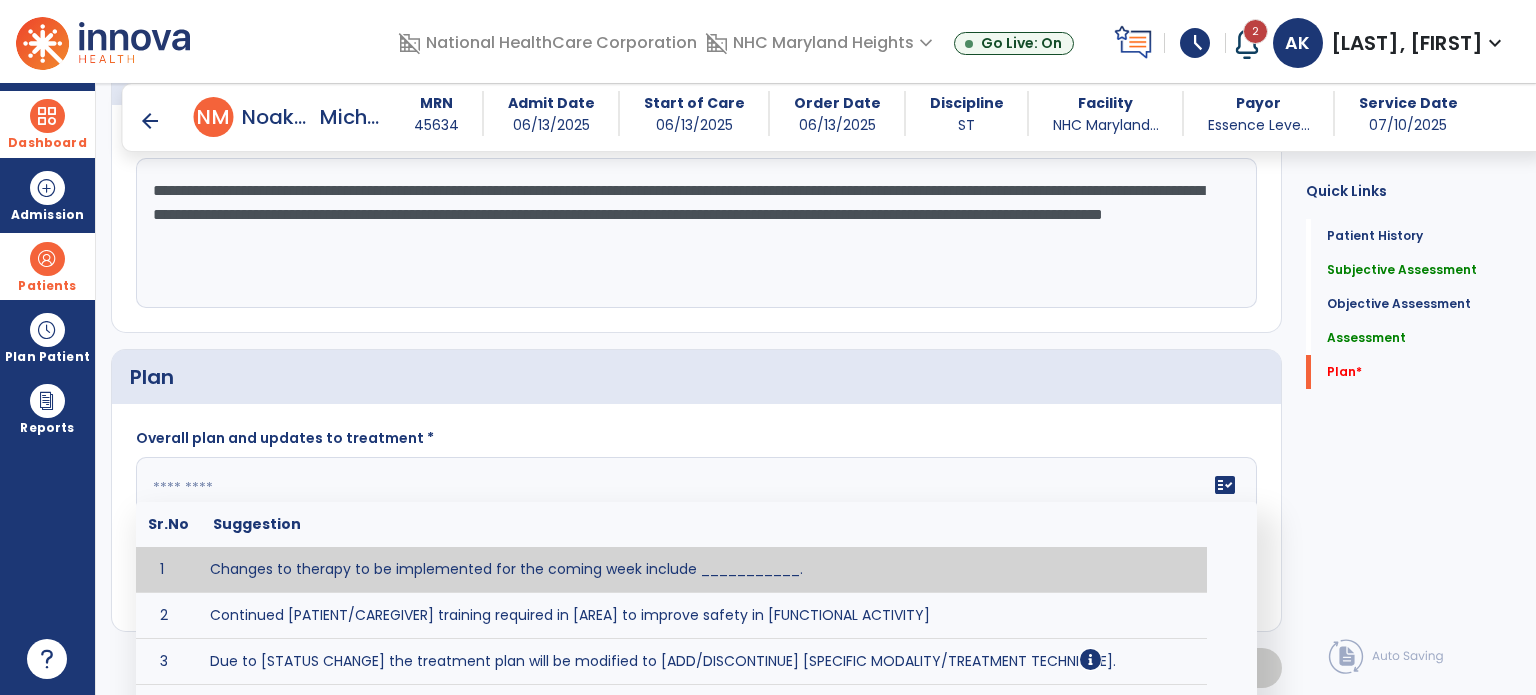 click on "fact_check  Sr.No Suggestion 1 Changes to therapy to be implemented for the coming week include ___________. 2 Continued [PATIENT/CAREGIVER] training required in [AREA] to improve safety in [FUNCTIONAL ACTIVITY] 3 Due to [STATUS CHANGE] the treatment plan will be modified to [ADD/DISCONTINUE] [SPECIFIC MODALITY/TREATMENT TECHNIQUE]. 4 Goals related to ___________ have been met.  Will add new STG's to address _______ in the upcoming week. 5 Updated precautions include ________. 6 Progress treatment to include ____________. 7 Requires further [PATIENT/CAREGIVER] training in ______ to improve safety in ________. 8 Short term goals related to _________ have been met and new short term goals to be added as appropriate for patient. 9 STGs have been met, will now focus on LTGs. 10 The plan for next week's visits include [INTERVENTIONS] with the objective of improving [IMPAIRMENTS] to continue to progress toward long term goal(s). 11 12 13 Changes to therapy to be implemented for the coming week include ___________." 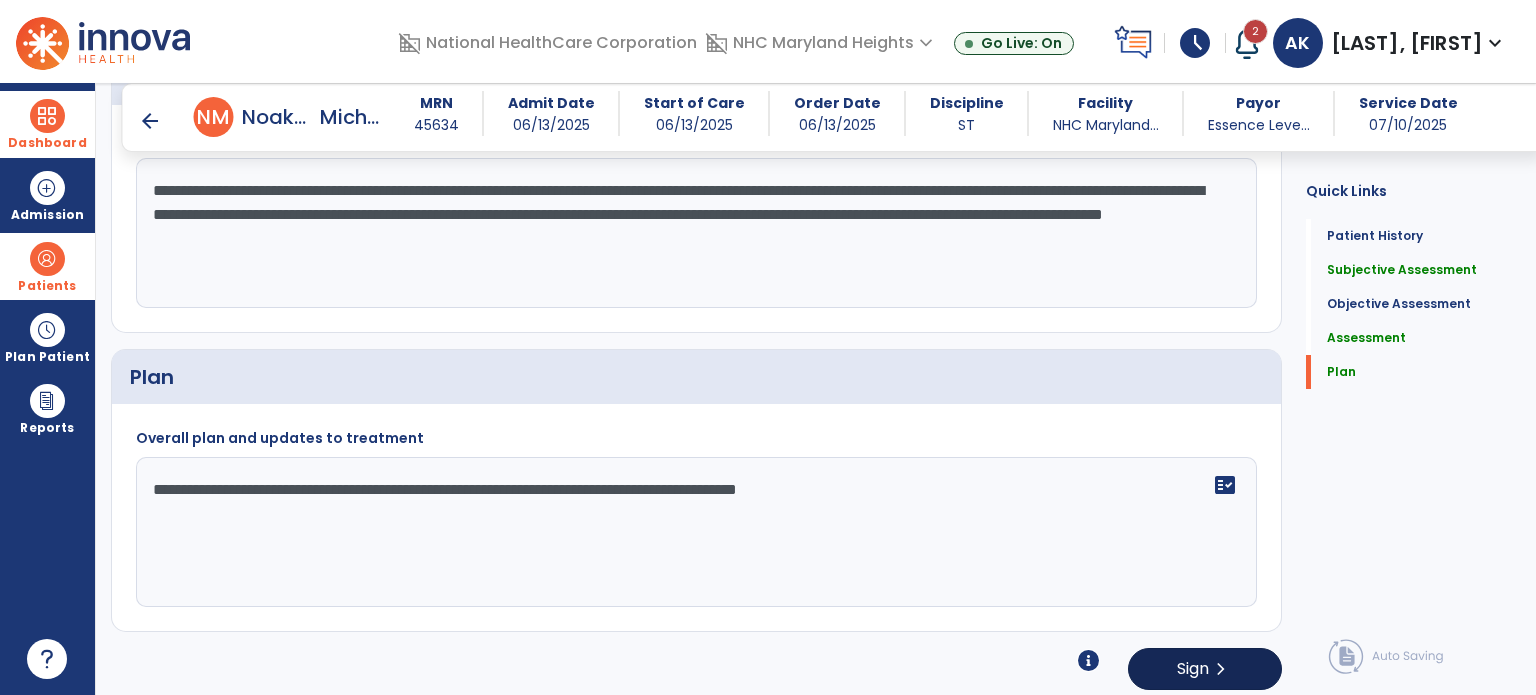 type on "**********" 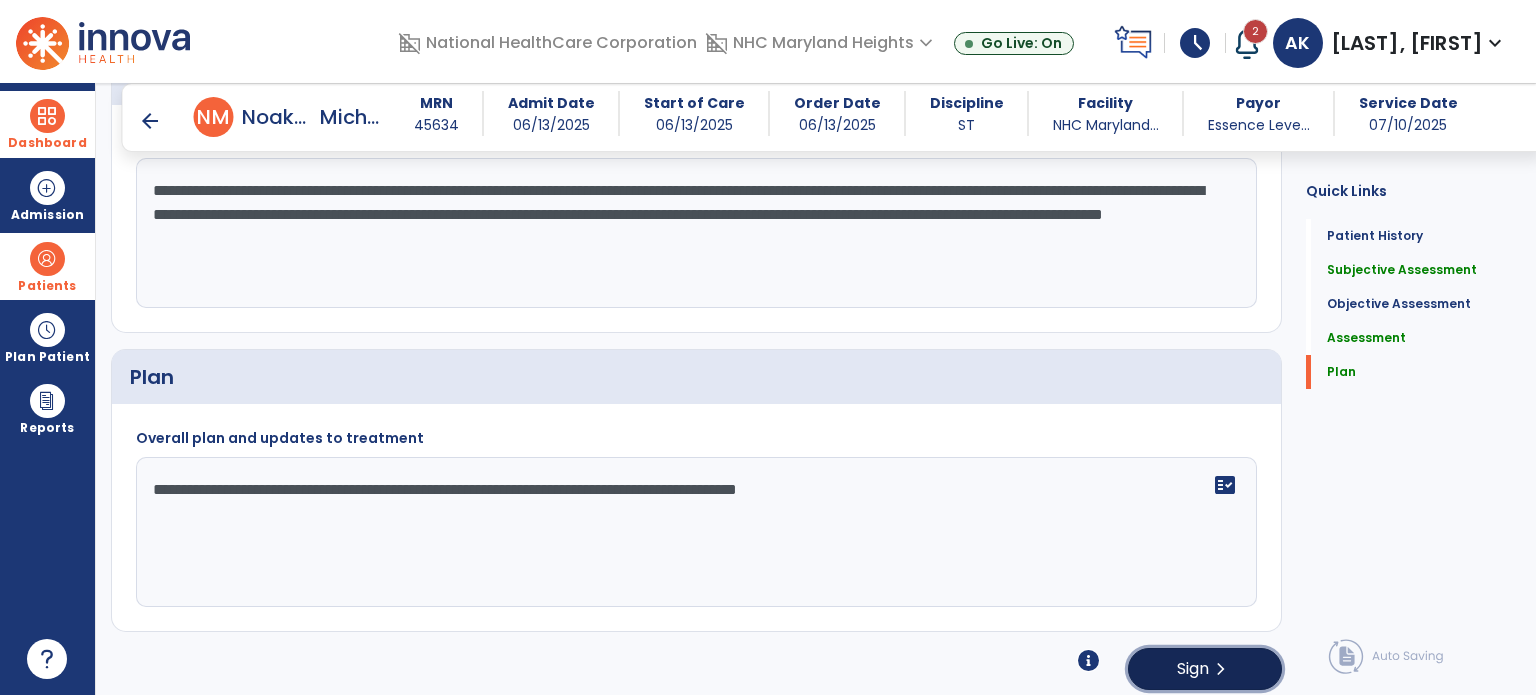 click on "Sign  chevron_right" 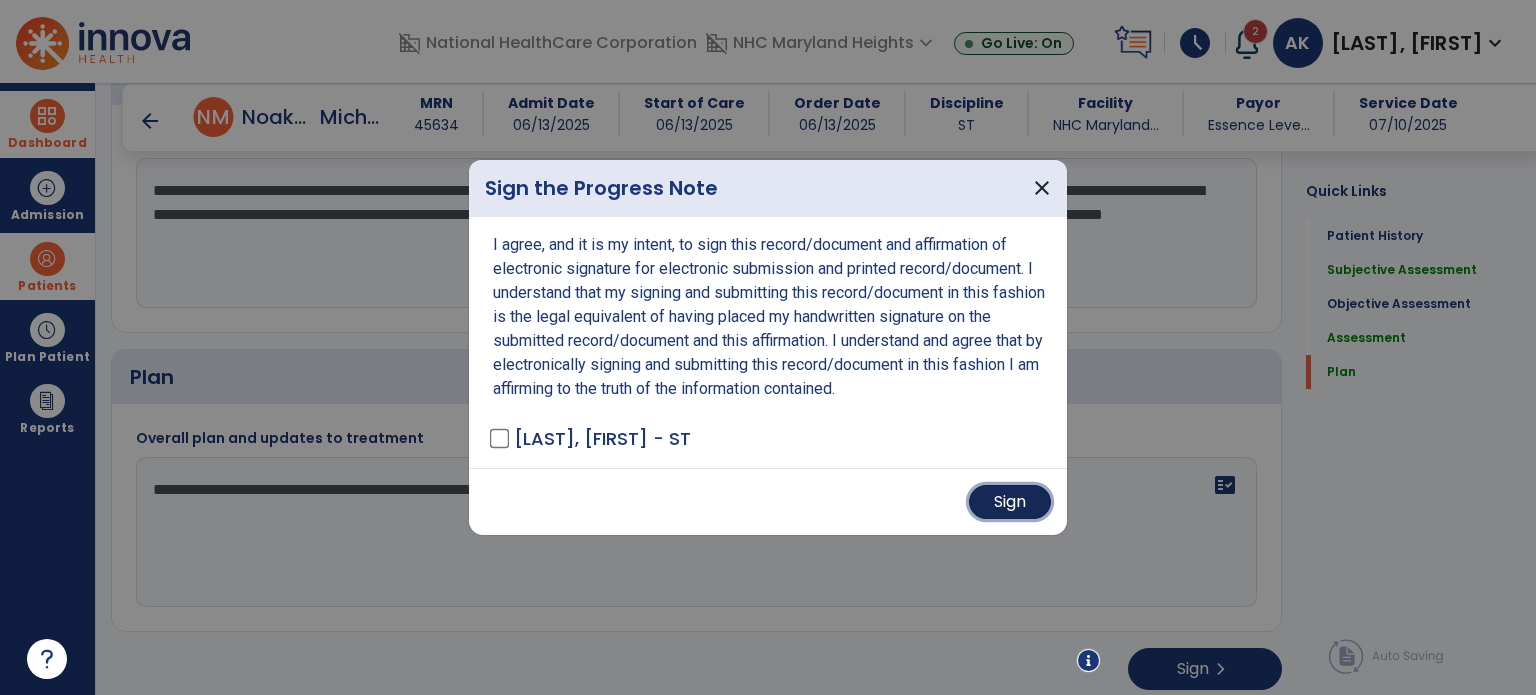 click on "Sign" at bounding box center [1010, 502] 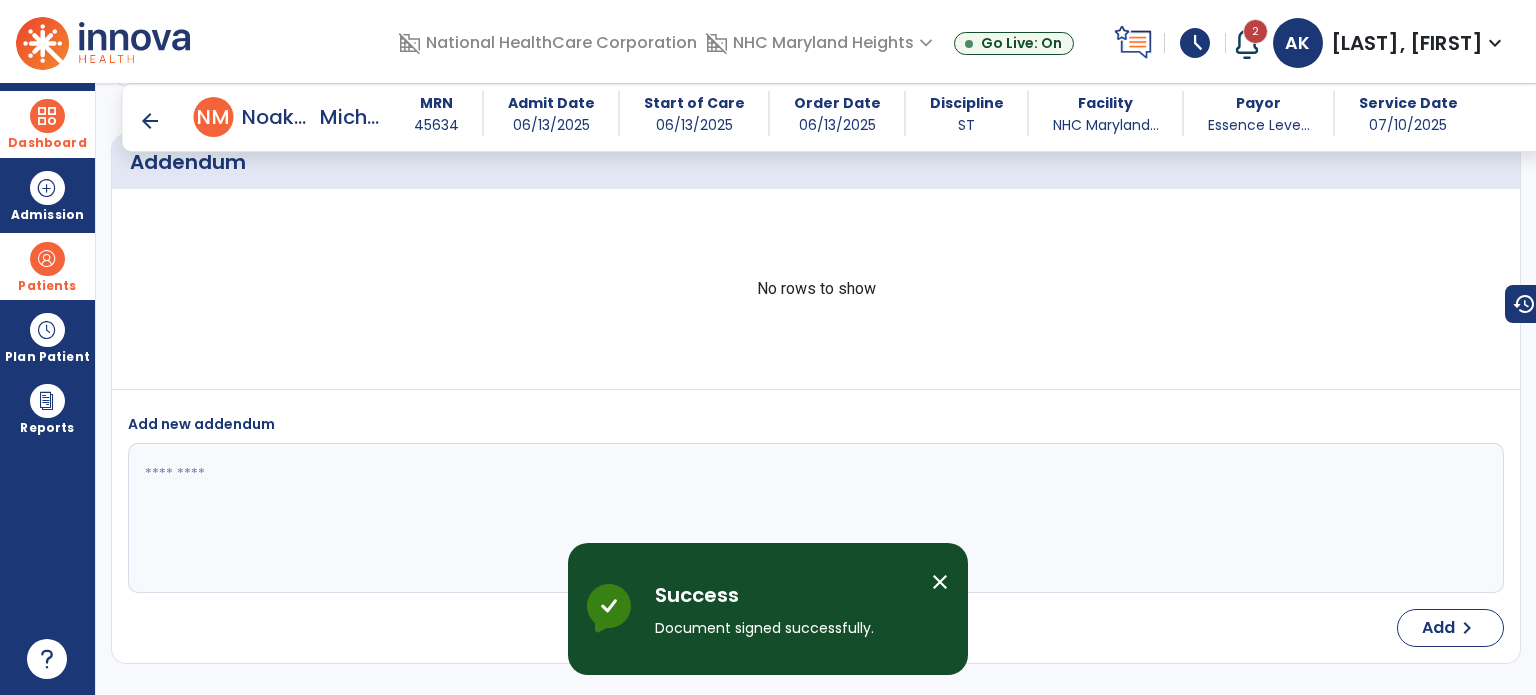 scroll, scrollTop: 2923, scrollLeft: 0, axis: vertical 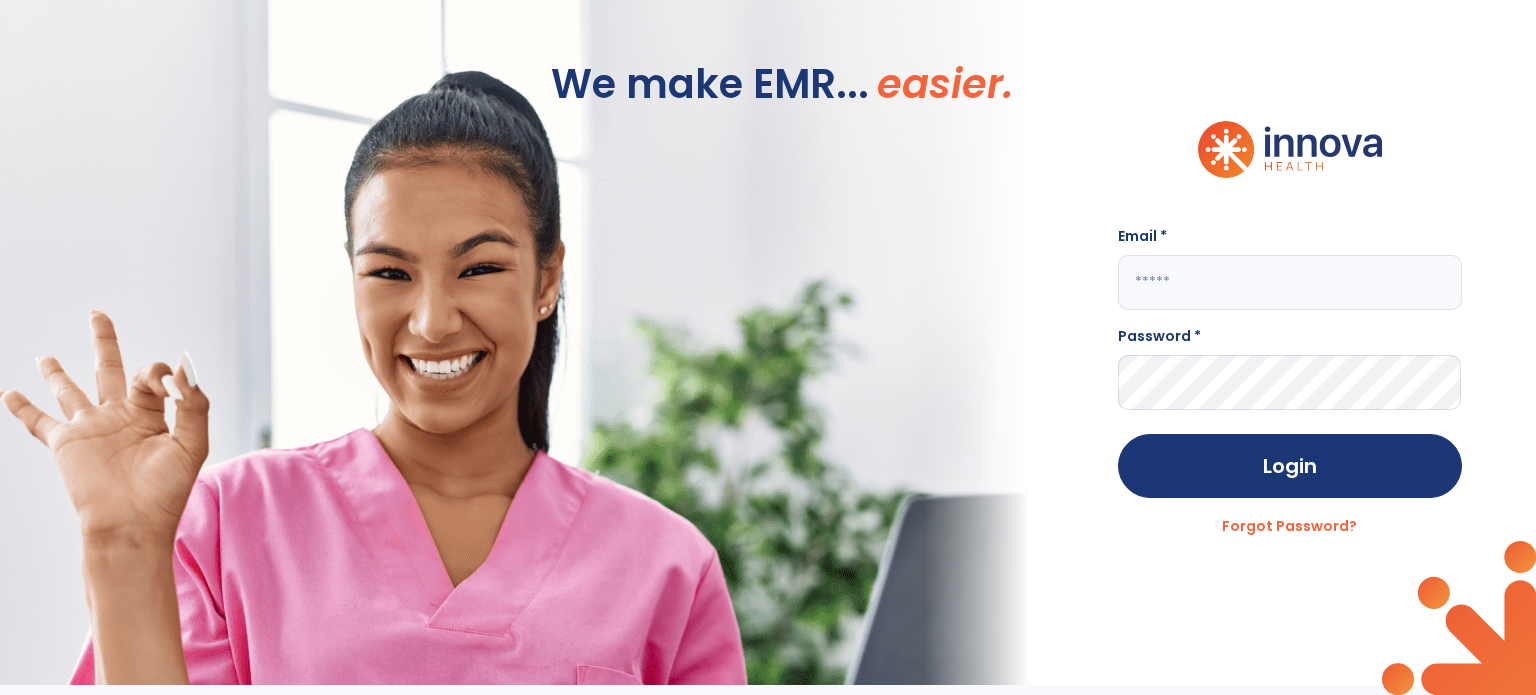 click 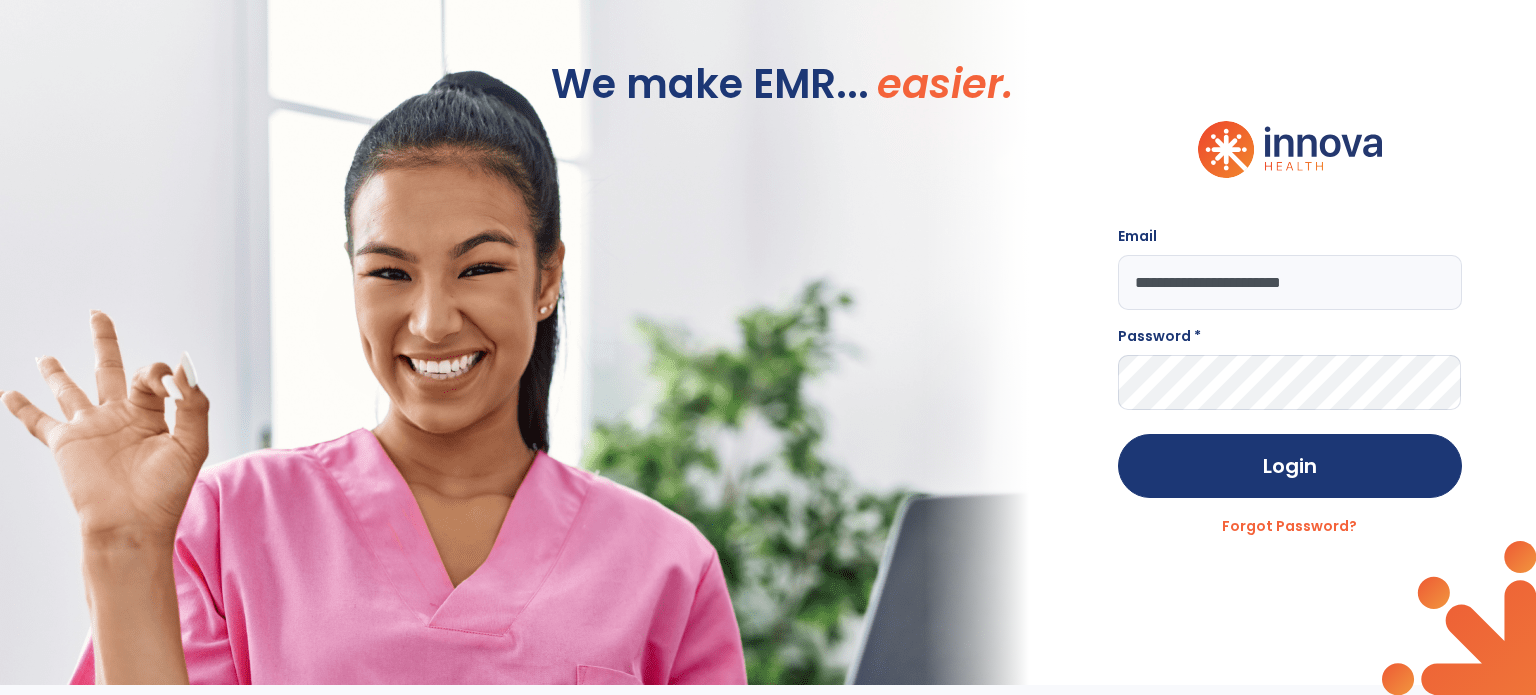 type on "**********" 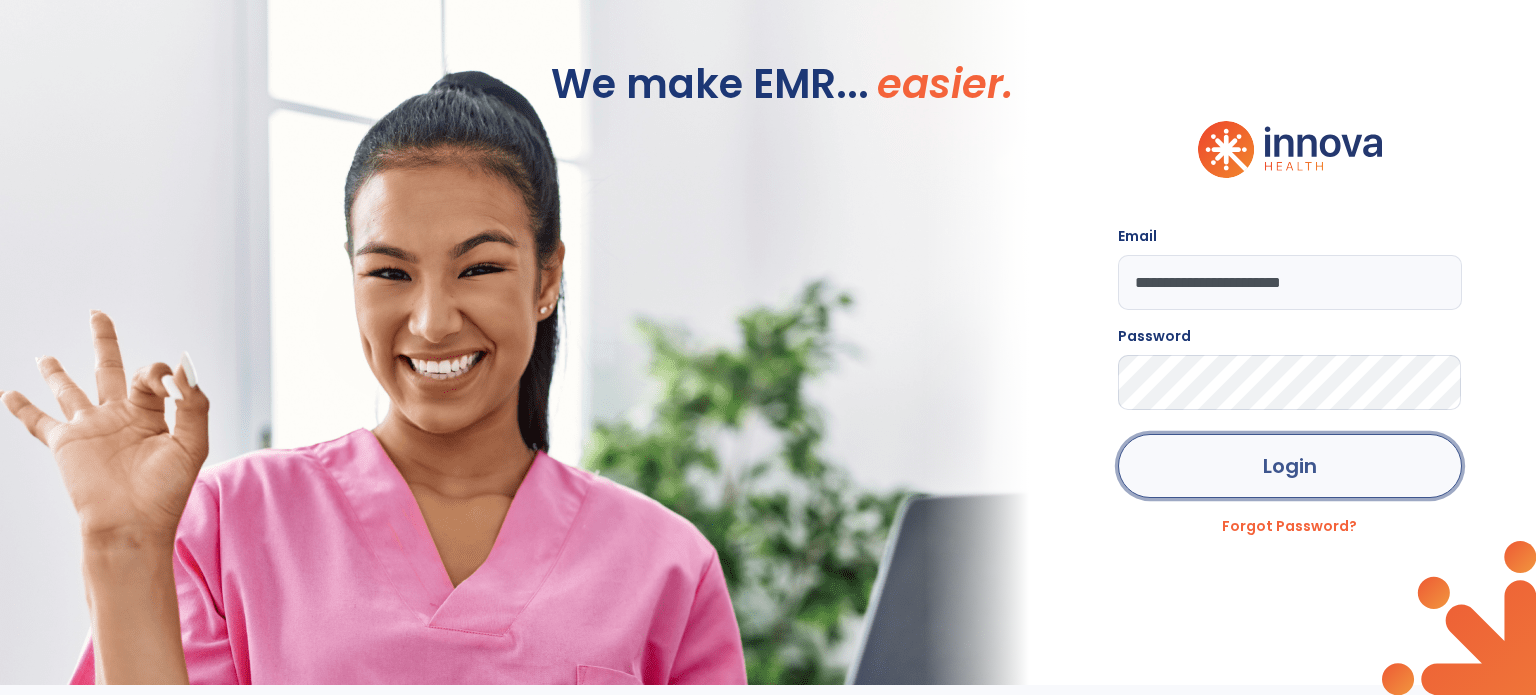 click on "Login" 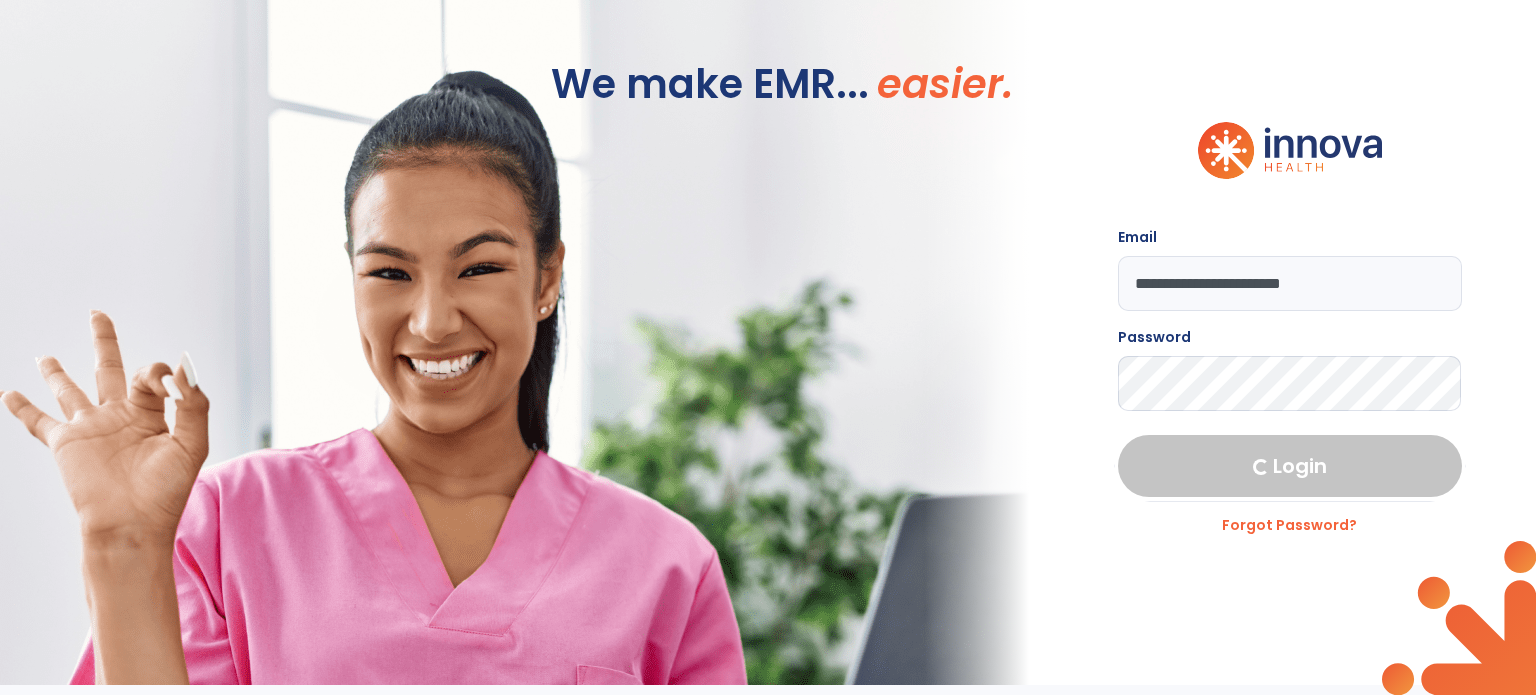 select on "****" 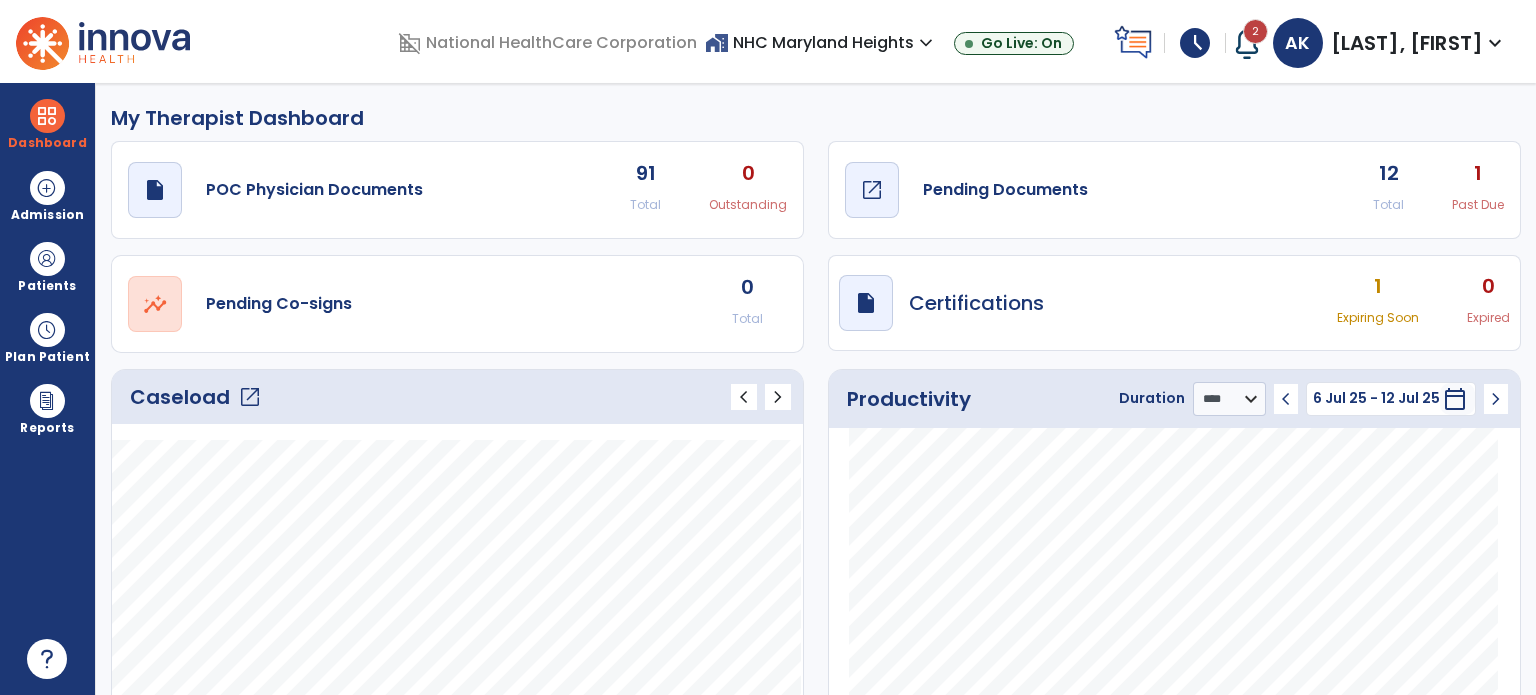 click on "draft   open_in_new" 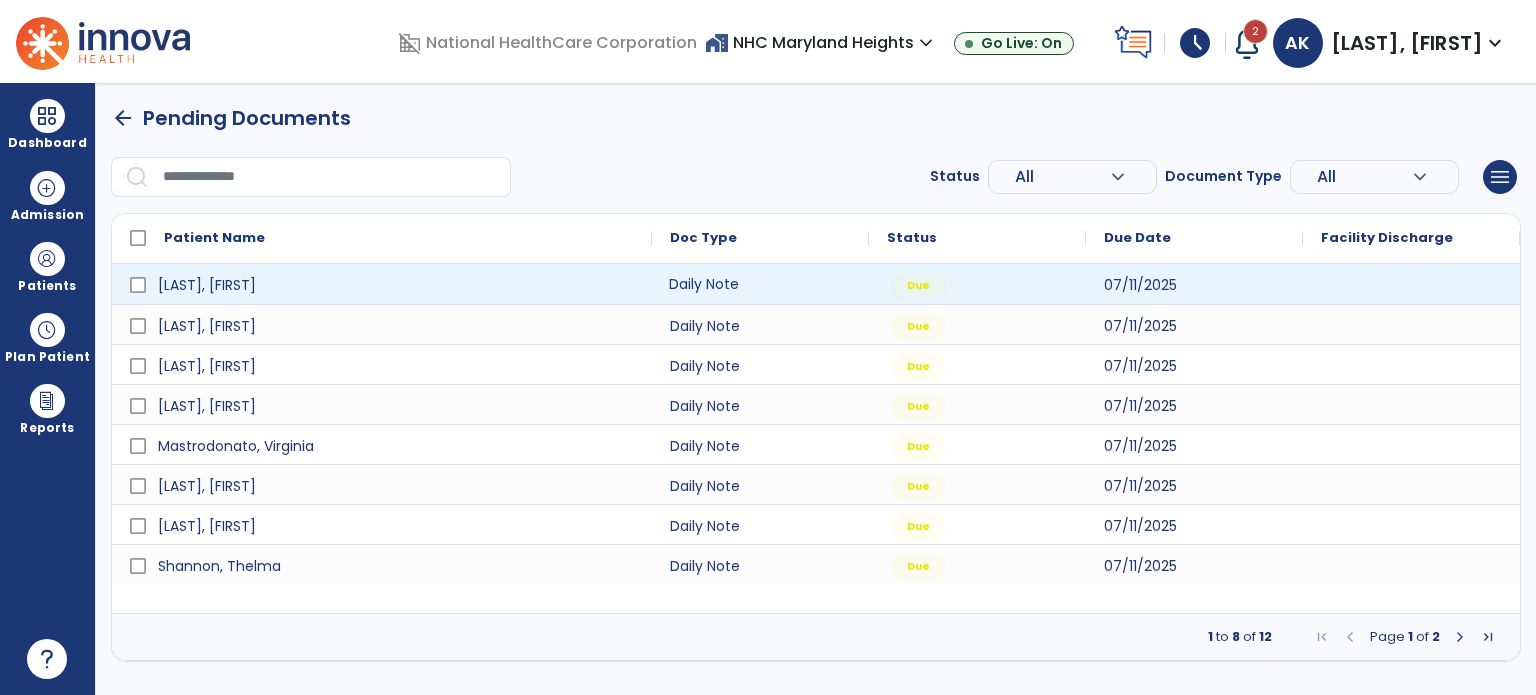 click on "Daily Note" at bounding box center [760, 284] 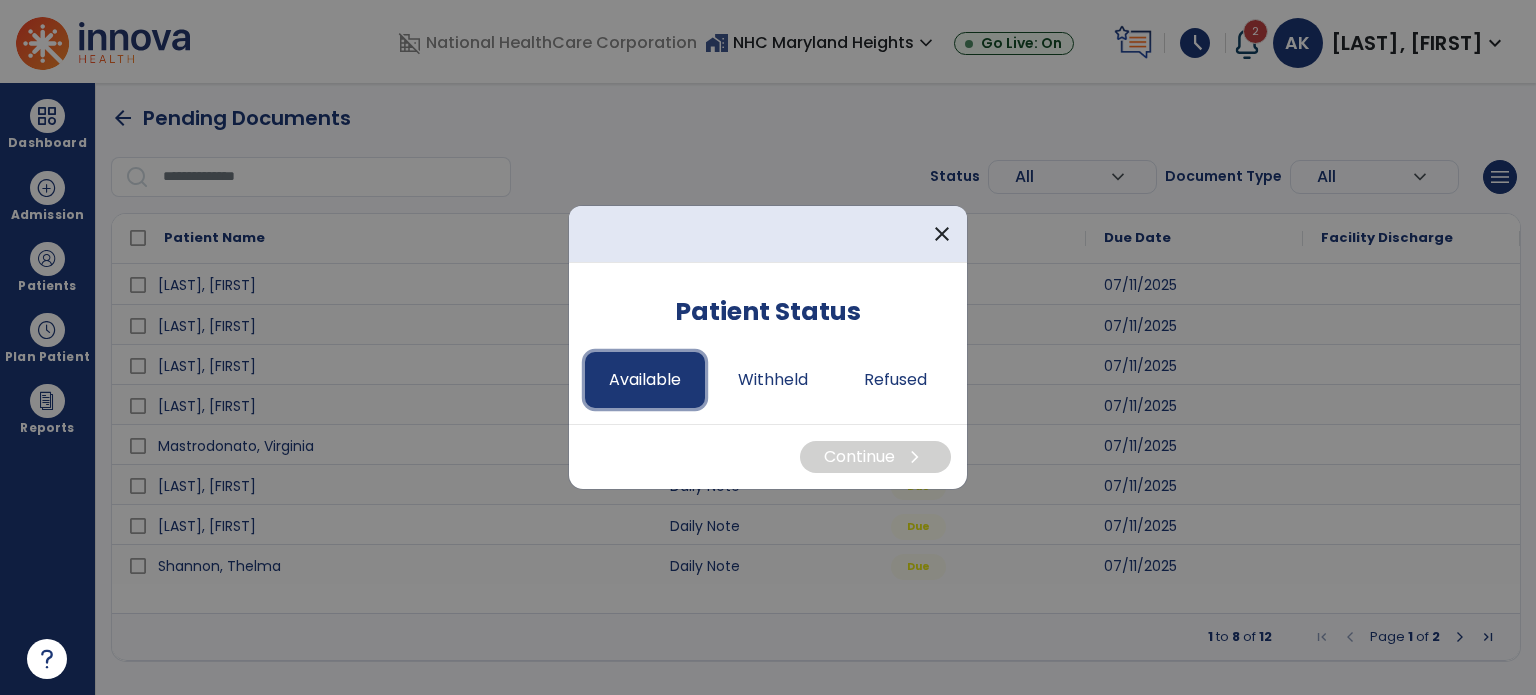 click on "Available" at bounding box center (645, 380) 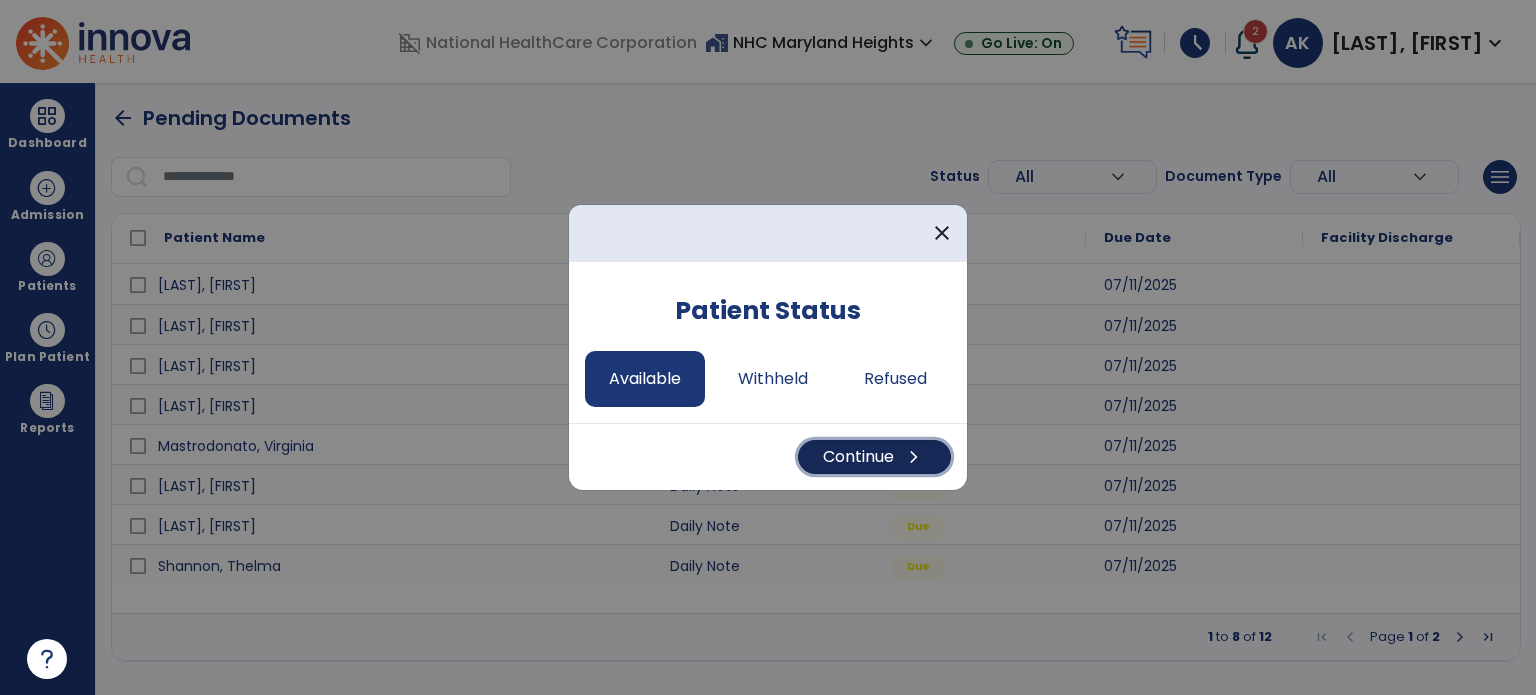click on "Continue   chevron_right" at bounding box center (874, 457) 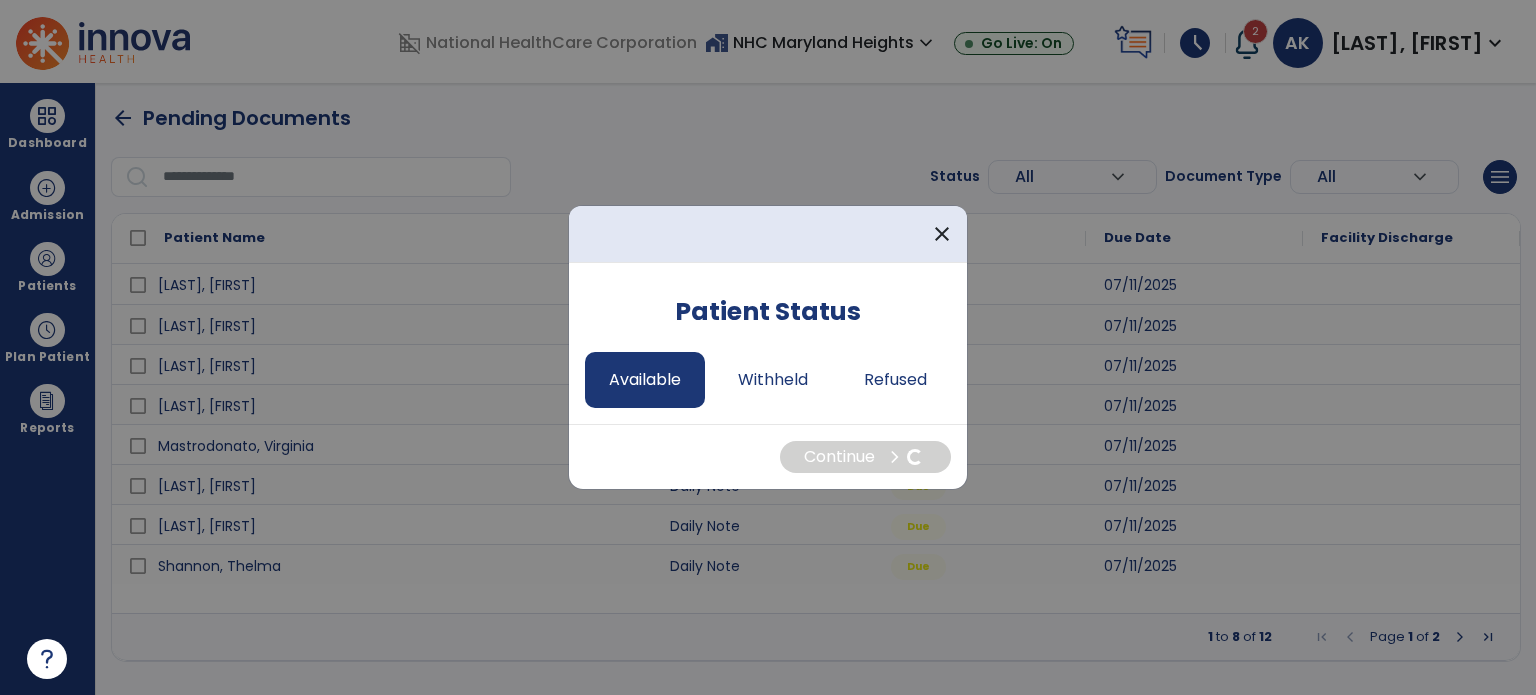 select on "*" 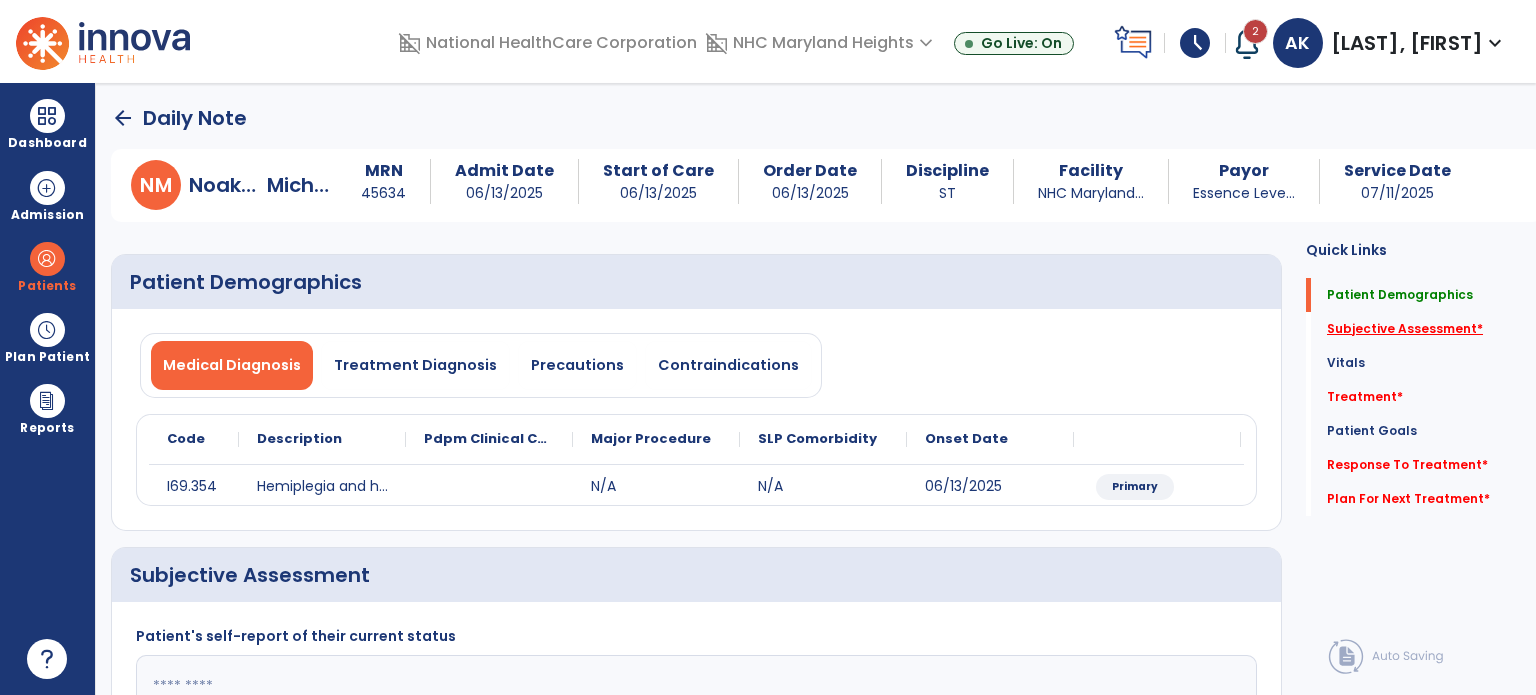 click on "Subjective Assessment   *" 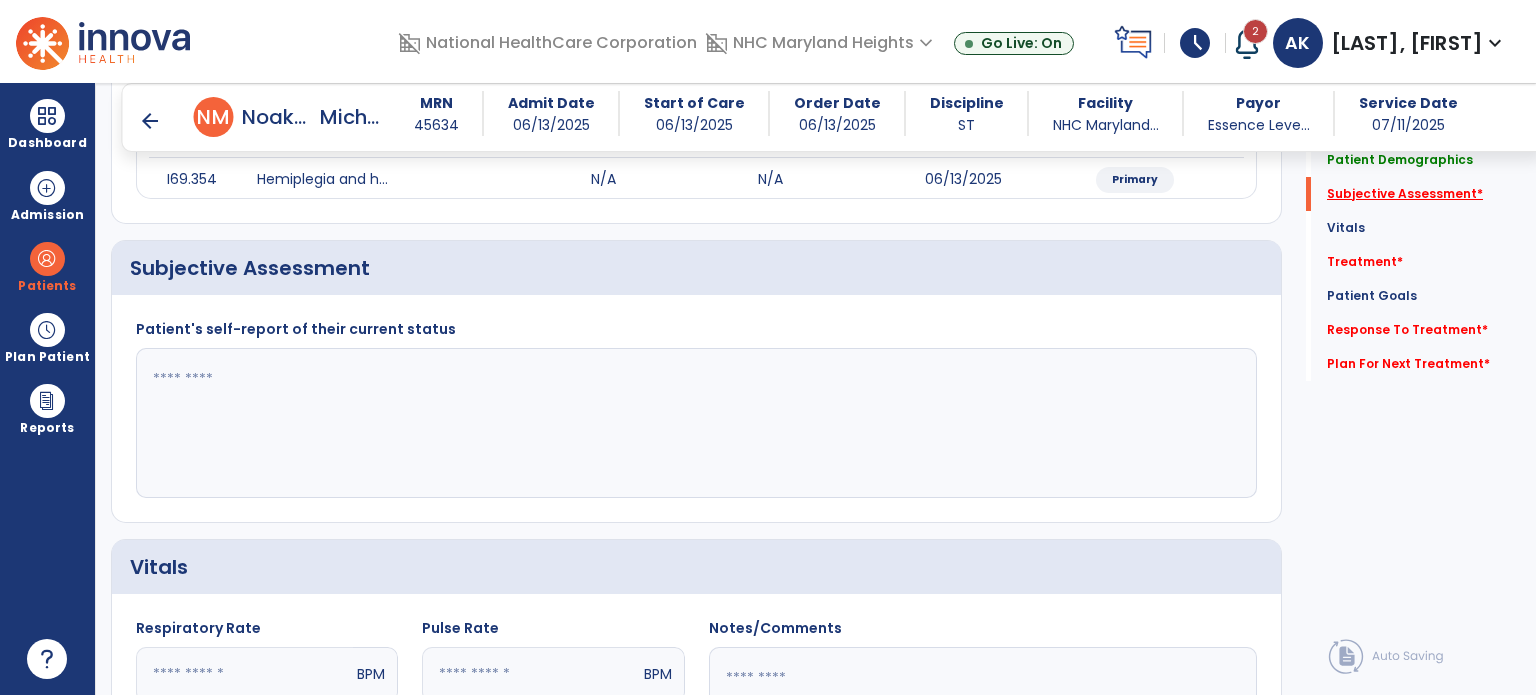 scroll, scrollTop: 298, scrollLeft: 0, axis: vertical 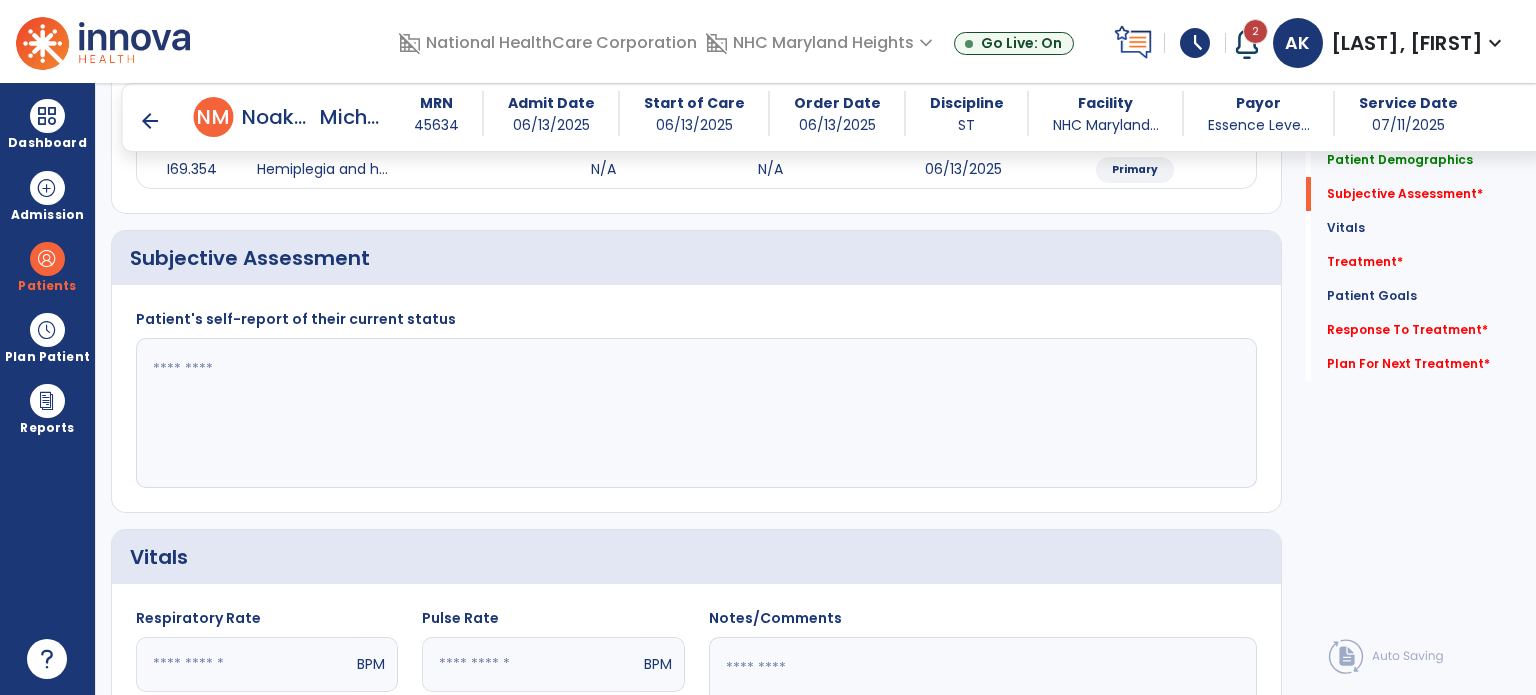 click 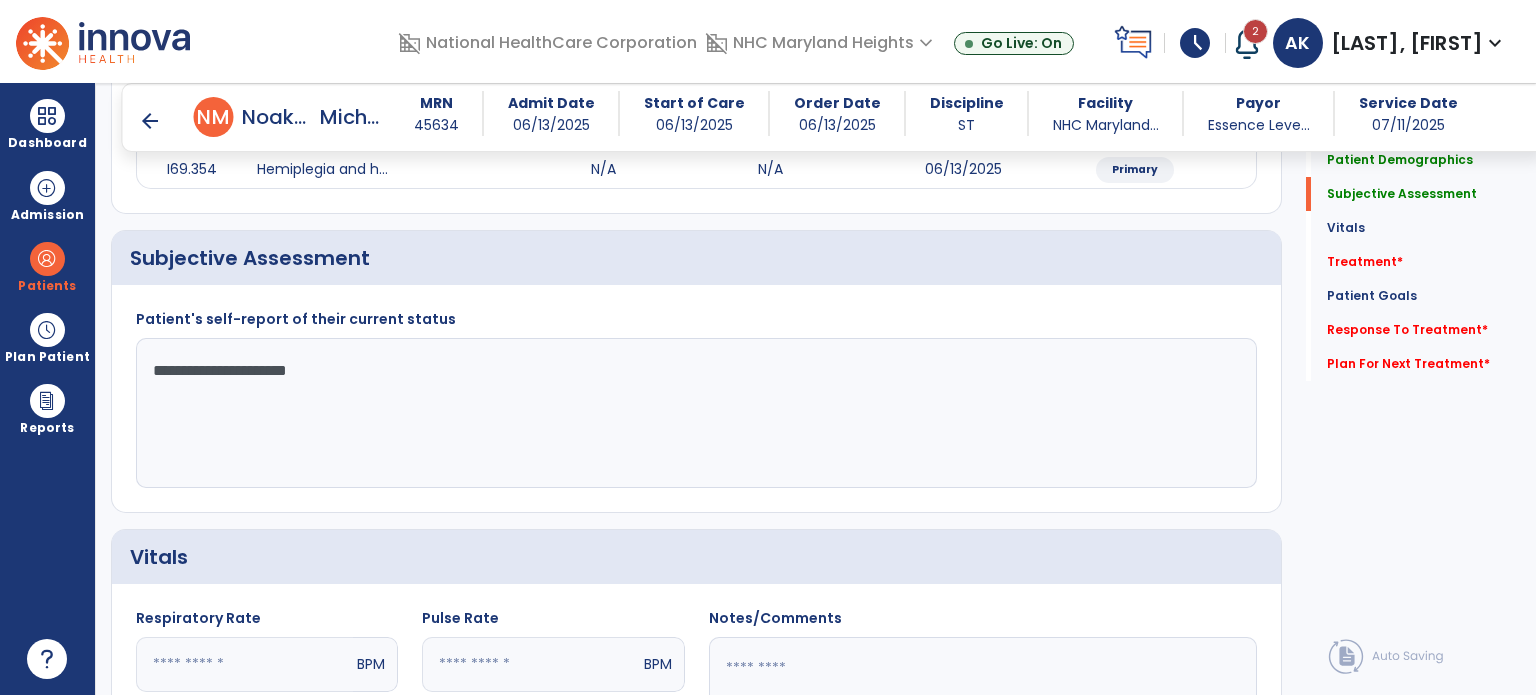 type on "**********" 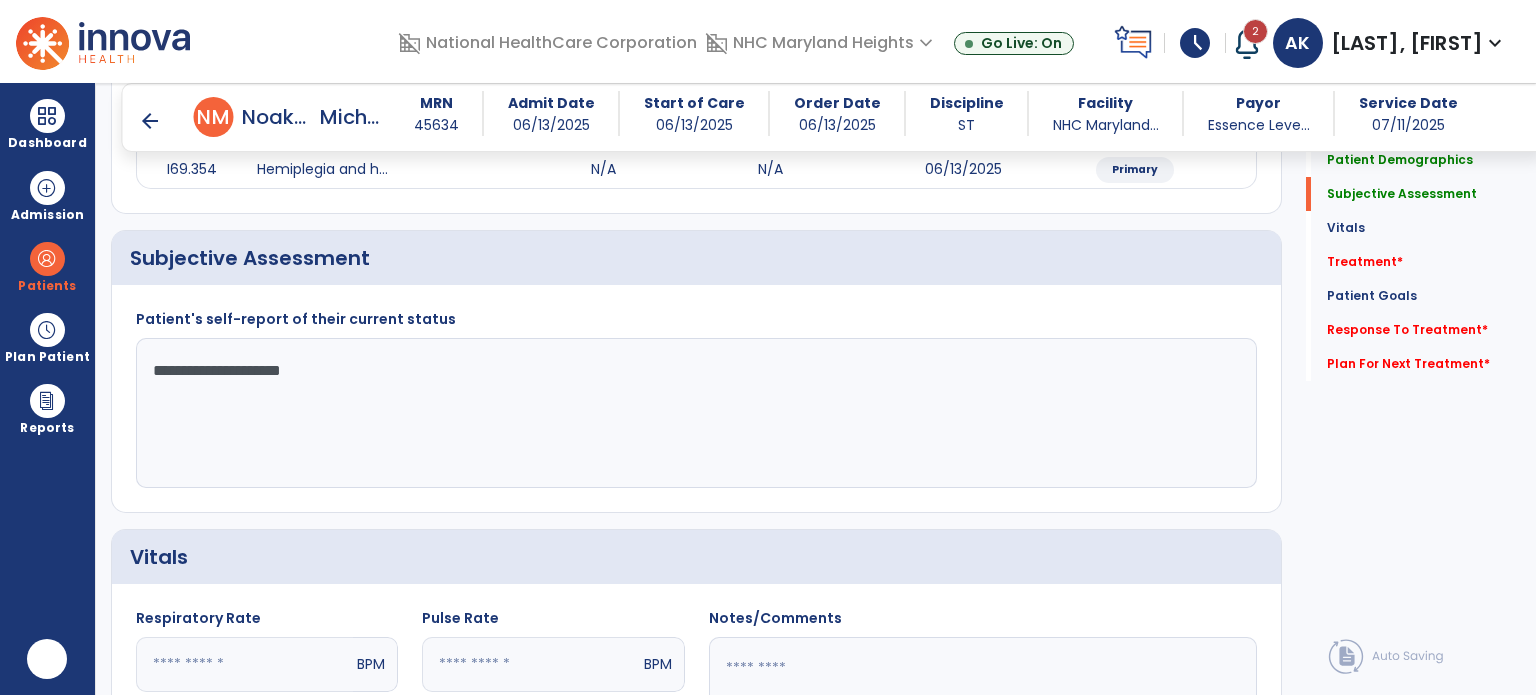 scroll, scrollTop: 0, scrollLeft: 0, axis: both 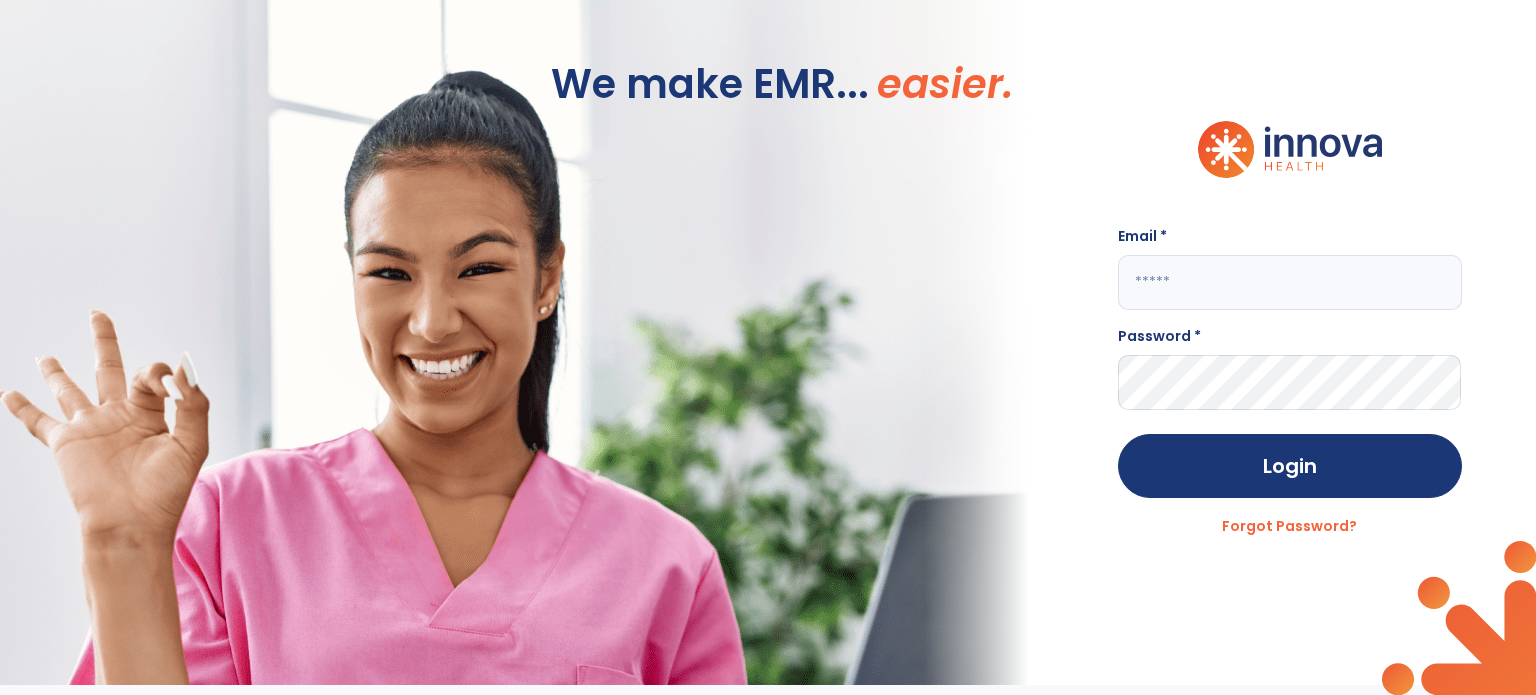 click 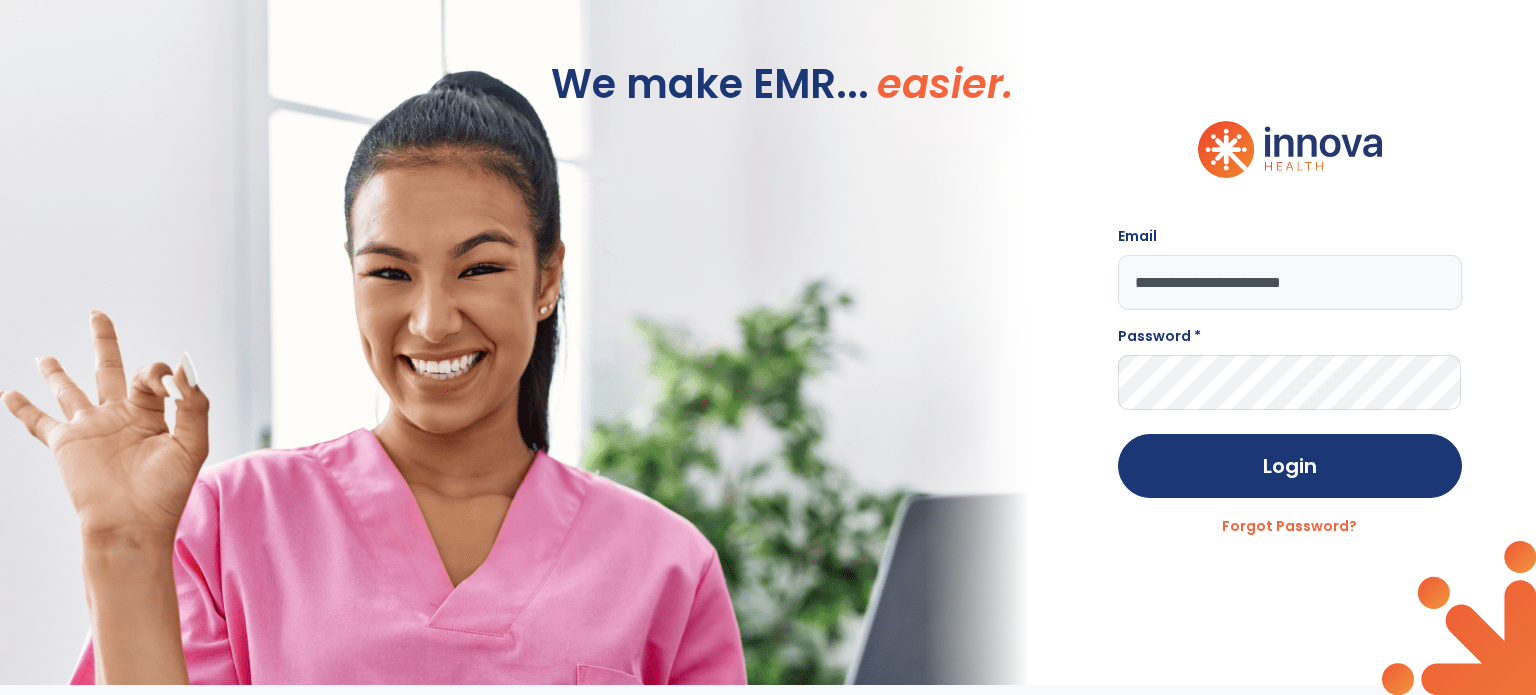type on "**********" 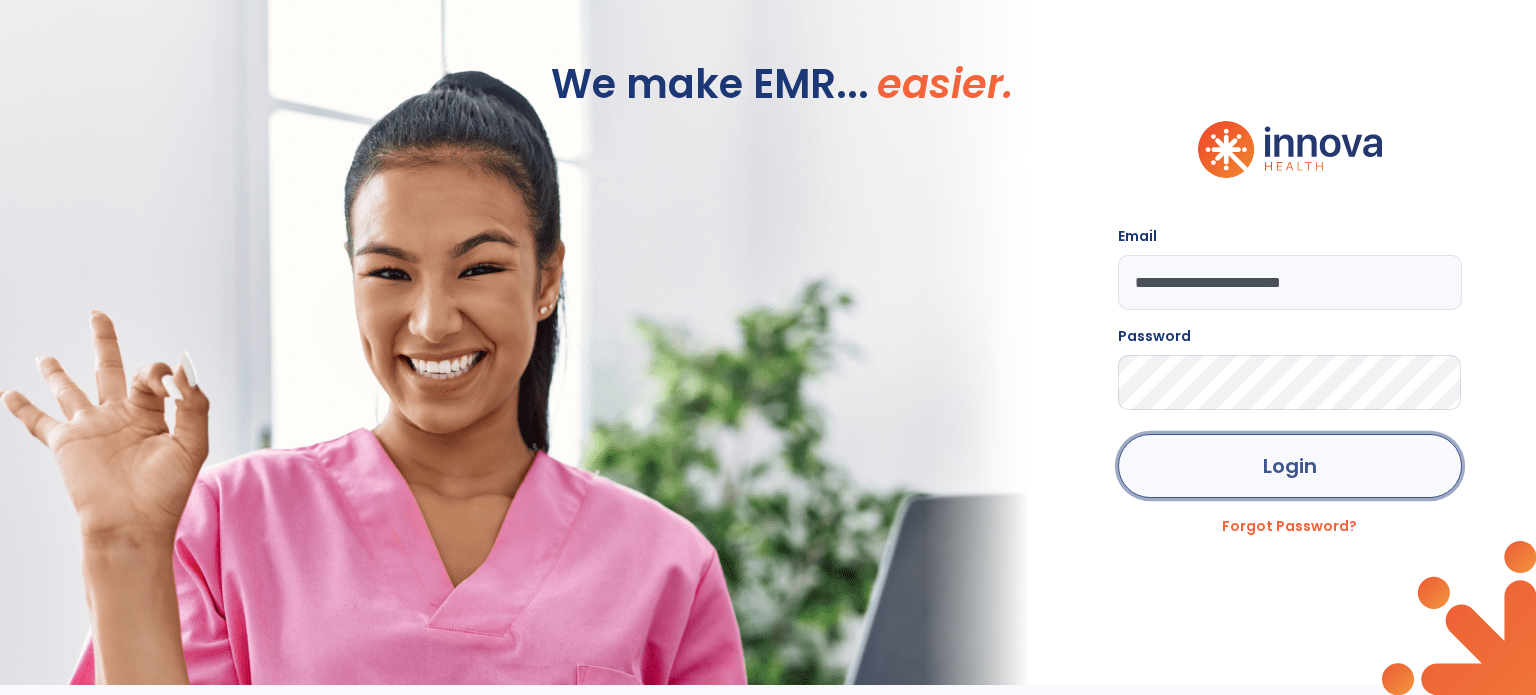 click on "Login" 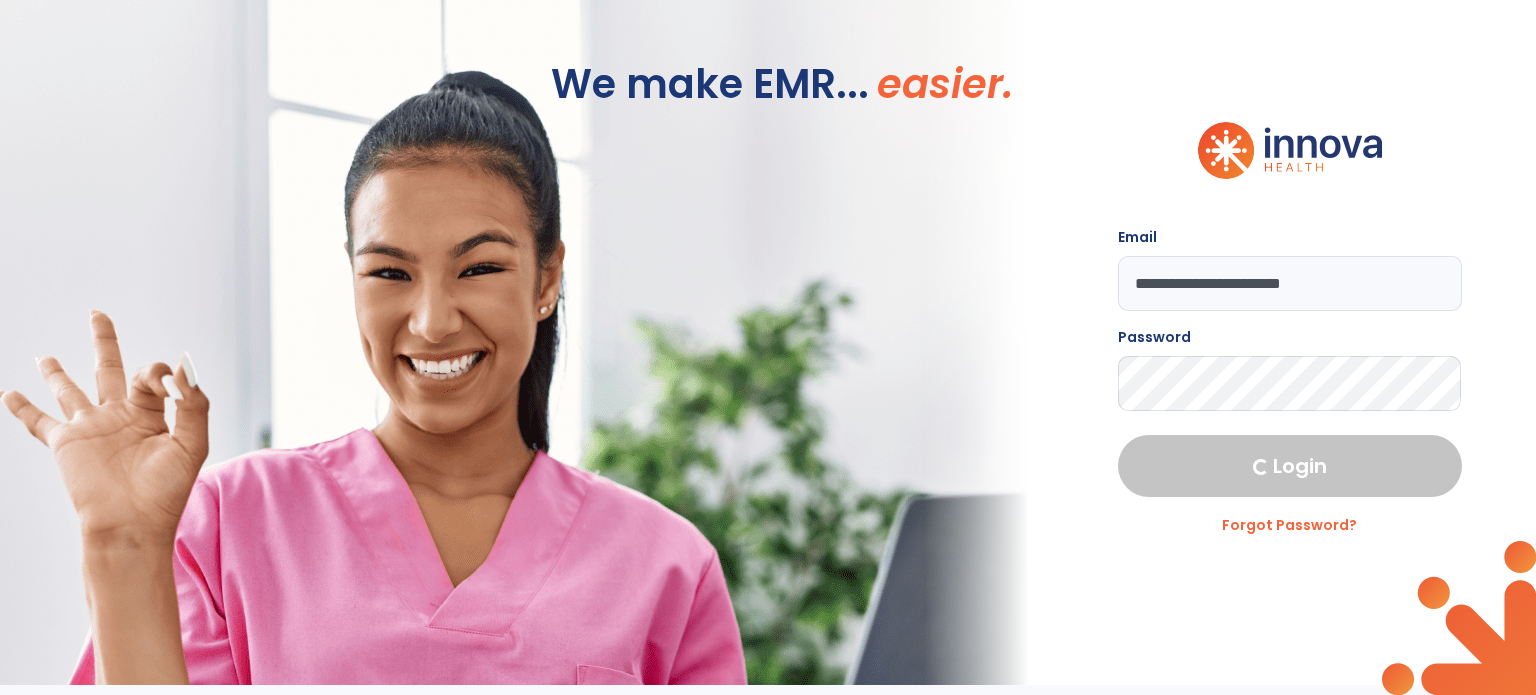 select on "****" 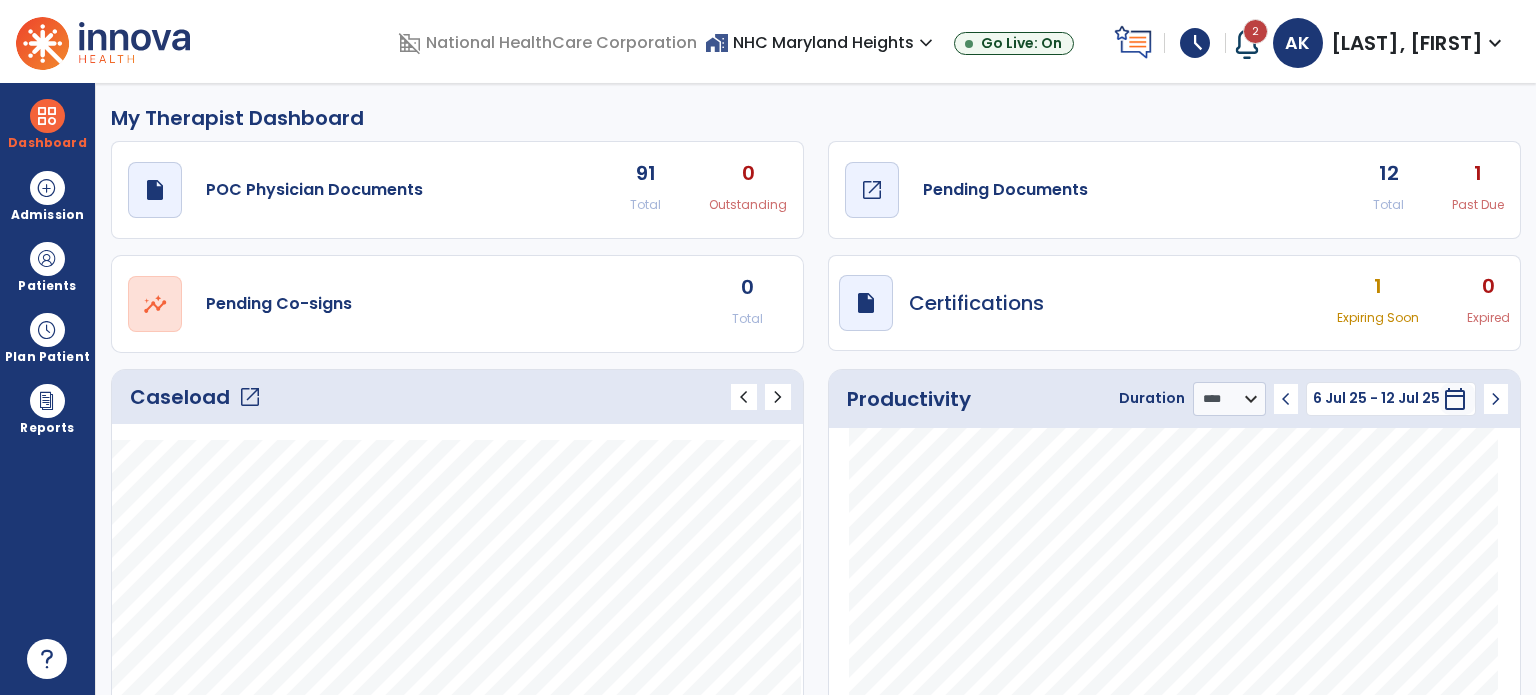 click on "open_in_new" 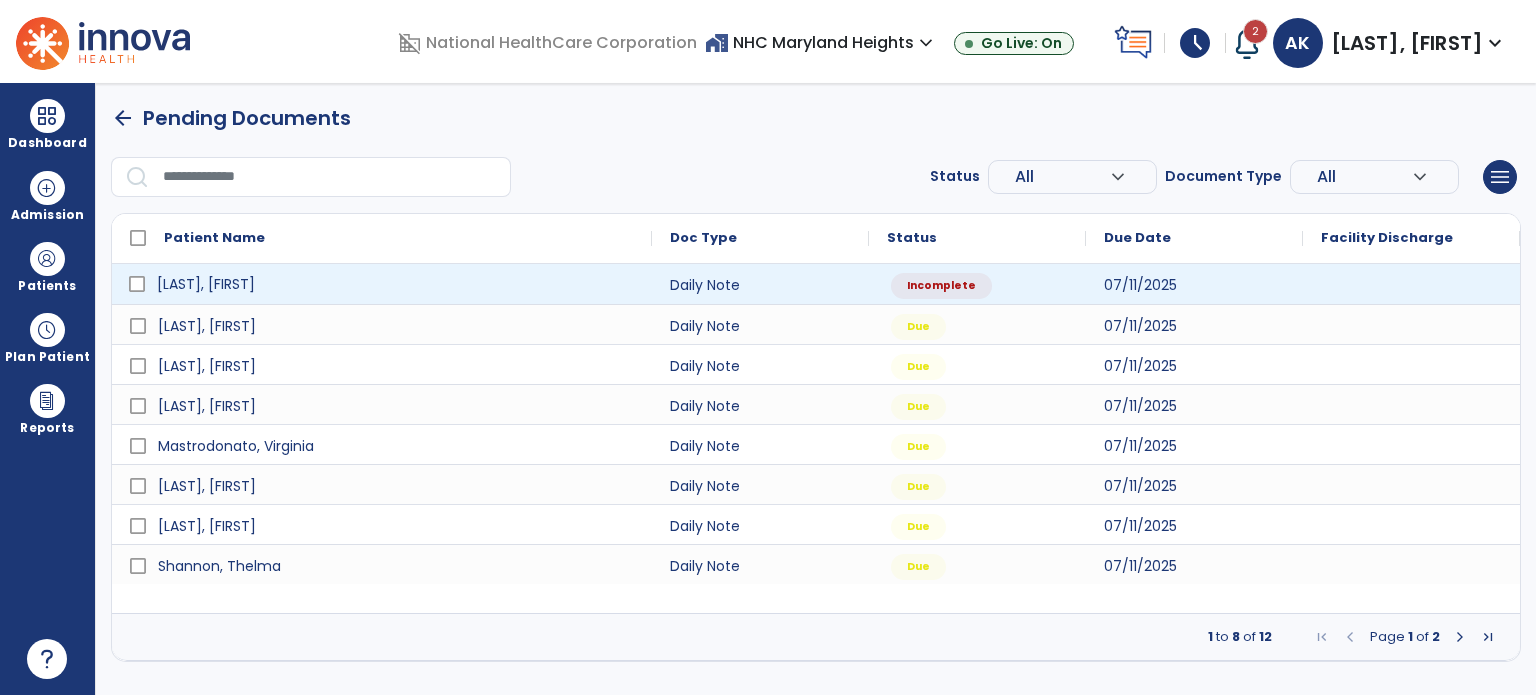 click on "[LAST], [FIRST]" at bounding box center [396, 284] 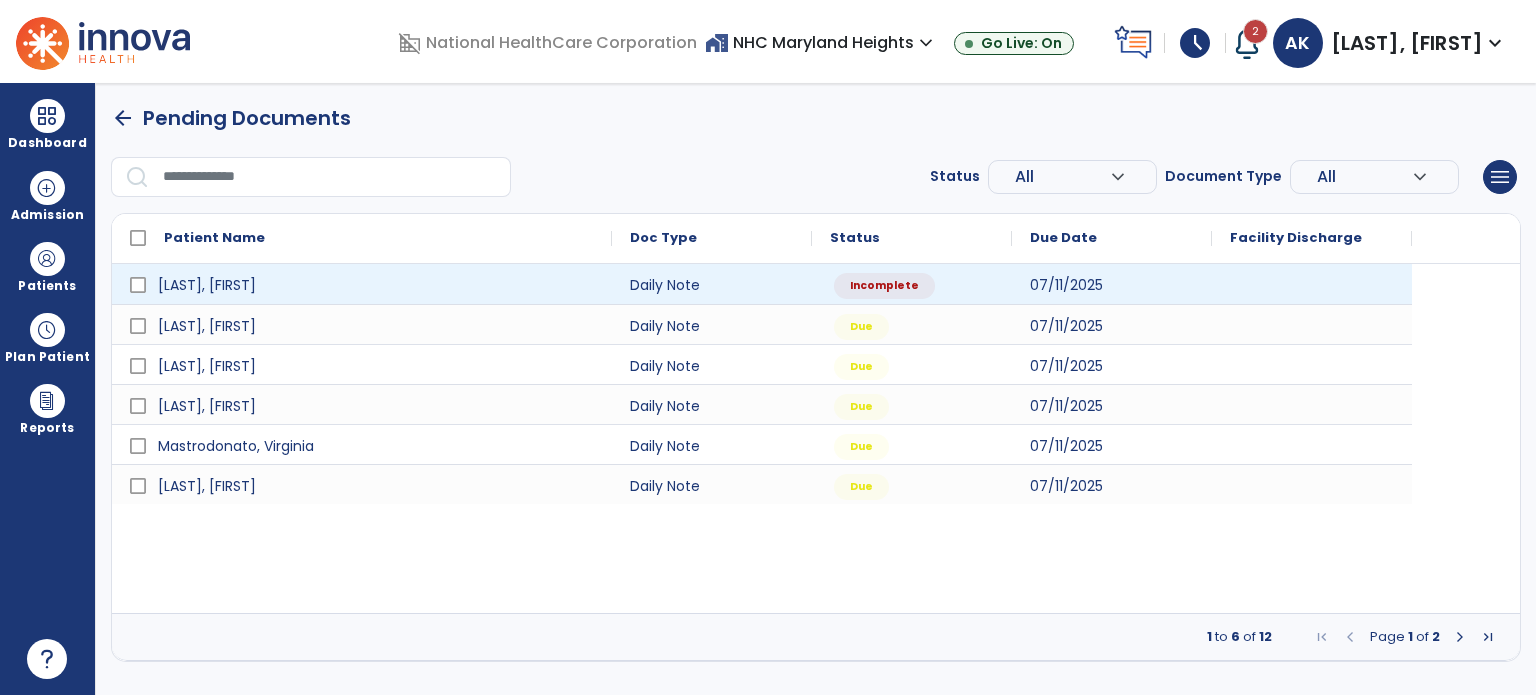 select on "*" 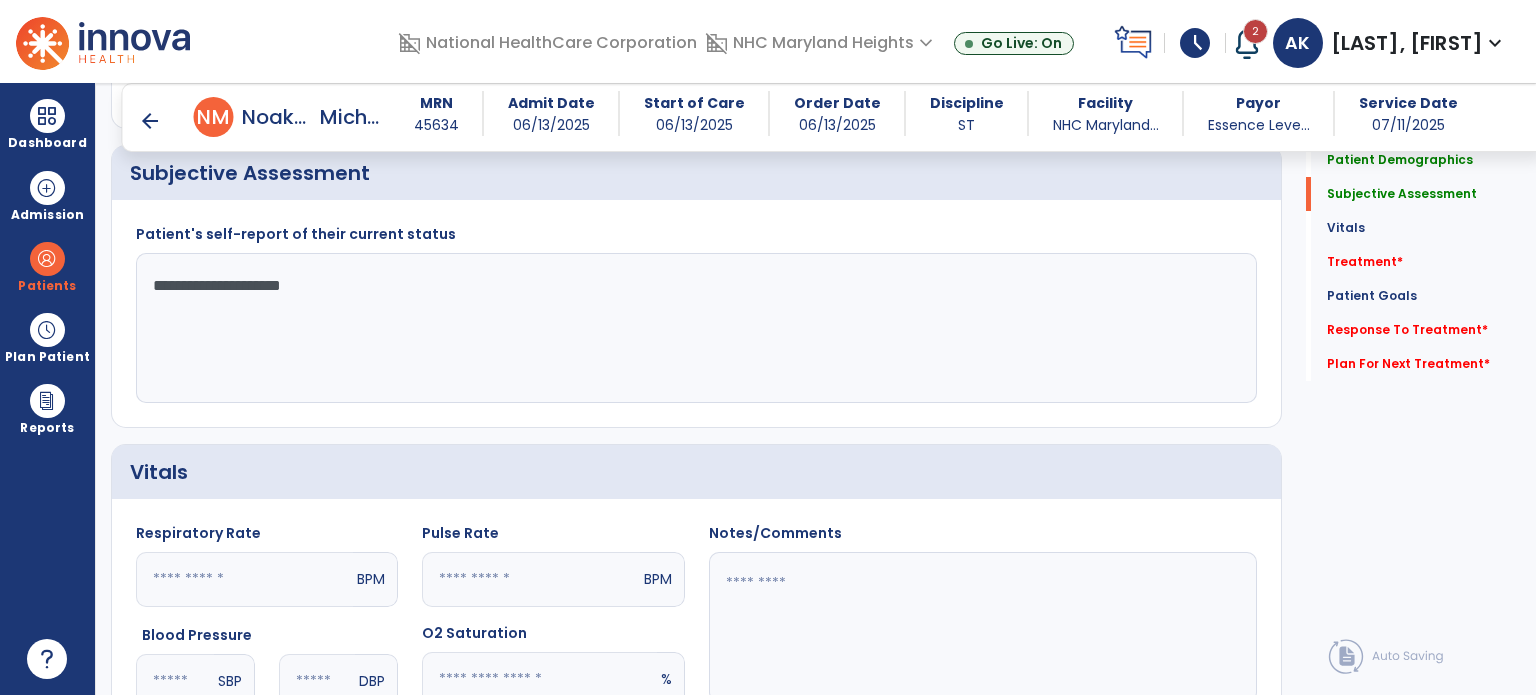 scroll, scrollTop: 520, scrollLeft: 0, axis: vertical 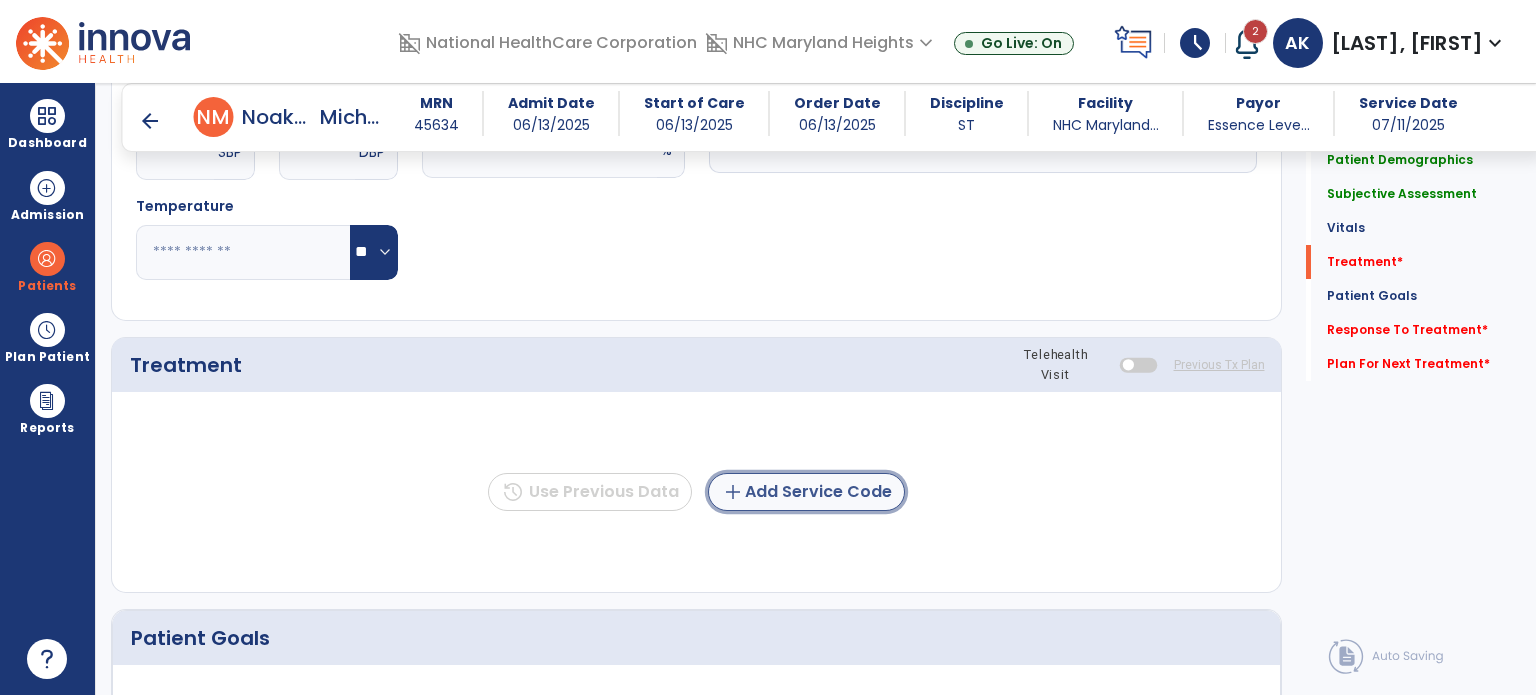 click on "add  Add Service Code" 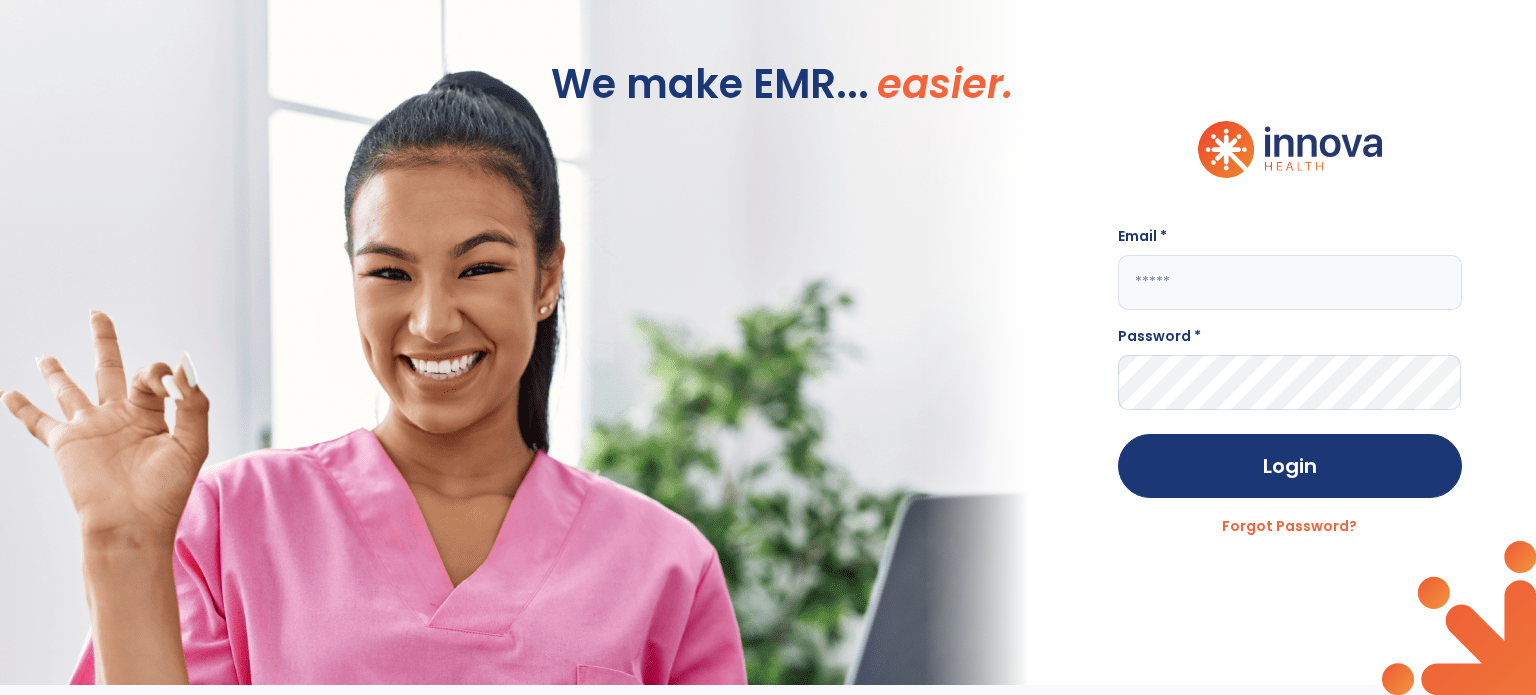 scroll, scrollTop: 0, scrollLeft: 0, axis: both 